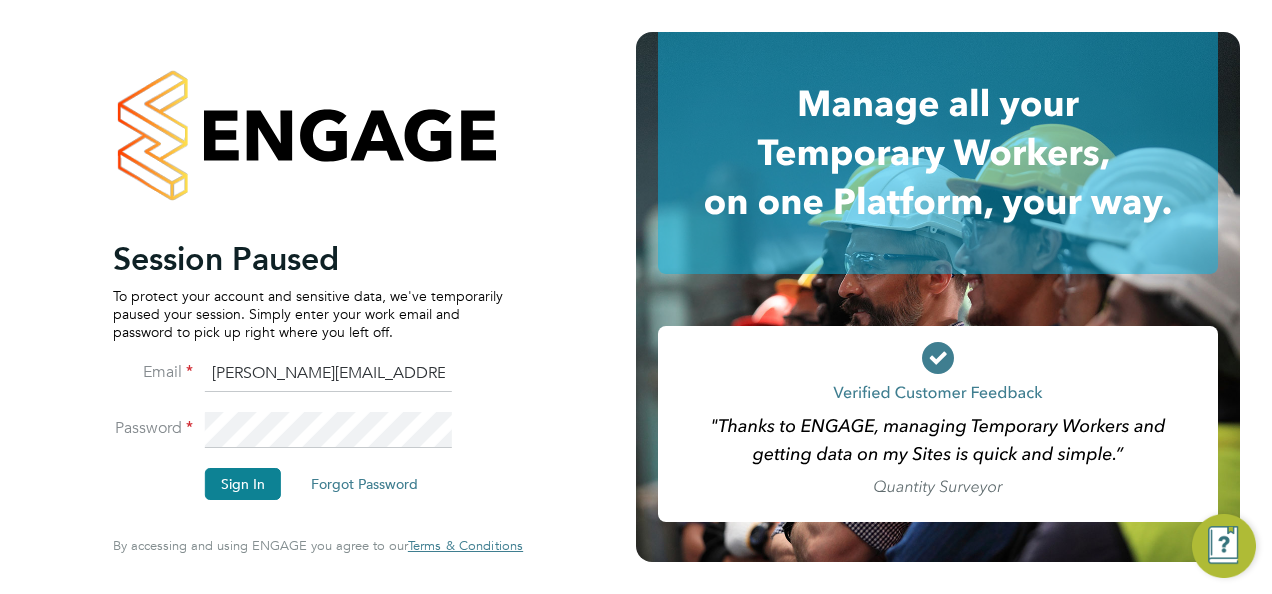 scroll, scrollTop: 0, scrollLeft: 0, axis: both 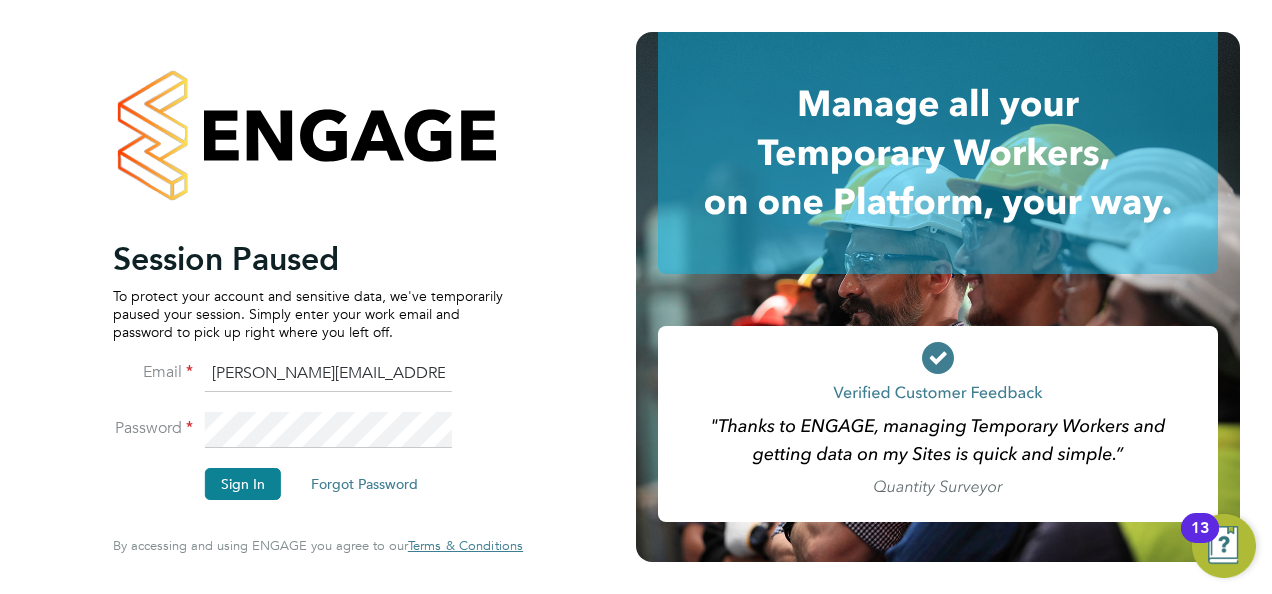 click on "Sign In" 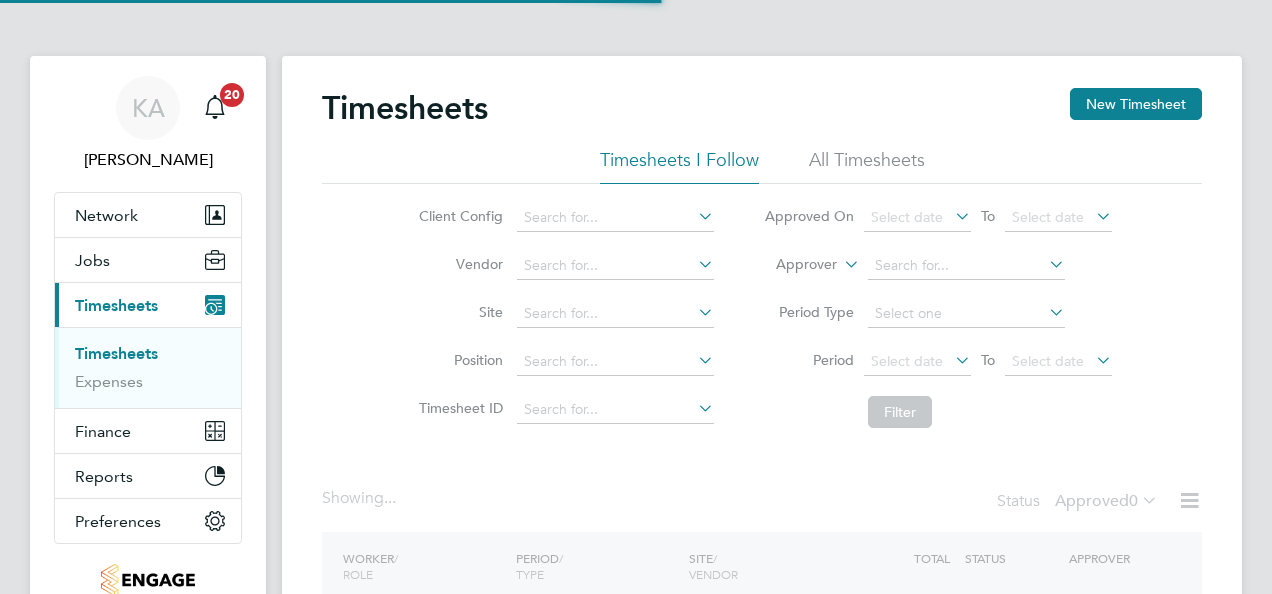 scroll, scrollTop: 0, scrollLeft: 0, axis: both 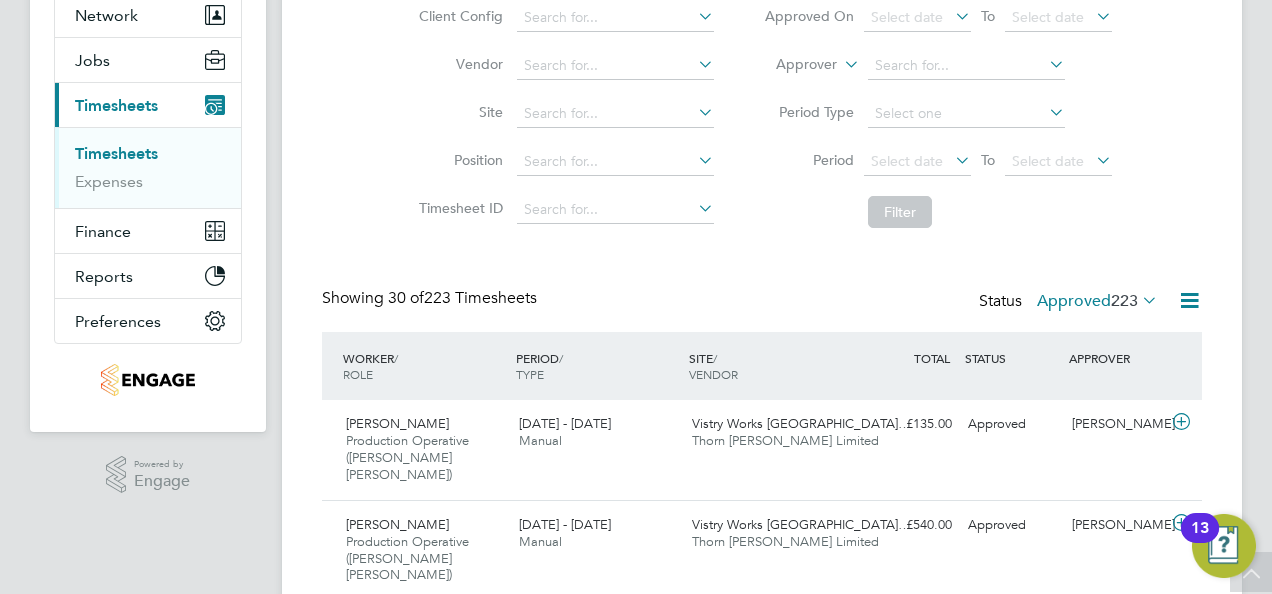 click 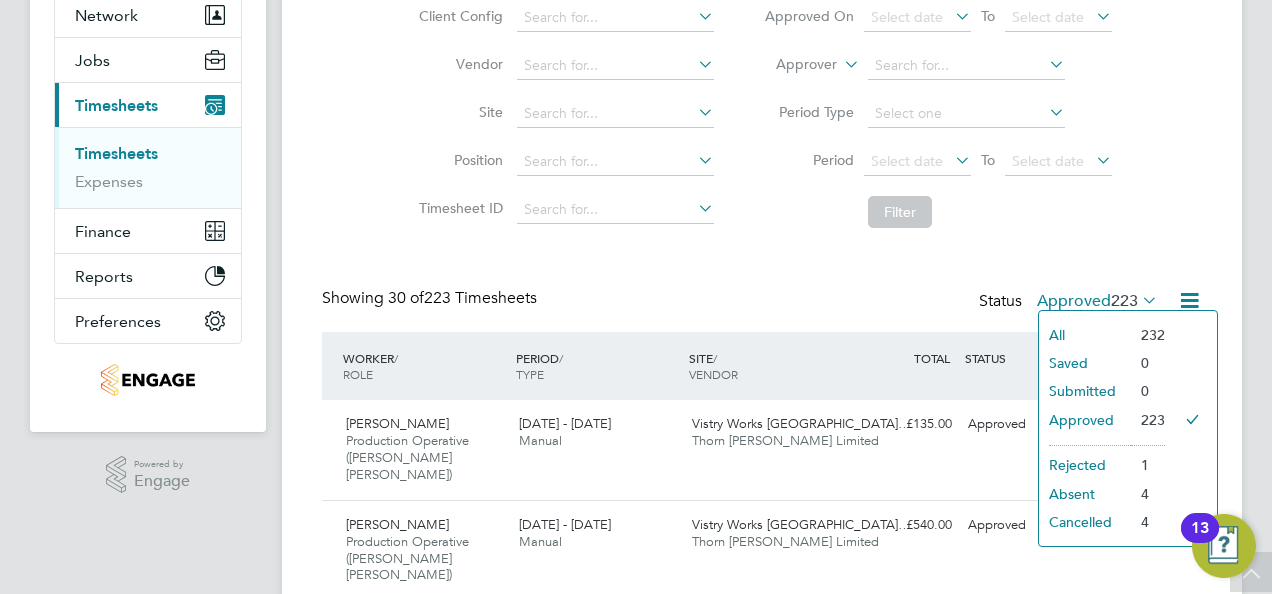 click on "All" 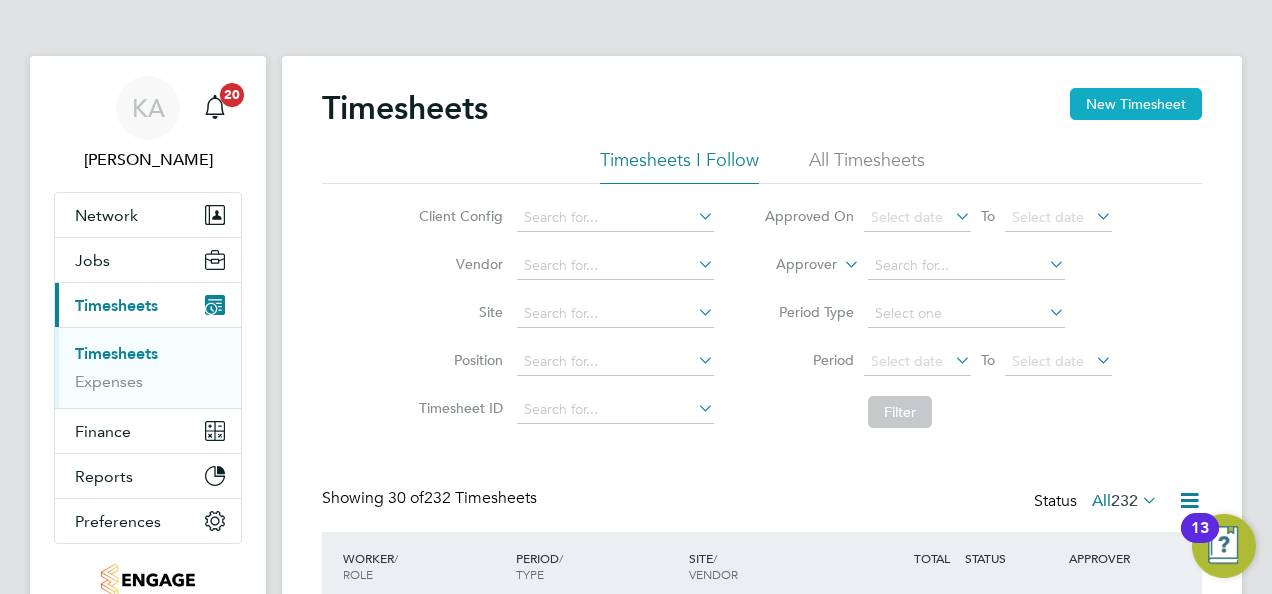 click on "New Timesheet" 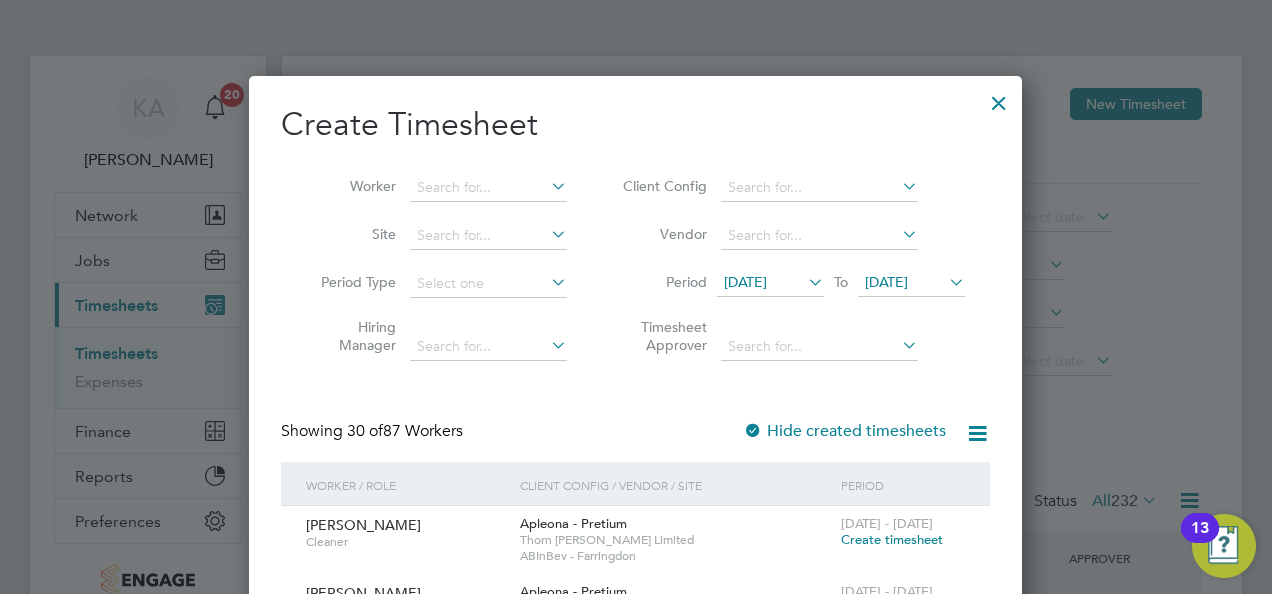 click on "Create Timesheet" at bounding box center [635, 125] 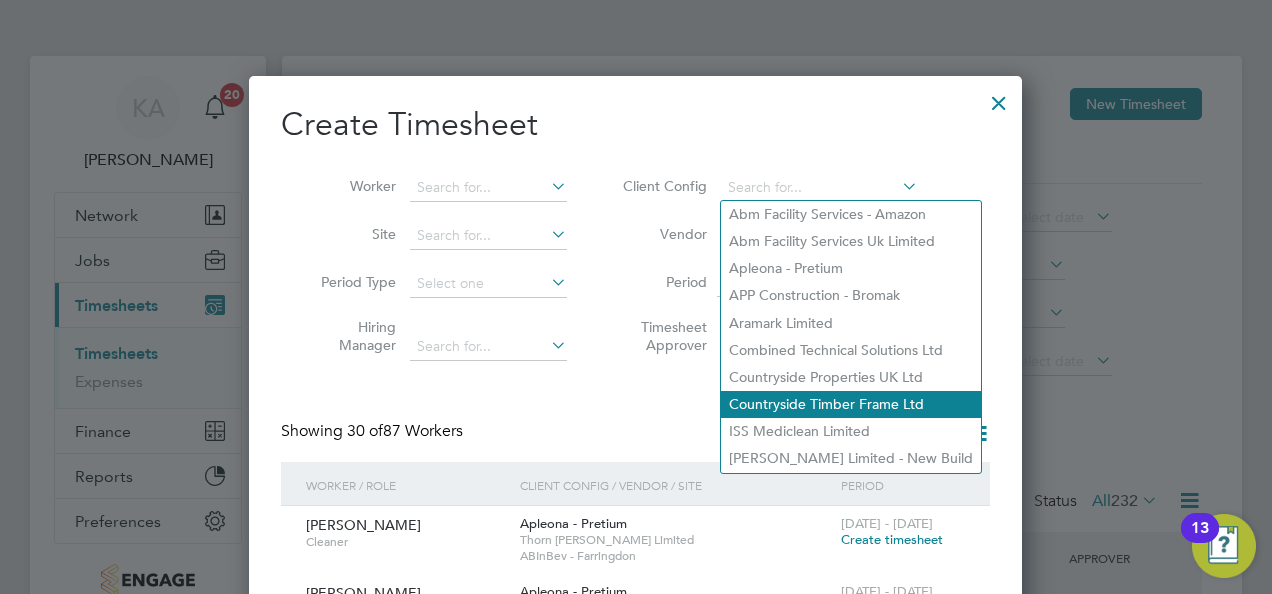 click on "Countryside Timber Frame Ltd" 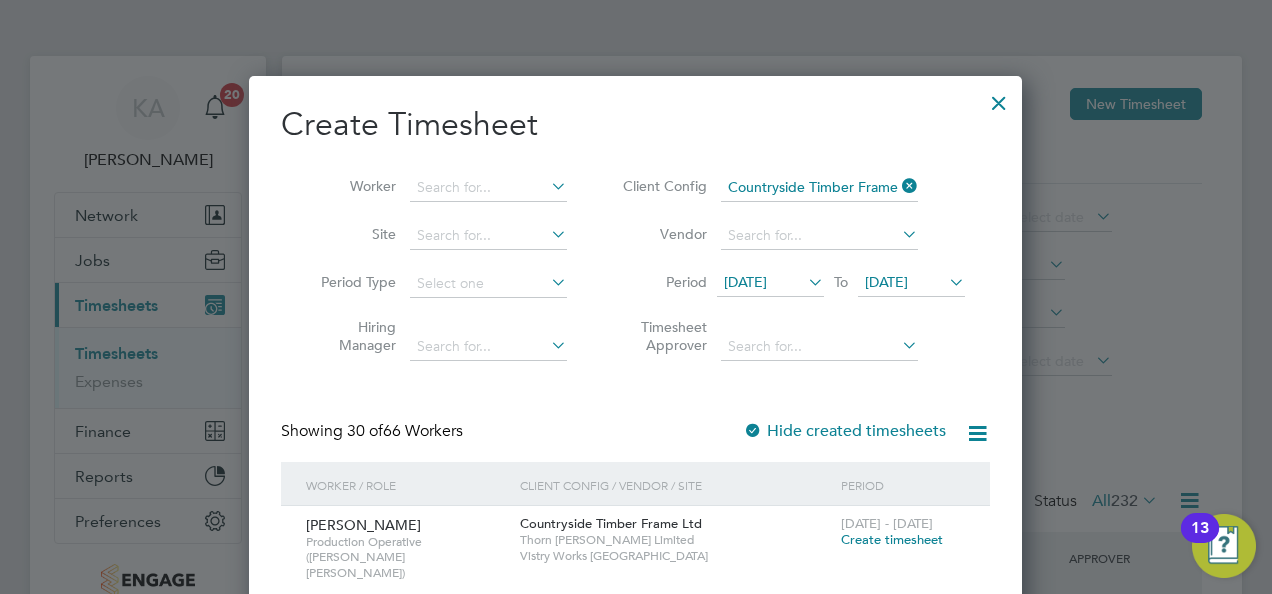 click at bounding box center (804, 282) 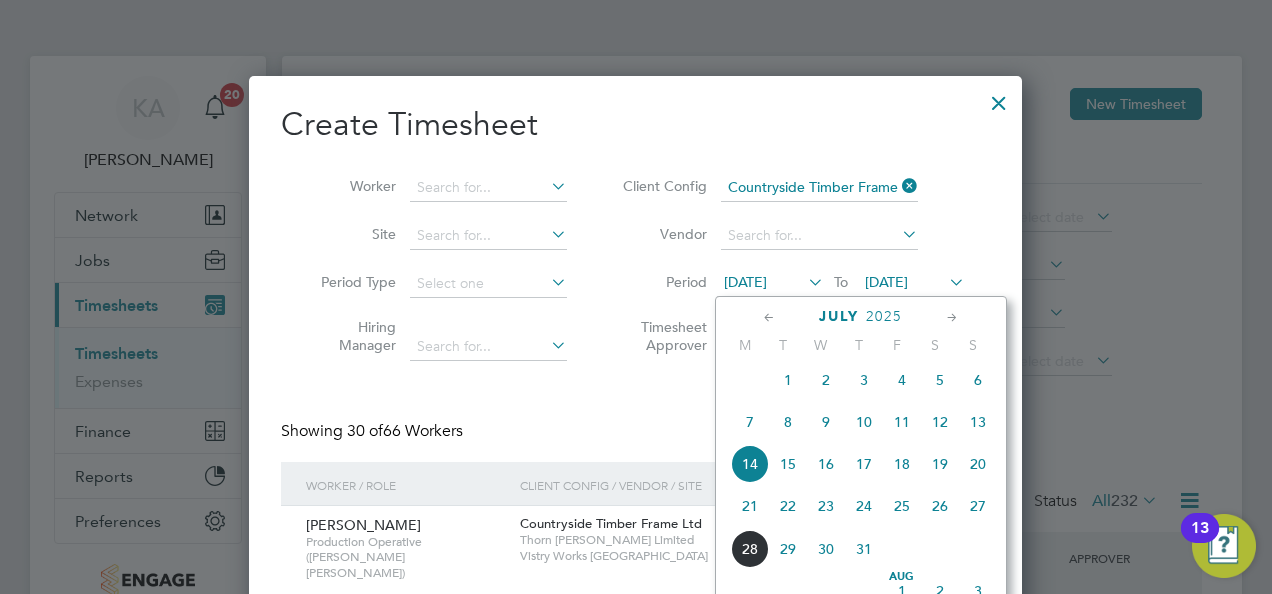 click on "21" 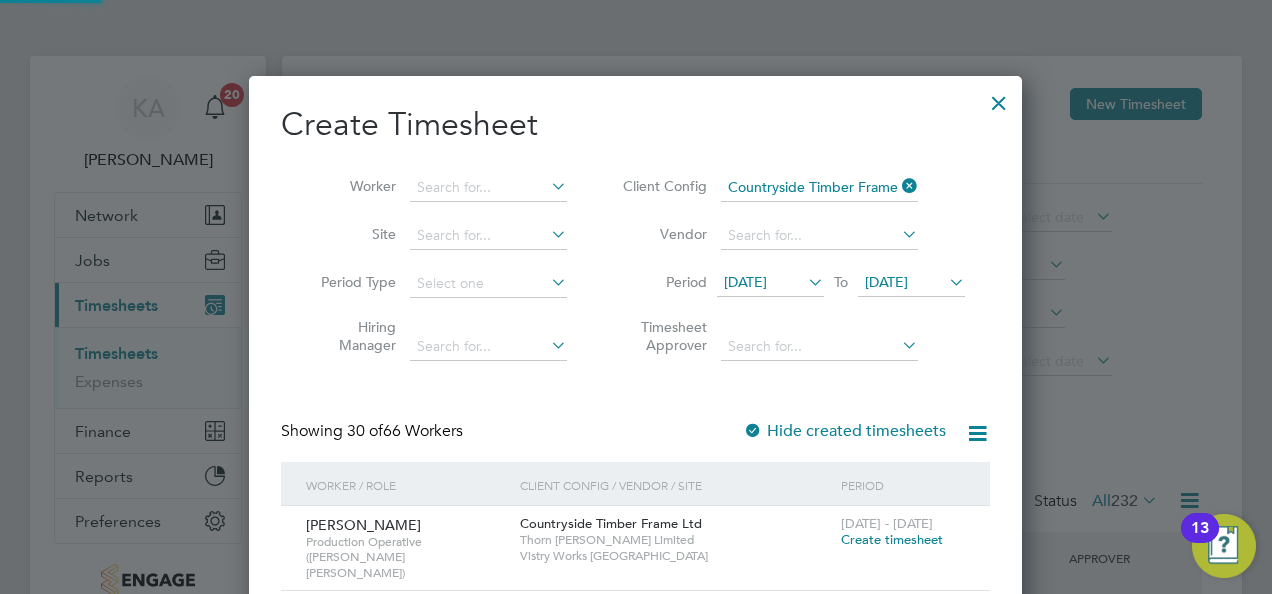 click on "21 Jul 2025" at bounding box center (911, 283) 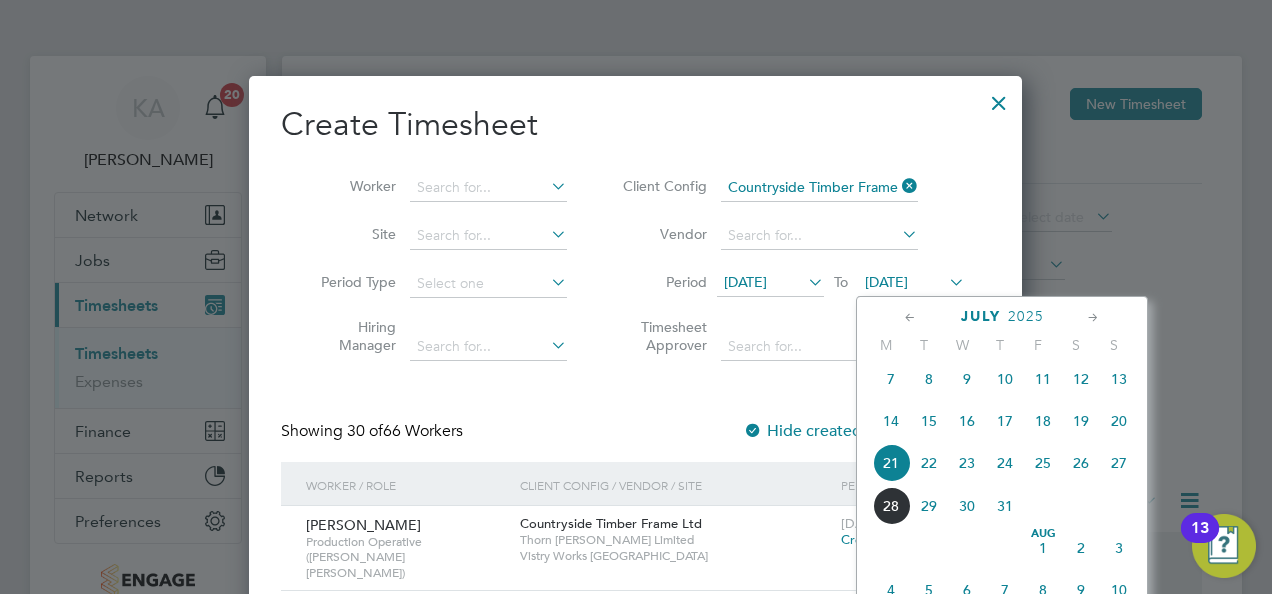 click on "27" 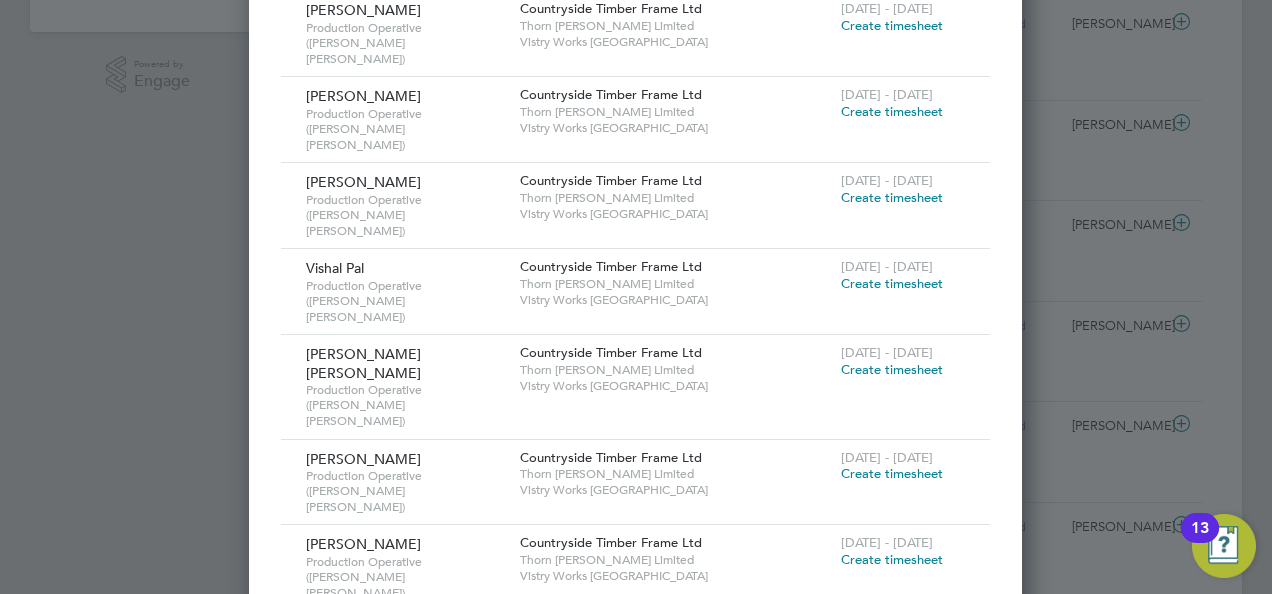 scroll, scrollTop: 800, scrollLeft: 0, axis: vertical 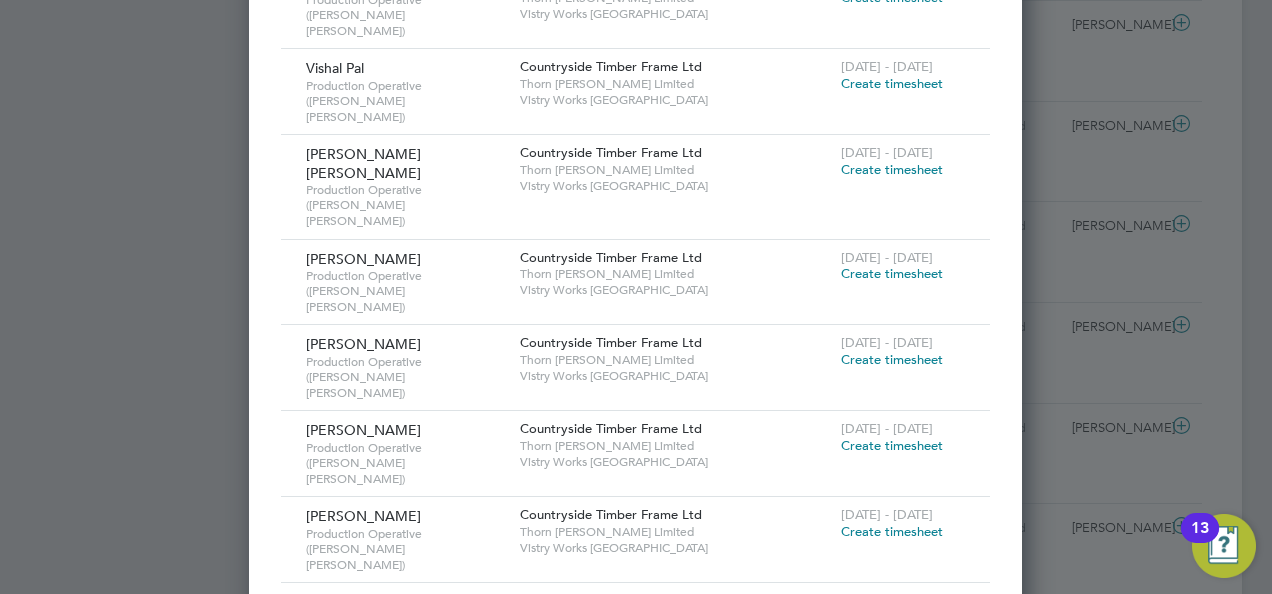 click on "Create timesheet" at bounding box center [892, 531] 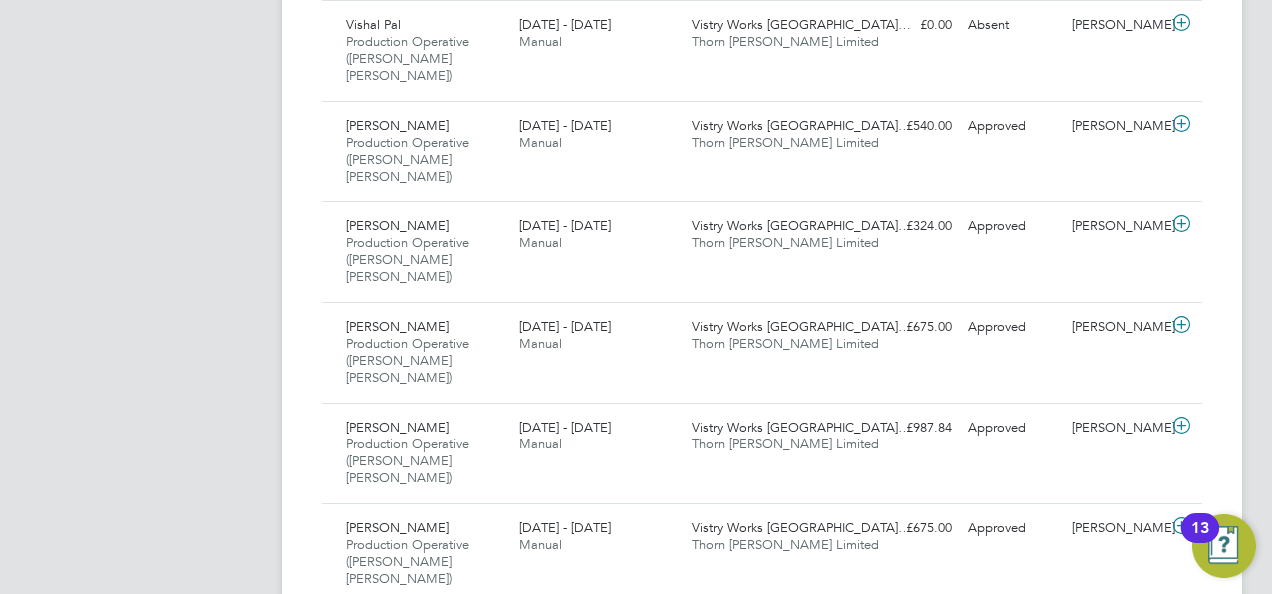 scroll, scrollTop: 0, scrollLeft: 0, axis: both 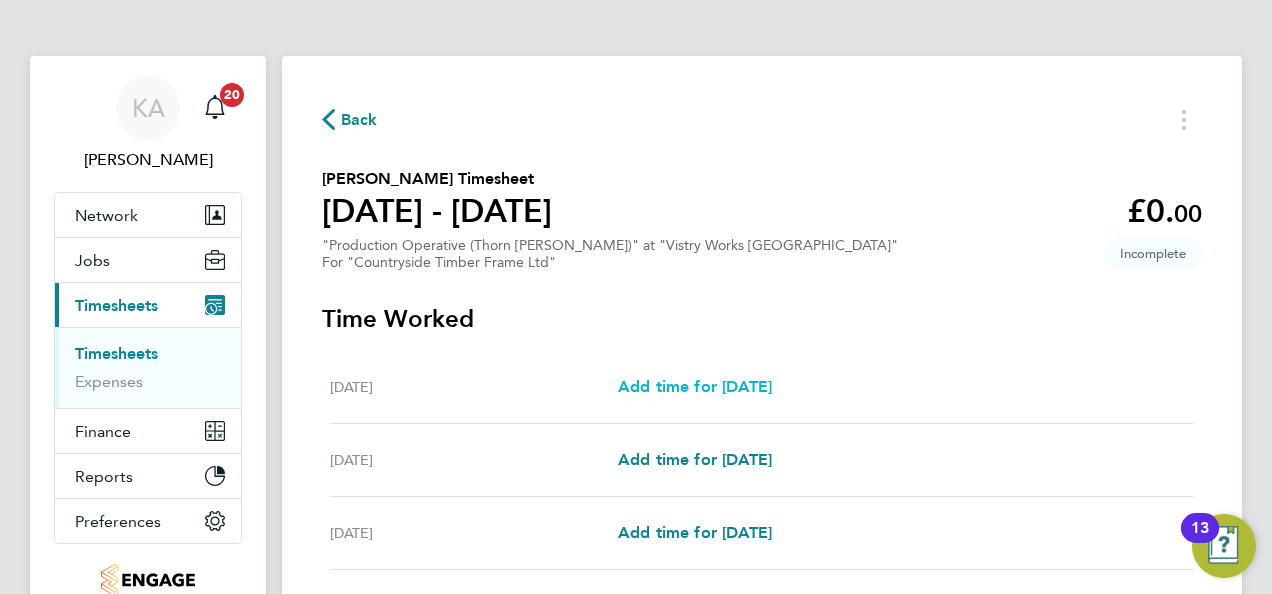 click on "Add time for Mon 21 Jul" at bounding box center [695, 386] 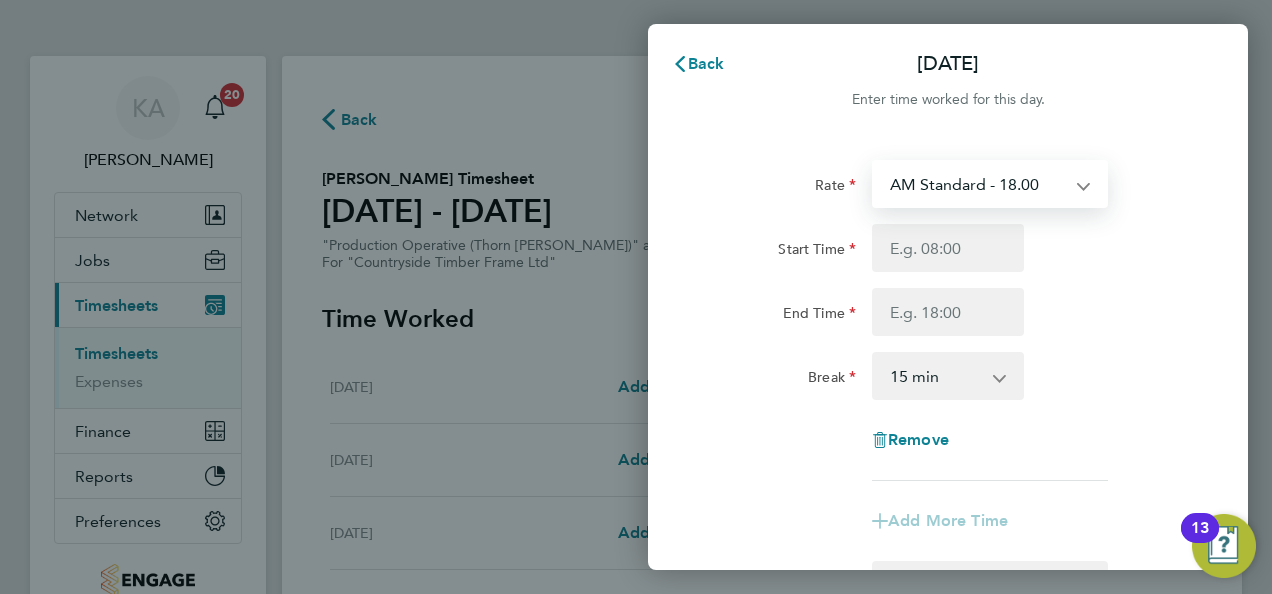 click on "AM Standard - 18.00   PM OT 2 - 39.24   PM Standard - 19.62   OT 1 - 27.00   PM OT 1 - 29.43   OT2 - 36.00" at bounding box center [978, 184] 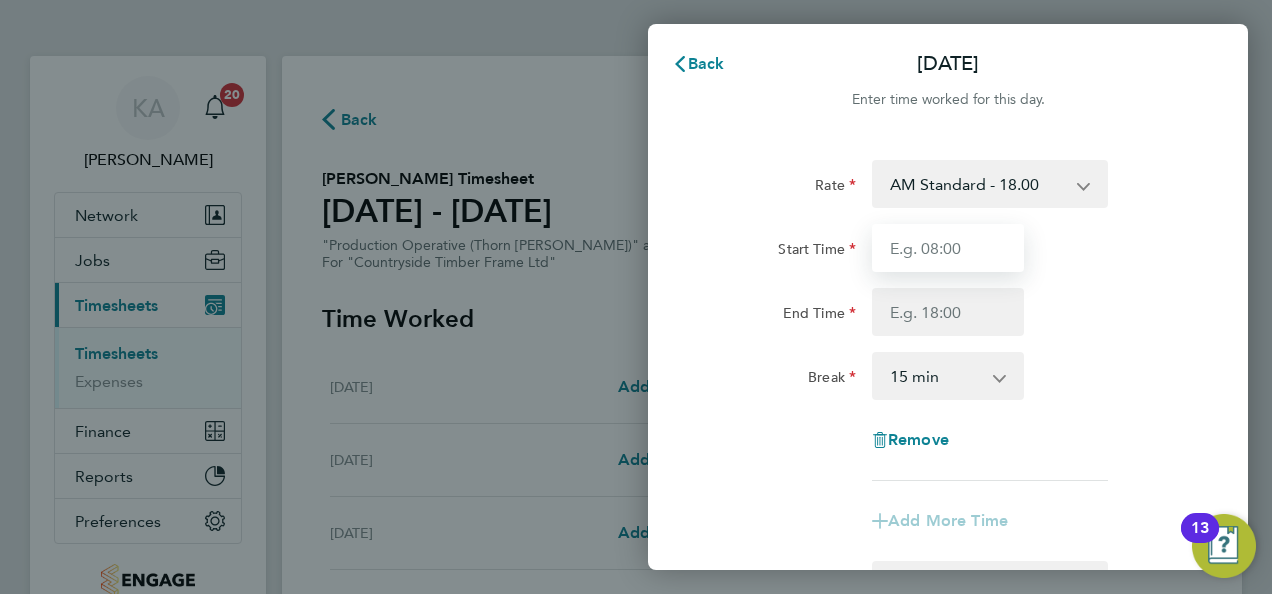 click on "Start Time" at bounding box center (948, 248) 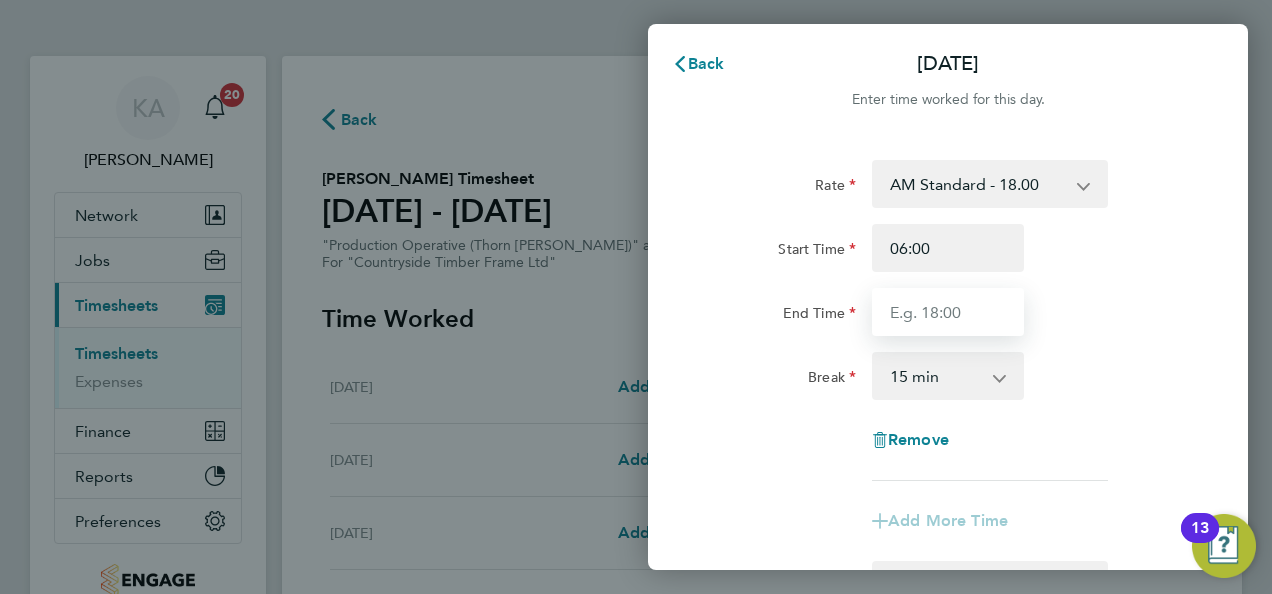 type on "14:00" 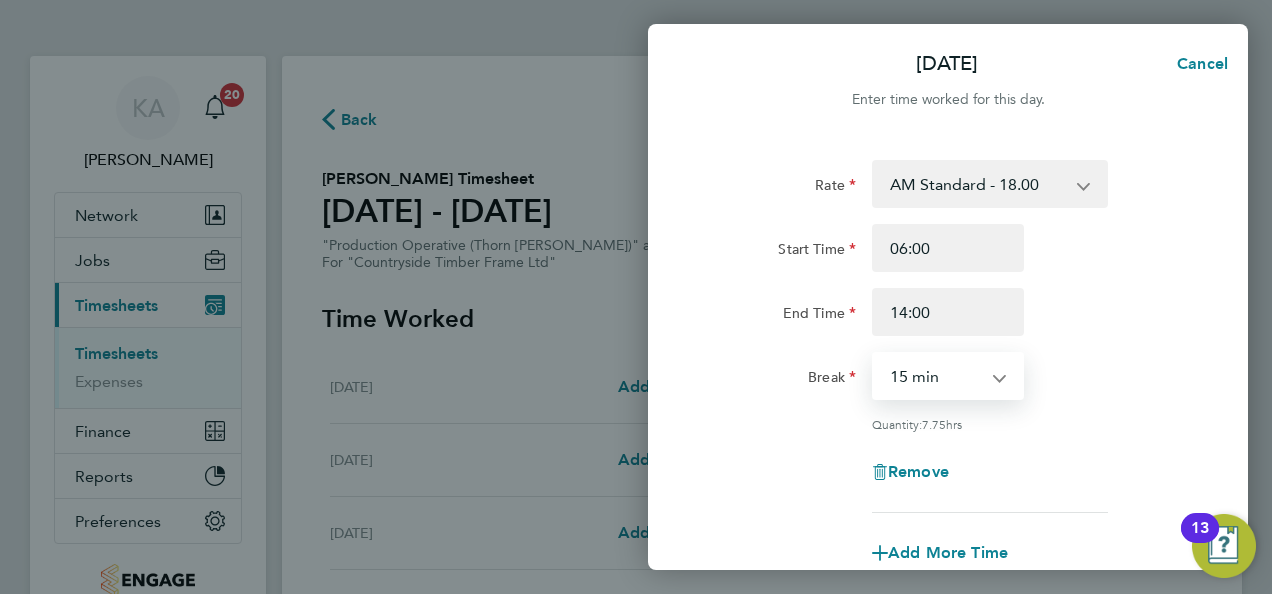 click on "0 min   15 min   30 min   45 min   60 min   75 min   90 min" at bounding box center (936, 376) 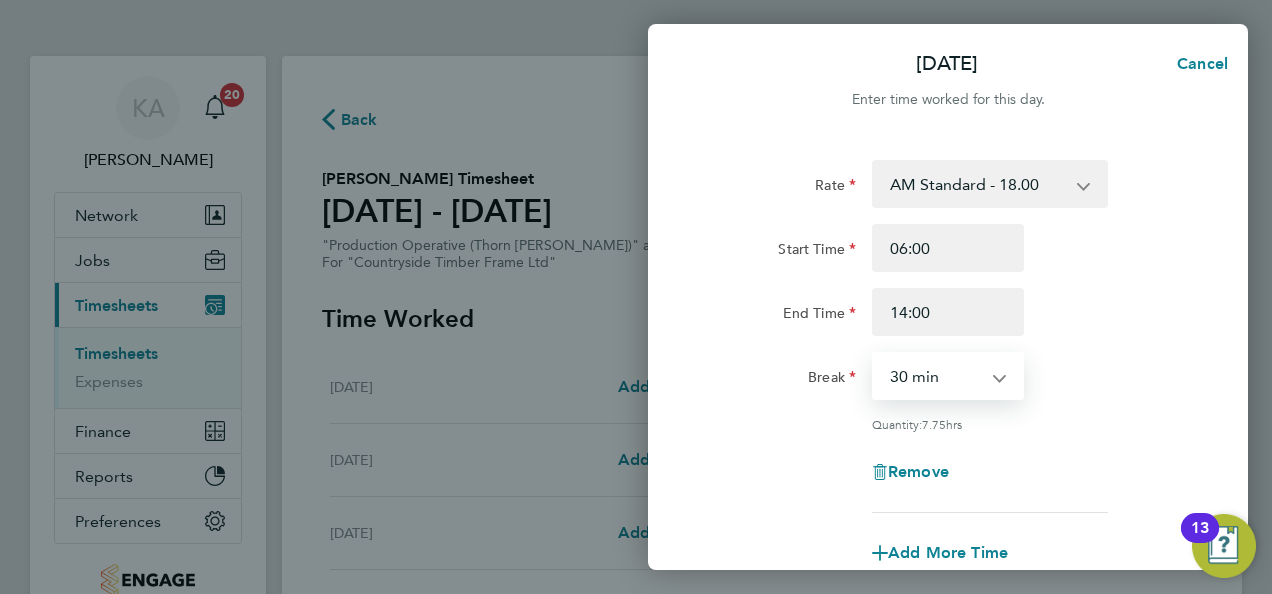 click on "0 min   15 min   30 min   45 min   60 min   75 min   90 min" at bounding box center (936, 376) 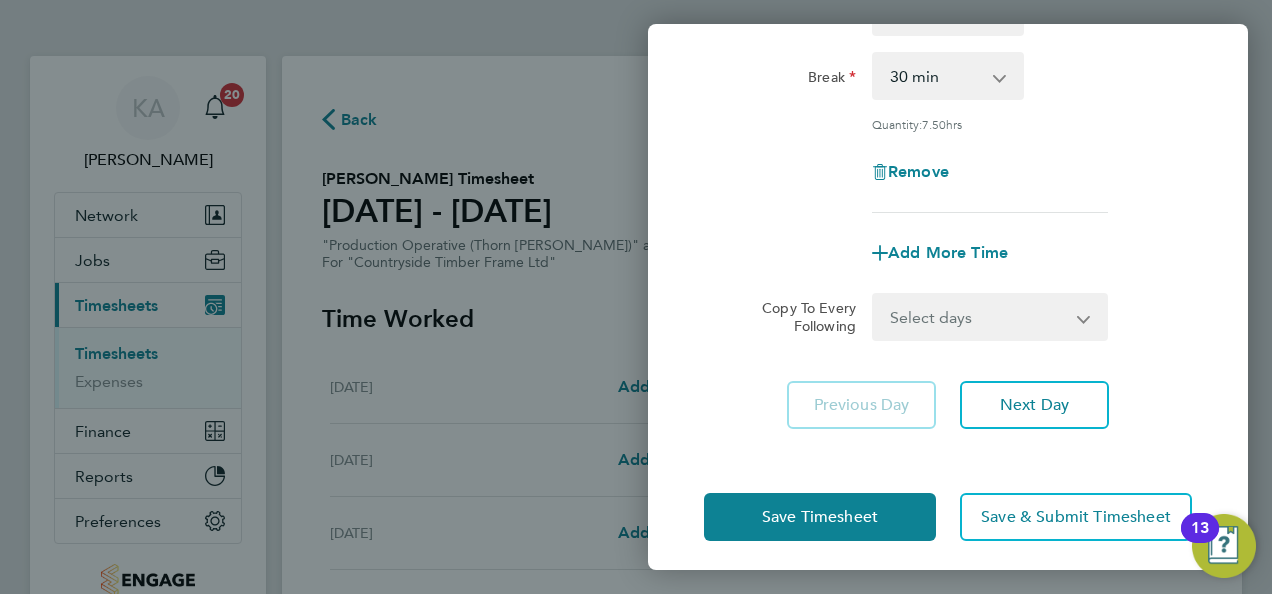 click 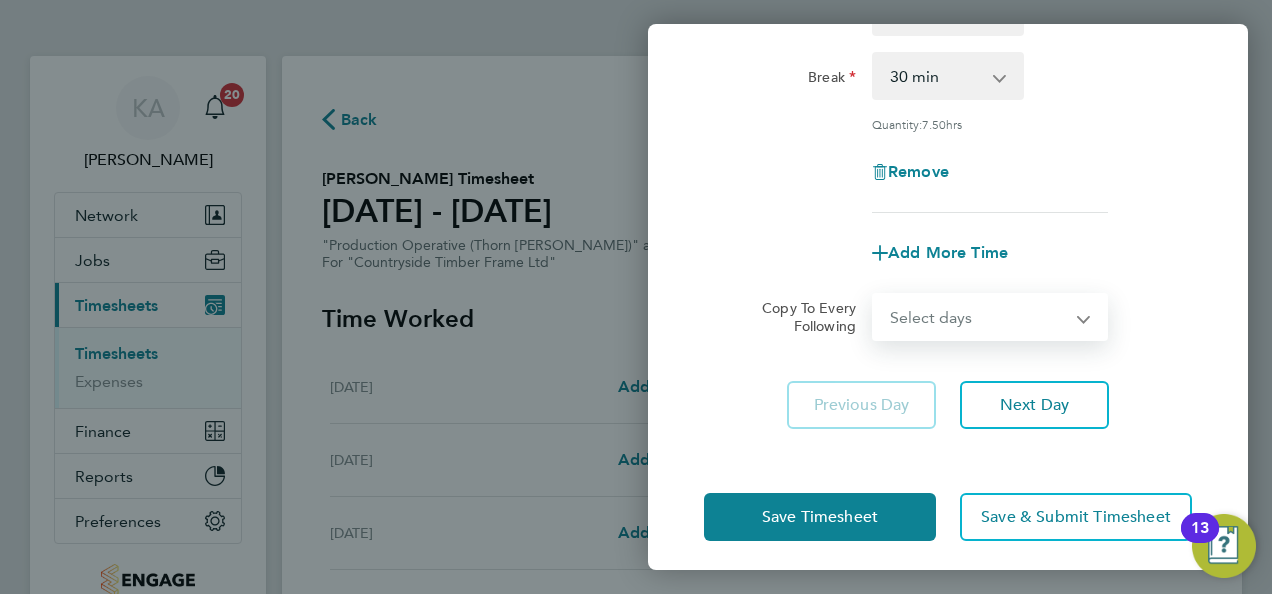 select on "WEEKDAY" 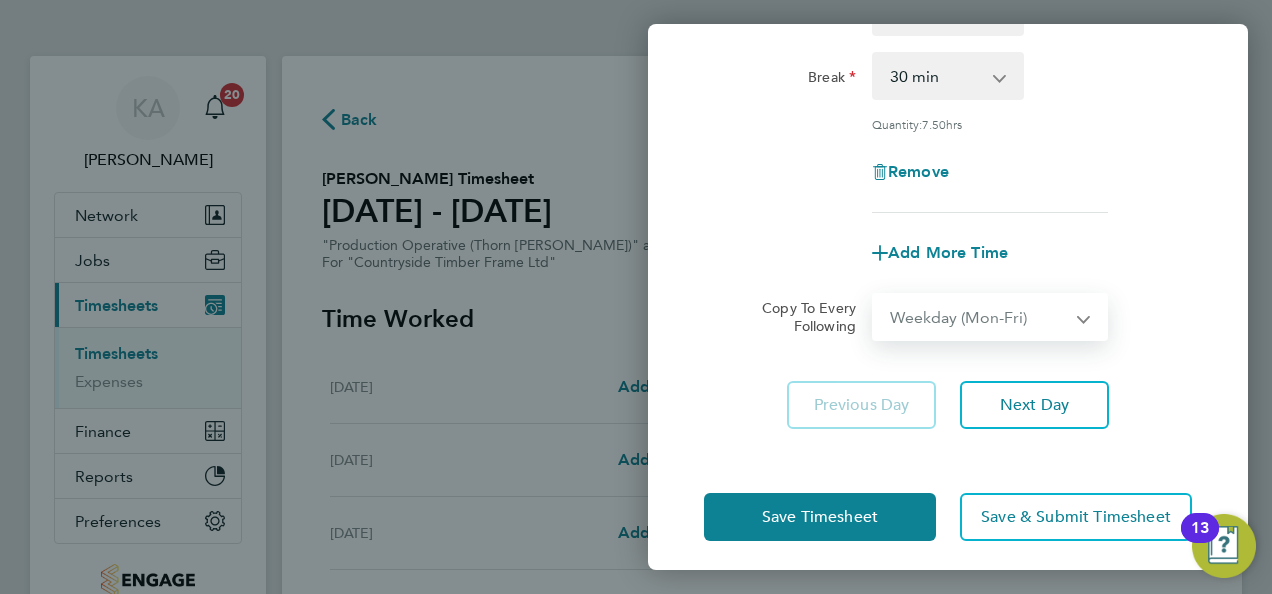 click on "Select days   Day   Weekday (Mon-Fri)   Weekend (Sat-Sun)   Tuesday   Wednesday   Thursday   Friday   Saturday   Sunday" at bounding box center [979, 317] 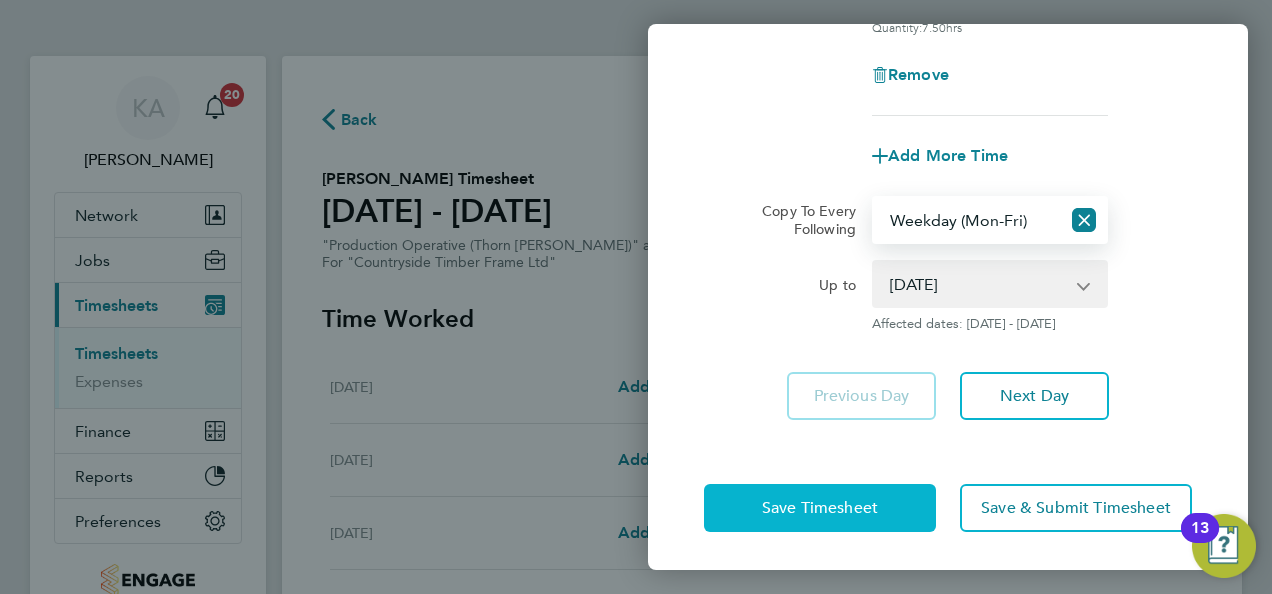 click on "Save Timesheet" 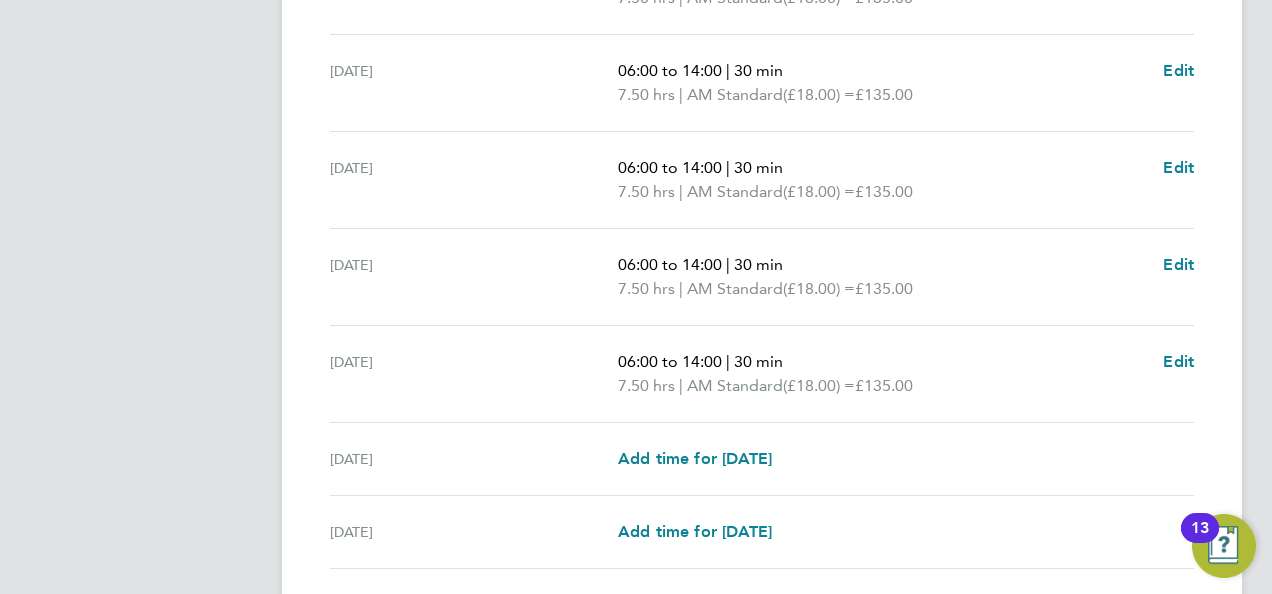 scroll, scrollTop: 747, scrollLeft: 0, axis: vertical 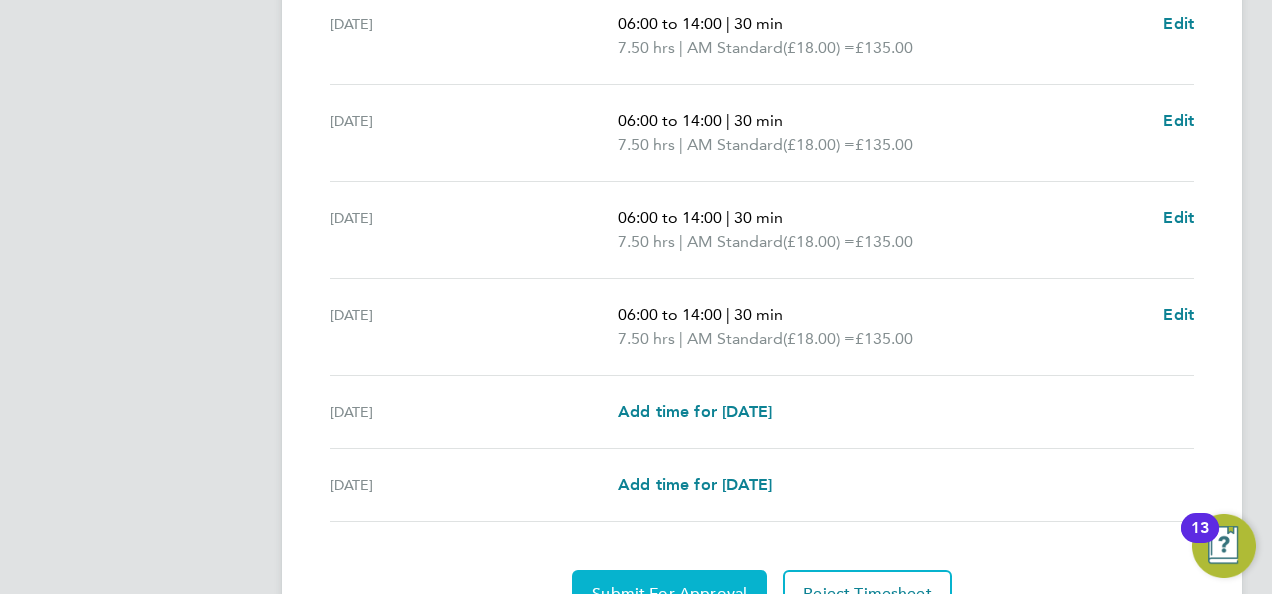 click on "Submit For Approval" 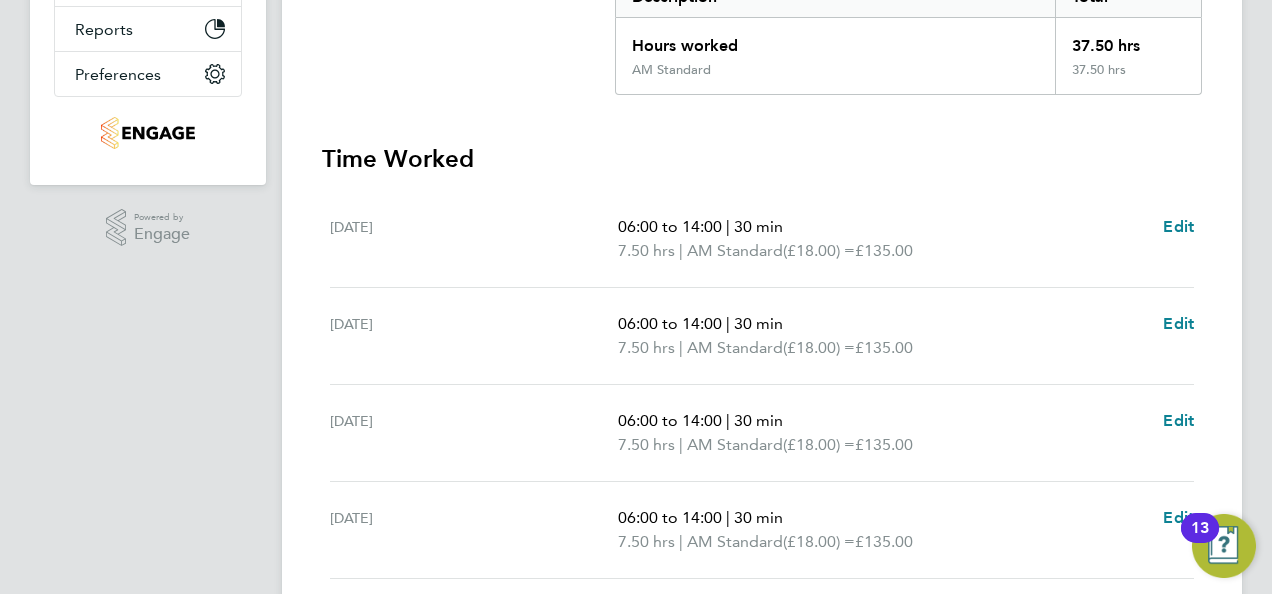 scroll, scrollTop: 0, scrollLeft: 0, axis: both 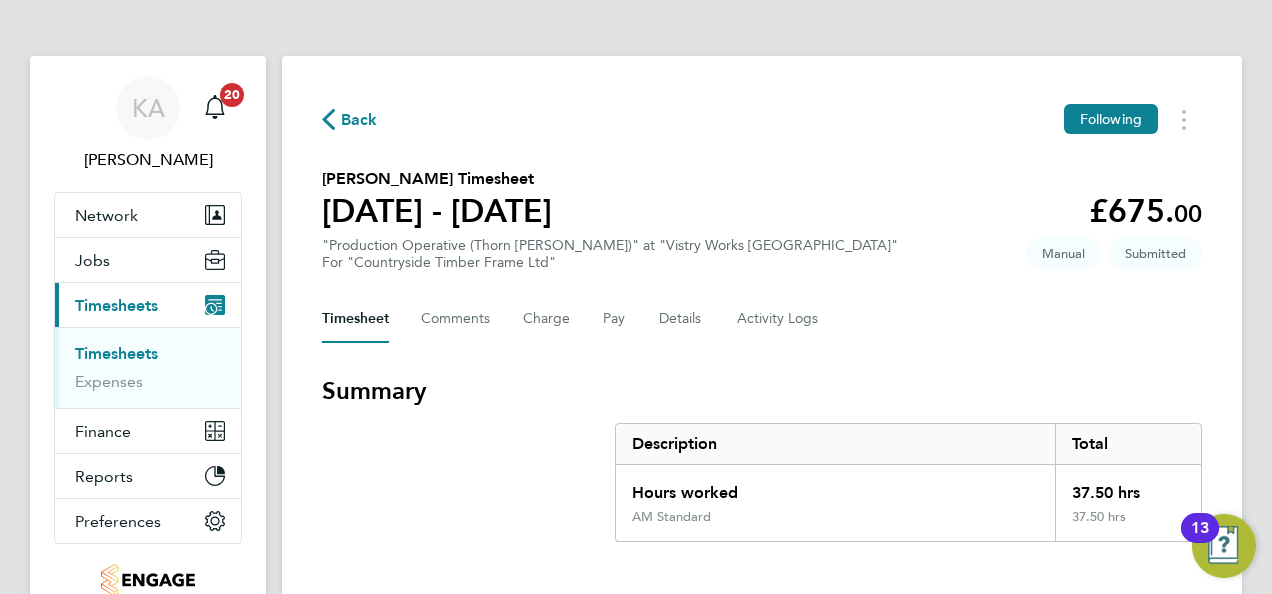 click on "Back" 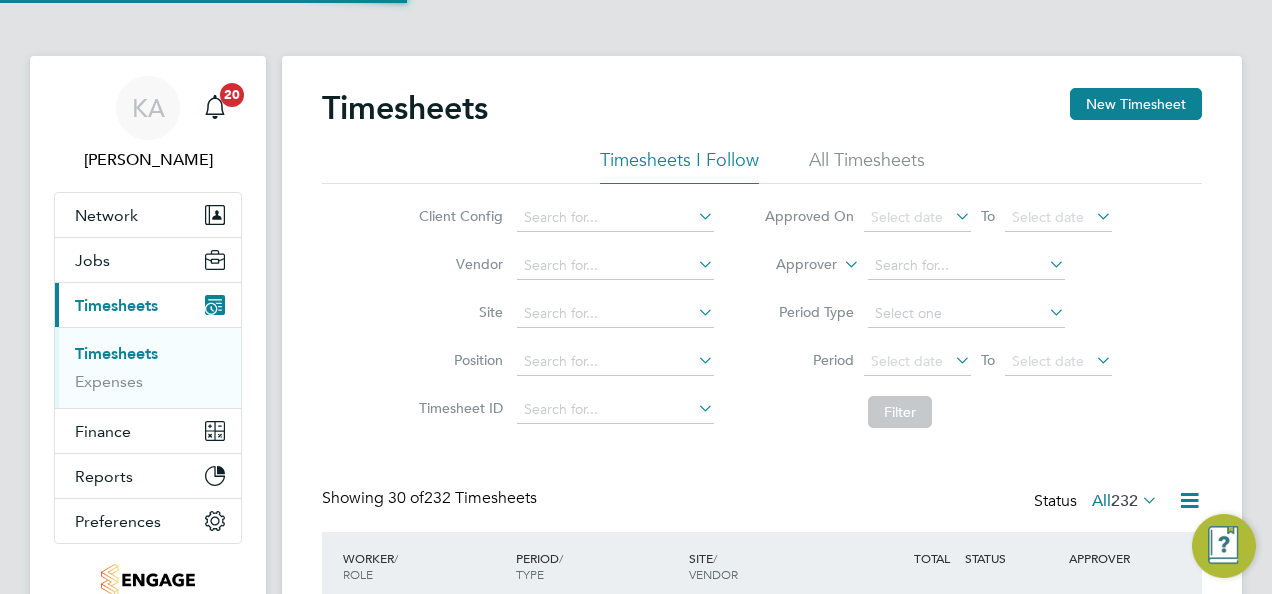 scroll, scrollTop: 10, scrollLeft: 10, axis: both 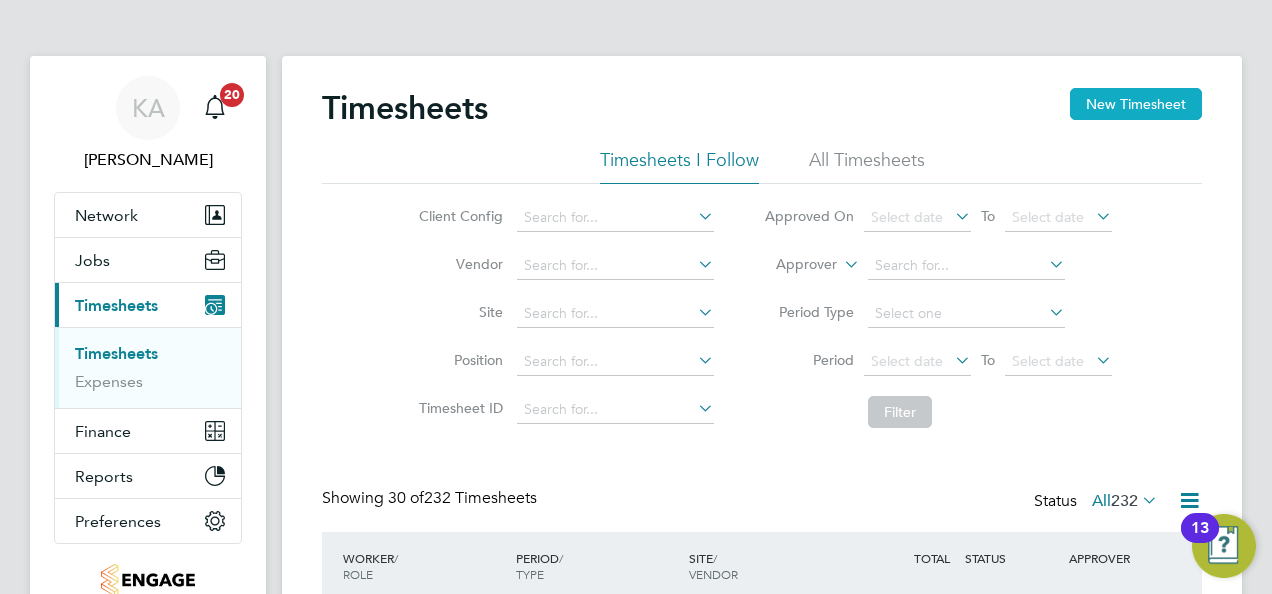 click on "New Timesheet" 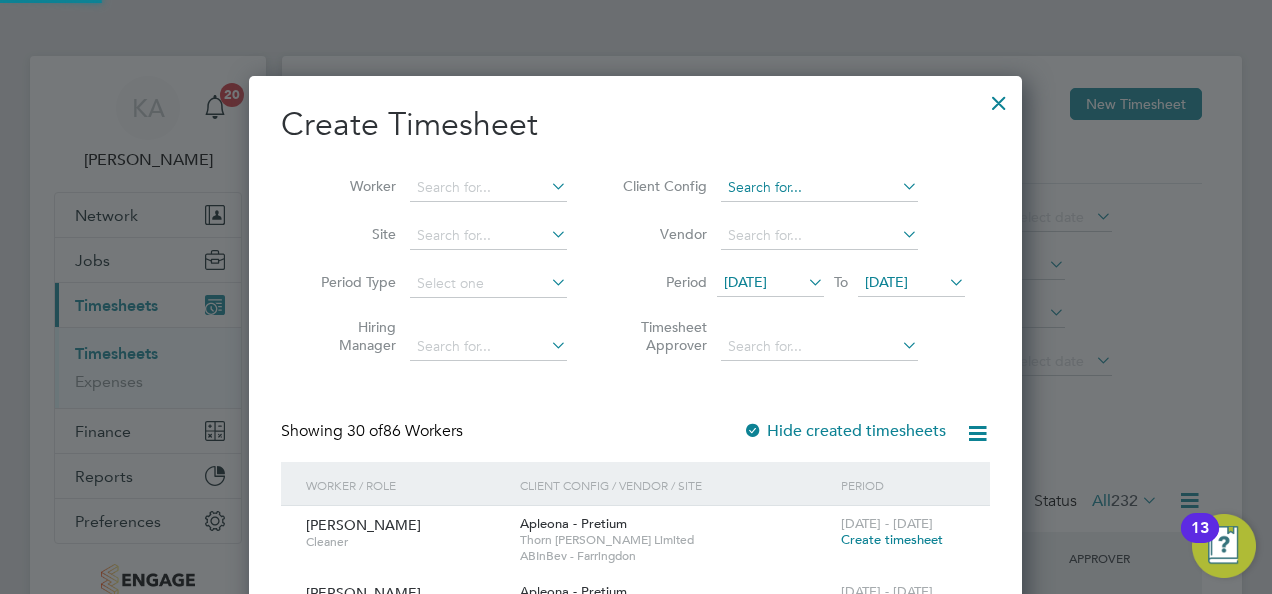 click at bounding box center [819, 188] 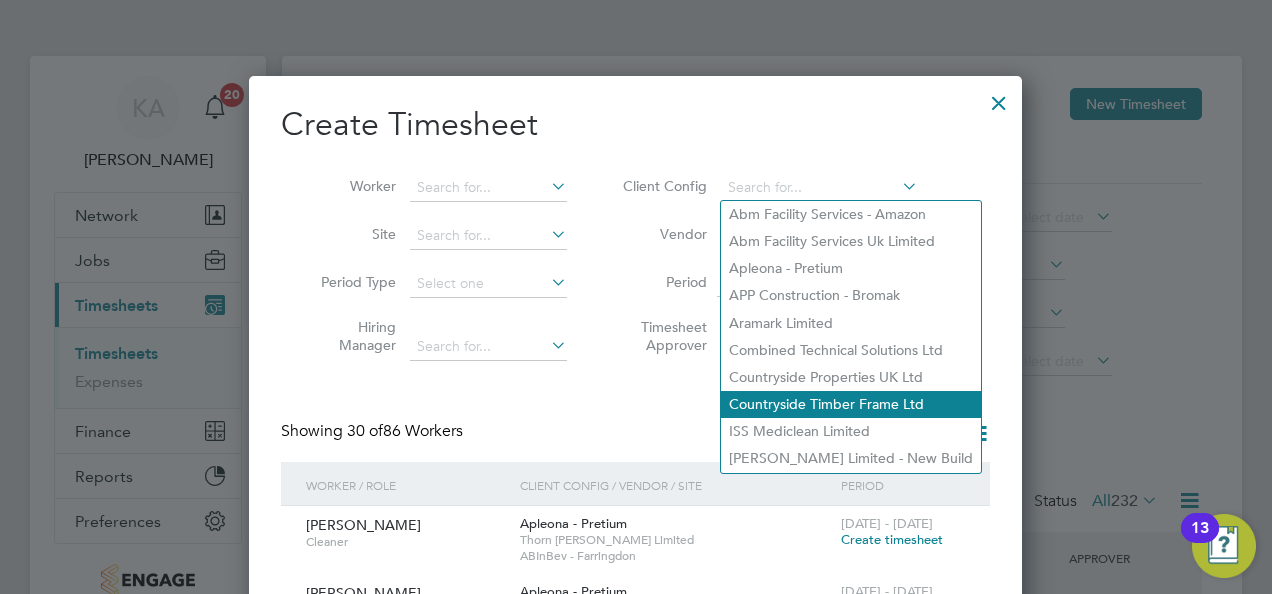 click on "Countryside Timber Frame Ltd" 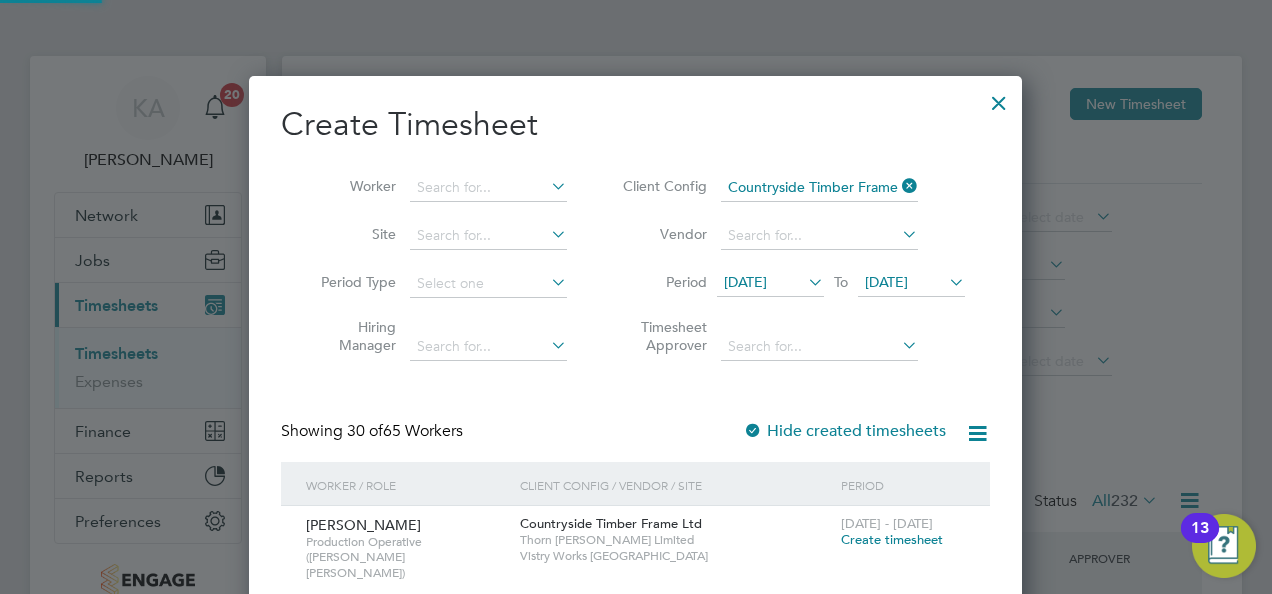 click on "14 Jul 2025" at bounding box center (770, 283) 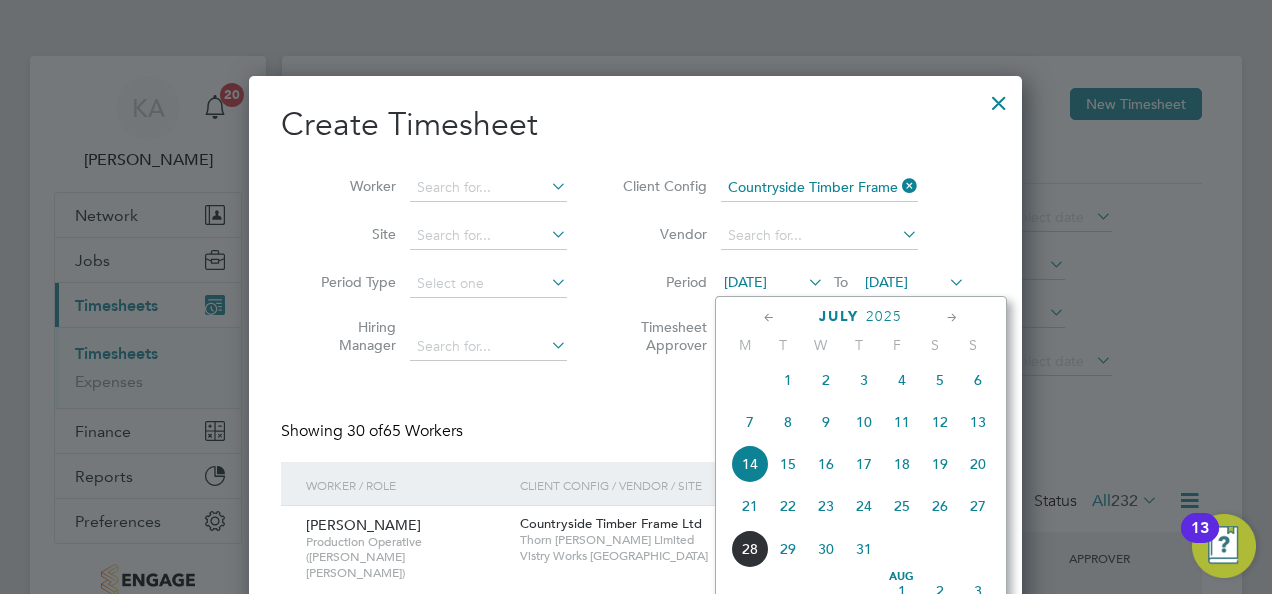 click on "21" 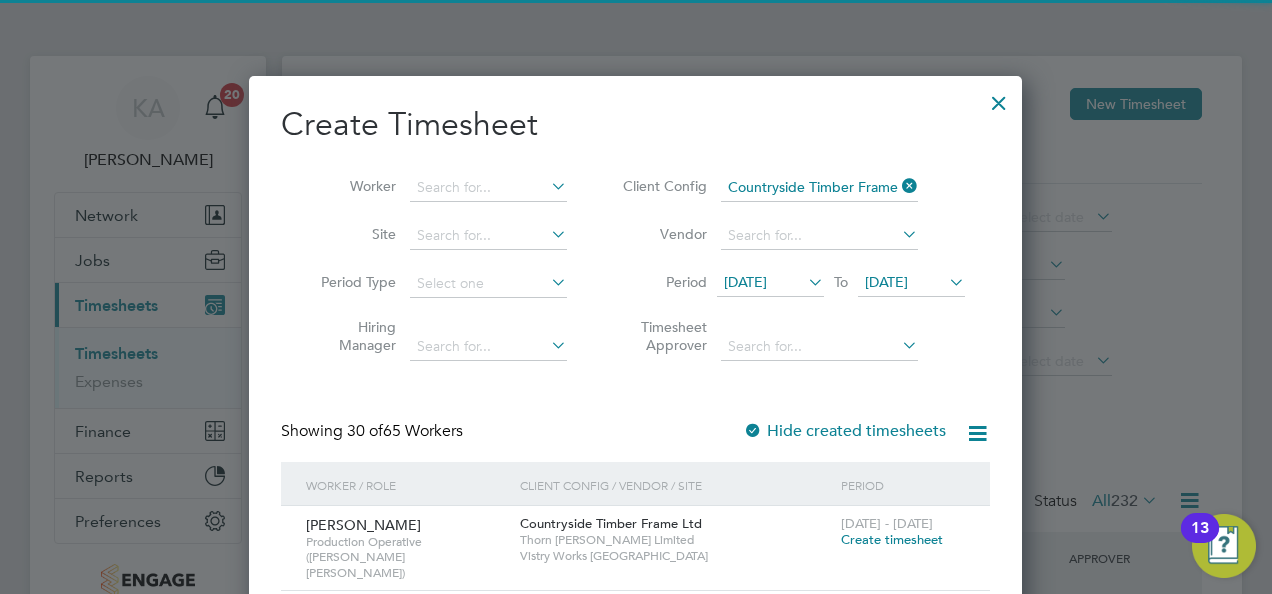 click on "21 Jul 2025" at bounding box center (911, 283) 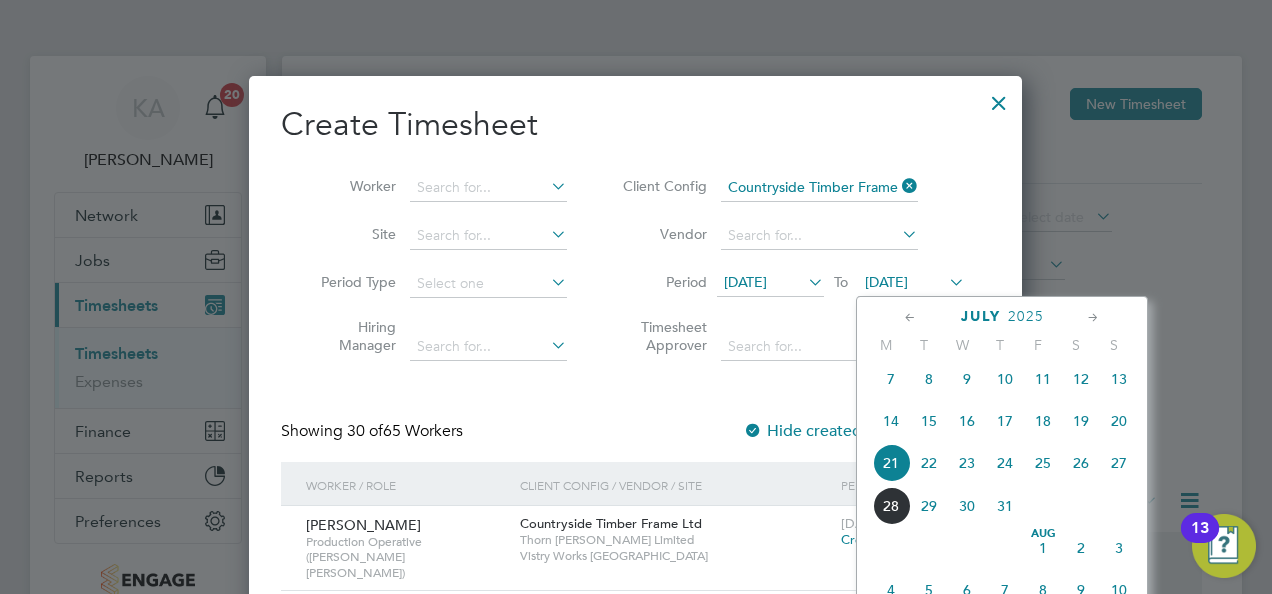 click on "27" 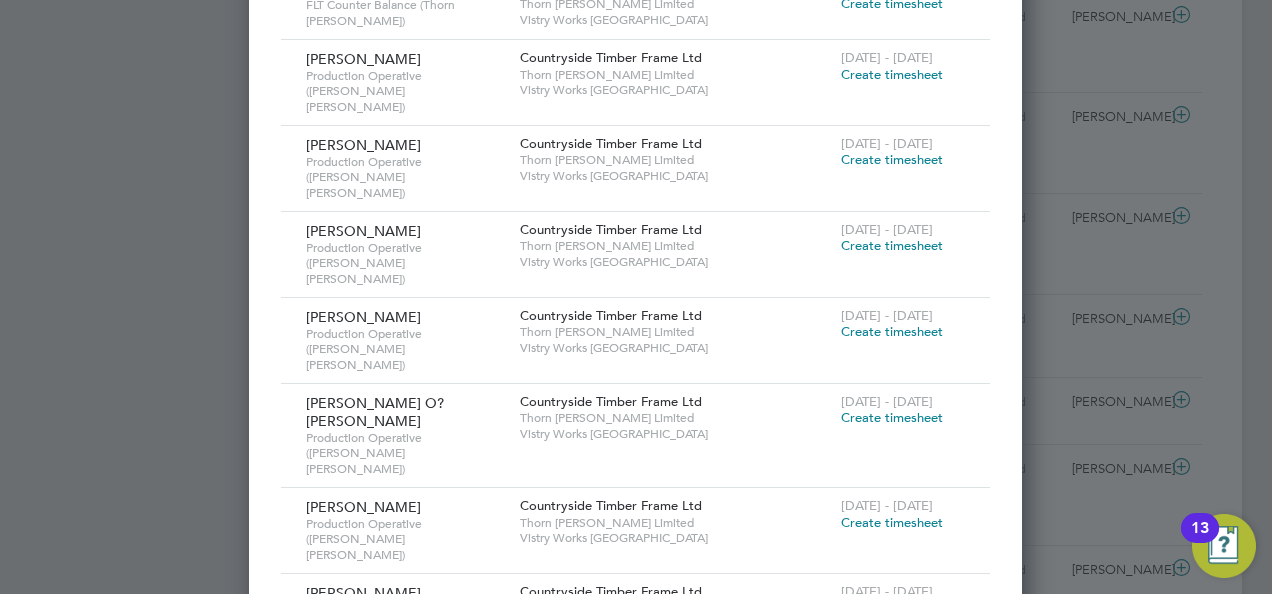 click on "Show  30  more" at bounding box center (635, 777) 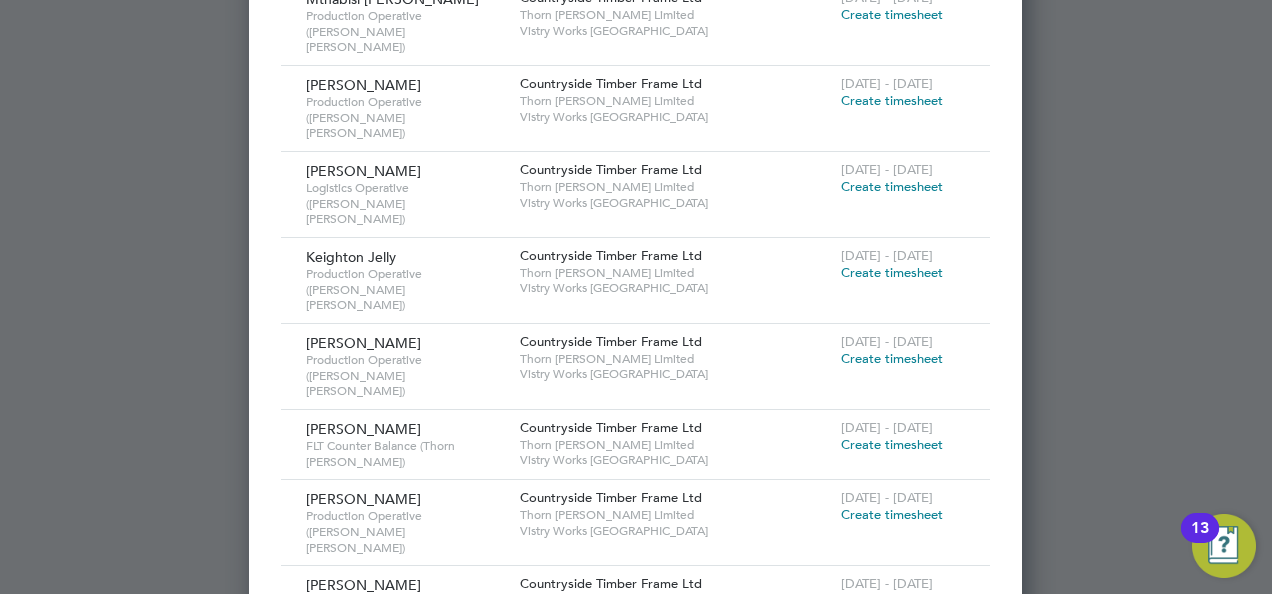 click on "Show  5  more" at bounding box center (652, 1440) 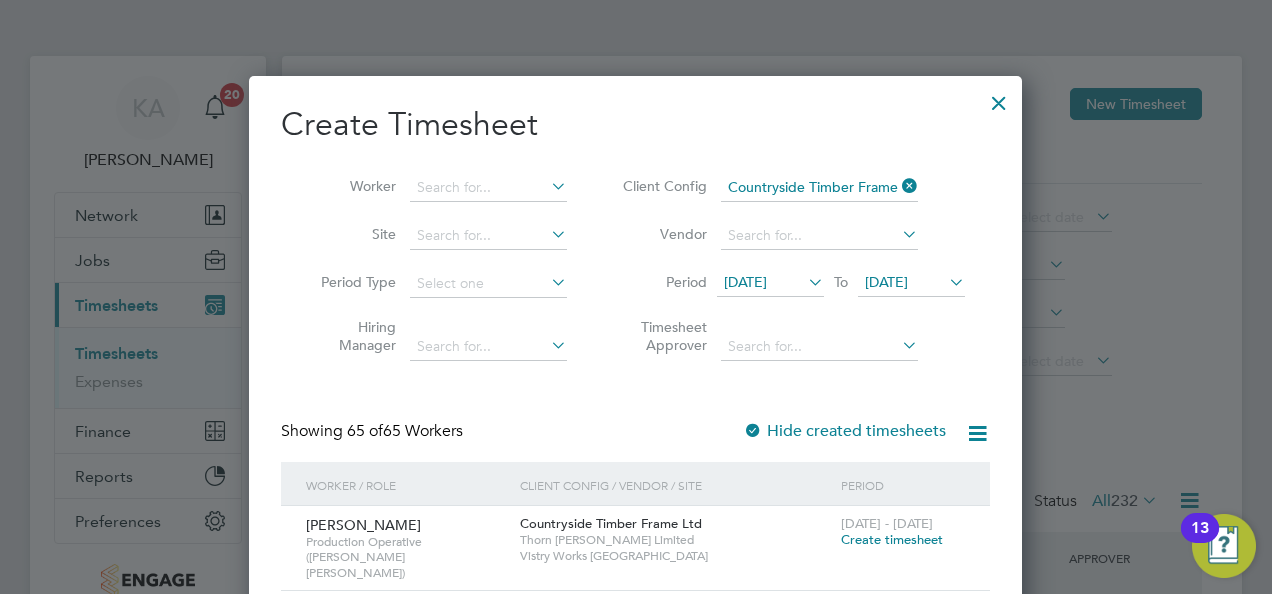 click at bounding box center [999, 98] 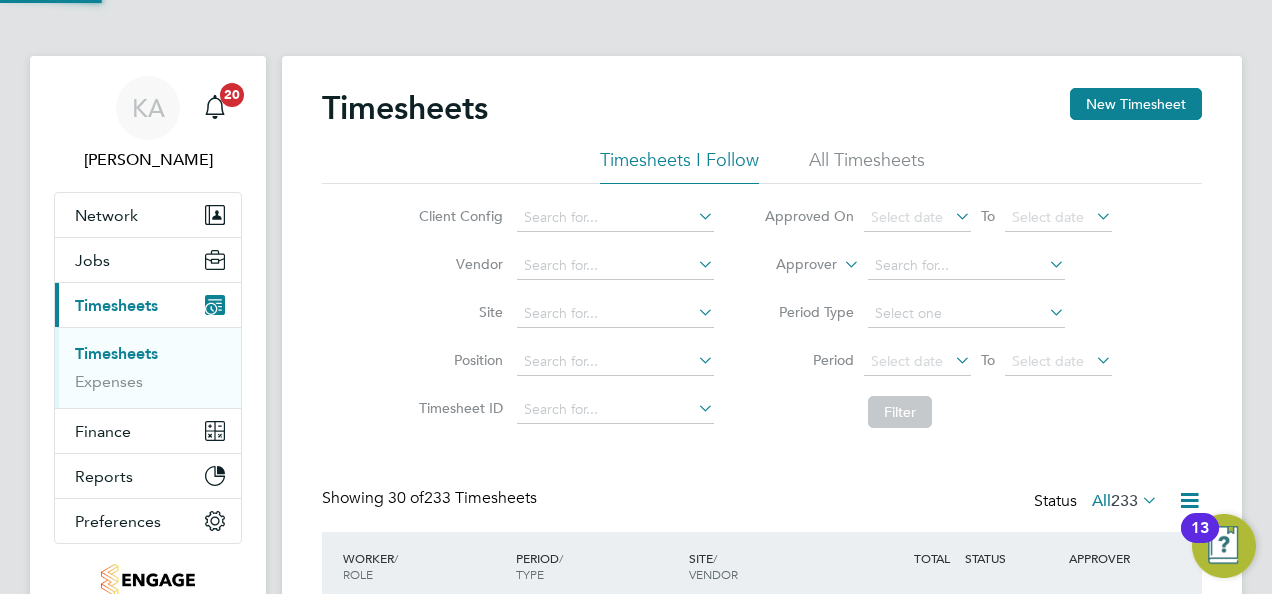 scroll, scrollTop: 270, scrollLeft: 0, axis: vertical 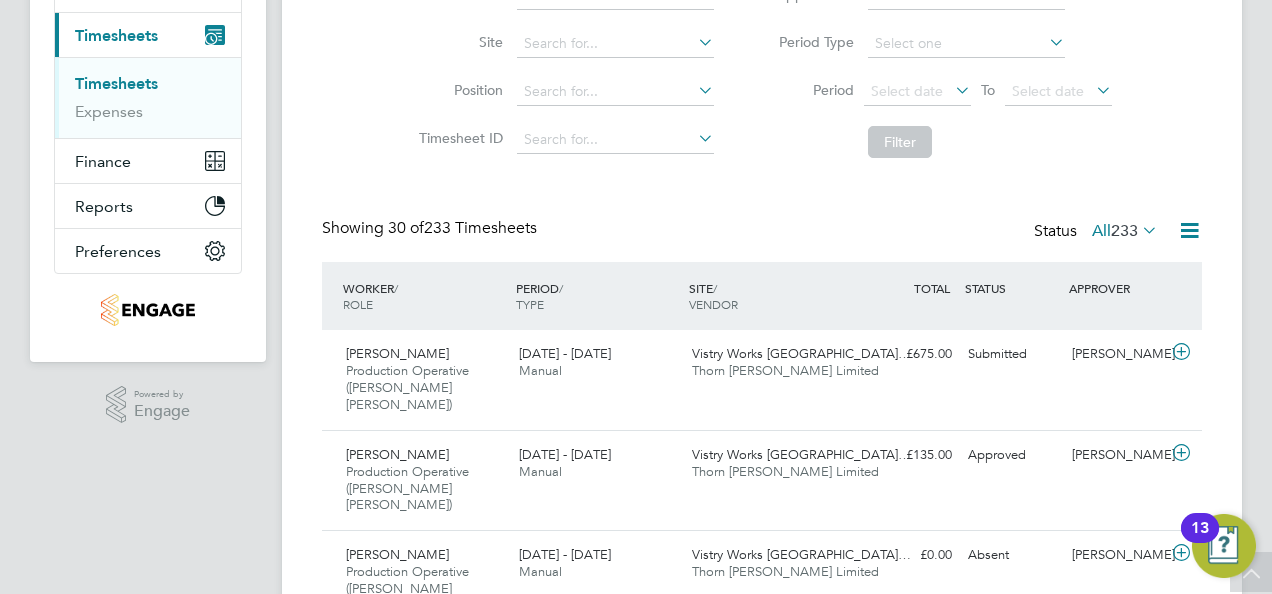 click 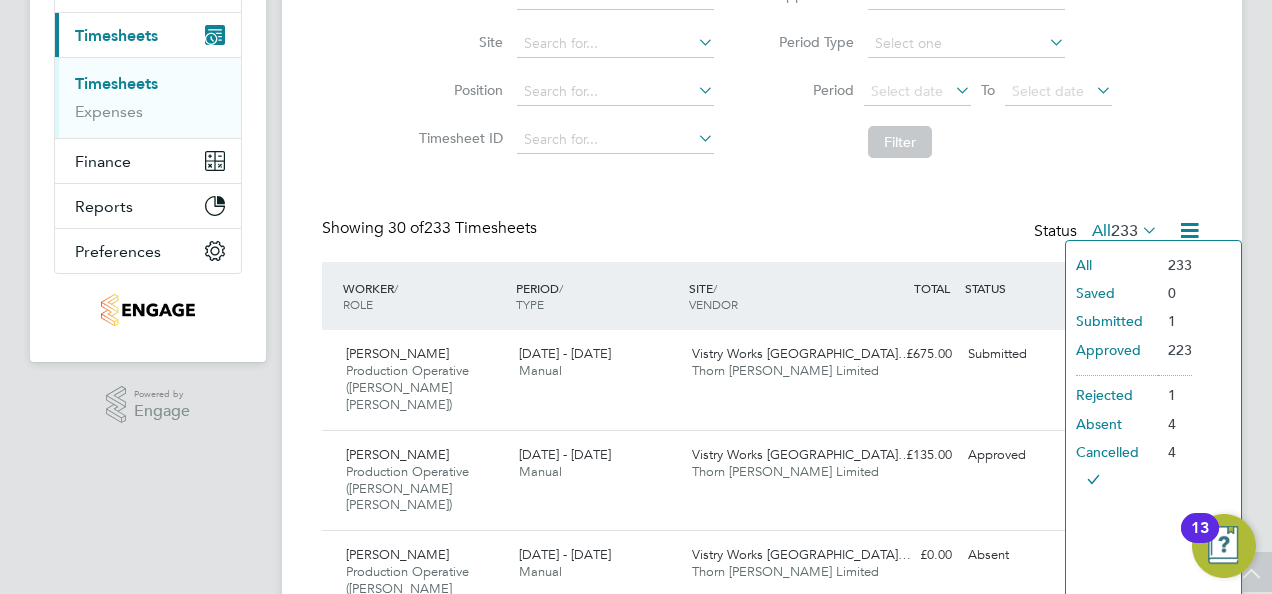 click on "Submitted" 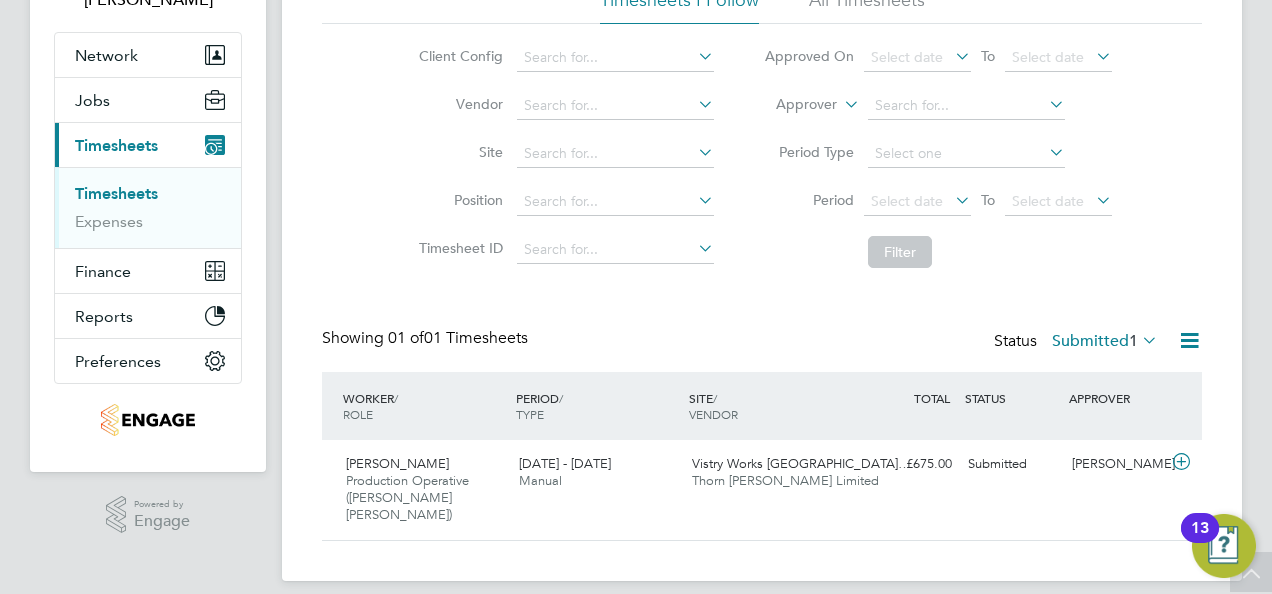 click on "1" 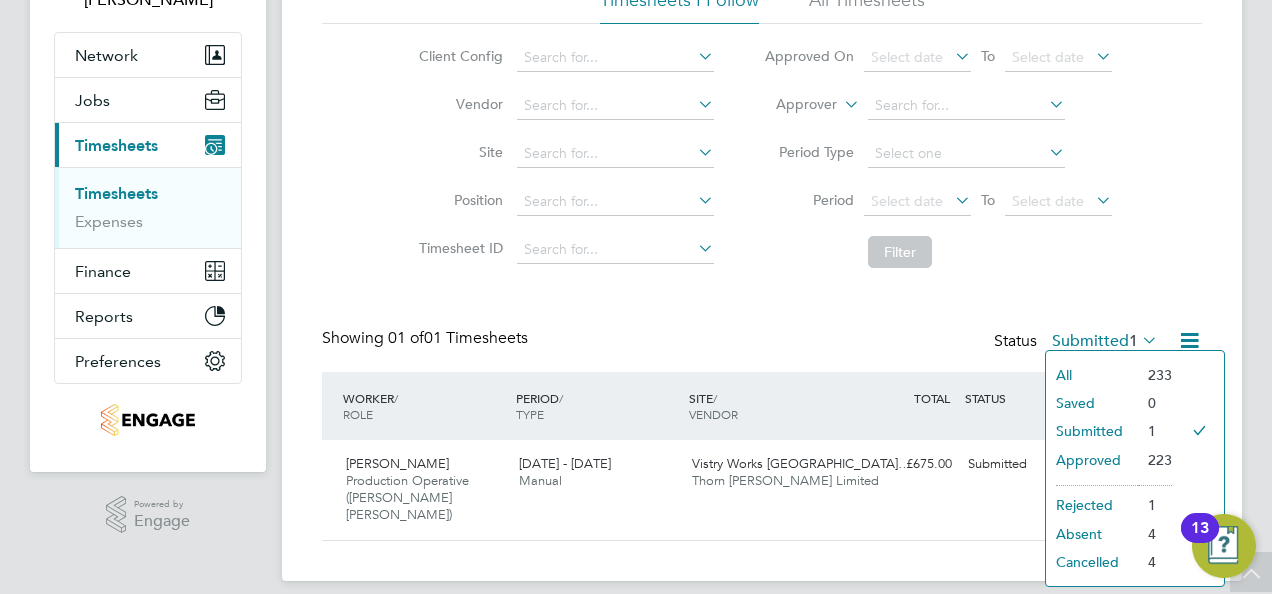 click on "233" 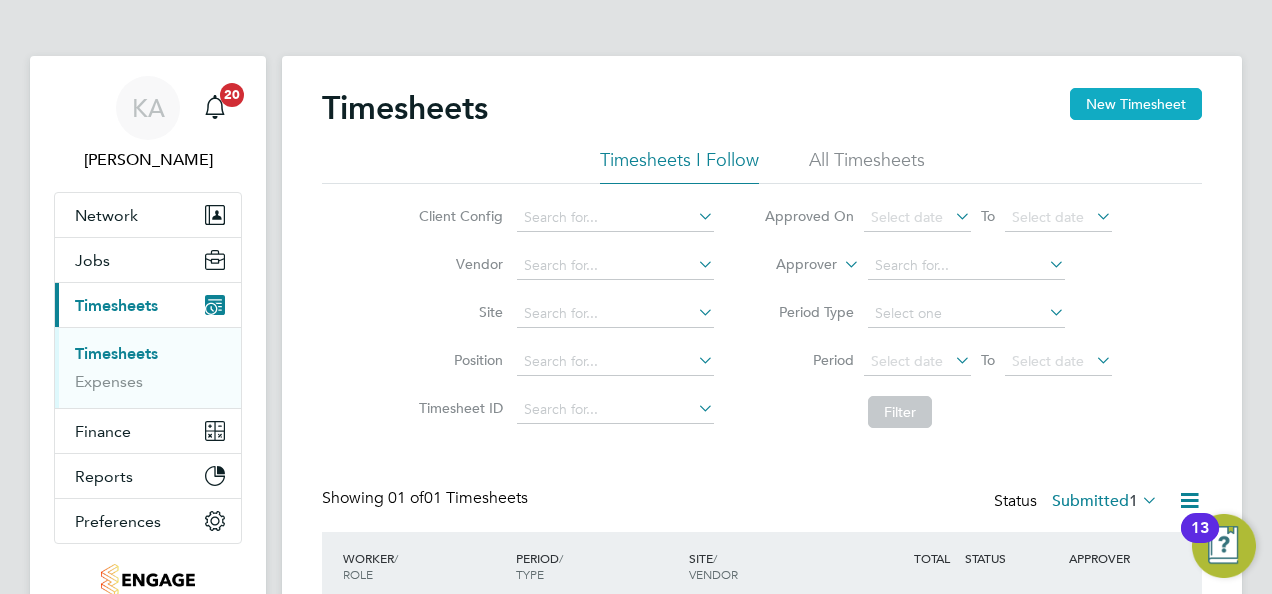 click on "New Timesheet" 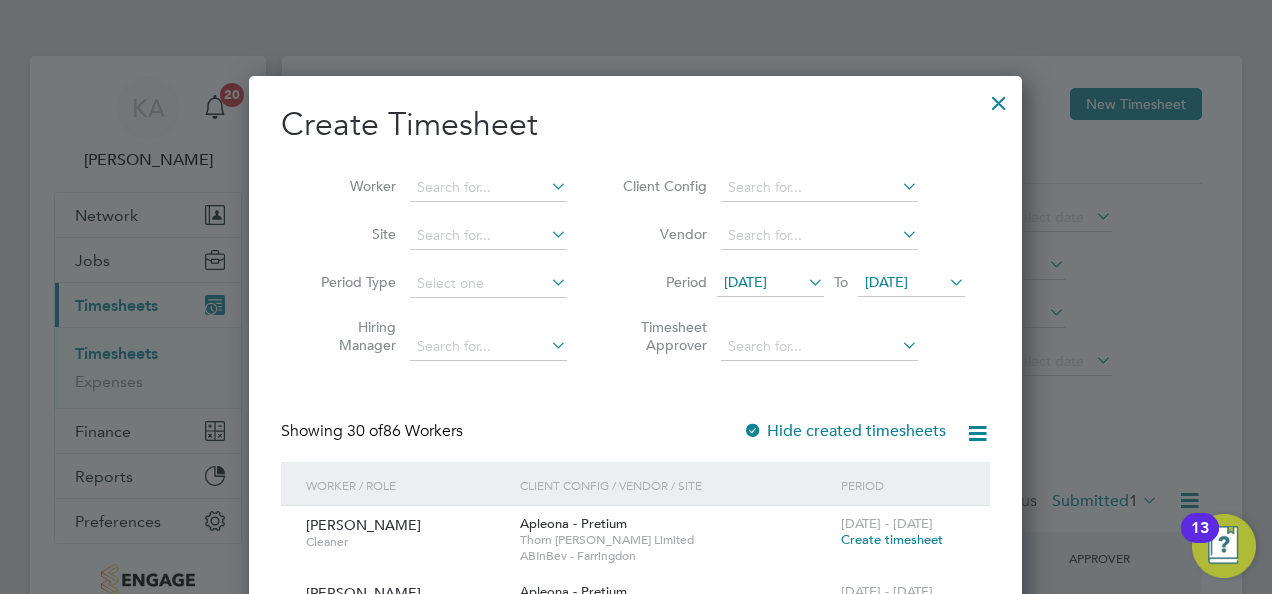 click on "14 Jul 2025" at bounding box center [745, 282] 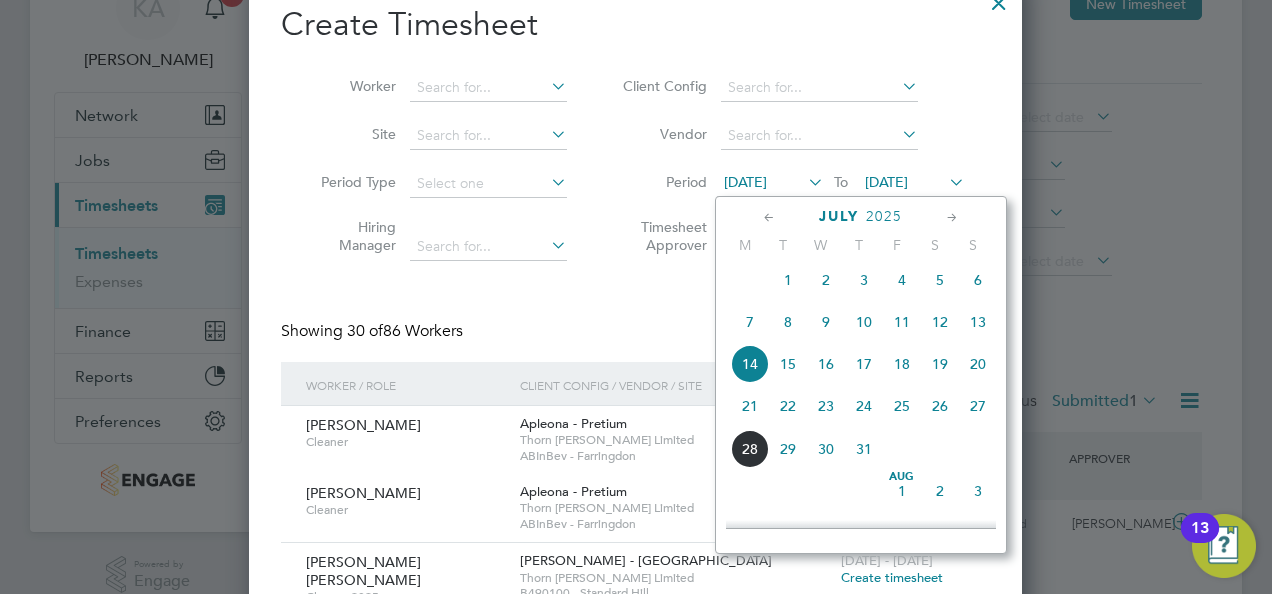 click on "21" 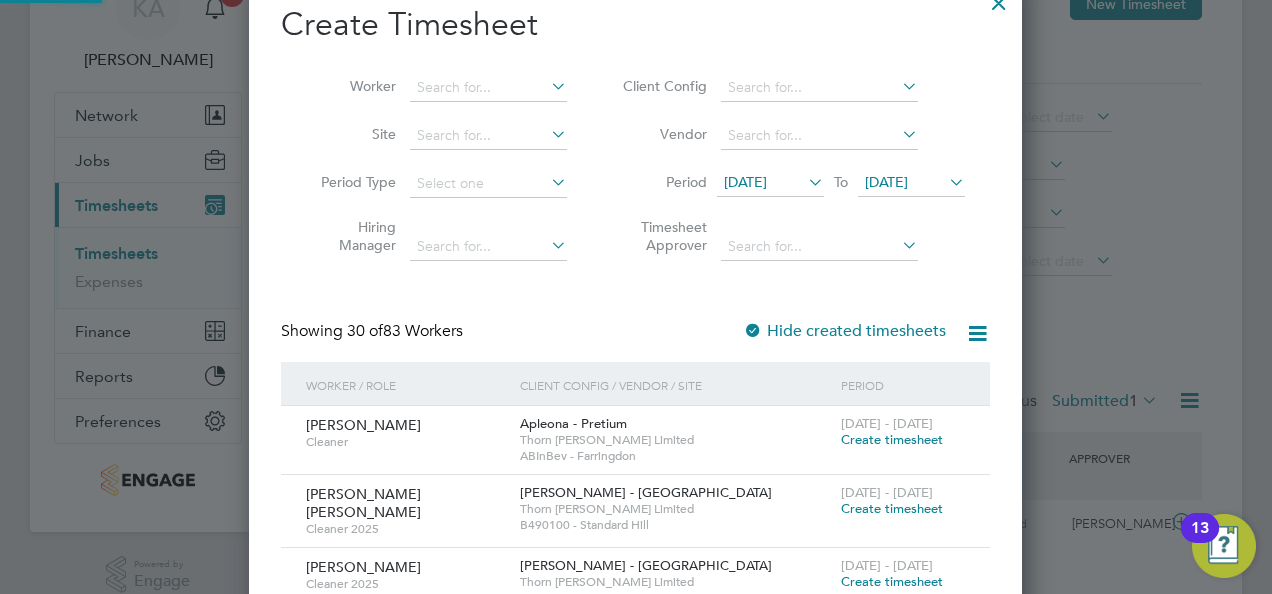 click on "21 Jul 2025" at bounding box center (886, 182) 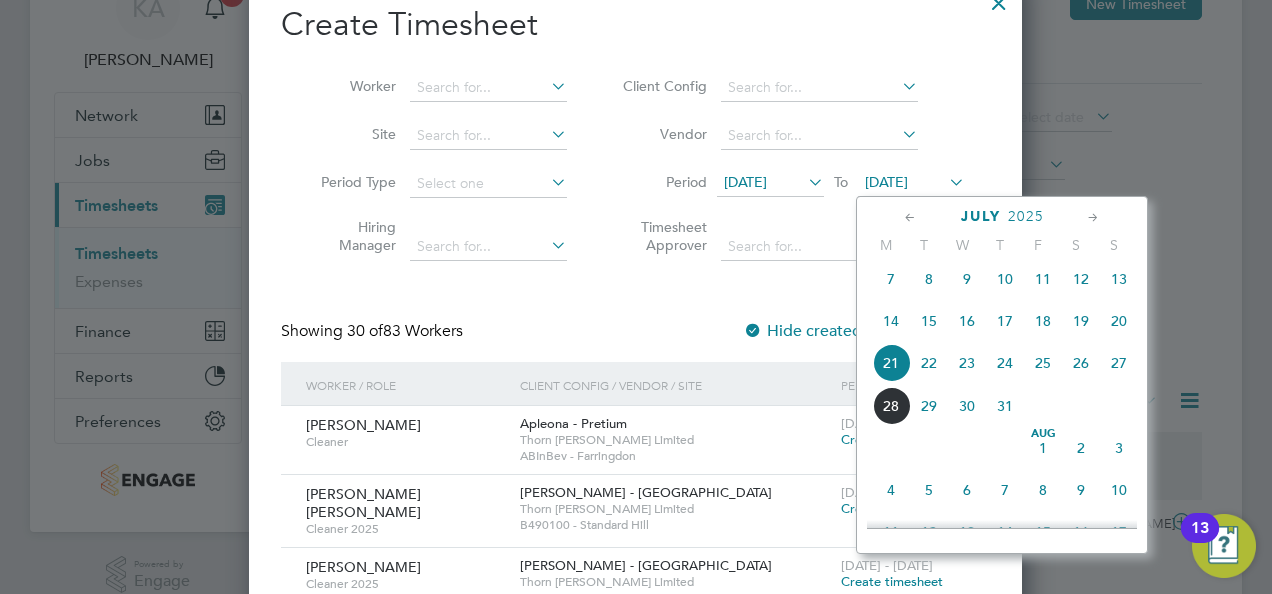click on "27" 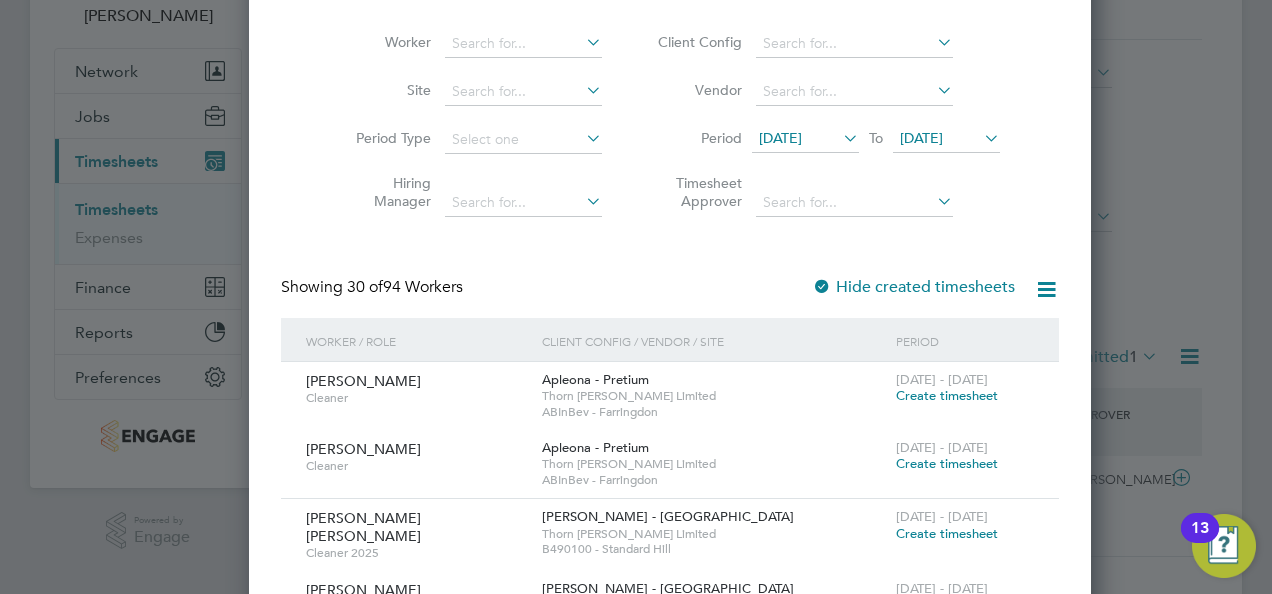 scroll, scrollTop: 0, scrollLeft: 0, axis: both 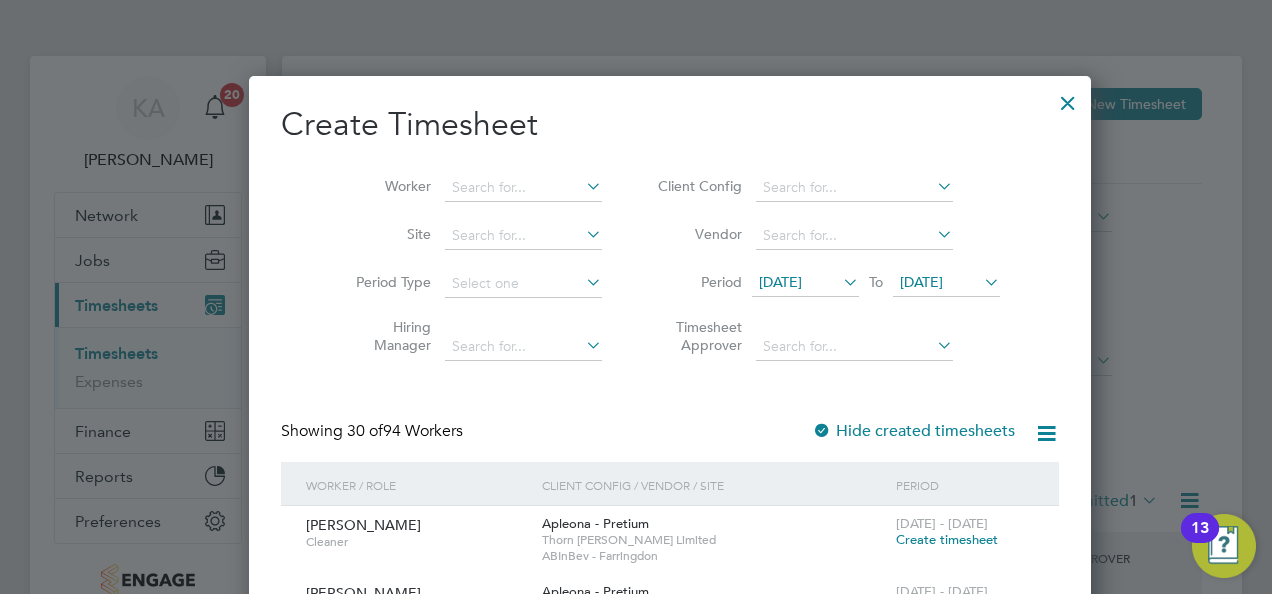 click 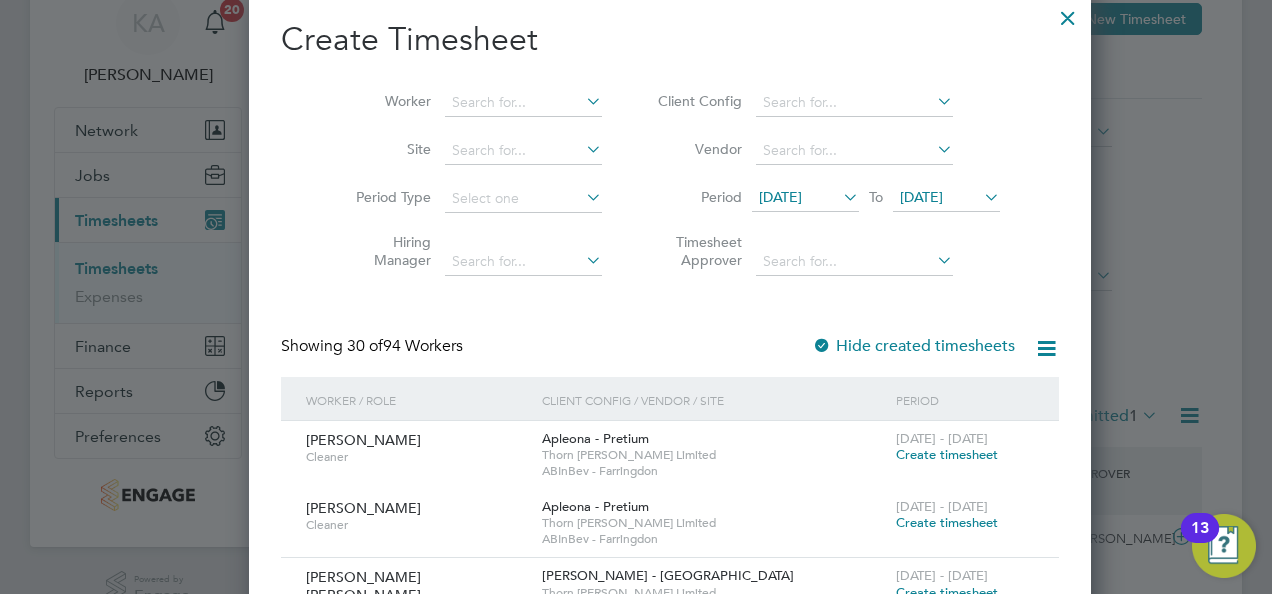 scroll, scrollTop: 0, scrollLeft: 0, axis: both 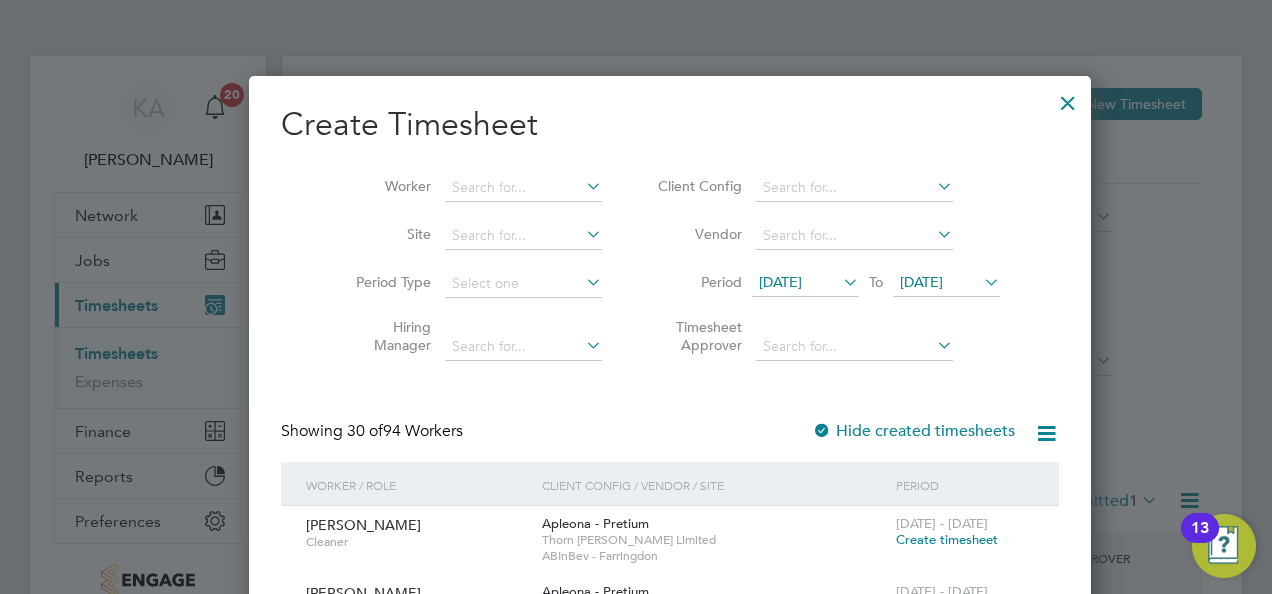 click 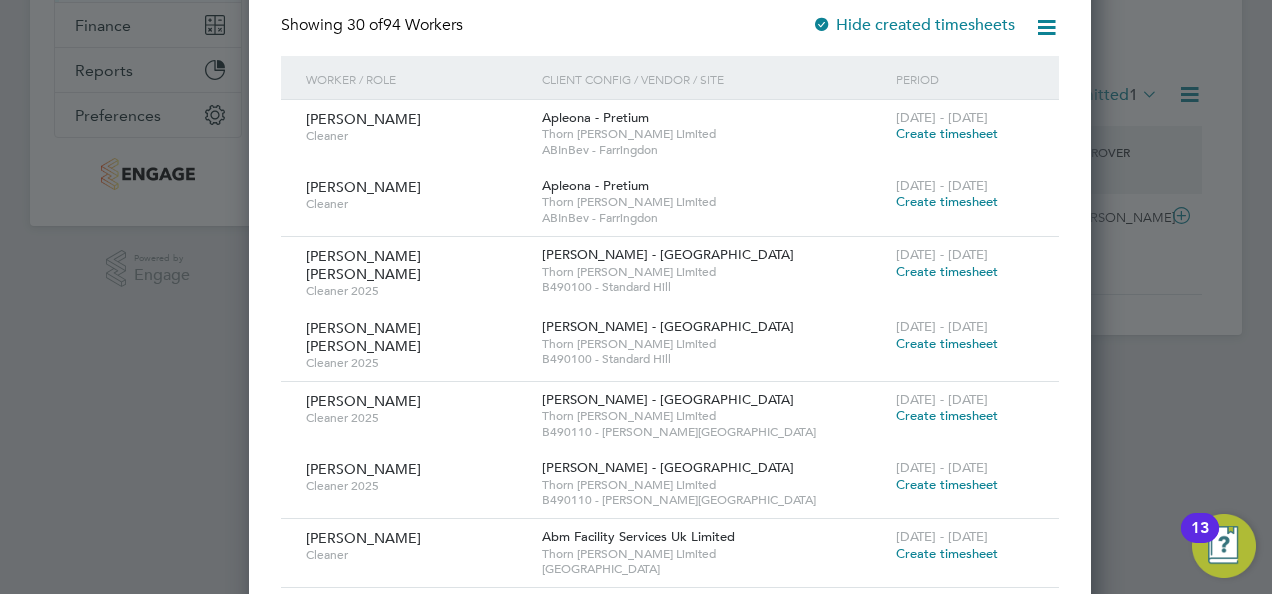 scroll, scrollTop: 300, scrollLeft: 0, axis: vertical 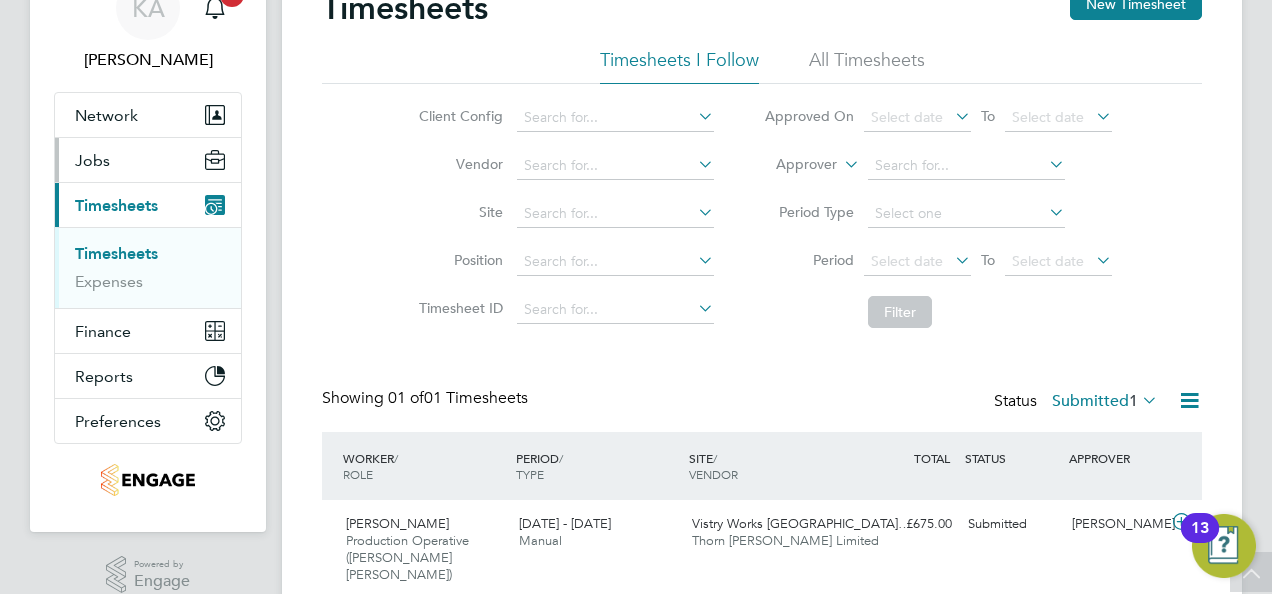 click on "Jobs" at bounding box center [148, 160] 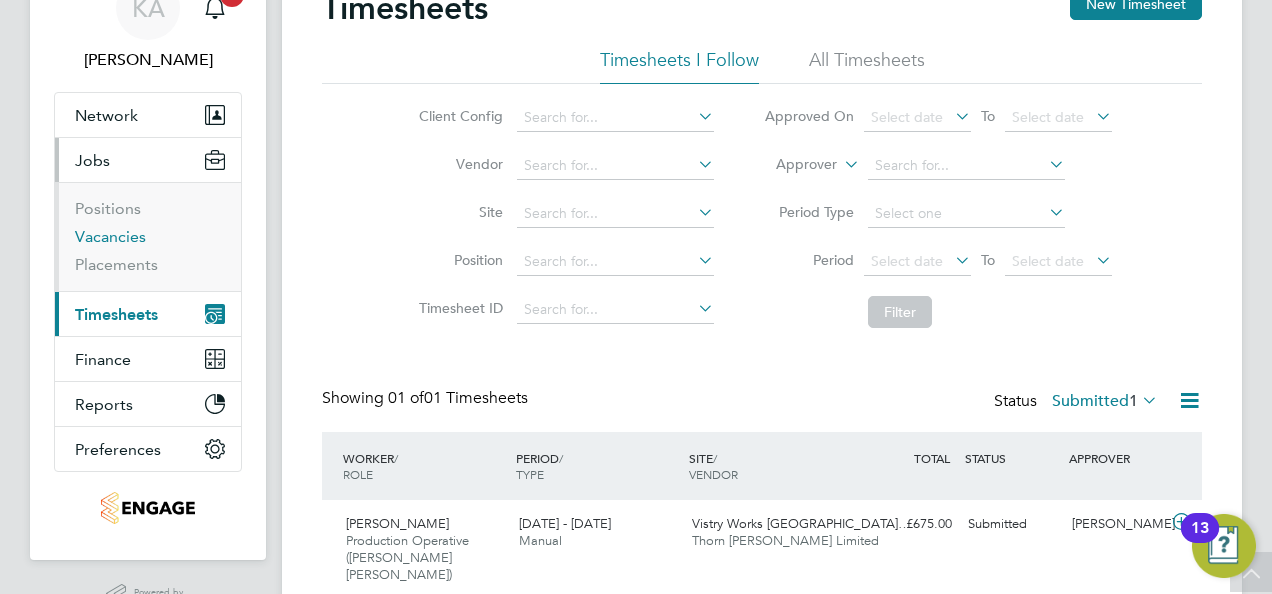 click on "Vacancies" at bounding box center [110, 236] 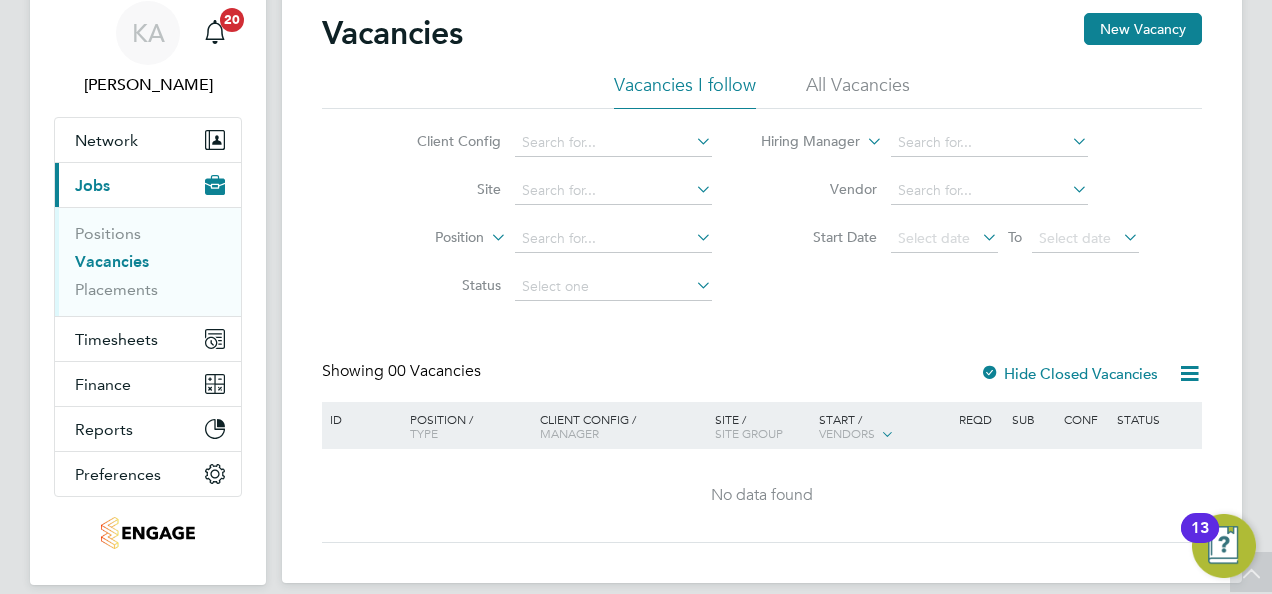 scroll, scrollTop: 0, scrollLeft: 0, axis: both 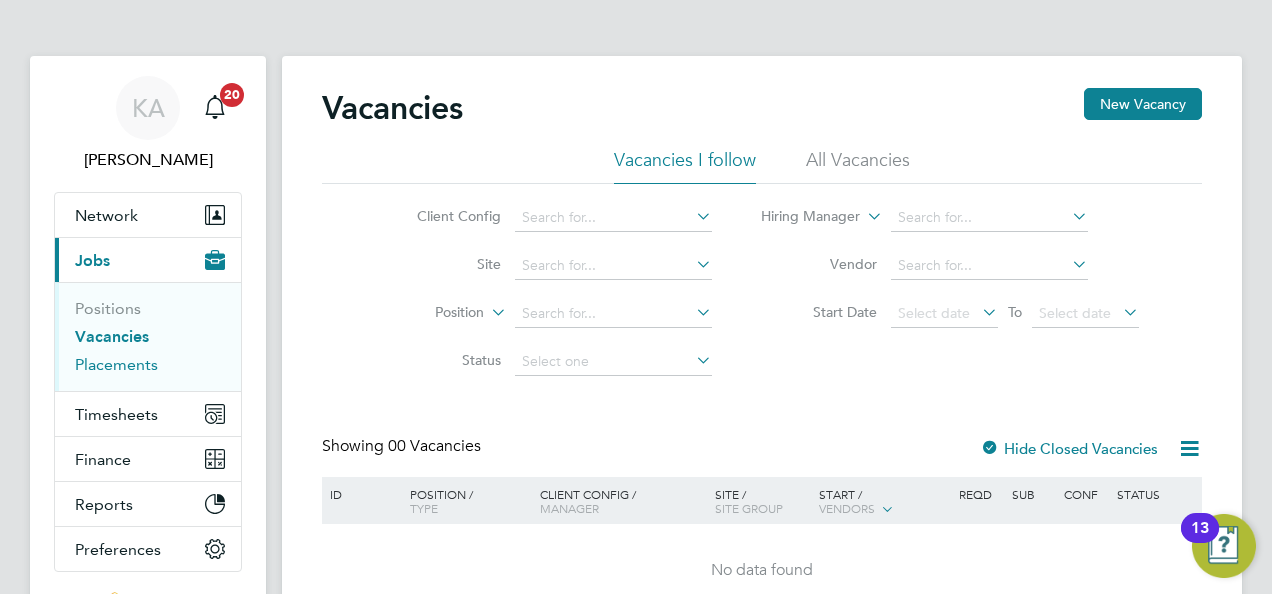 click on "Placements" at bounding box center (116, 364) 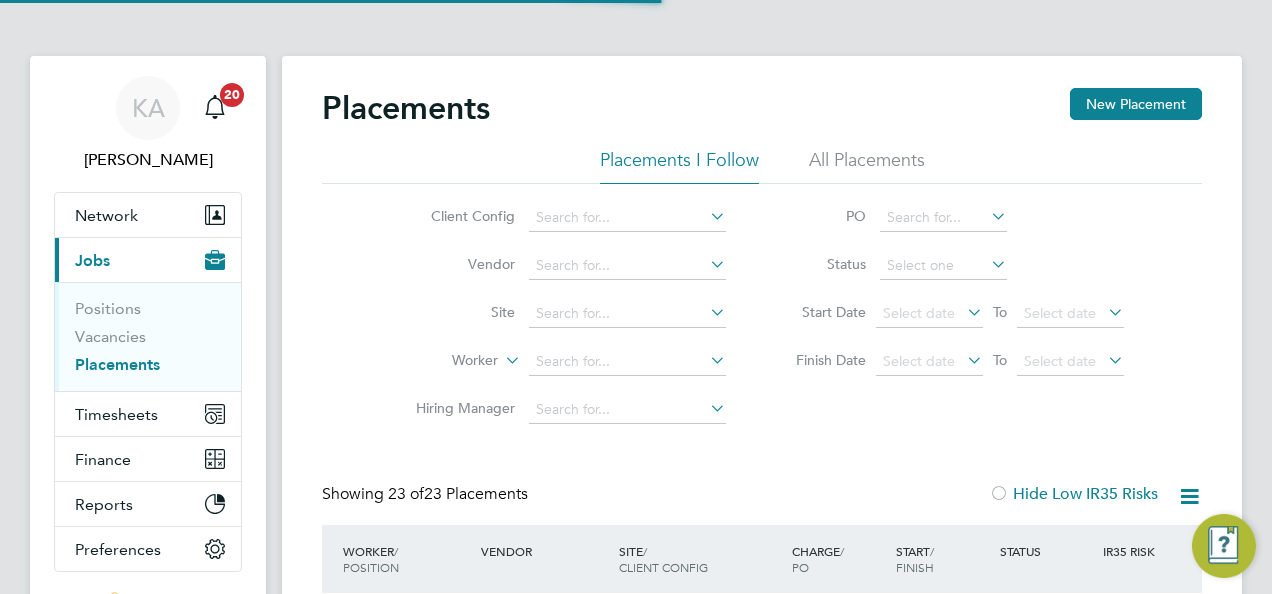scroll, scrollTop: 300, scrollLeft: 0, axis: vertical 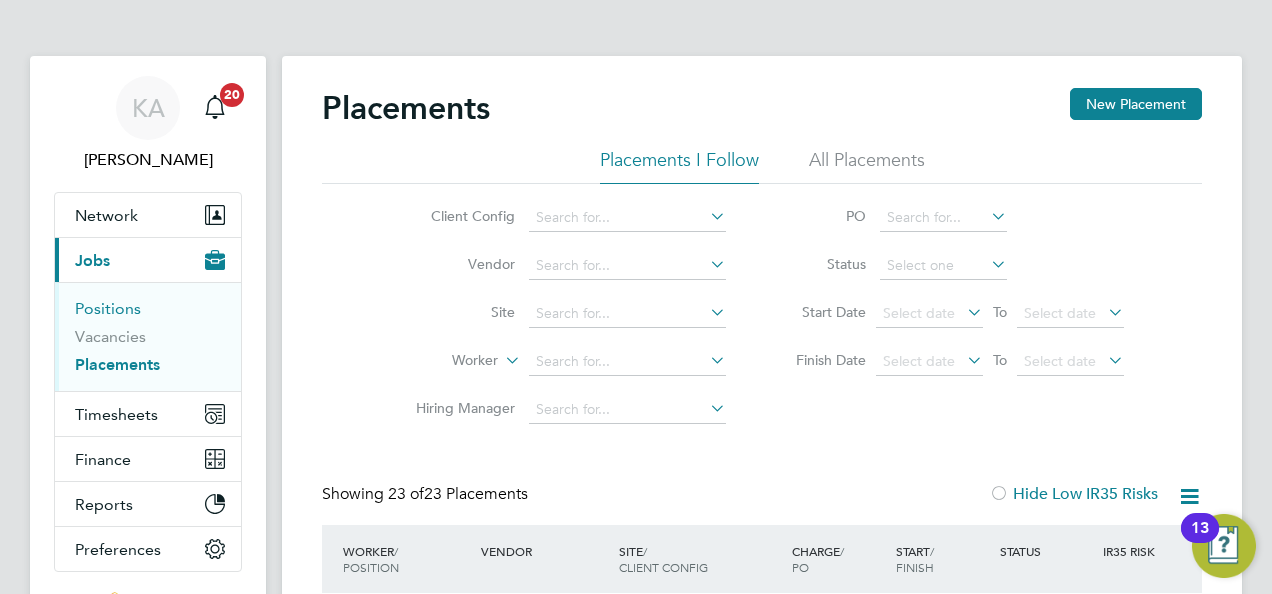 click on "Positions" at bounding box center (108, 308) 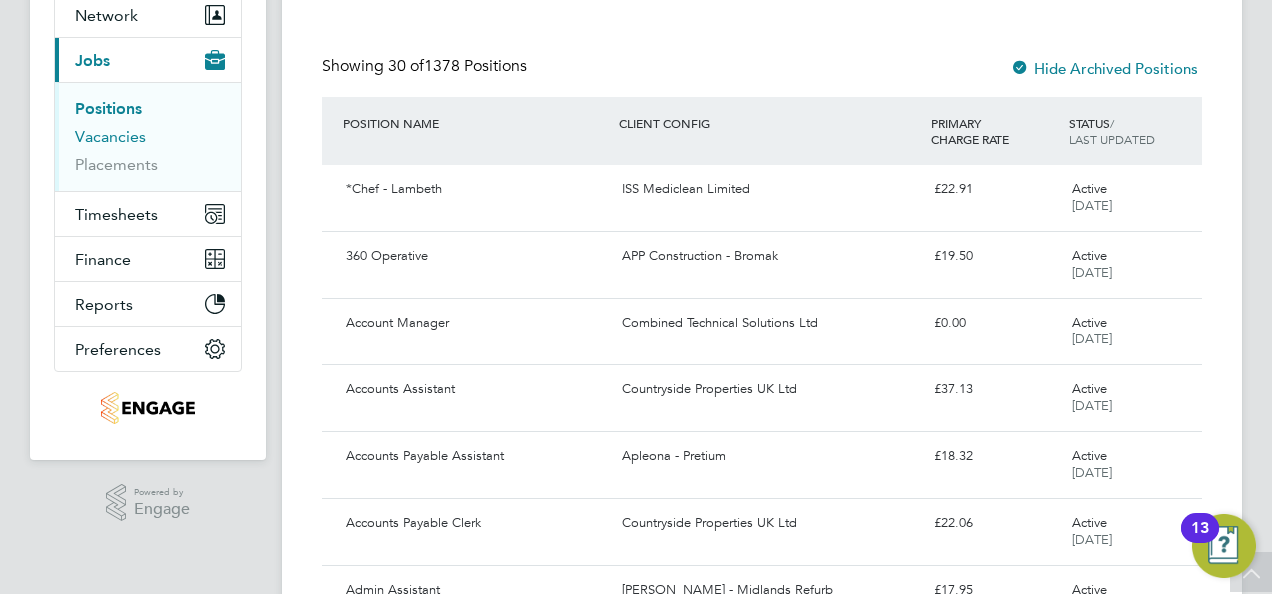 click on "Vacancies" at bounding box center [110, 136] 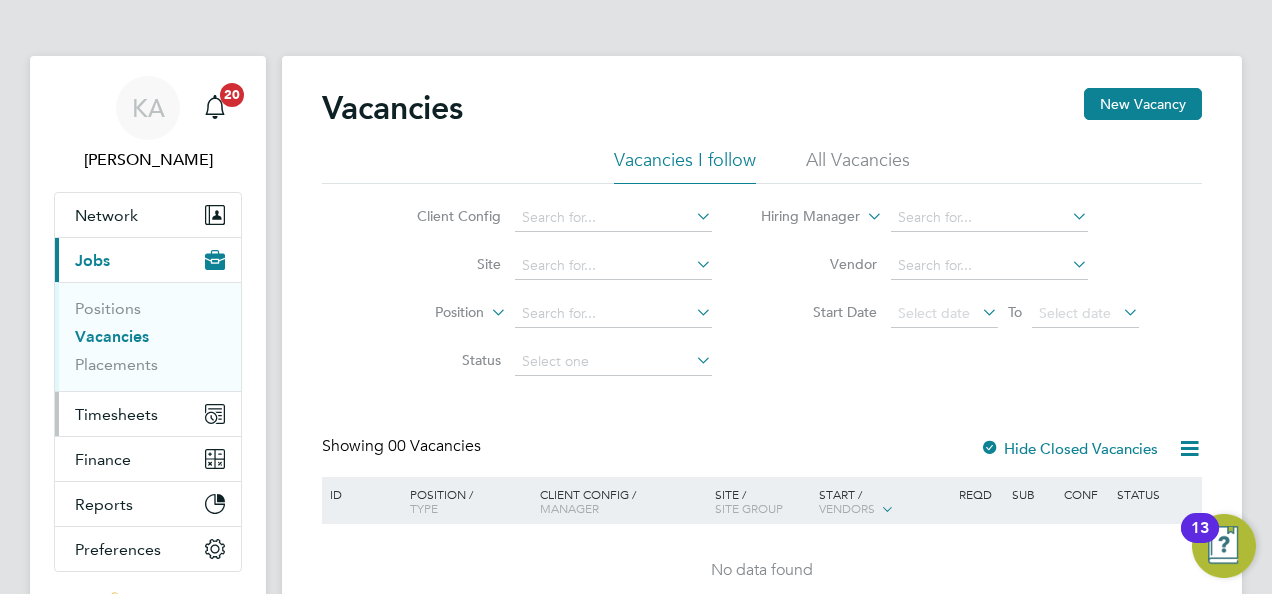 click on "Timesheets" at bounding box center [116, 414] 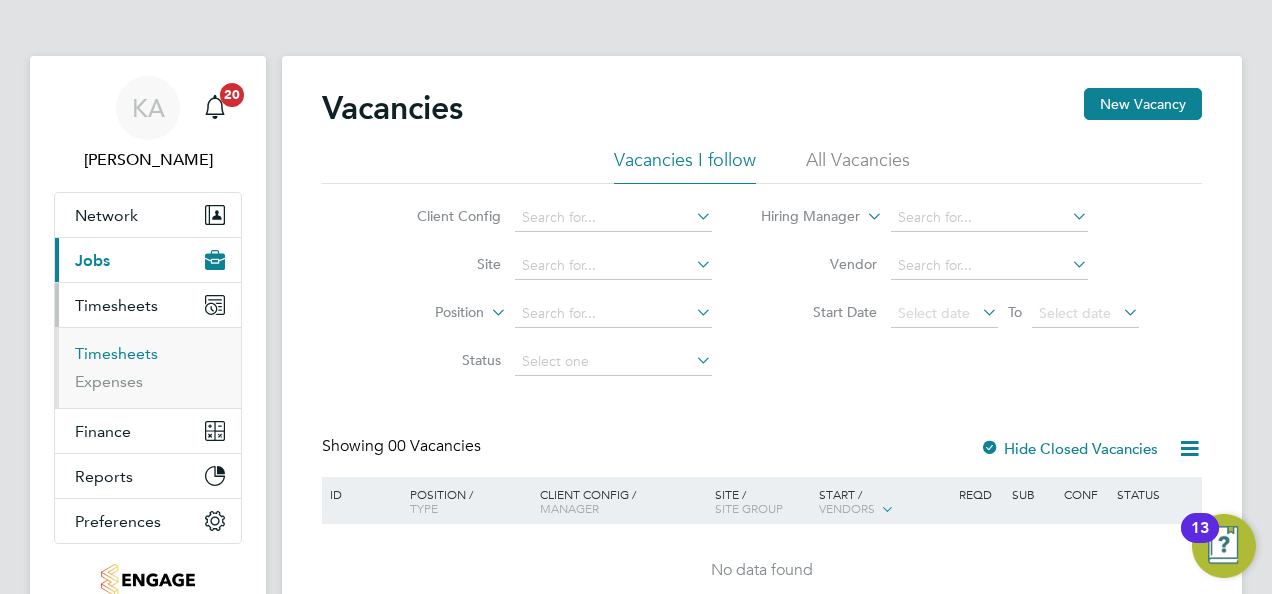 click on "Timesheets" at bounding box center [116, 353] 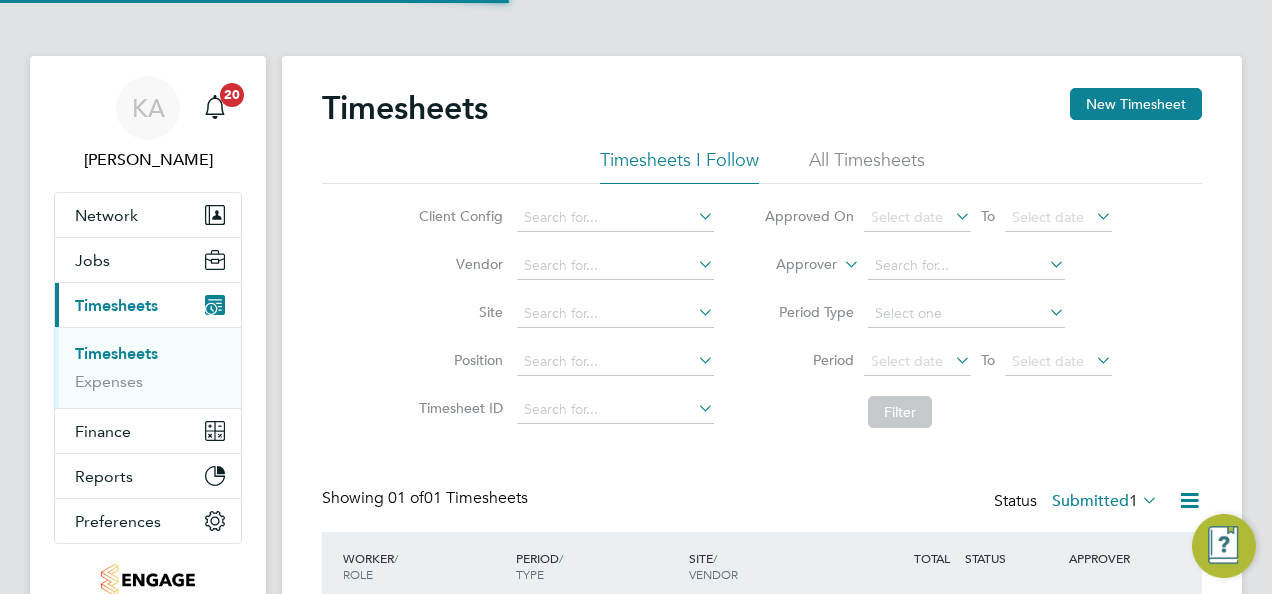 scroll, scrollTop: 10, scrollLeft: 10, axis: both 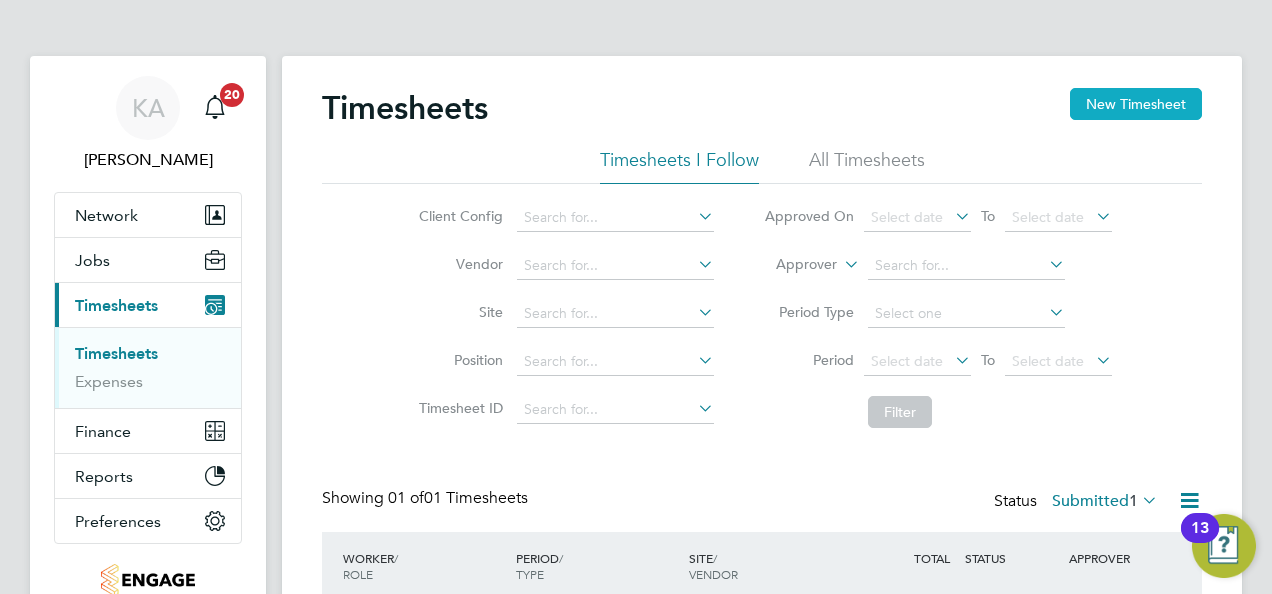 click on "New Timesheet" 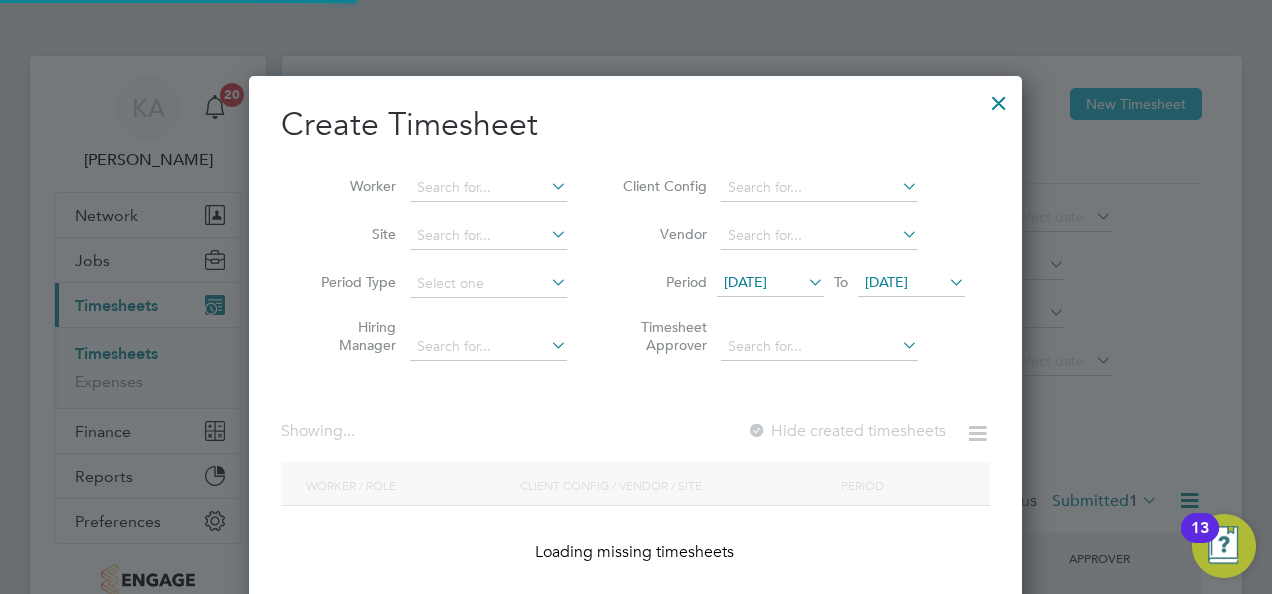 scroll, scrollTop: 10, scrollLeft: 9, axis: both 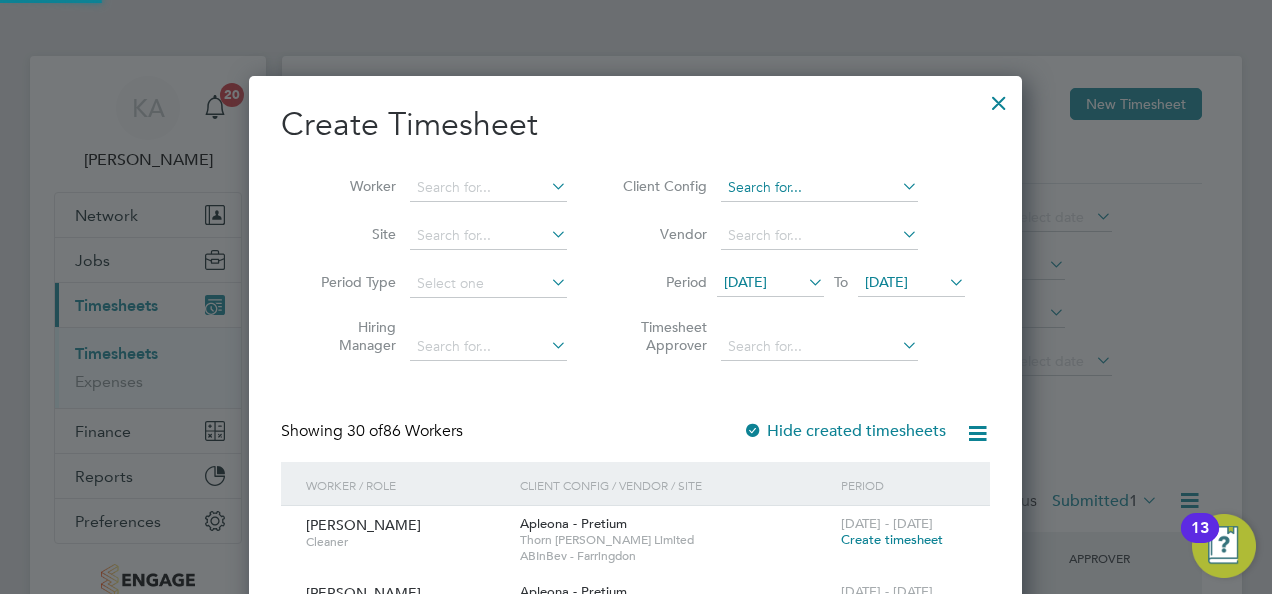 click at bounding box center [819, 188] 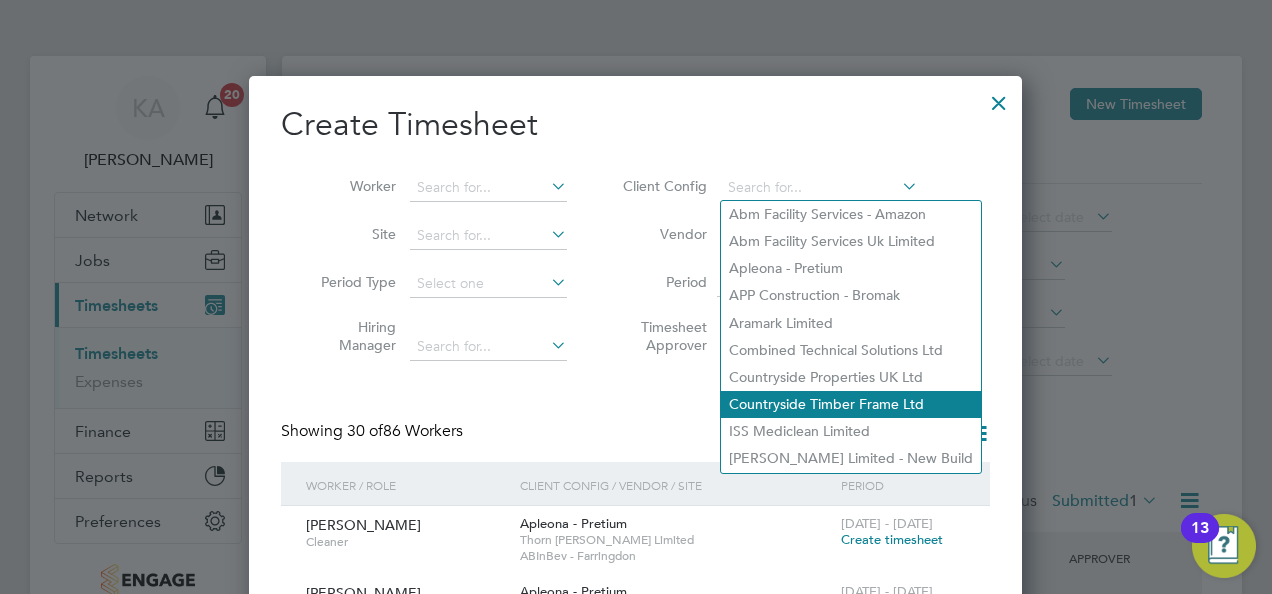 click on "Countryside Timber Frame Ltd" 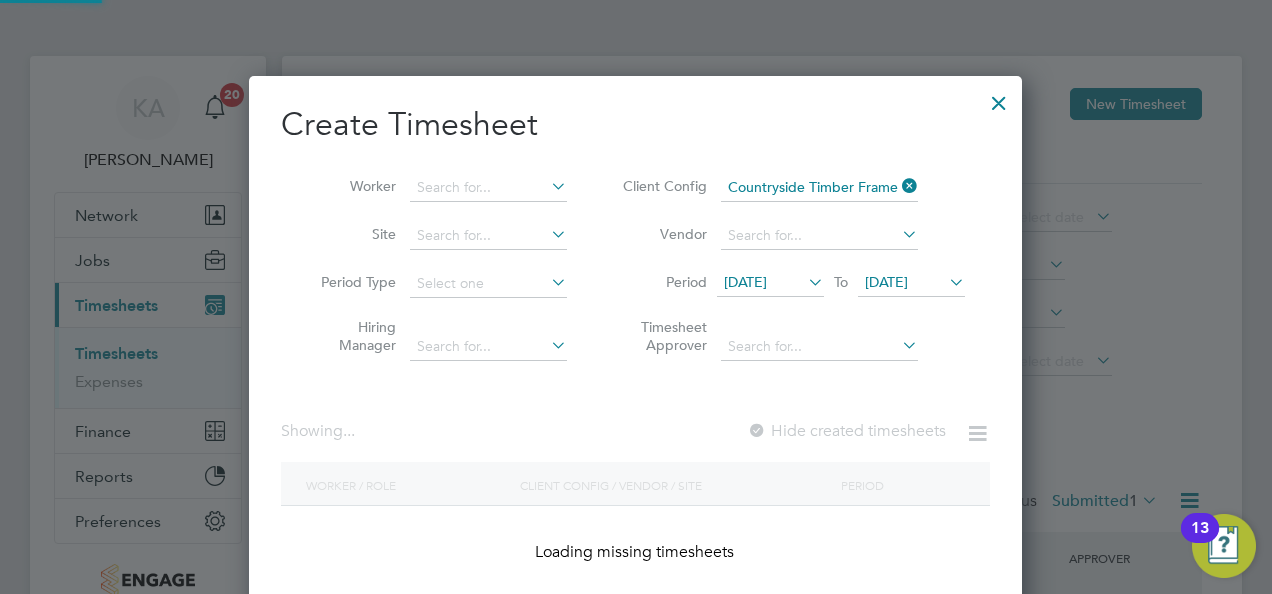 scroll, scrollTop: 10, scrollLeft: 9, axis: both 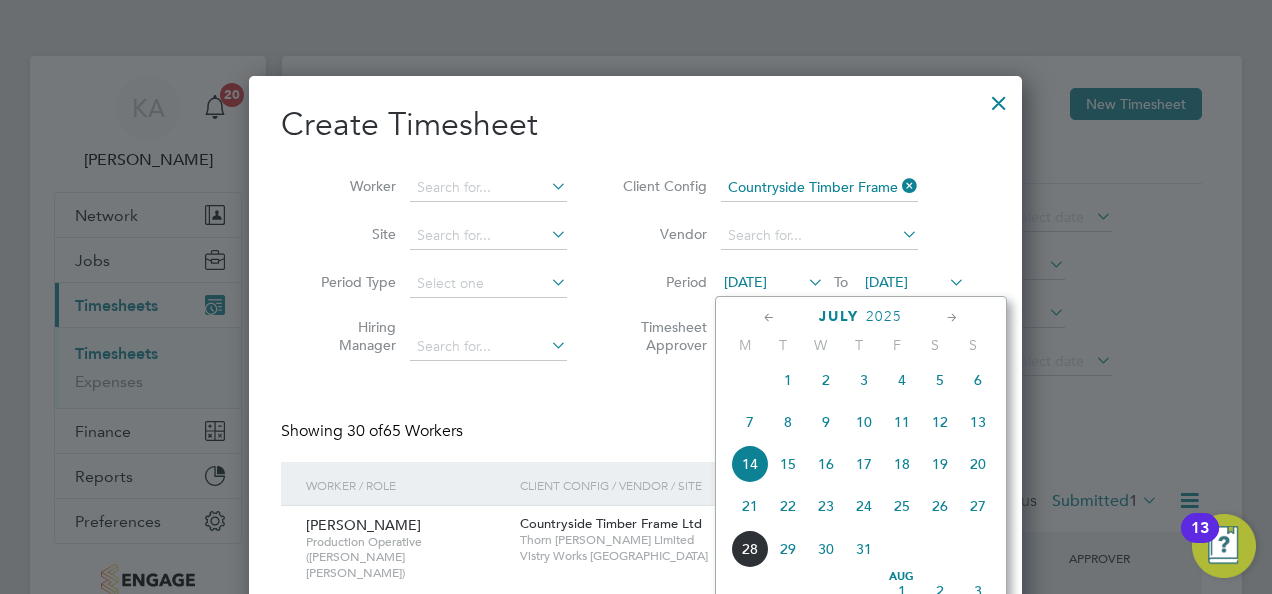 drag, startPoint x: 744, startPoint y: 512, endPoint x: 773, endPoint y: 440, distance: 77.62087 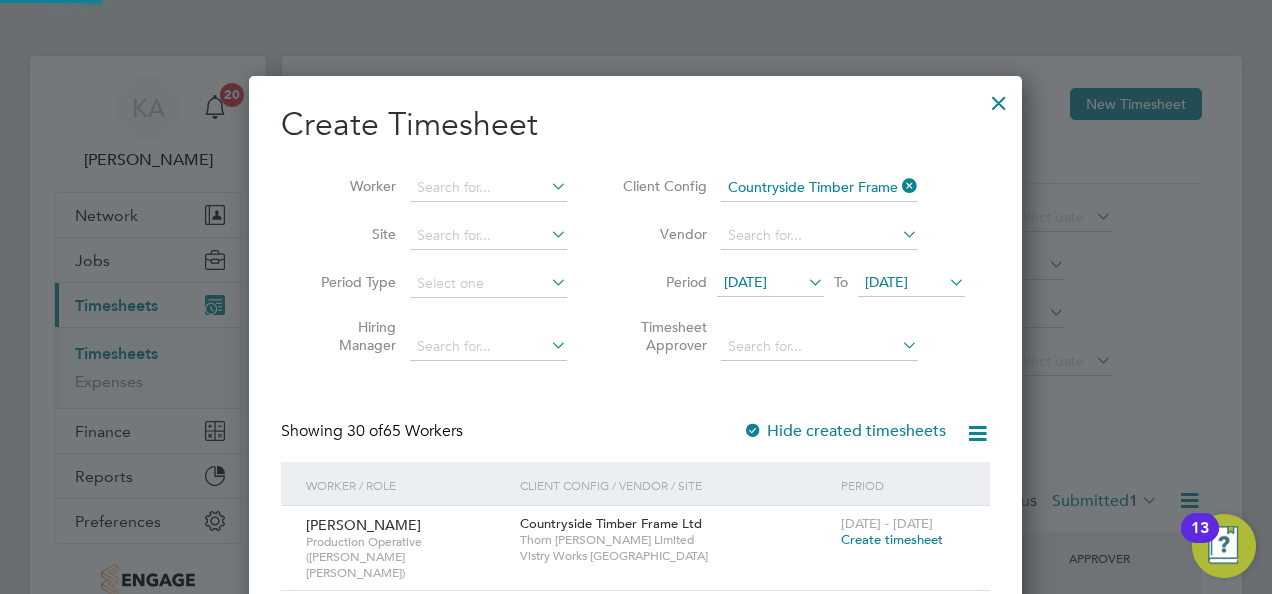 scroll, scrollTop: 10, scrollLeft: 9, axis: both 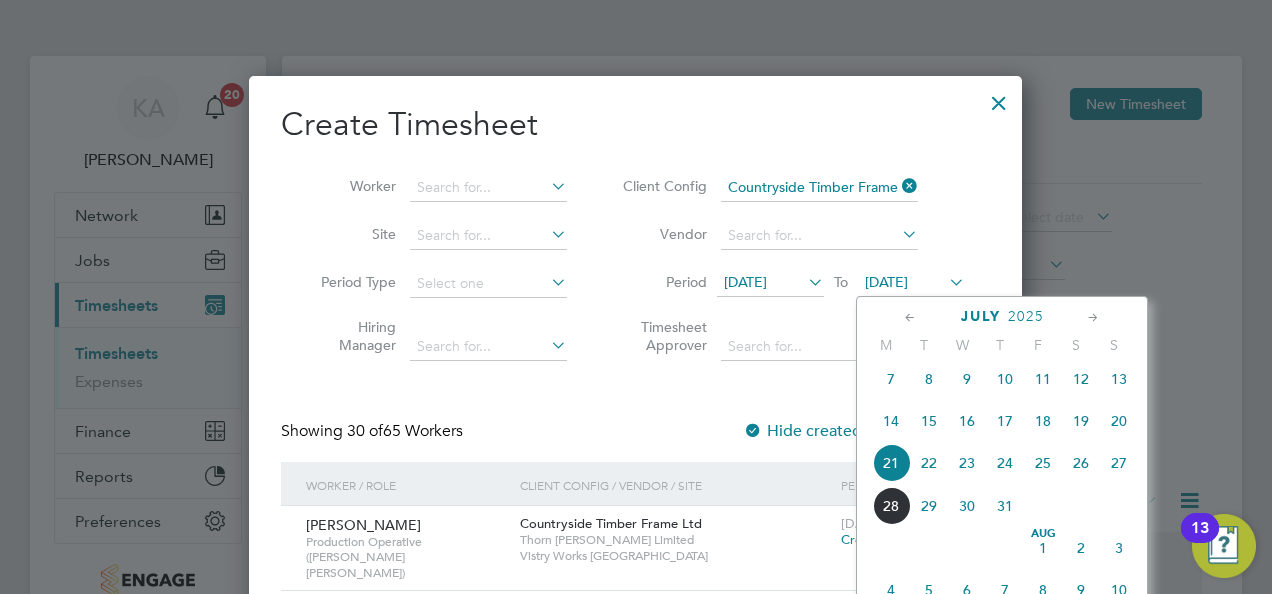 click on "27" 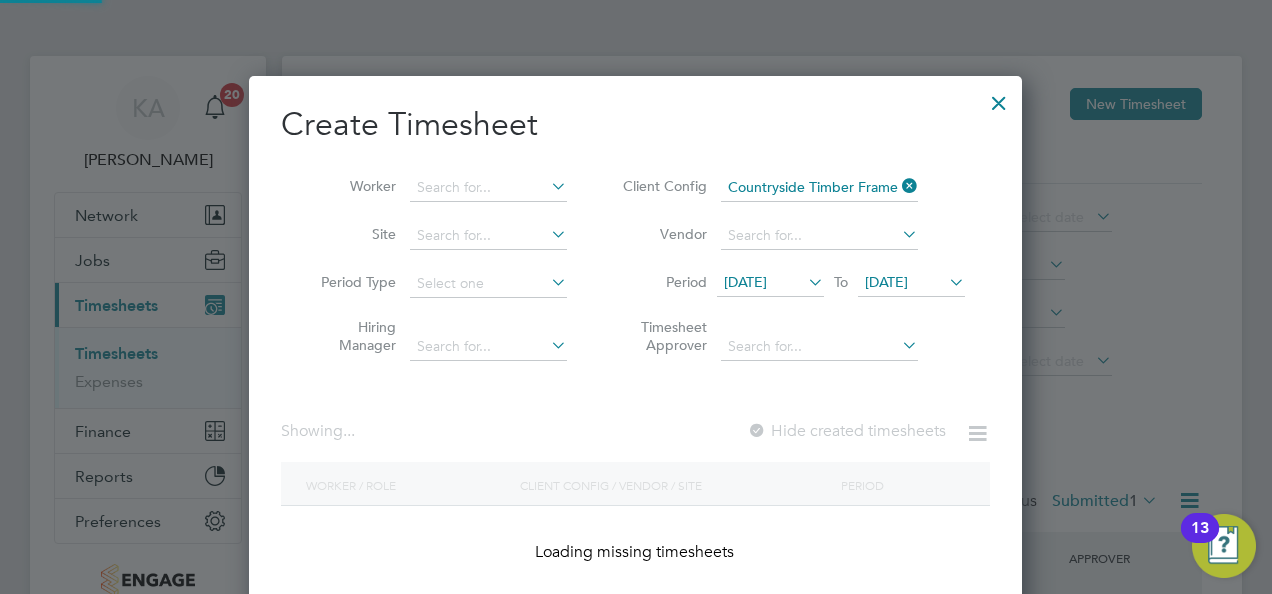 scroll, scrollTop: 10, scrollLeft: 9, axis: both 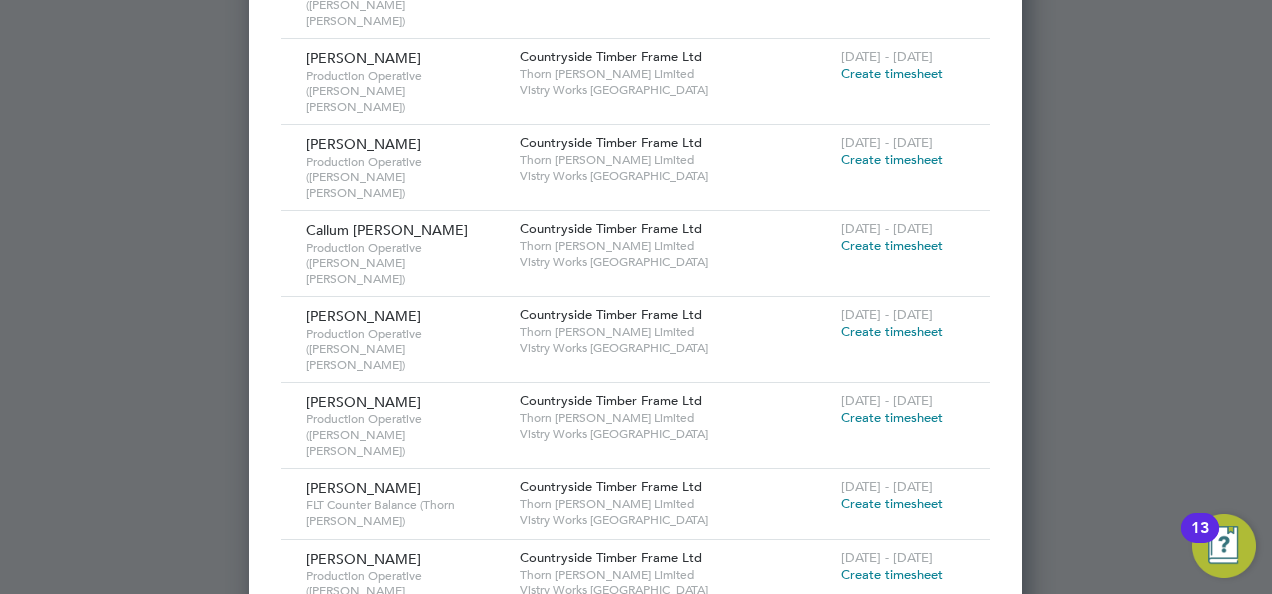 click on "Create timesheet" at bounding box center [892, 745] 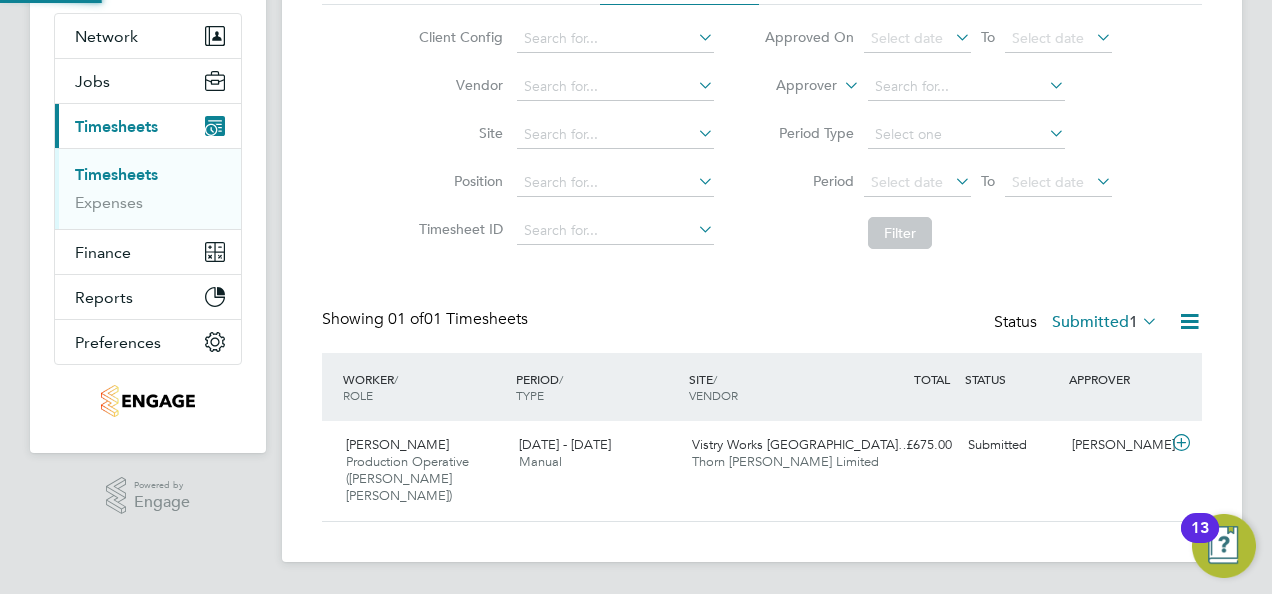 scroll, scrollTop: 160, scrollLeft: 0, axis: vertical 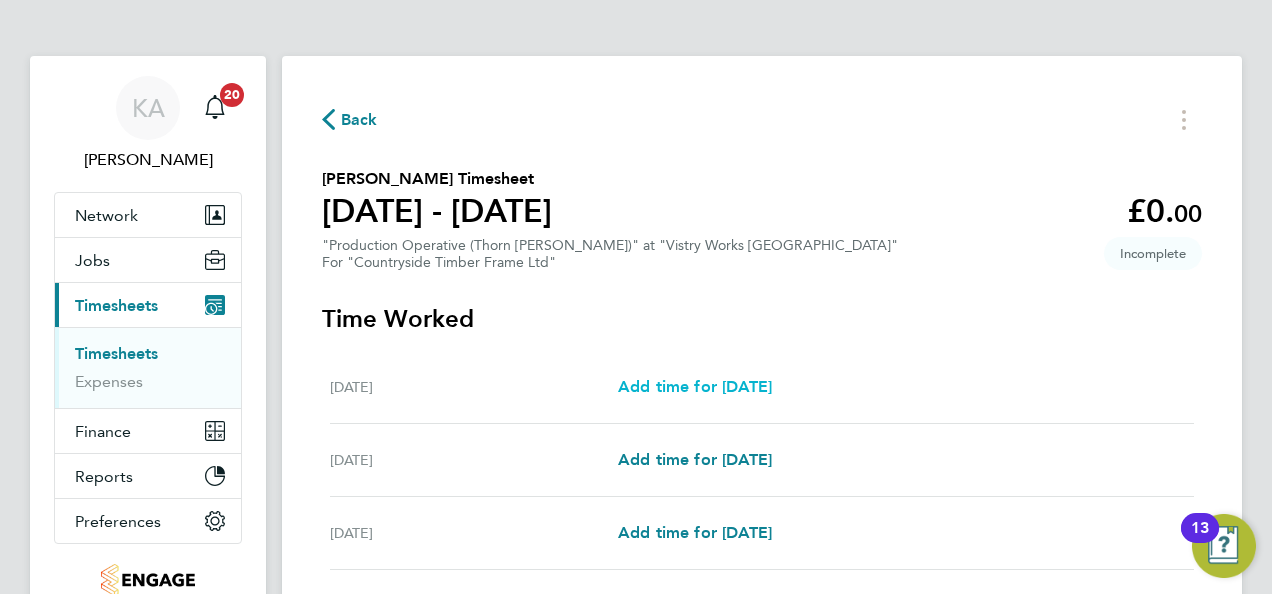 click on "Add time for Mon 21 Jul" at bounding box center [695, 386] 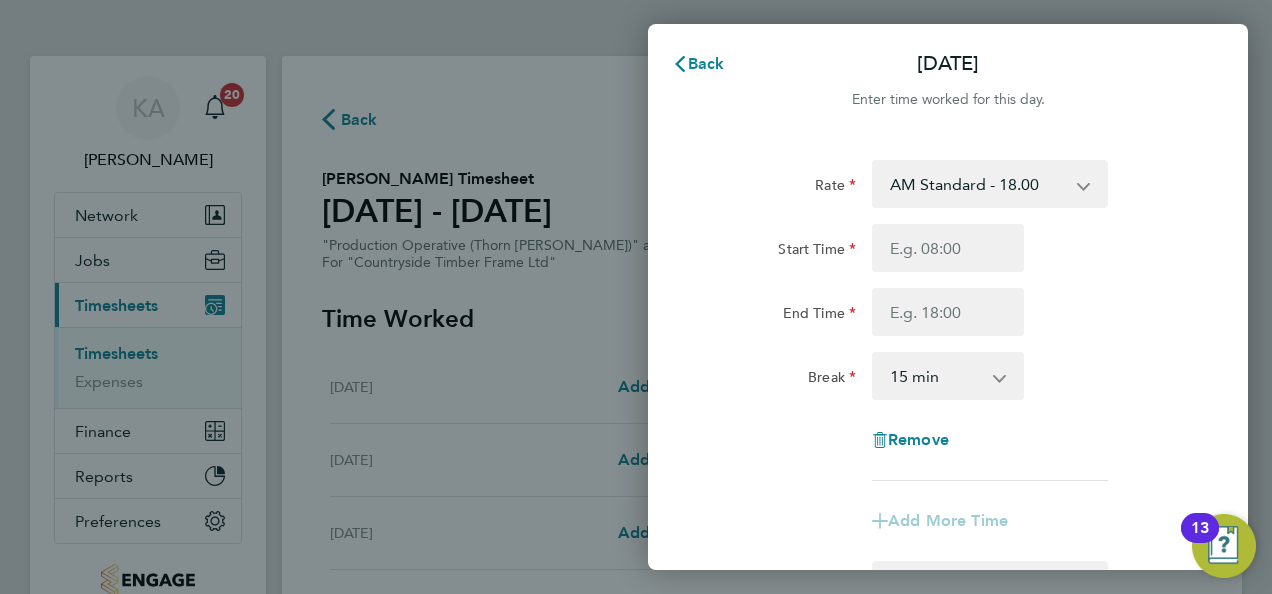 click on "AM Standard - 18.00   OT2 - 36.00   PM Standard - 19.62   PM OT 2 - 39.24   PM OT 1 - 29.43   OT 1 - 27.00" at bounding box center (978, 184) 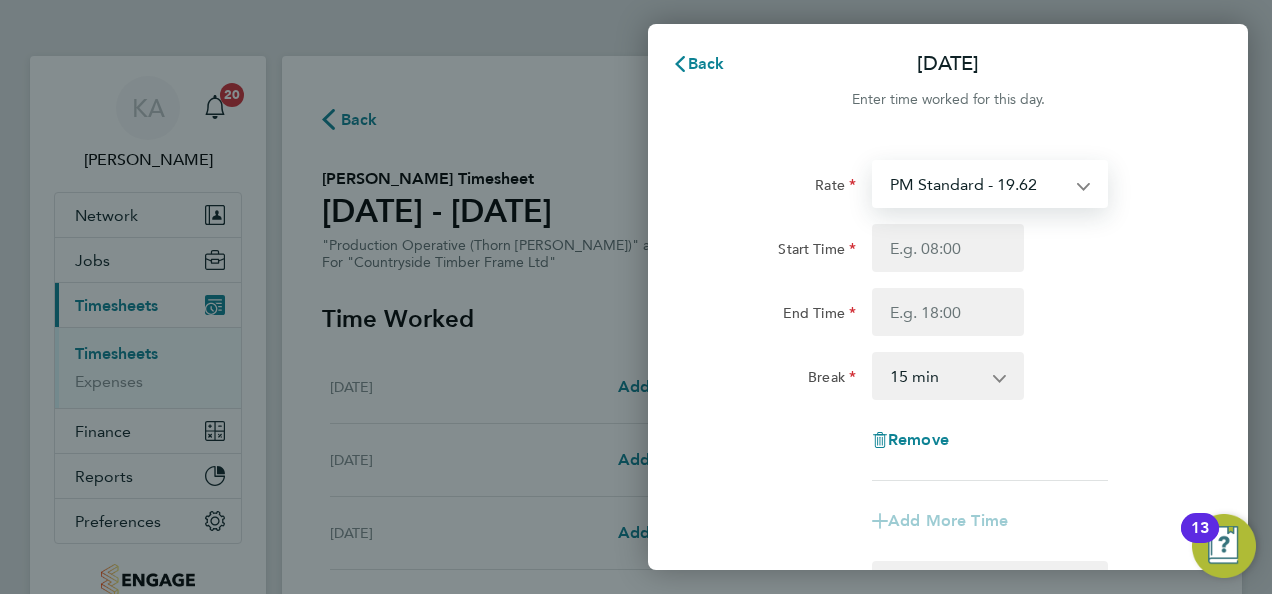 select on "15" 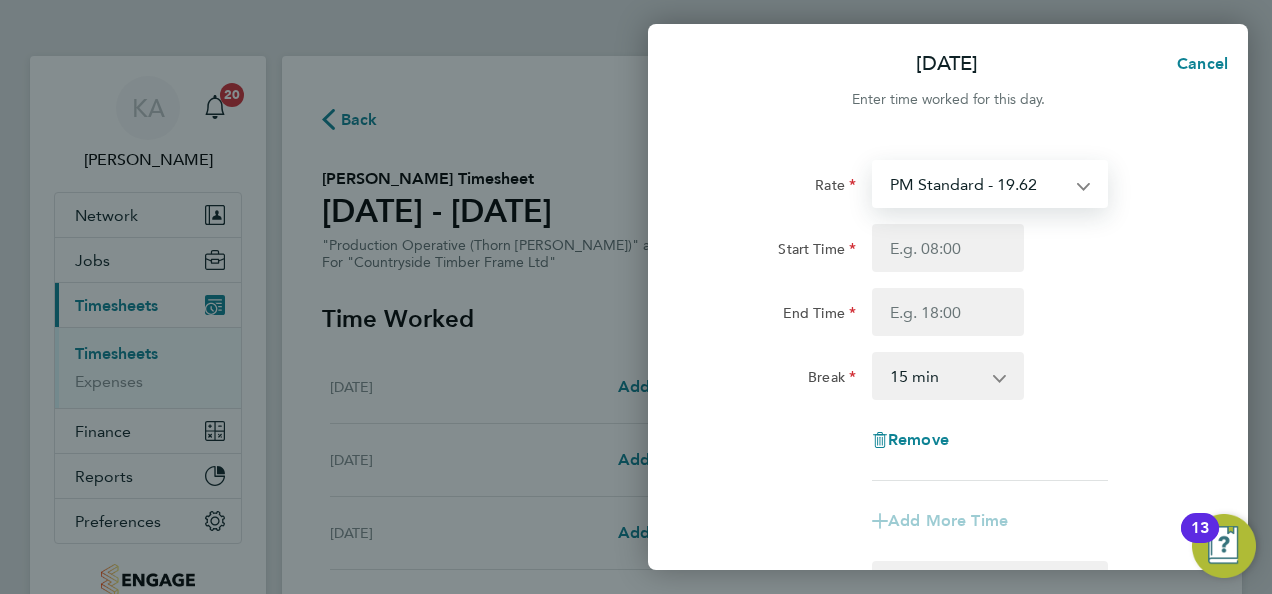 click on "PM Standard - 19.62   AM Standard - 18.00   OT2 - 36.00   PM OT 2 - 39.24   PM OT 1 - 29.43   OT 1 - 27.00" at bounding box center (978, 184) 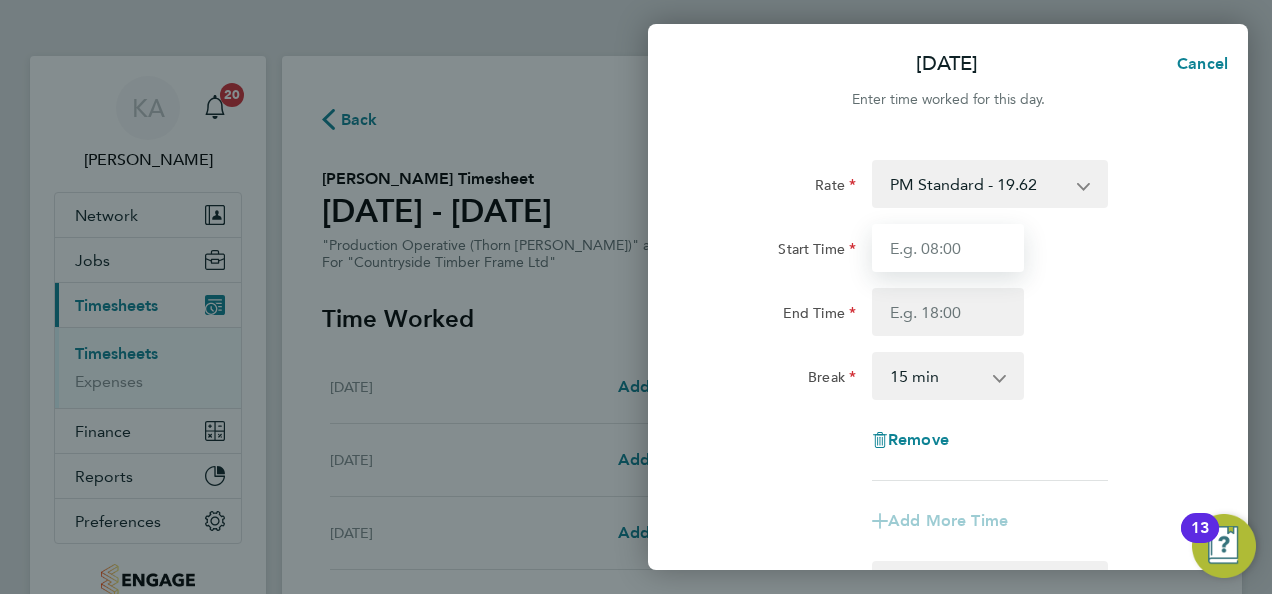 click on "Start Time" at bounding box center [948, 248] 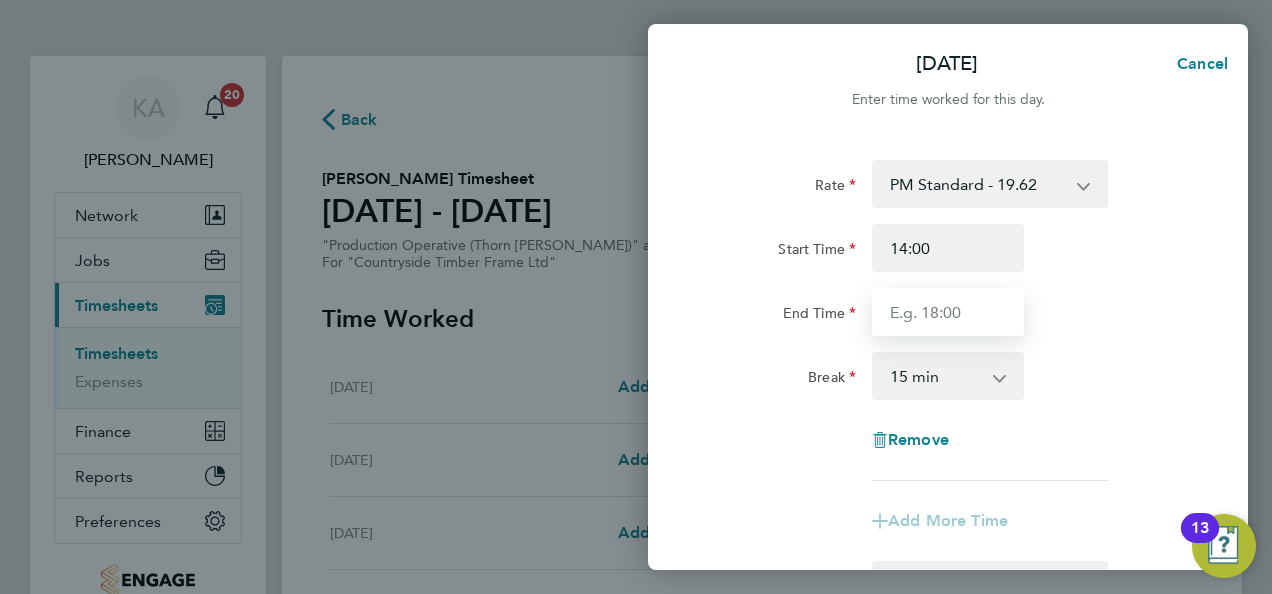 click on "End Time" at bounding box center [948, 312] 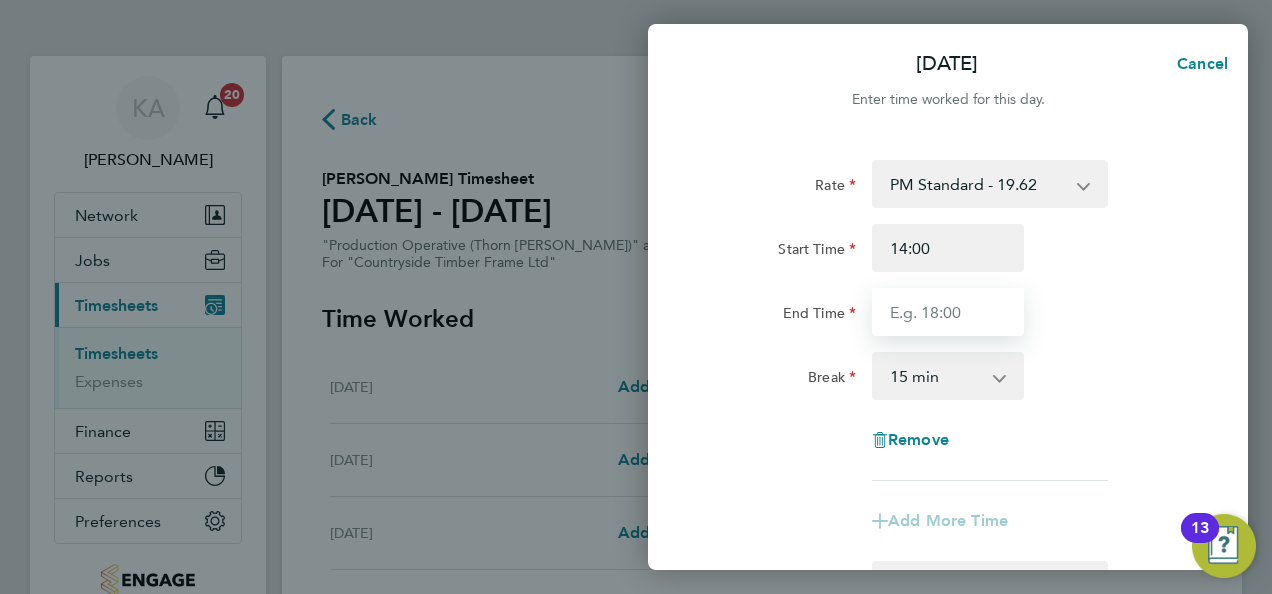 type on "22:30" 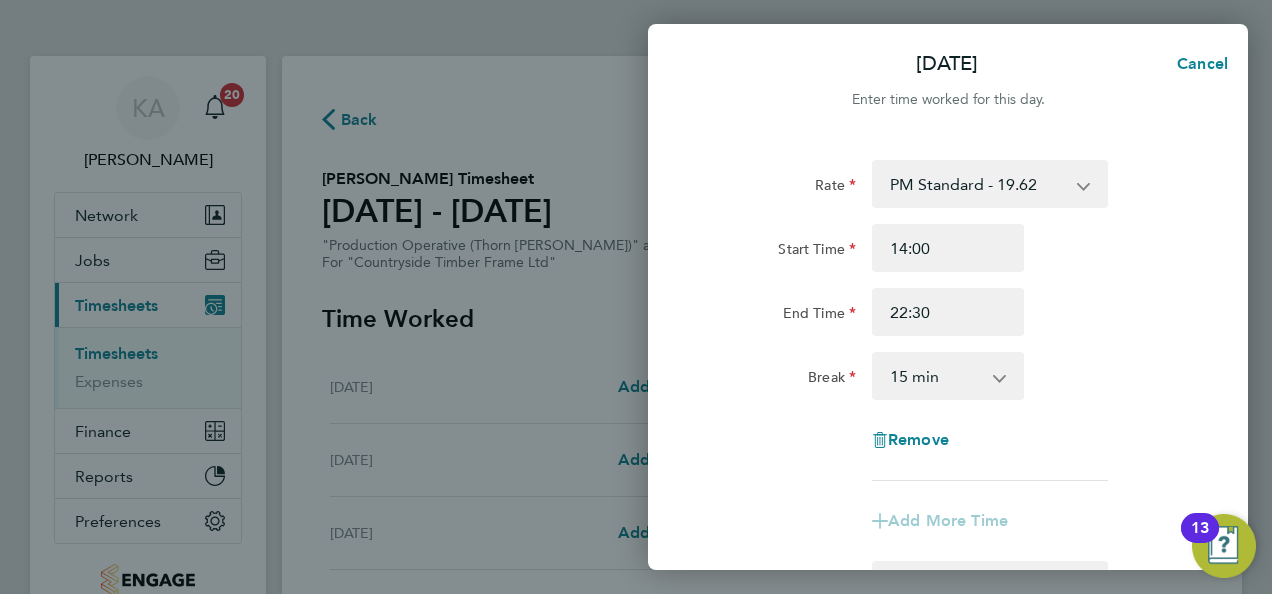 click on "0 min   15 min   30 min   45 min   60 min   75 min   90 min" at bounding box center [936, 376] 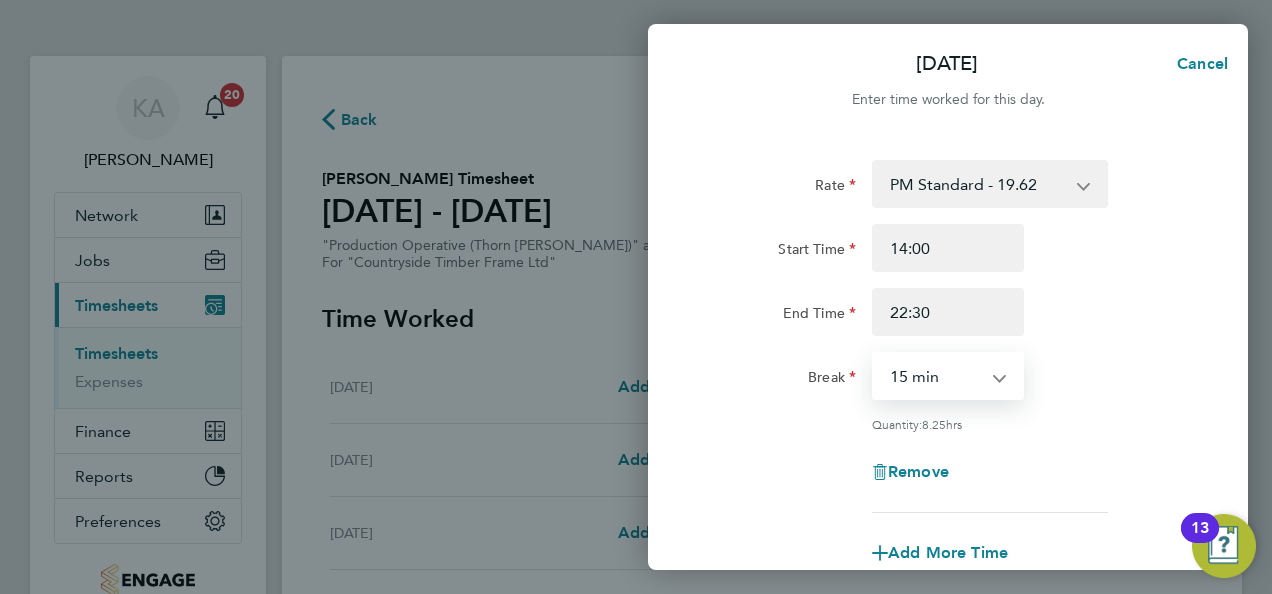 select on "30" 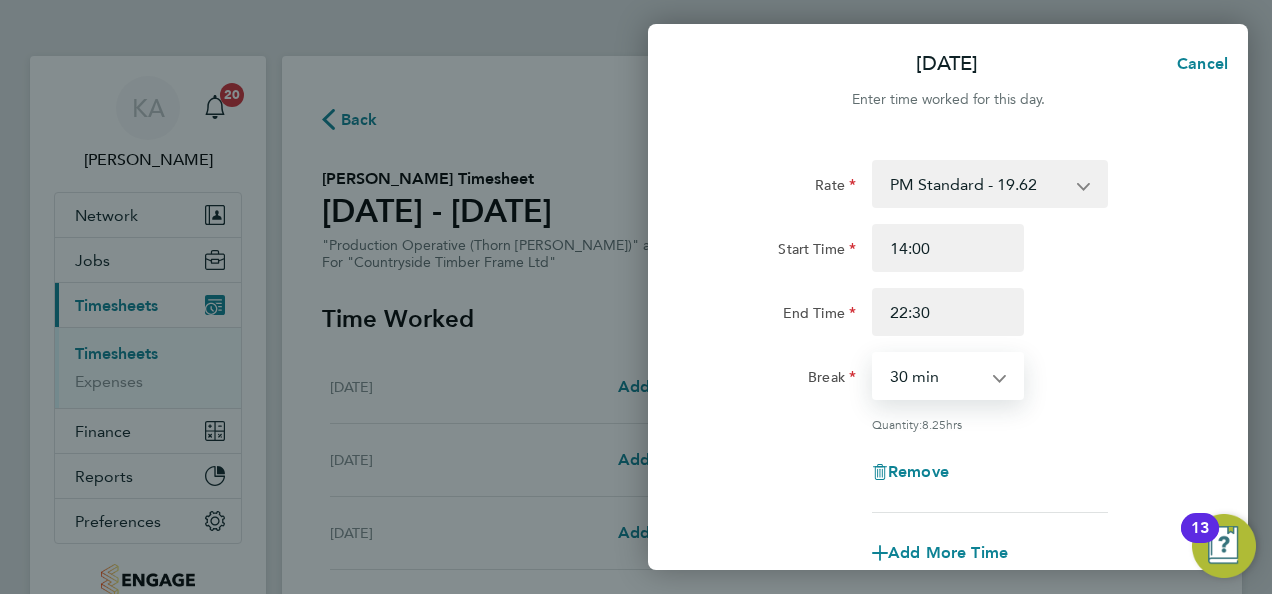 click on "0 min   15 min   30 min   45 min   60 min   75 min   90 min" at bounding box center [936, 376] 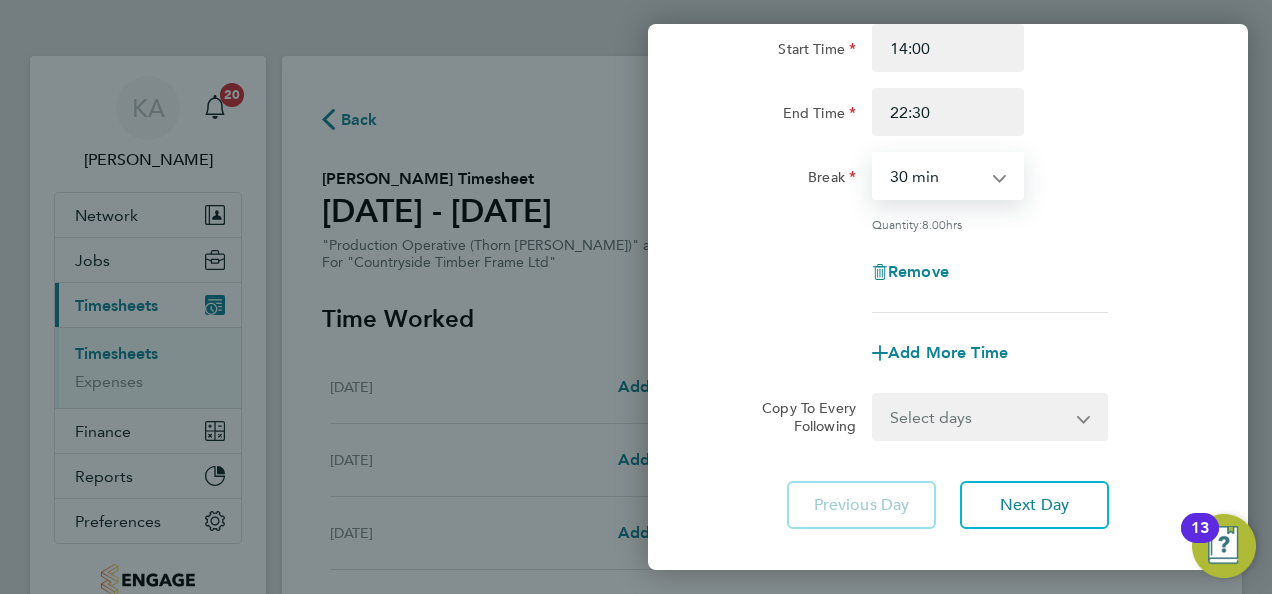 click on "Select days   Day   Weekday (Mon-Fri)   Weekend (Sat-Sun)   Tuesday   Wednesday   Thursday   Friday   Saturday   Sunday" at bounding box center (979, 417) 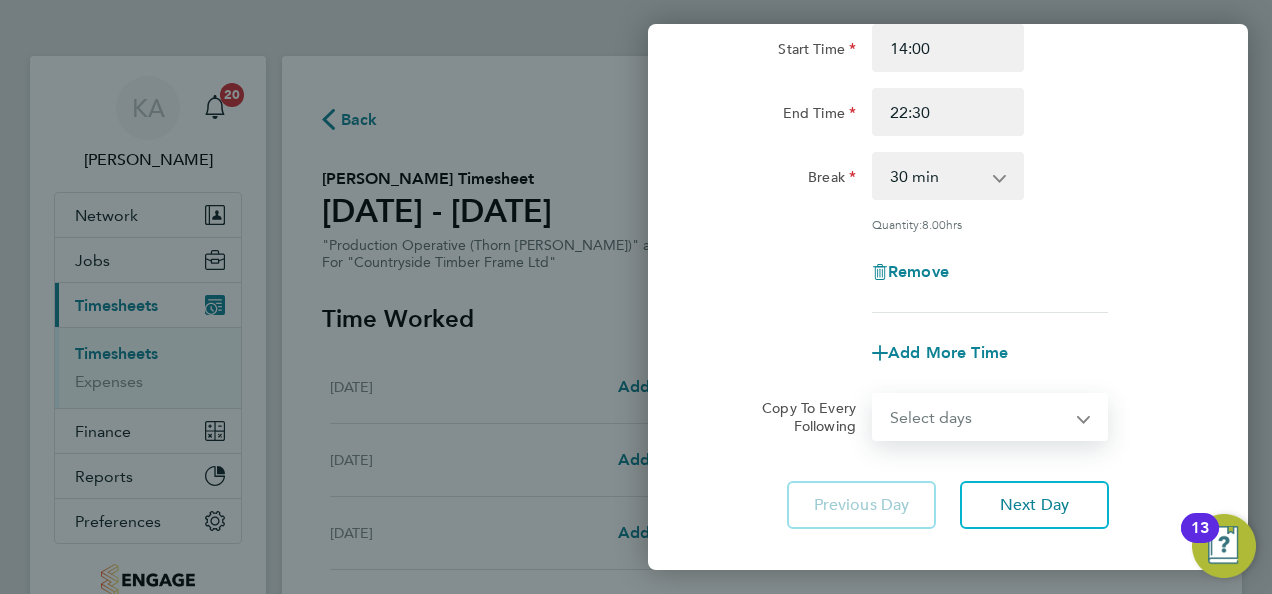 select on "WEEKDAY" 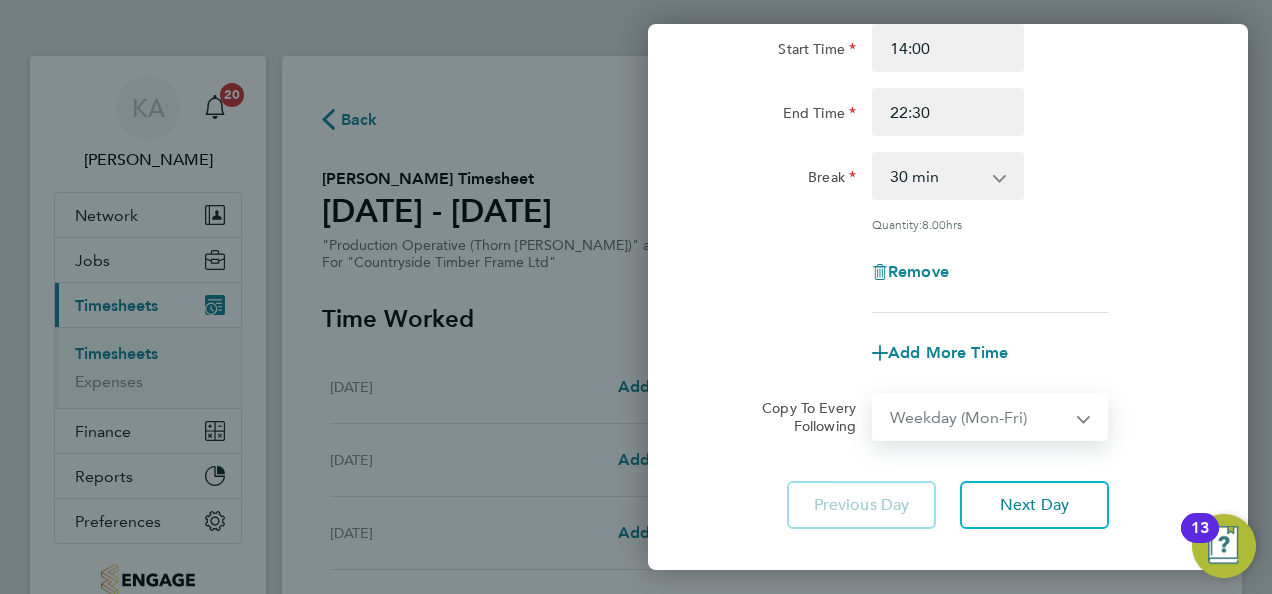 click on "Select days   Day   Weekday (Mon-Fri)   Weekend (Sat-Sun)   Tuesday   Wednesday   Thursday   Friday   Saturday   Sunday" at bounding box center (979, 417) 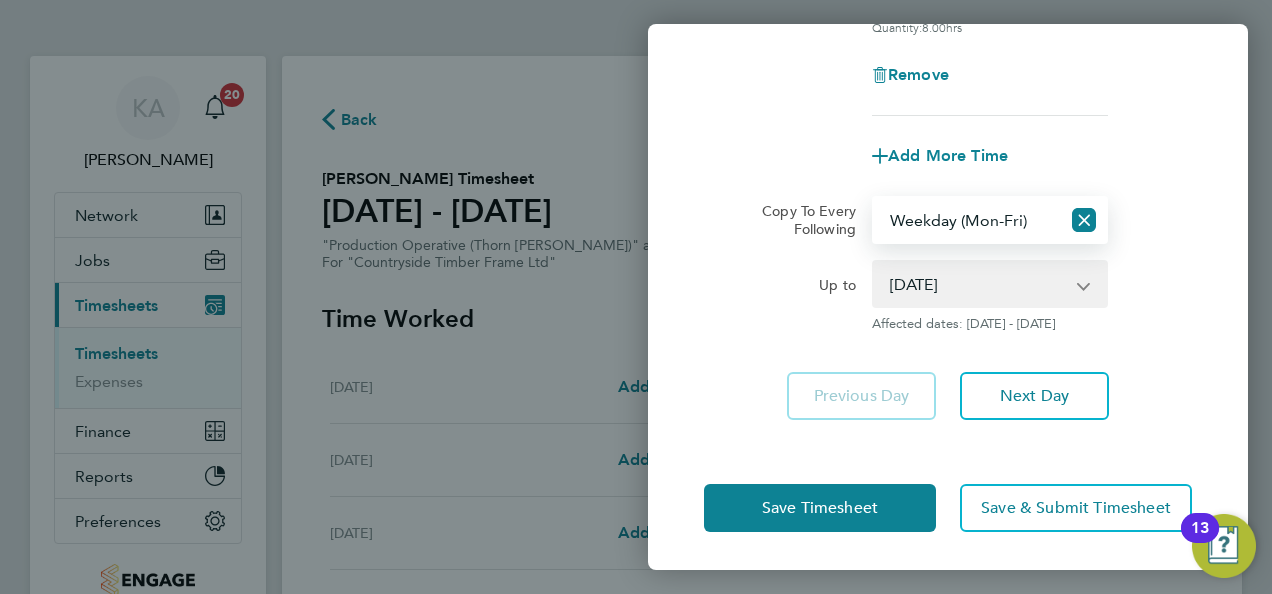 click on "22 Jul 2025   23 Jul 2025   24 Jul 2025   25 Jul 2025   26 Jul 2025   27 Jul 2025" at bounding box center (978, 284) 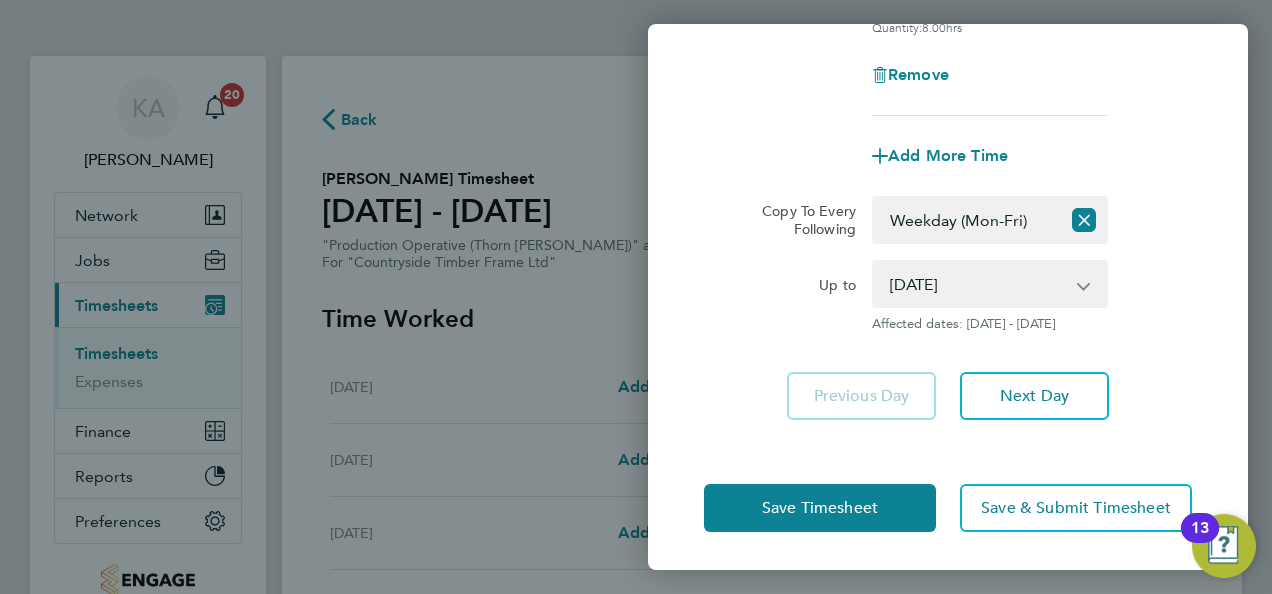 click on "Up to" 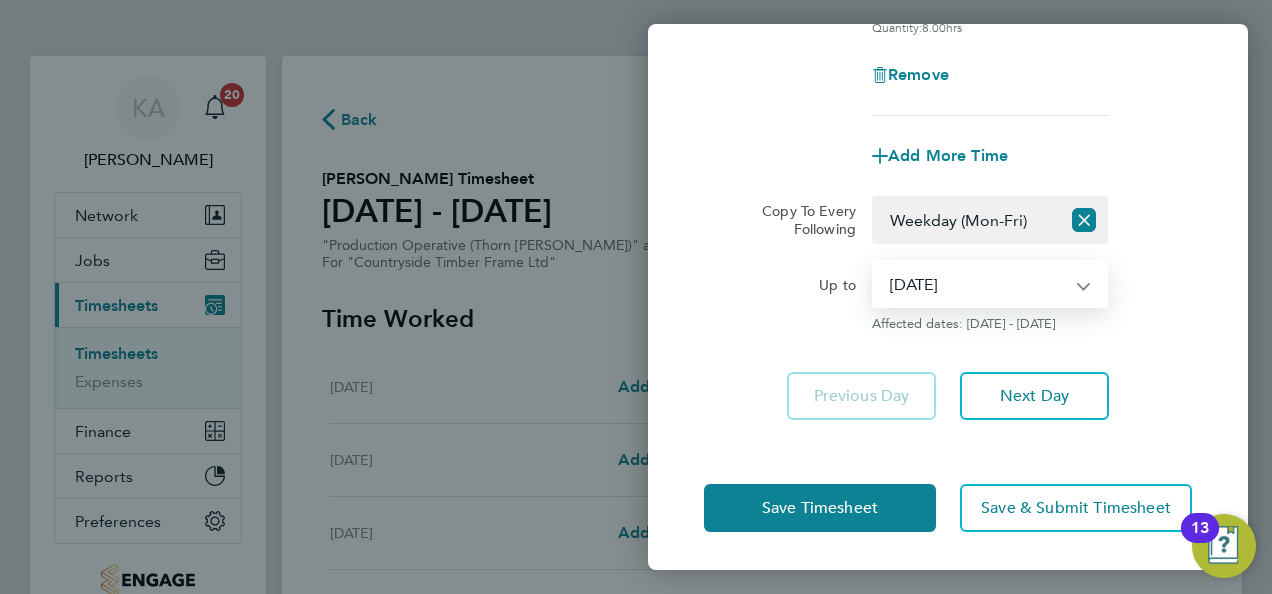 select on "2025-07-24" 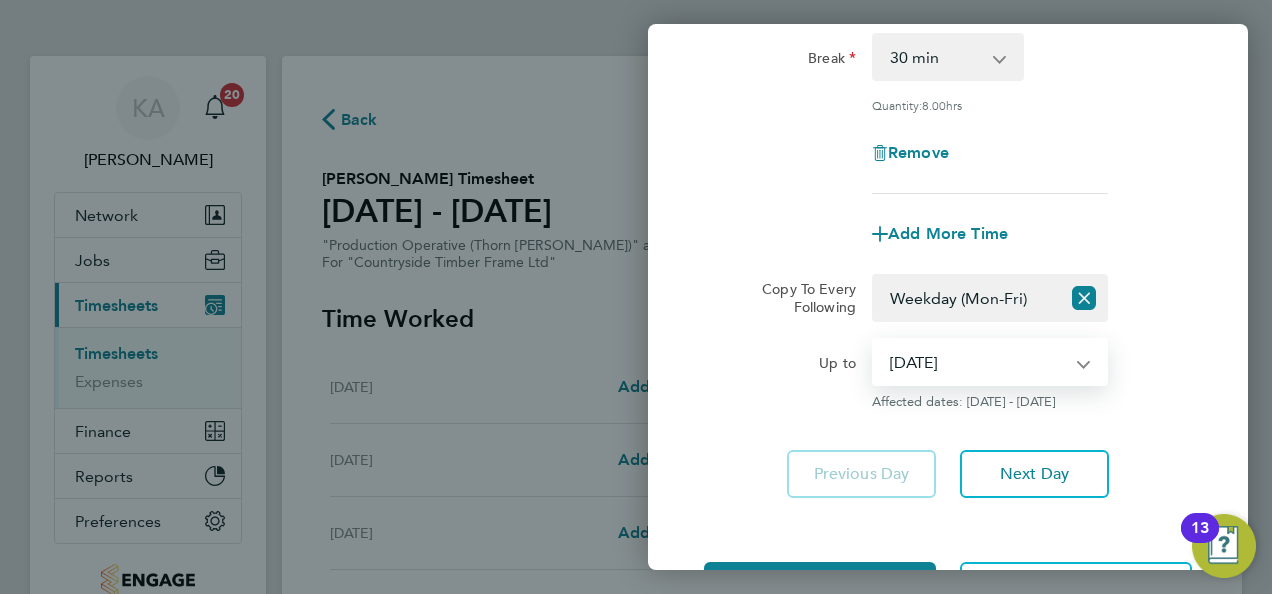 scroll, scrollTop: 397, scrollLeft: 0, axis: vertical 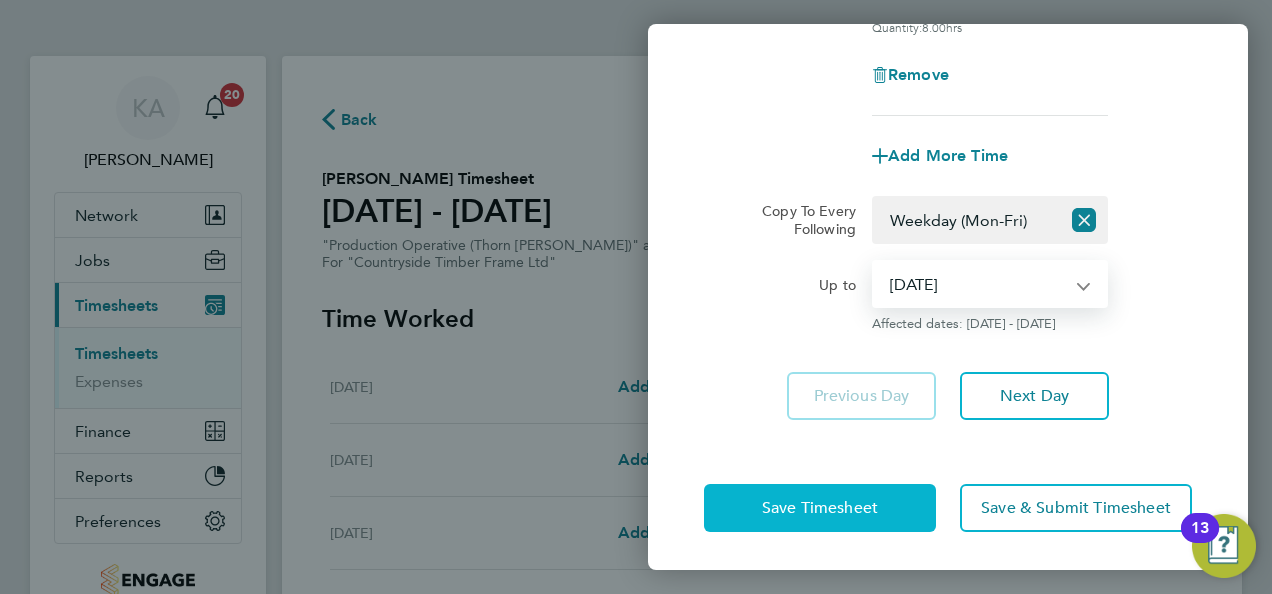 click on "Save Timesheet" 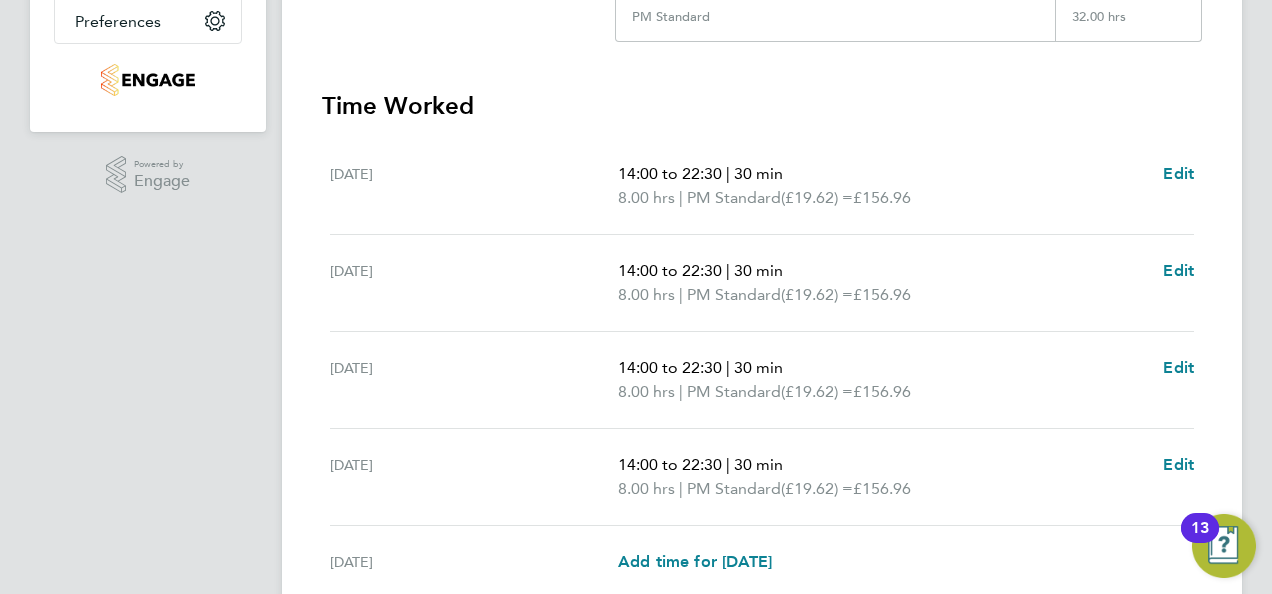 scroll, scrollTop: 600, scrollLeft: 0, axis: vertical 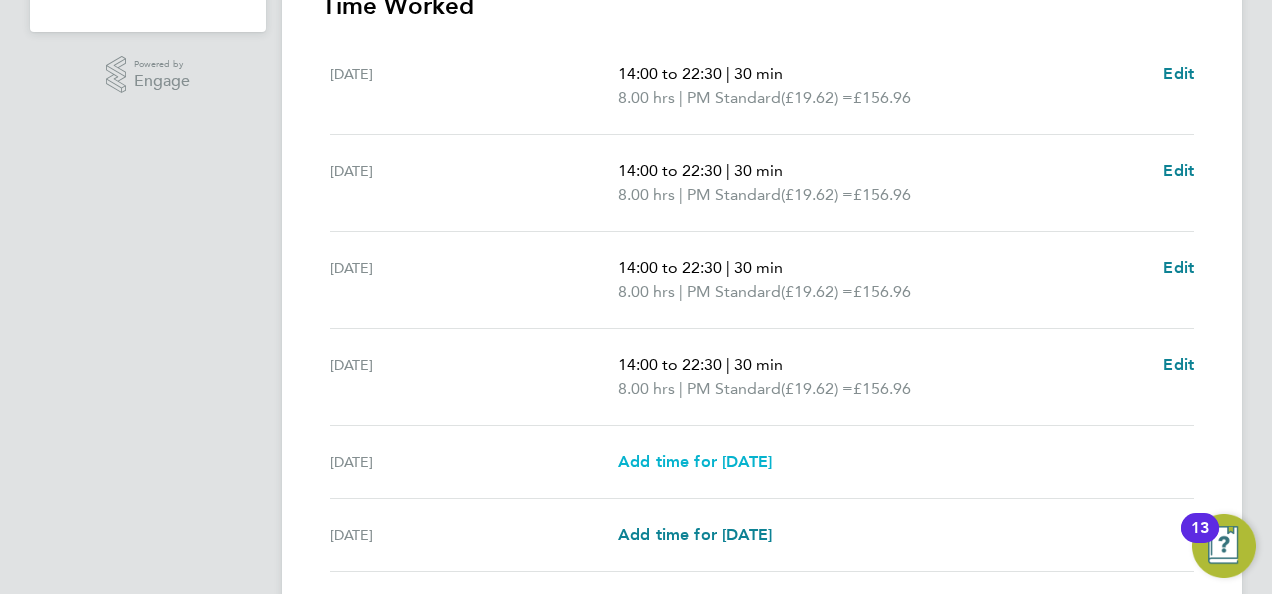 click on "Add time for Fri 25 Jul" at bounding box center (695, 461) 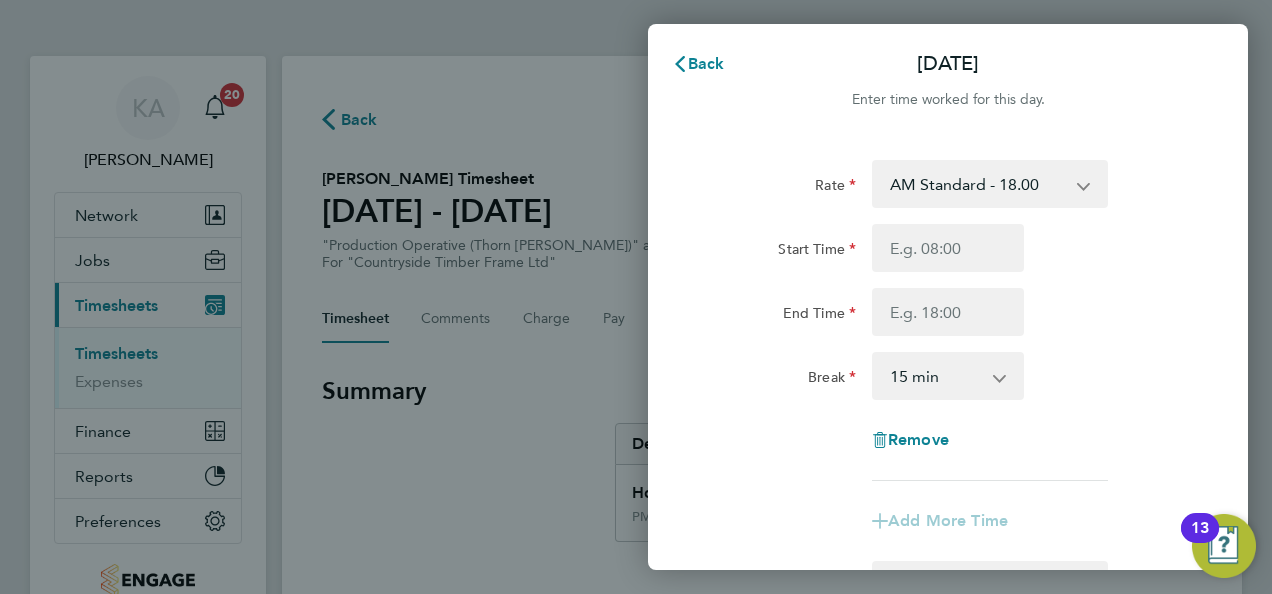 scroll, scrollTop: 0, scrollLeft: 0, axis: both 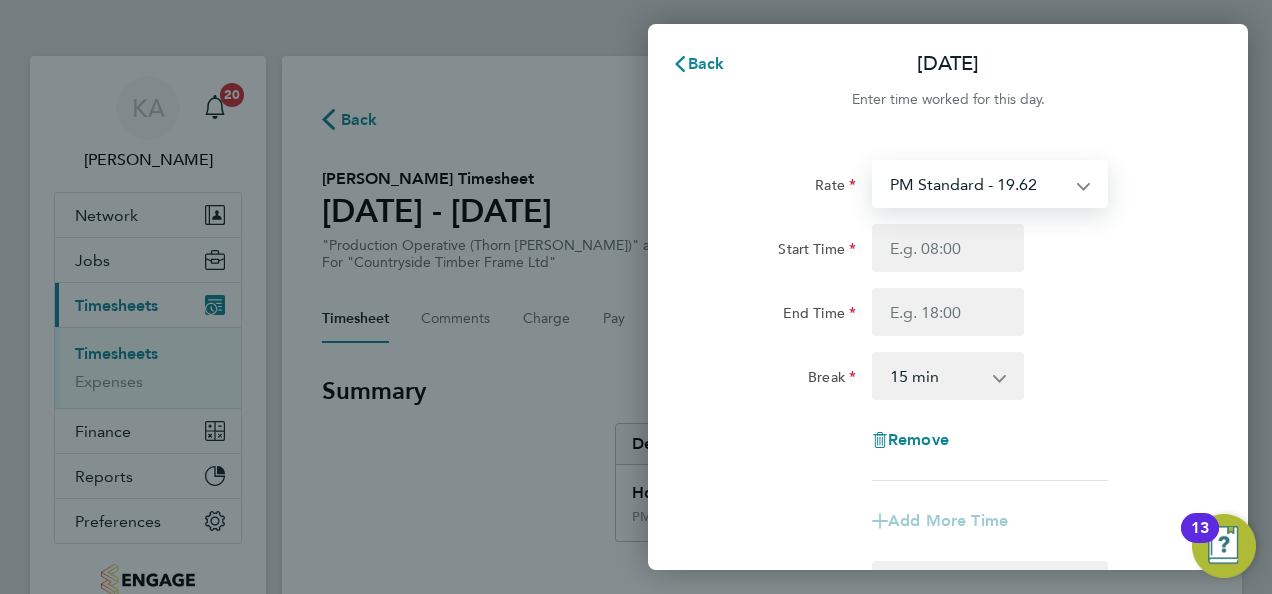 select on "15" 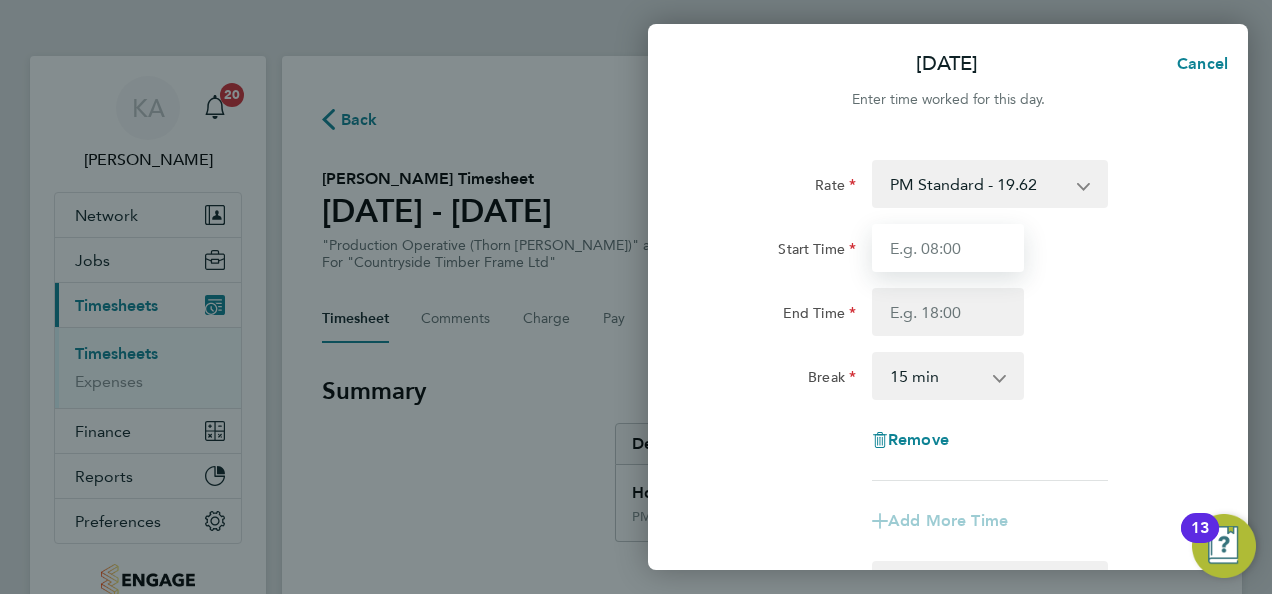 click on "Start Time" at bounding box center [948, 248] 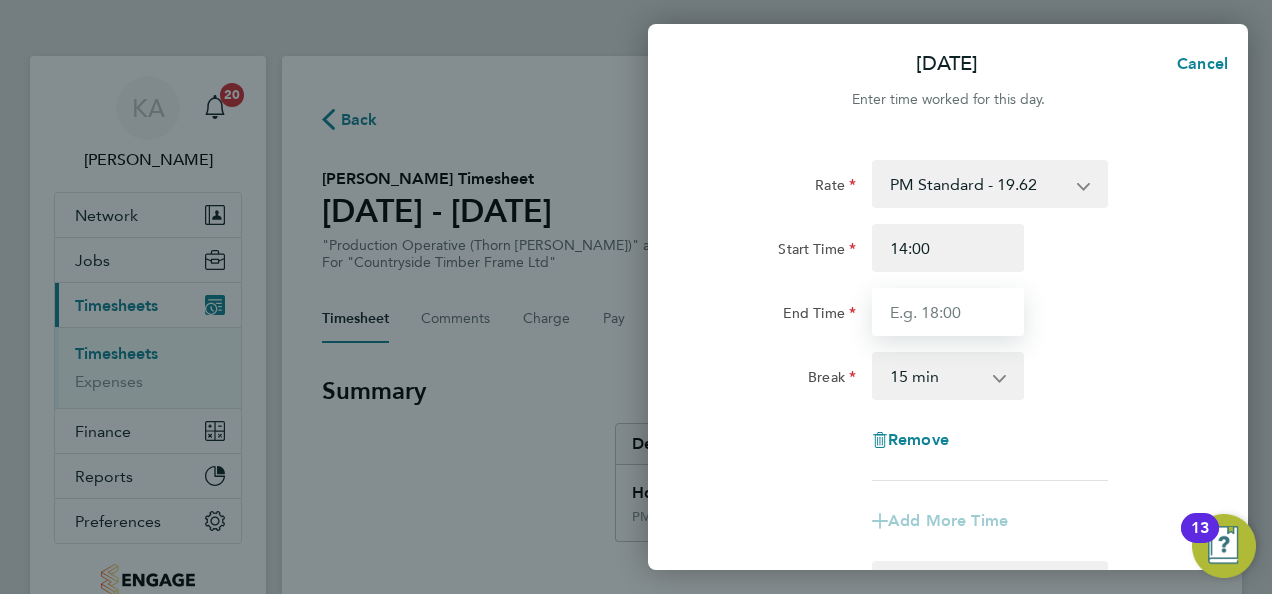 type on "22:30" 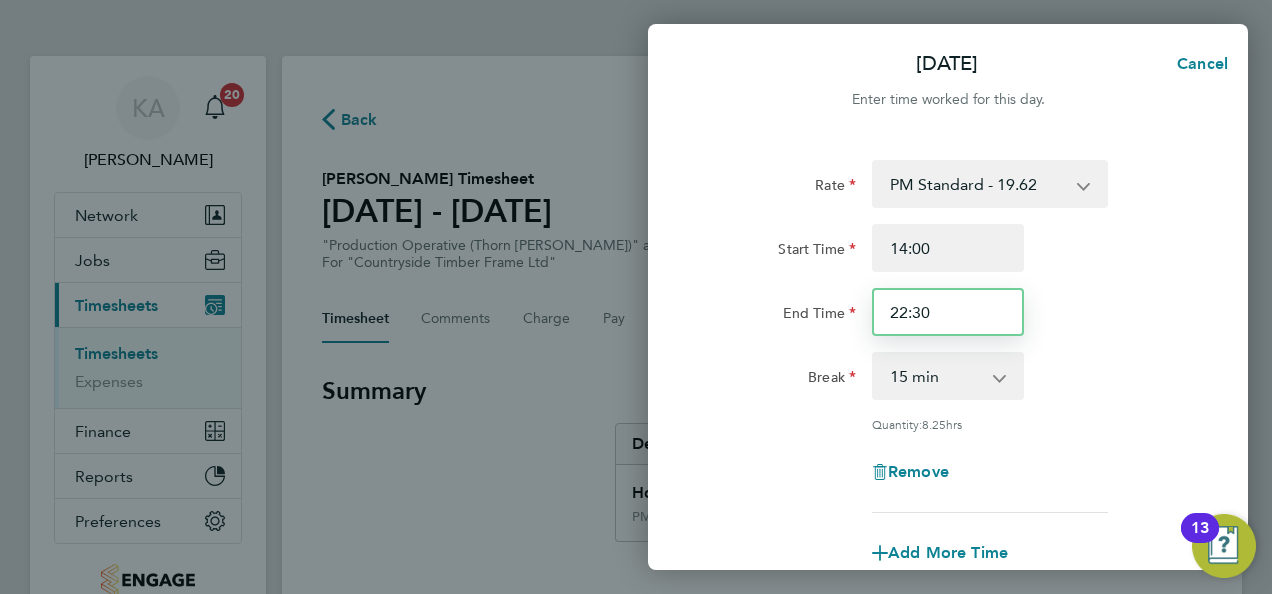 click on "22:30" at bounding box center [948, 312] 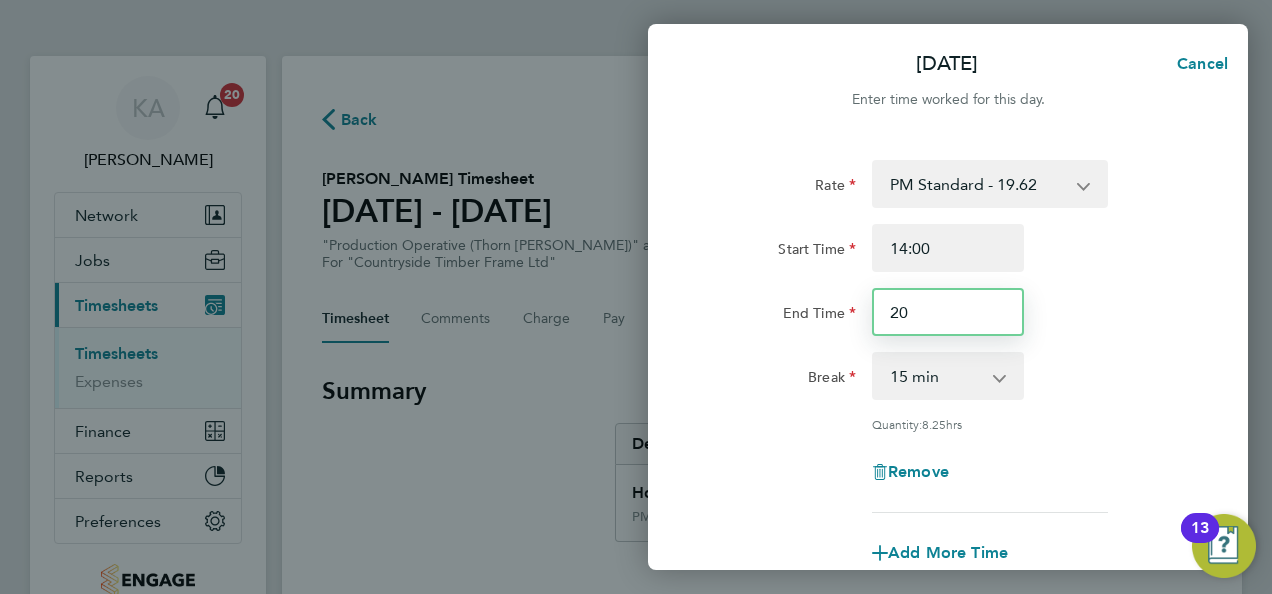 type on "20:00" 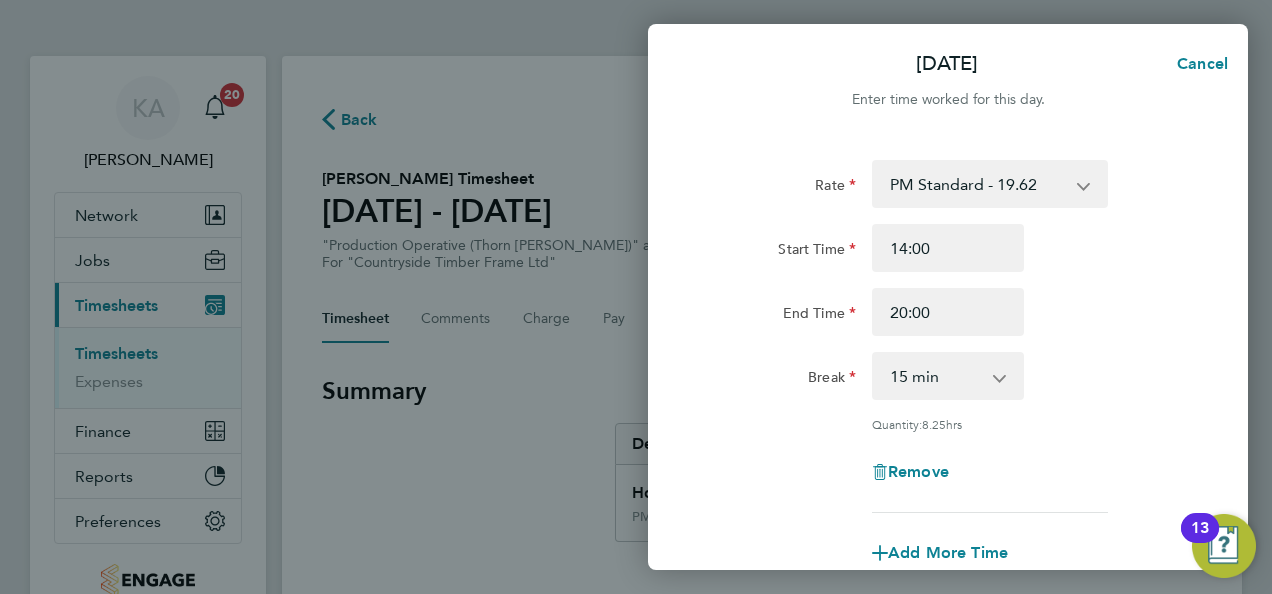 click on "0 min   15 min   30 min   45 min   60 min   75 min   90 min" at bounding box center (936, 376) 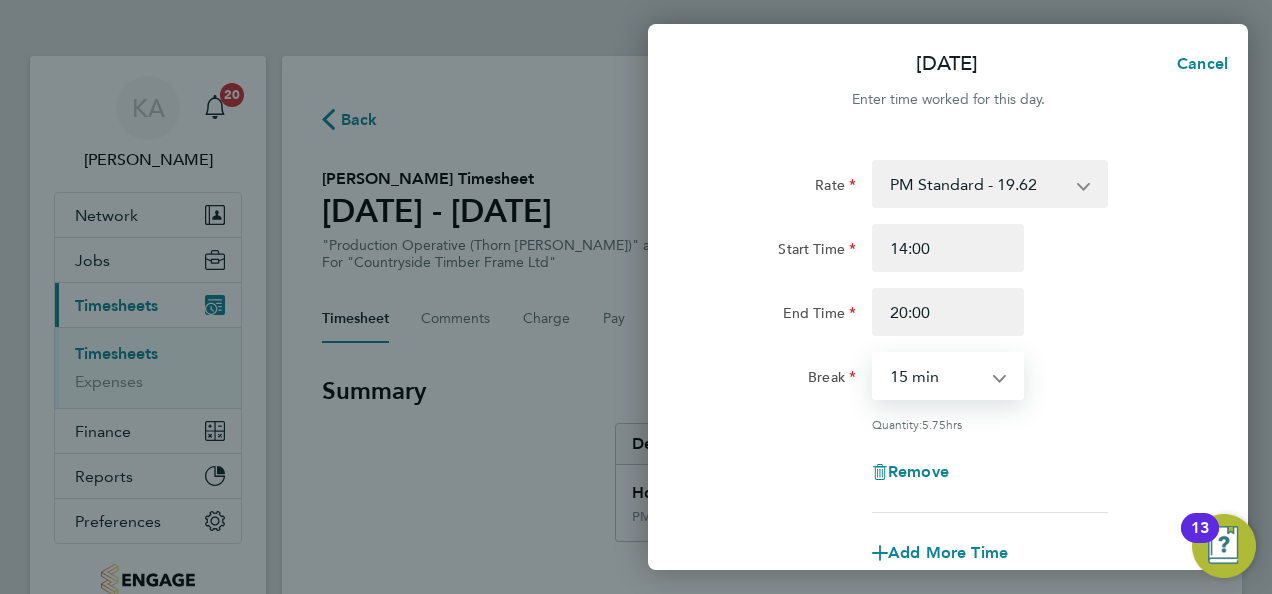 select on "30" 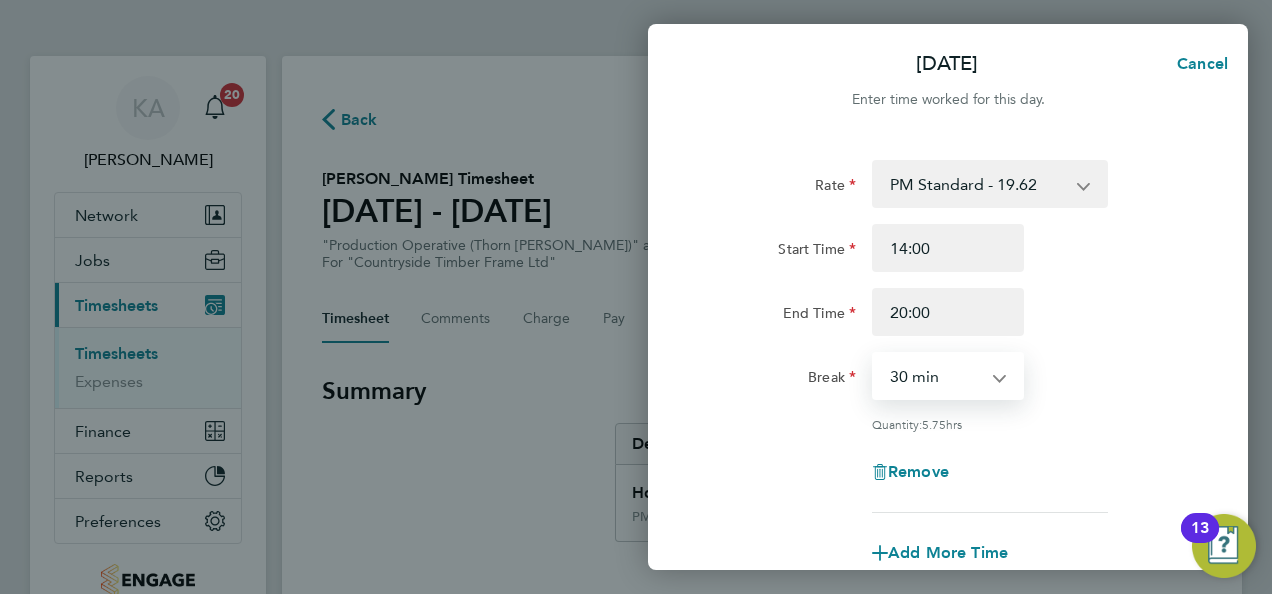 click on "0 min   15 min   30 min   45 min   60 min   75 min   90 min" at bounding box center (936, 376) 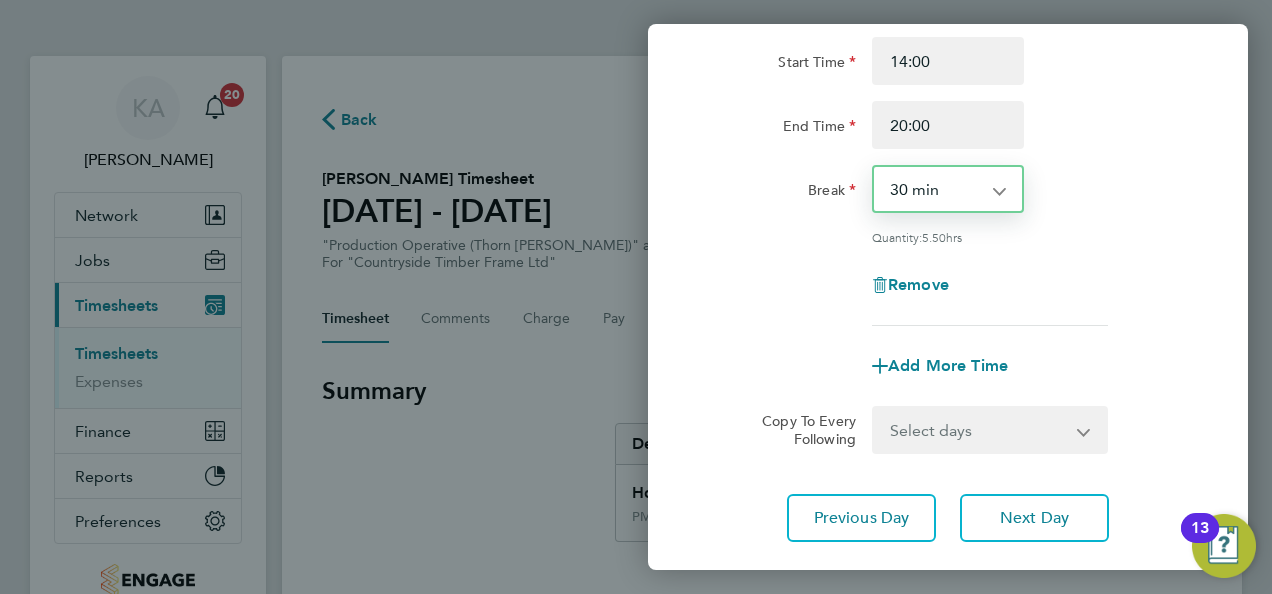 scroll, scrollTop: 300, scrollLeft: 0, axis: vertical 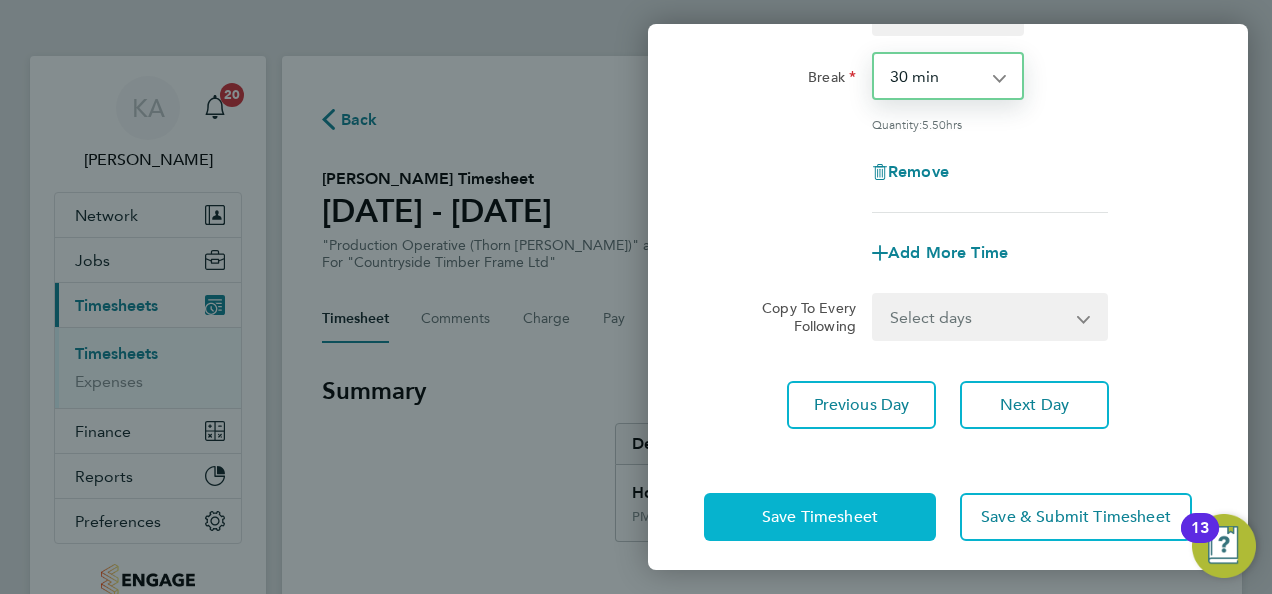 click on "Save Timesheet" 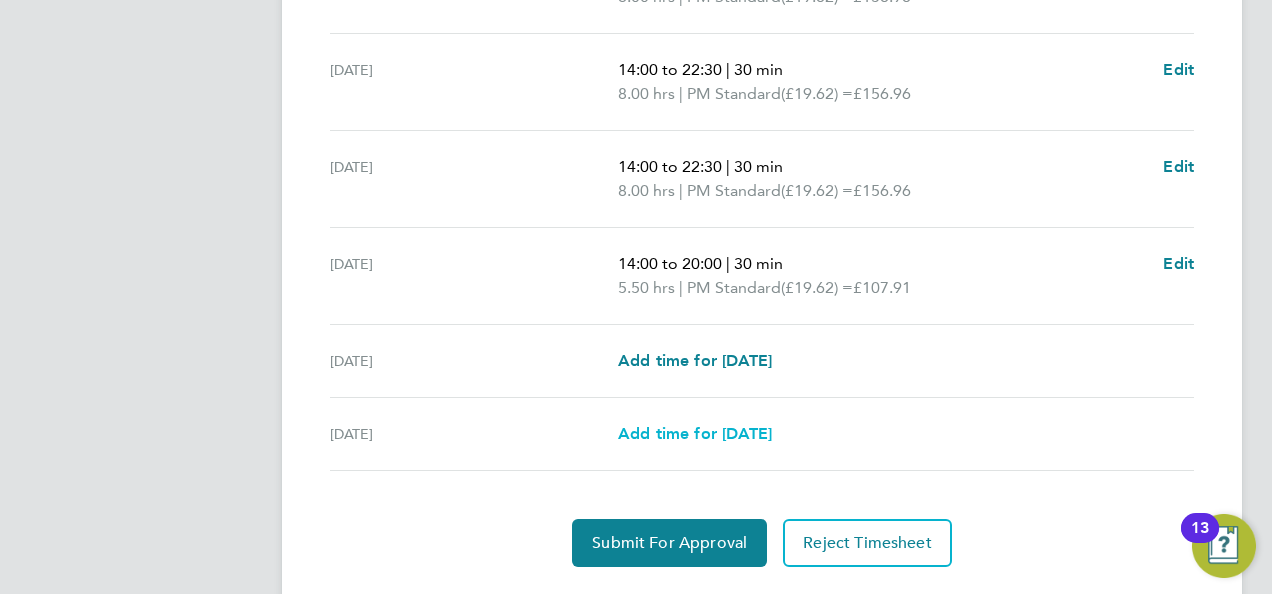 scroll, scrollTop: 847, scrollLeft: 0, axis: vertical 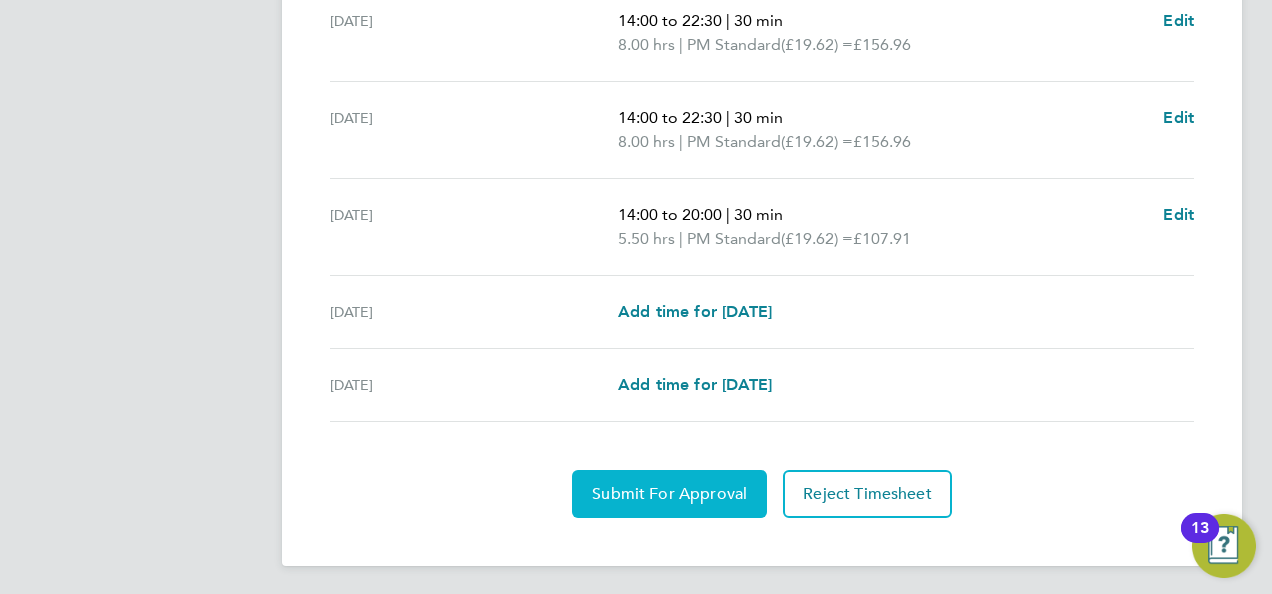 click on "Submit For Approval" 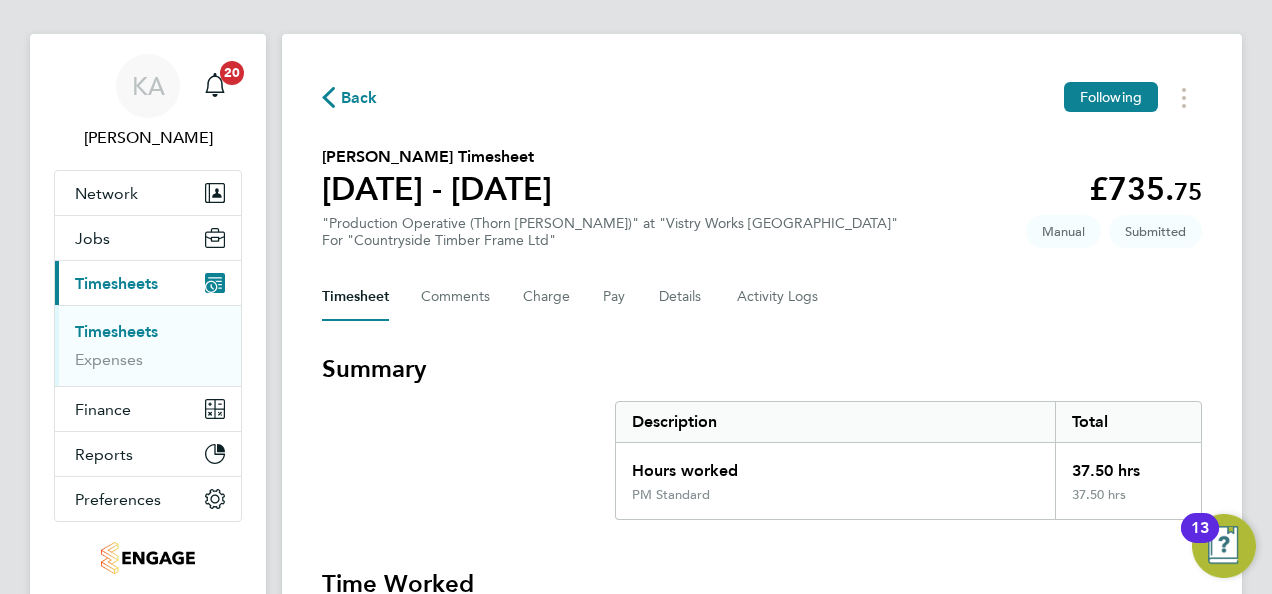 scroll, scrollTop: 0, scrollLeft: 0, axis: both 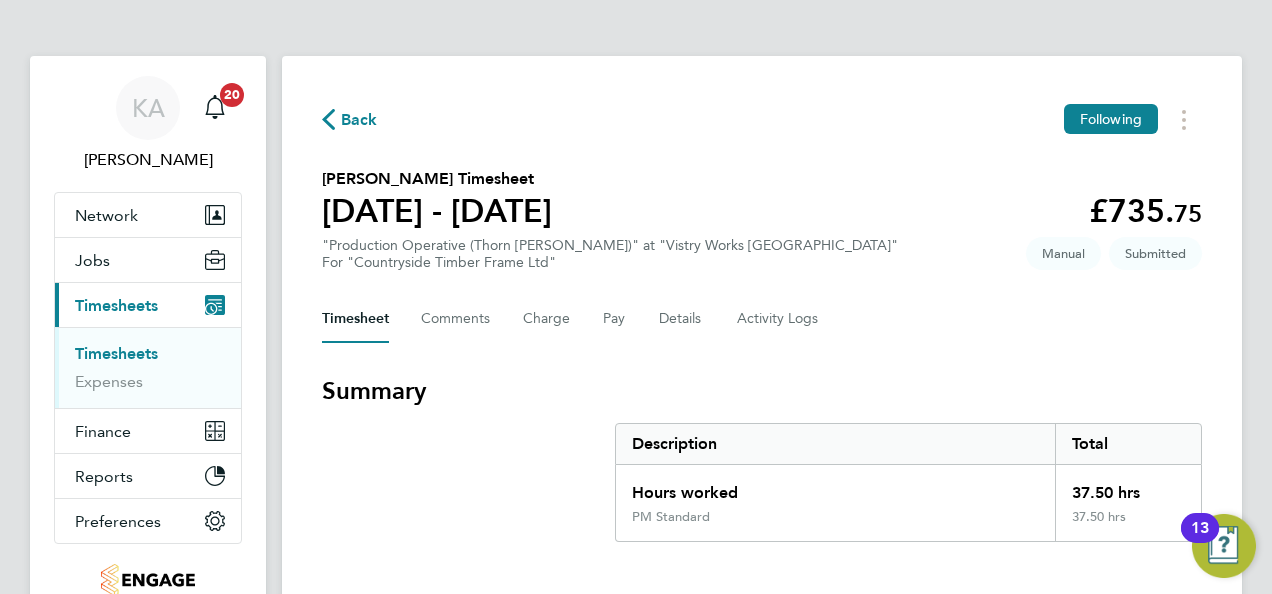 click 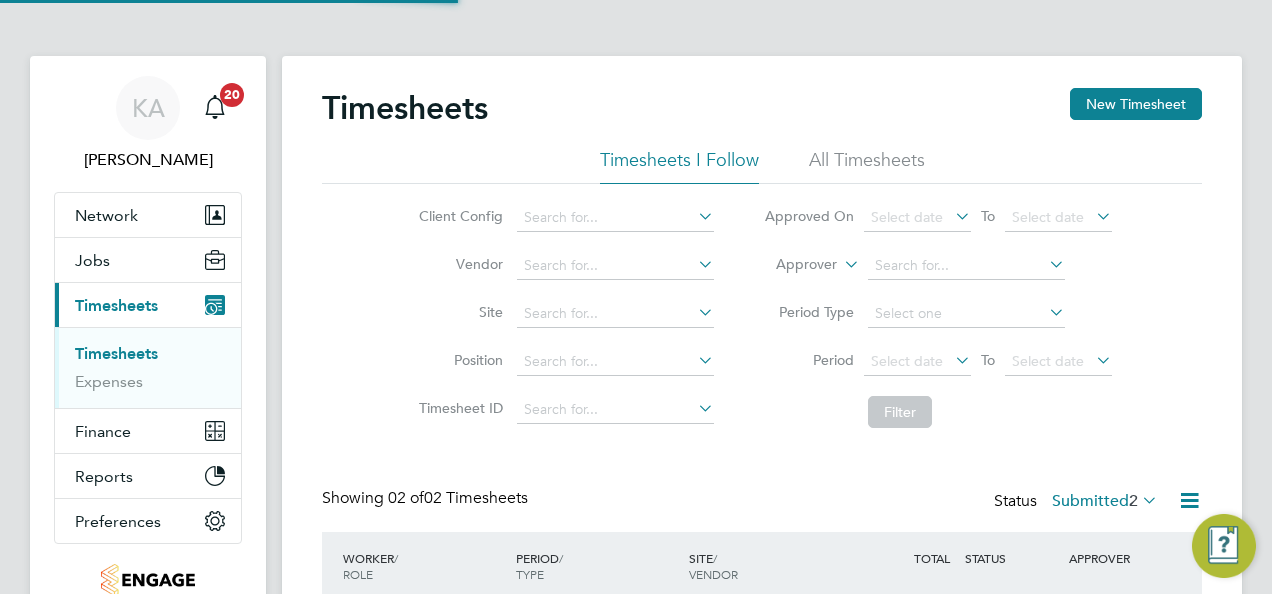 scroll, scrollTop: 10, scrollLeft: 10, axis: both 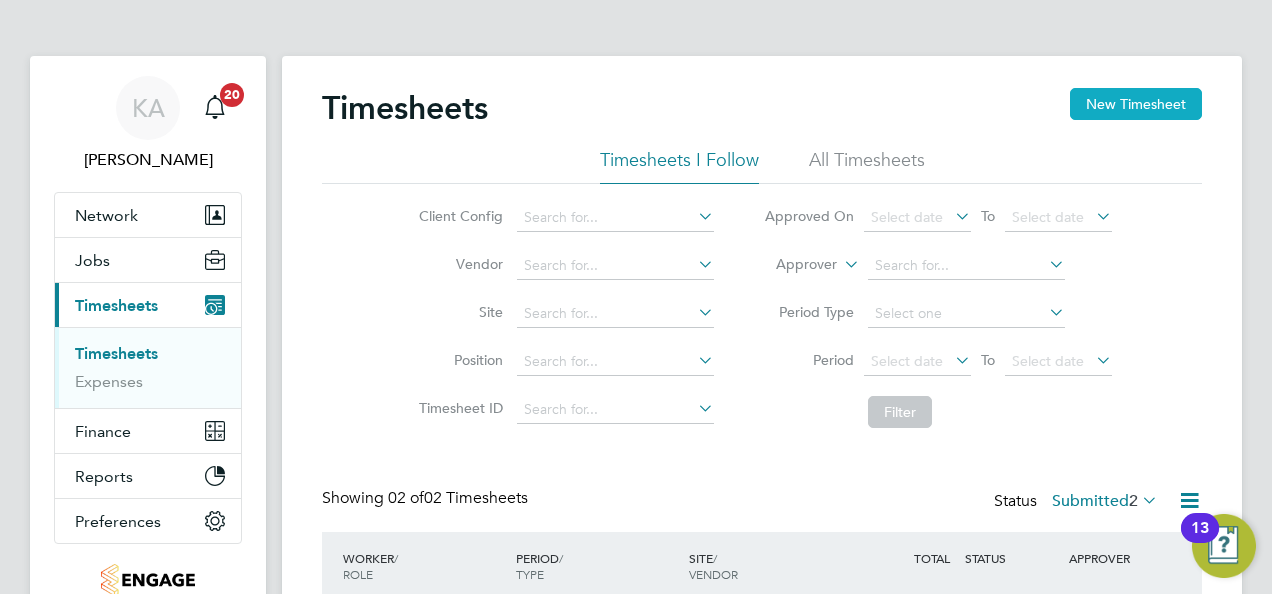 click on "New Timesheet" 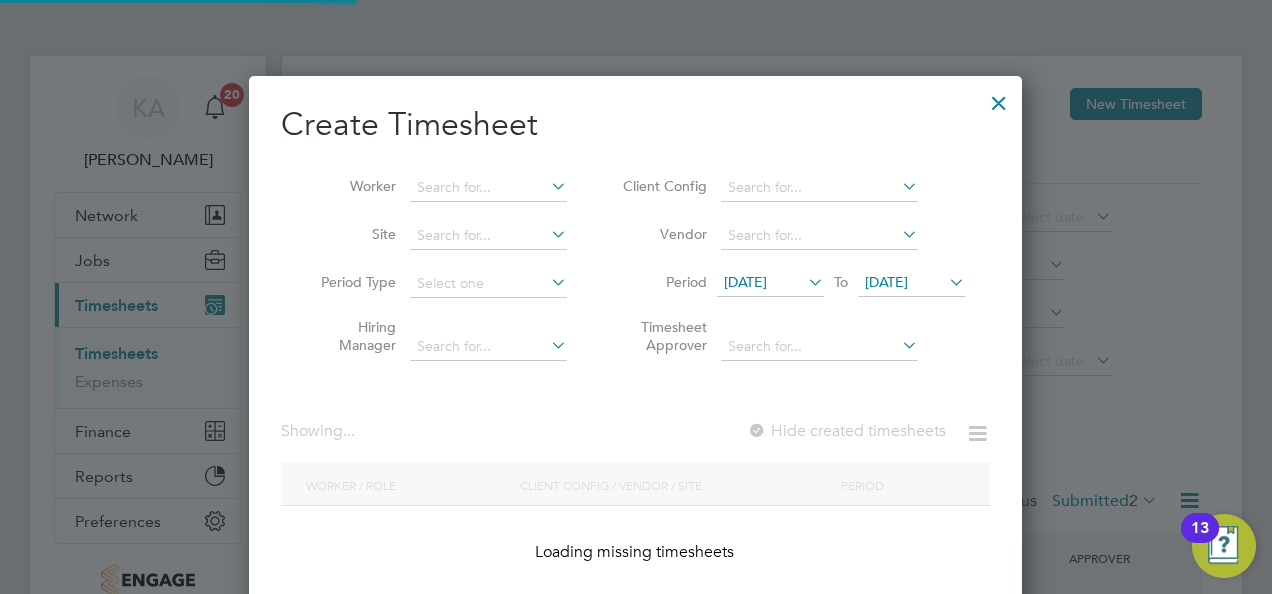 scroll, scrollTop: 10, scrollLeft: 9, axis: both 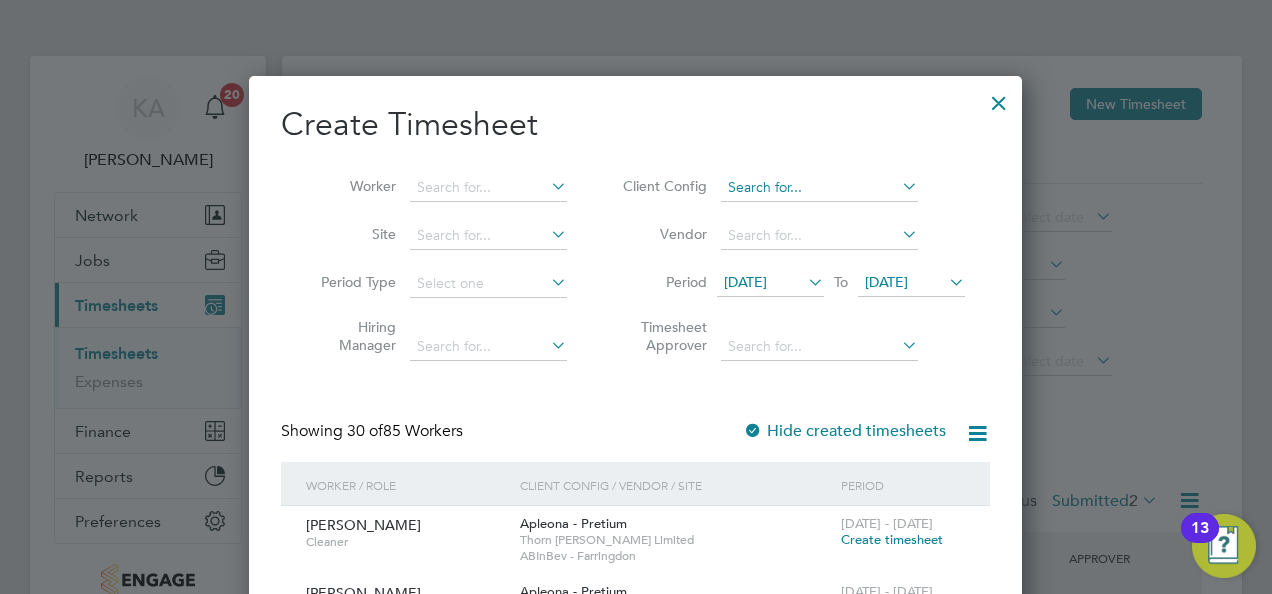 click at bounding box center [819, 188] 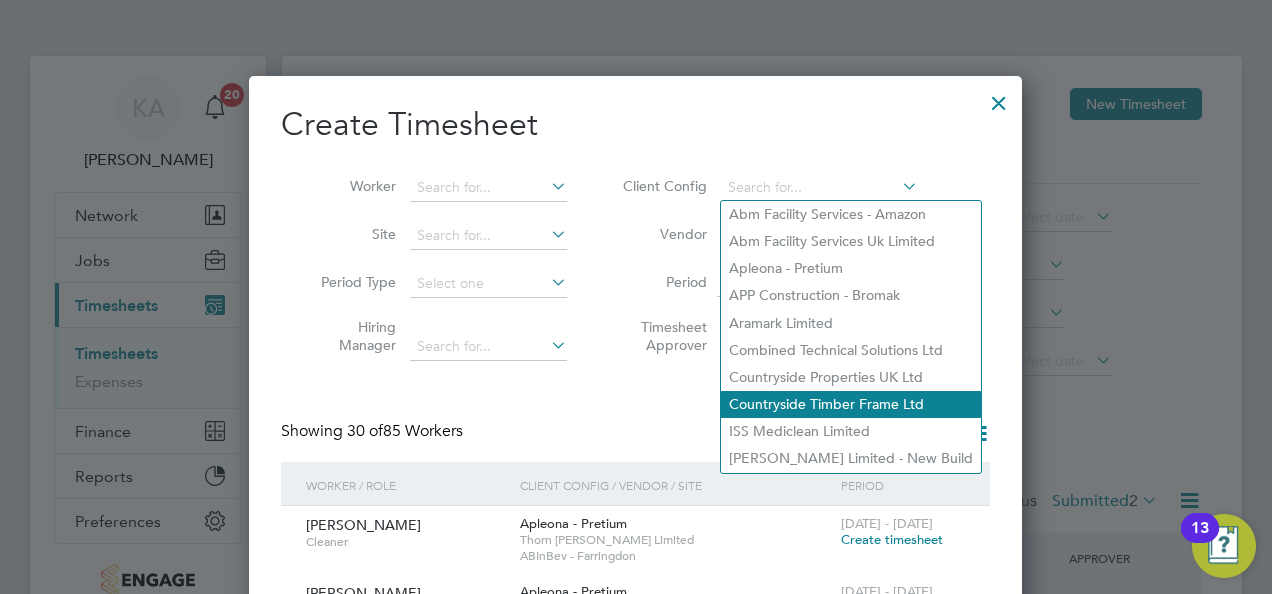 click on "Countryside Timber Frame Ltd" 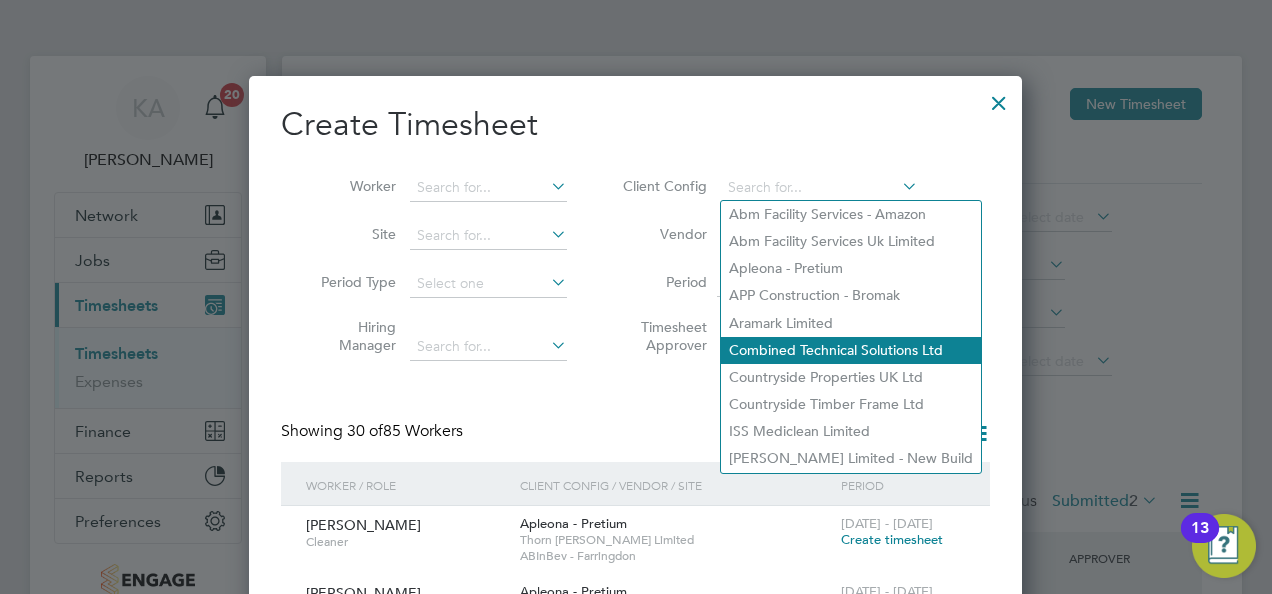 type on "Countryside Timber Frame Ltd" 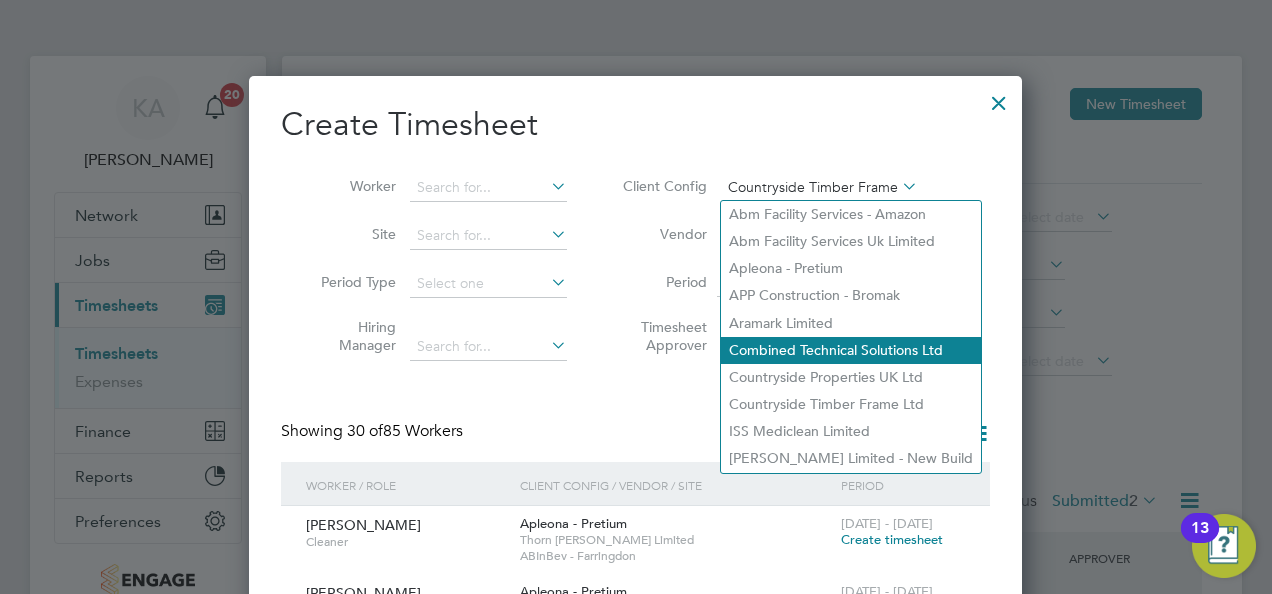 scroll, scrollTop: 10, scrollLeft: 9, axis: both 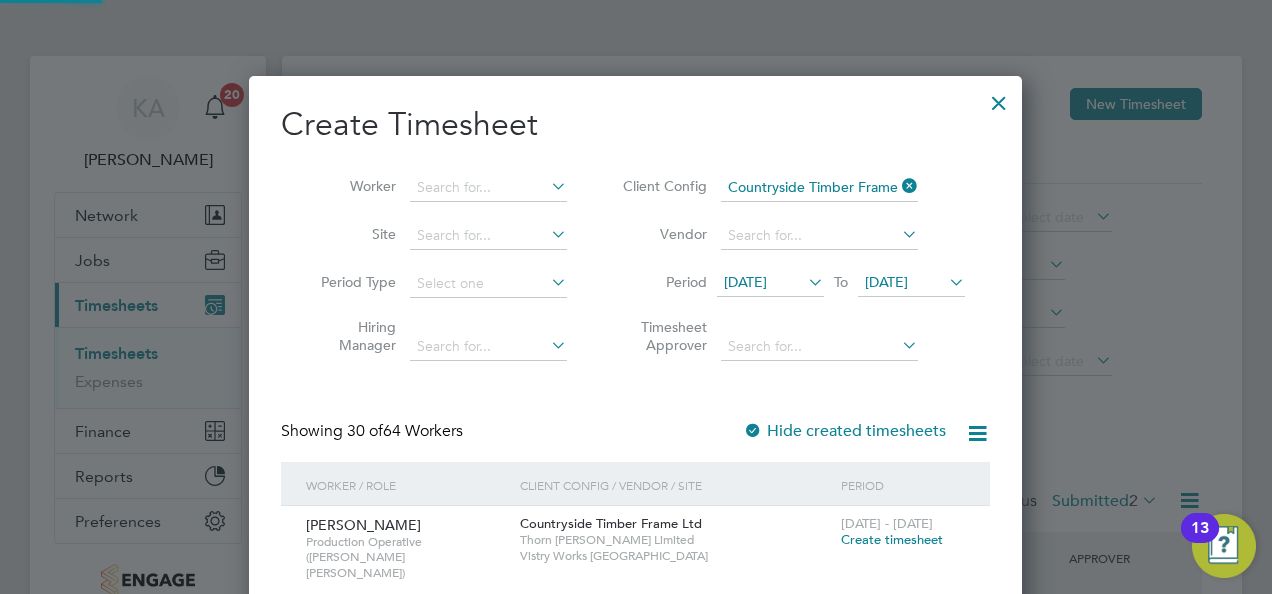 click on "14 Jul 2025" at bounding box center (770, 283) 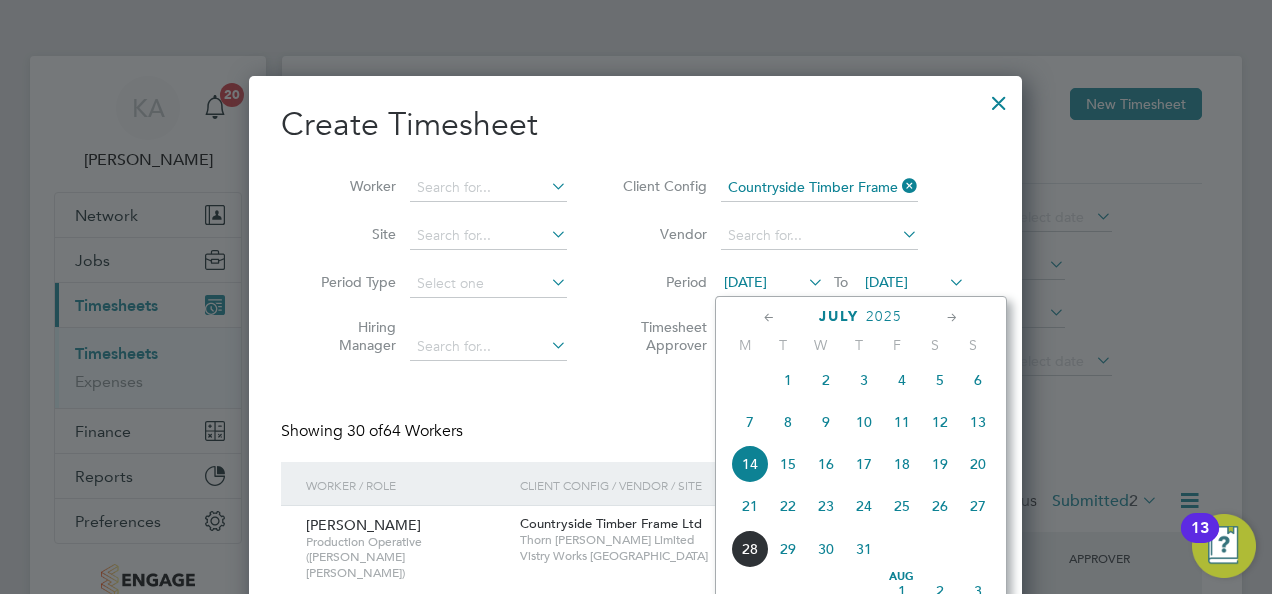 drag, startPoint x: 752, startPoint y: 514, endPoint x: 827, endPoint y: 383, distance: 150.95032 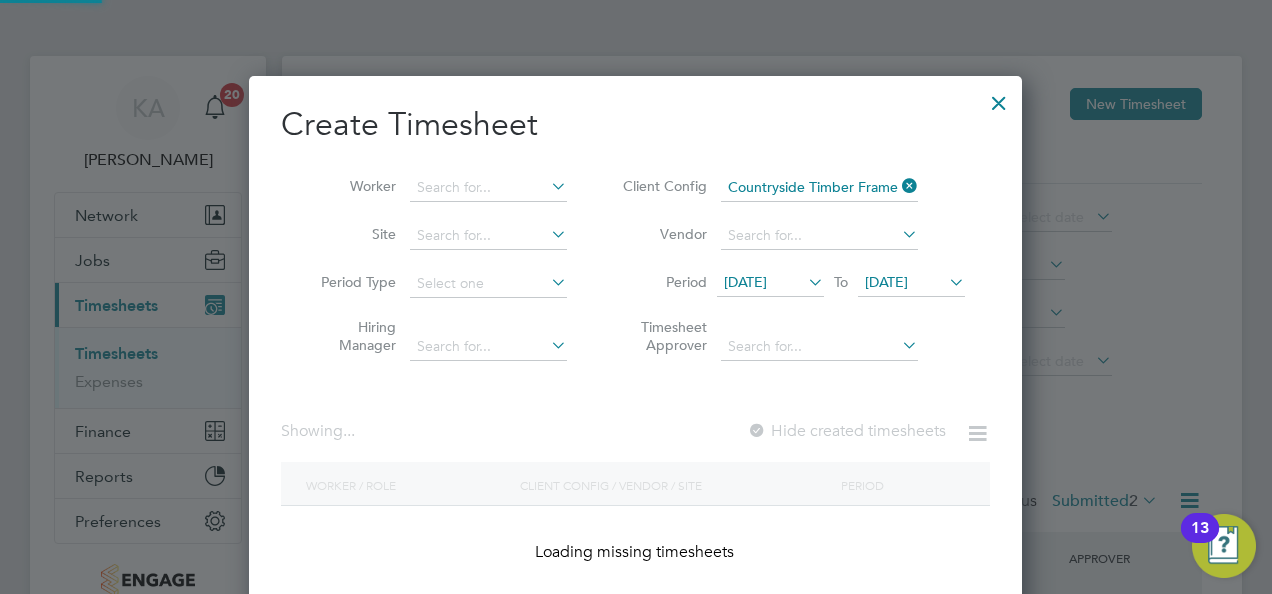 scroll, scrollTop: 10, scrollLeft: 9, axis: both 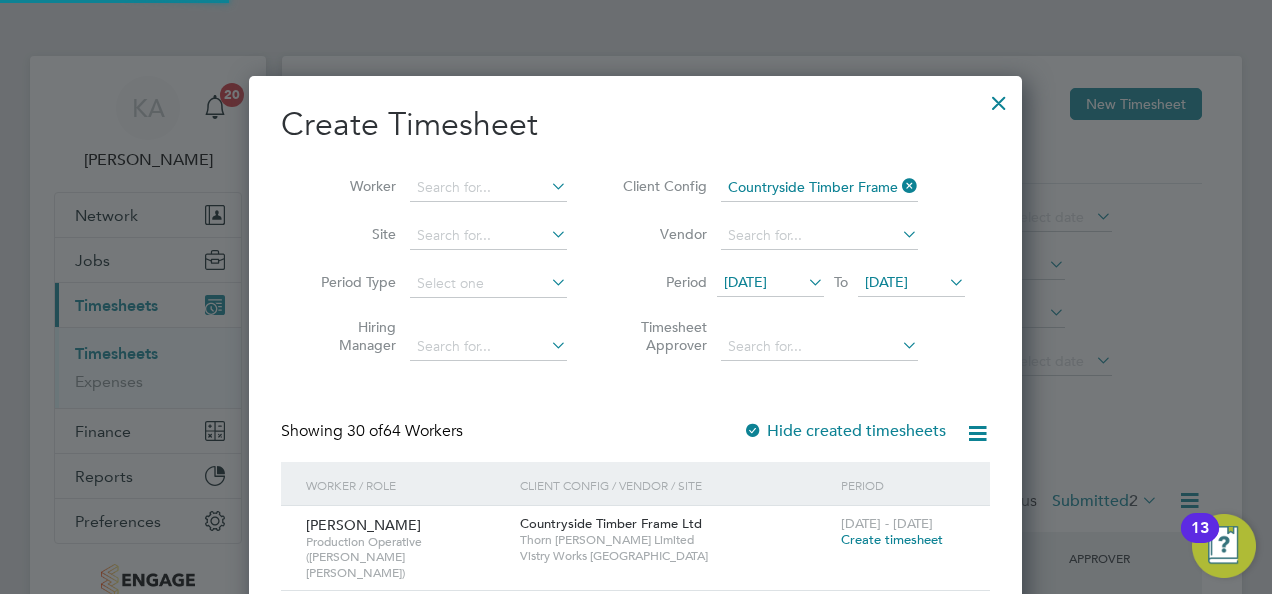 click on "21 Jul 2025" at bounding box center [886, 282] 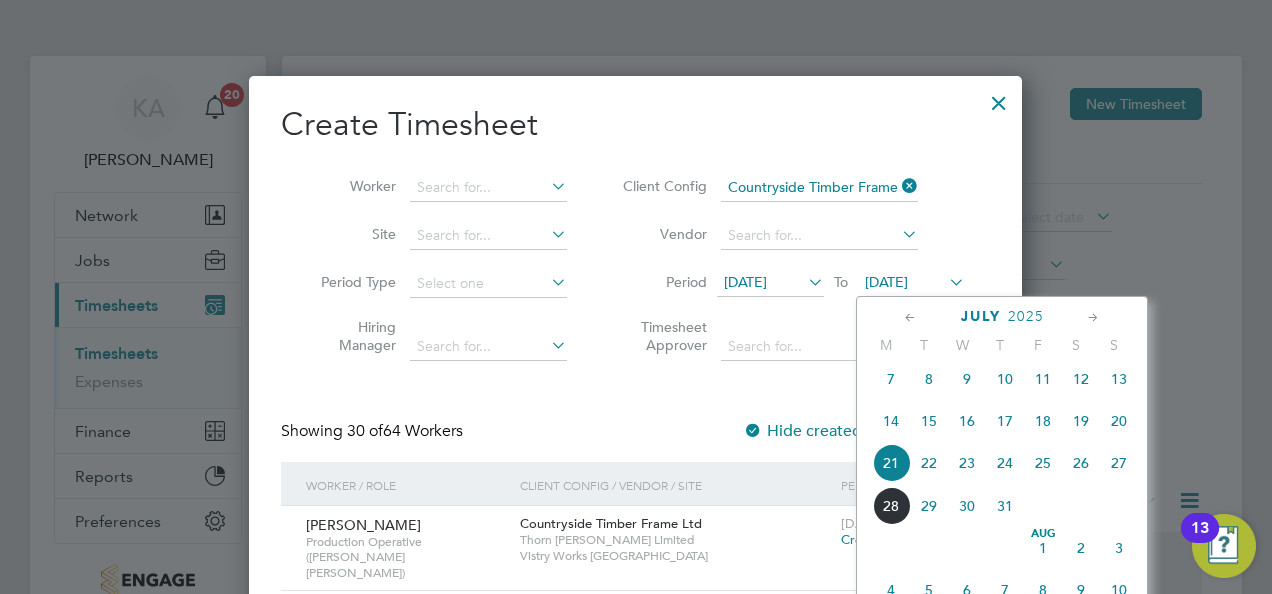 click on "27" 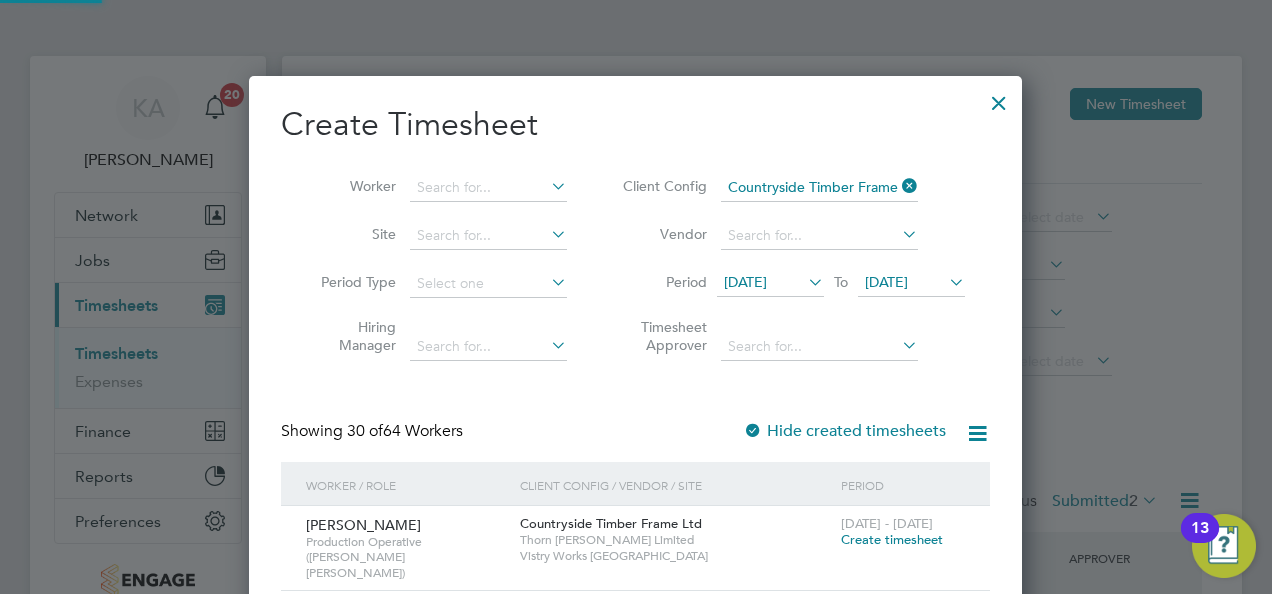 scroll, scrollTop: 10, scrollLeft: 9, axis: both 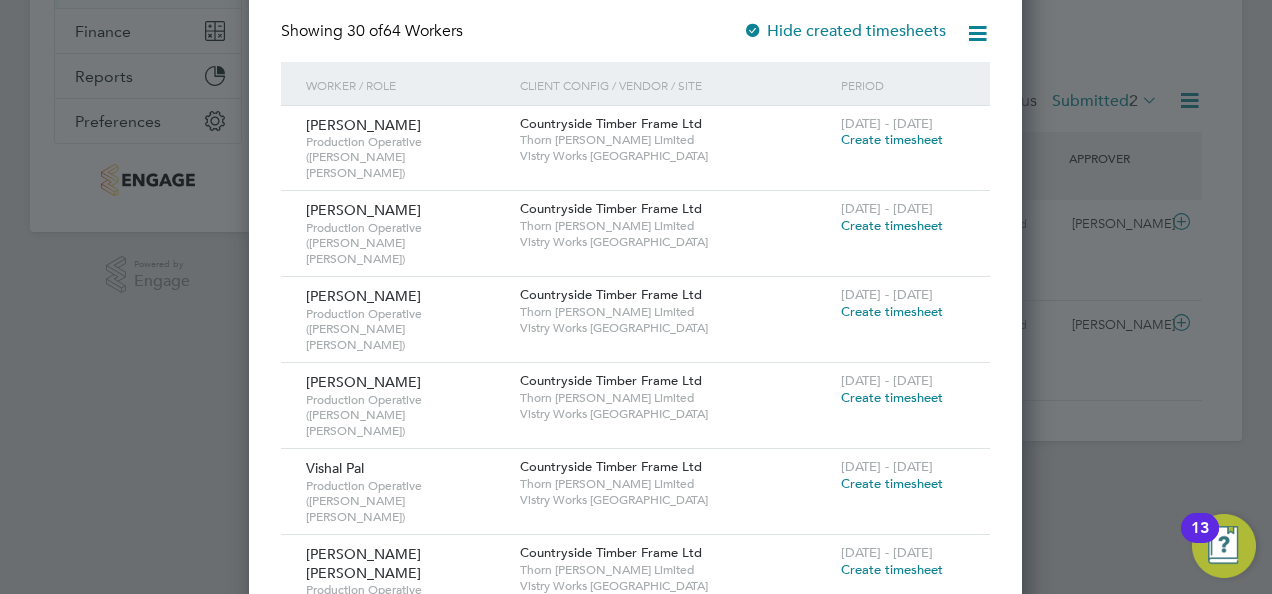 click on "Create timesheet" at bounding box center (892, 483) 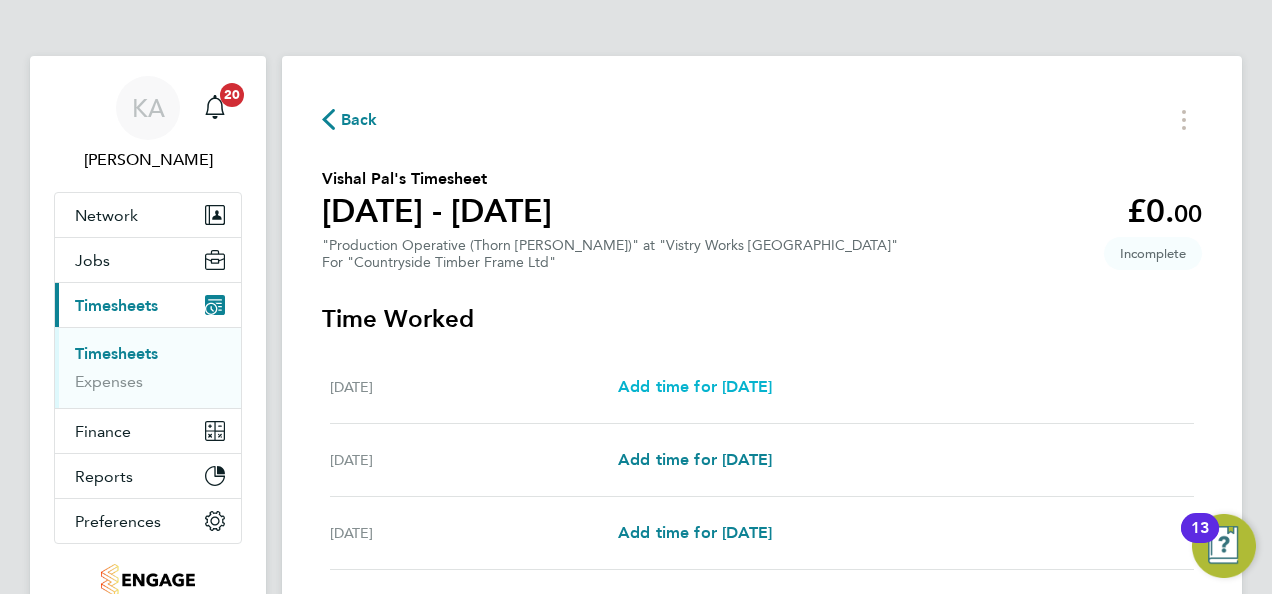 click on "Add time for Mon 21 Jul" at bounding box center (695, 386) 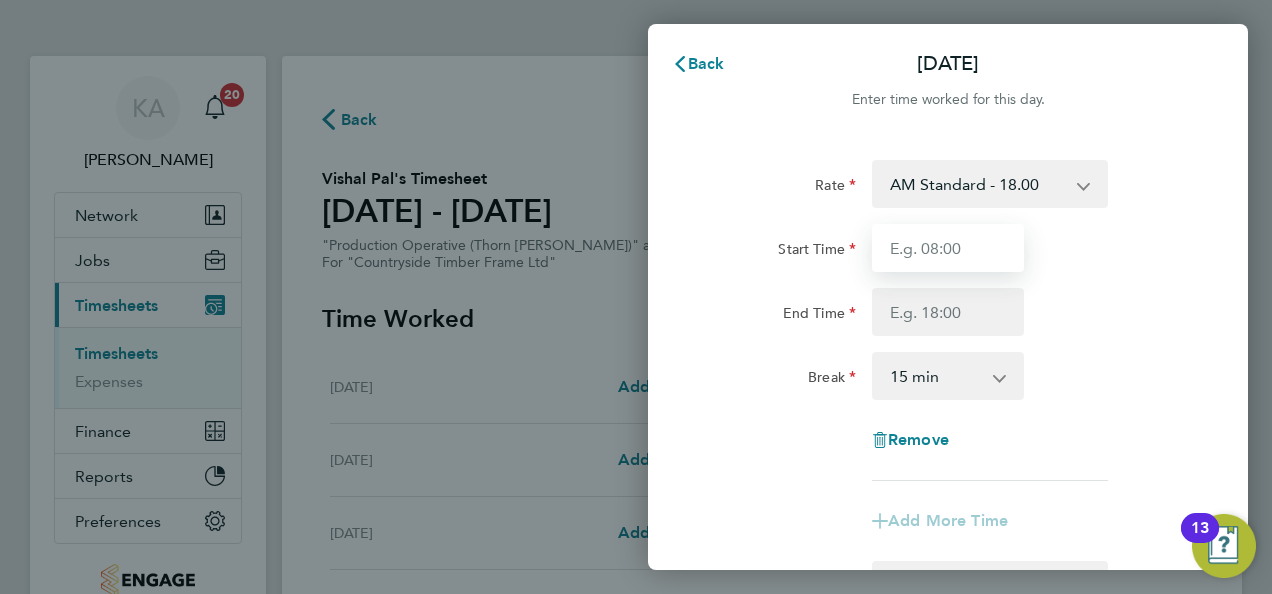 click on "Start Time" at bounding box center (948, 248) 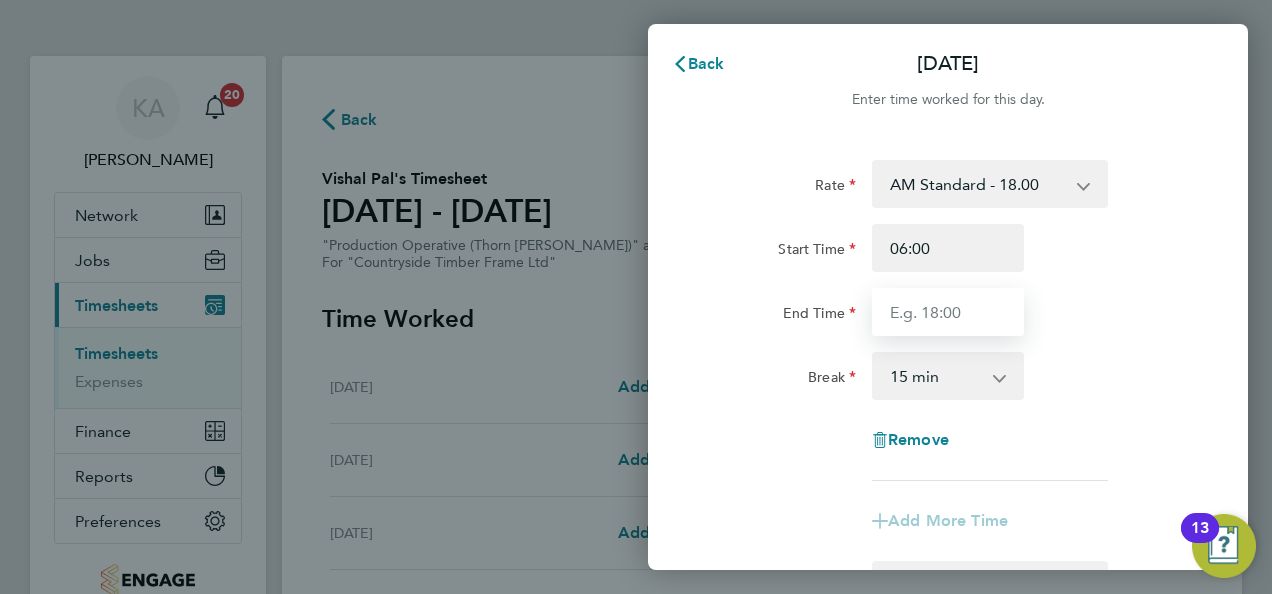 click on "End Time" at bounding box center (948, 312) 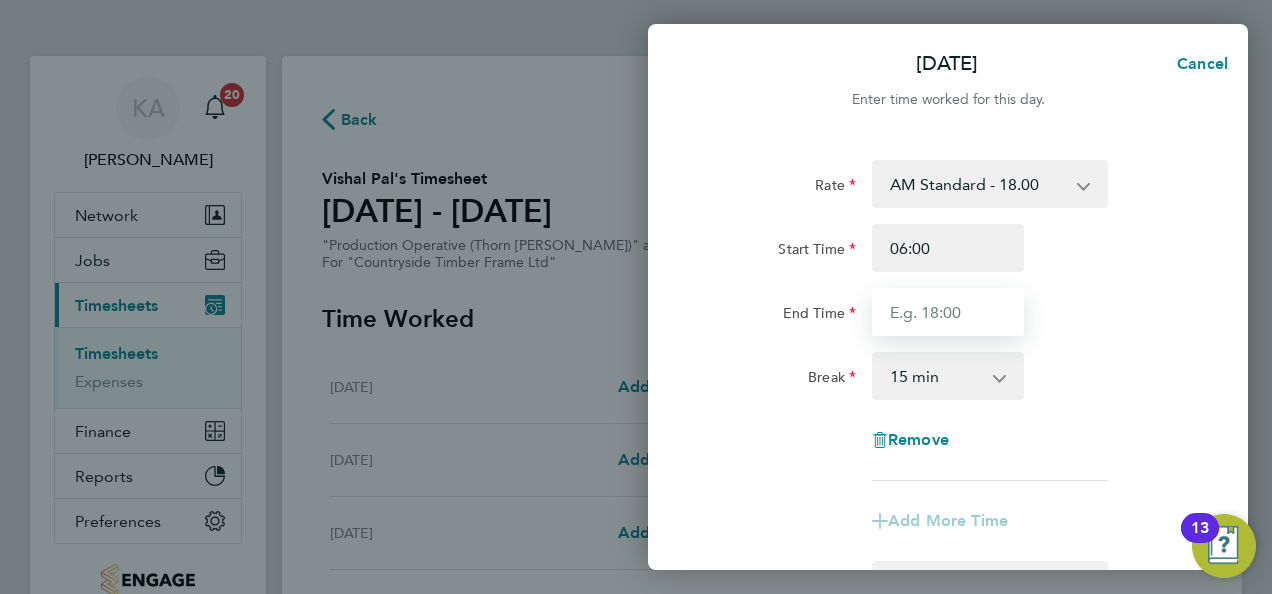 type on "14:00" 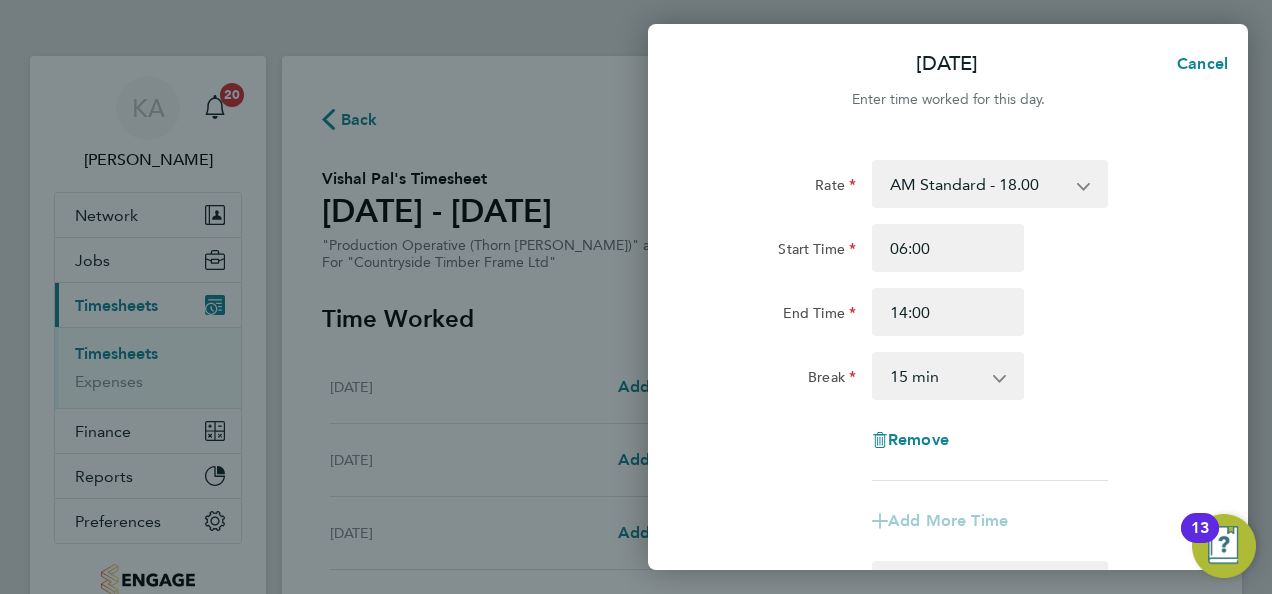 drag, startPoint x: 944, startPoint y: 379, endPoint x: 955, endPoint y: 334, distance: 46.32494 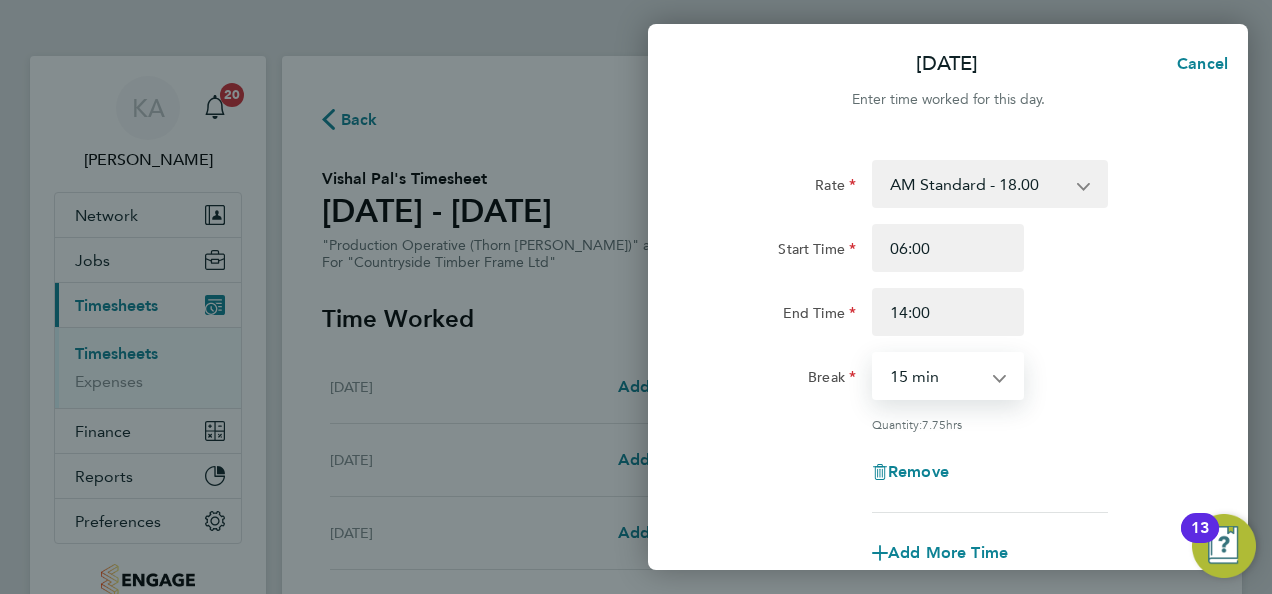 select on "30" 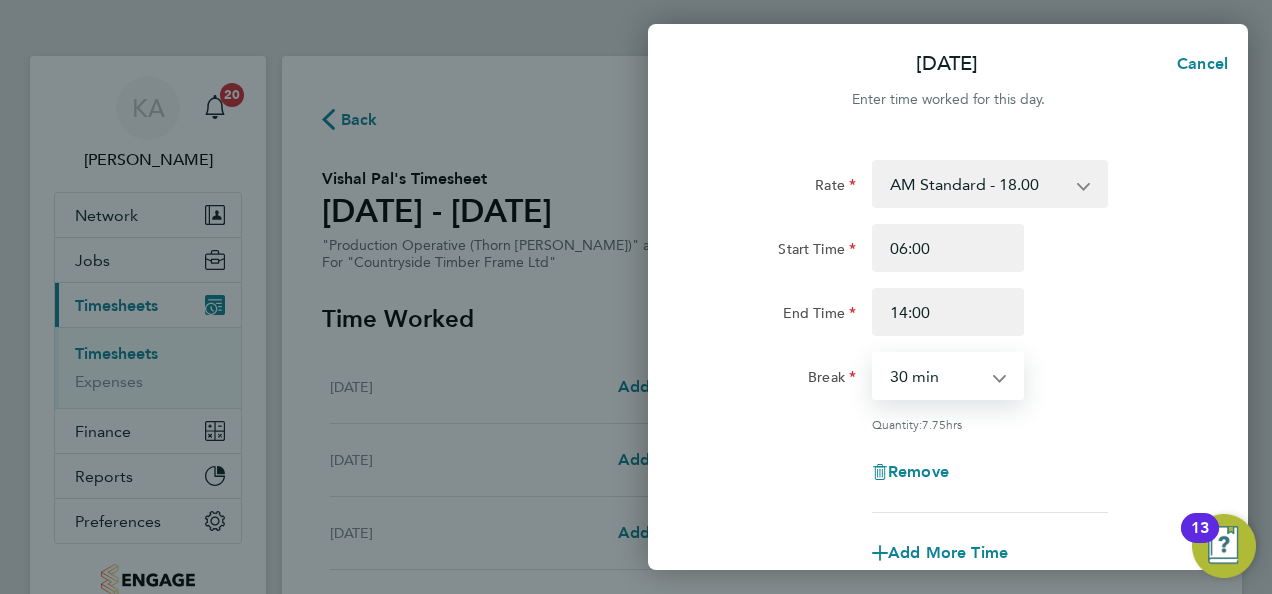 click on "0 min   15 min   30 min   45 min   60 min   75 min   90 min" at bounding box center (936, 376) 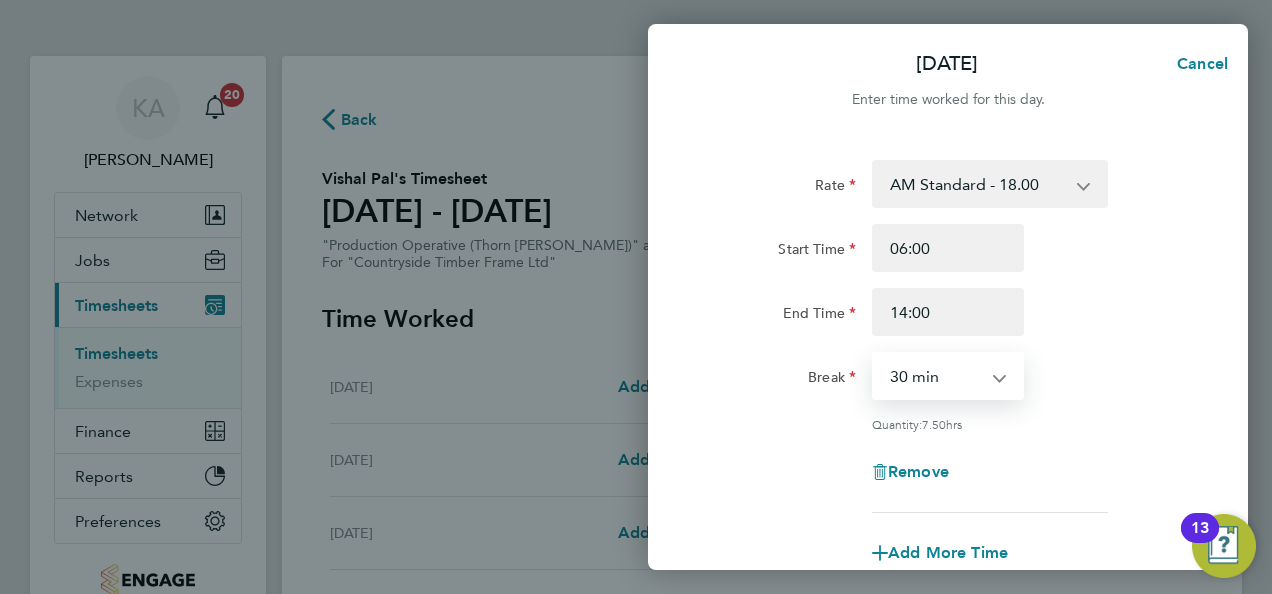 click on "Rate  AM Standard - 18.00   PM Standard - 19.62   OT 1 - 27.00   PM OT 1 - 29.43   PM OT 2 - 39.24   OT2 - 36.00
Start Time 06:00 End Time 14:00 Break  0 min   15 min   30 min   45 min   60 min   75 min   90 min
Quantity:  7.50  hrs
Remove" 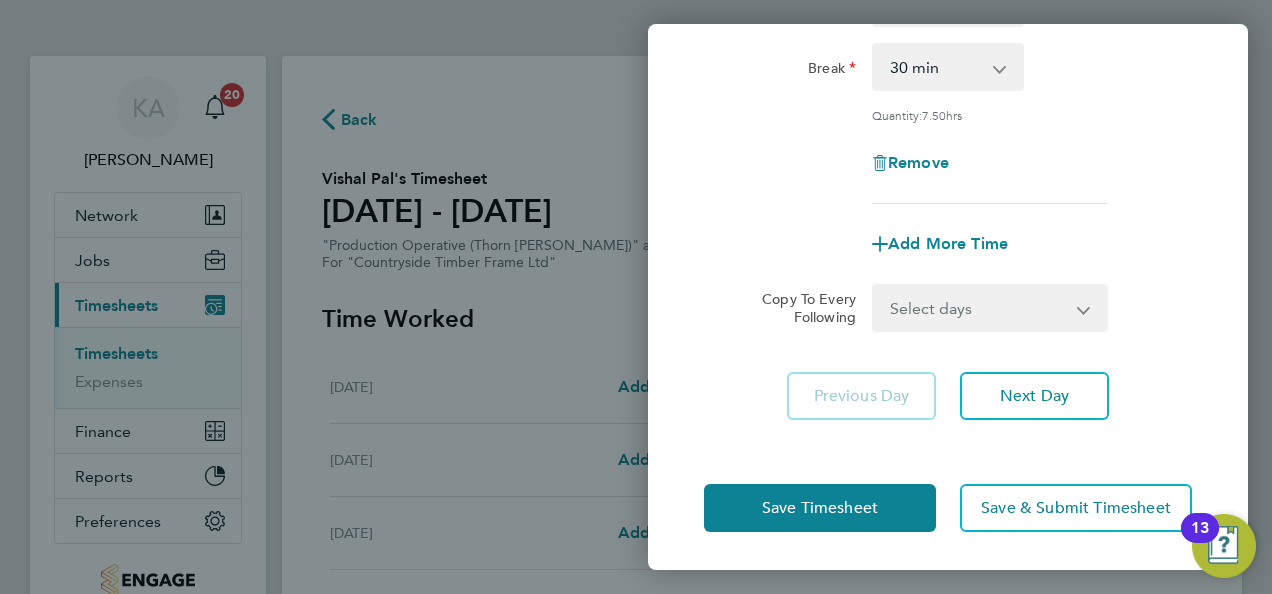 click on "Select days   Day   Weekday (Mon-Fri)   Weekend (Sat-Sun)   Tuesday   Wednesday   Thursday   Friday   Saturday   Sunday" at bounding box center [979, 308] 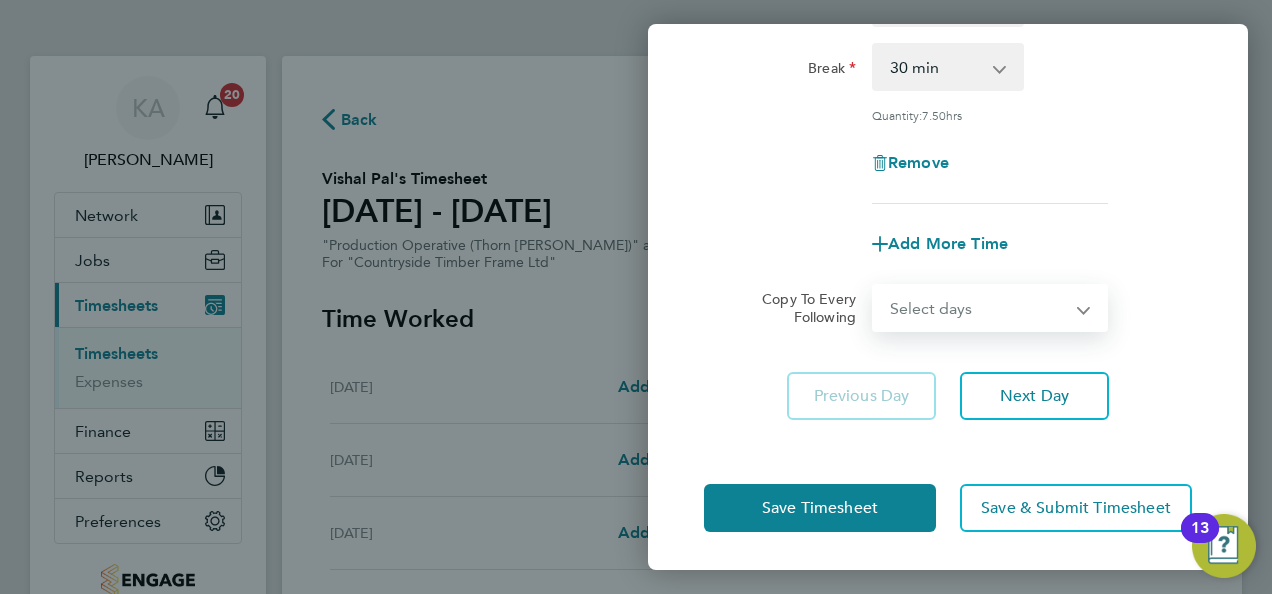 select on "WEEKDAY" 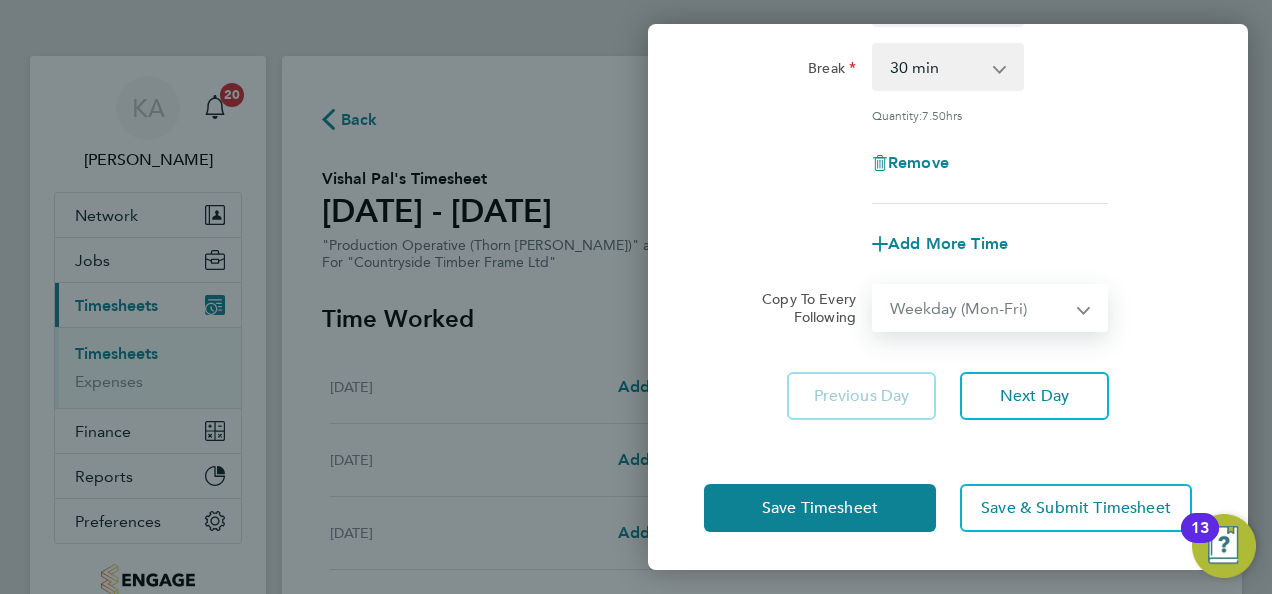 click on "Select days   Day   Weekday (Mon-Fri)   Weekend (Sat-Sun)   Tuesday   Wednesday   Thursday   Friday   Saturday   Sunday" at bounding box center (979, 308) 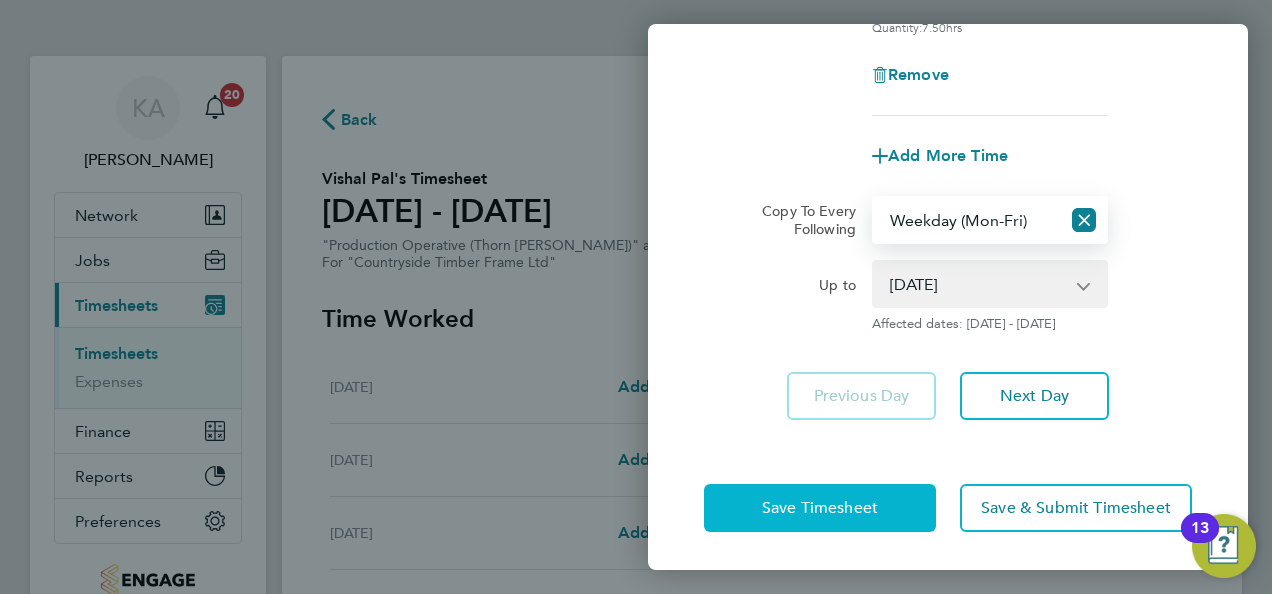 click on "Save Timesheet" 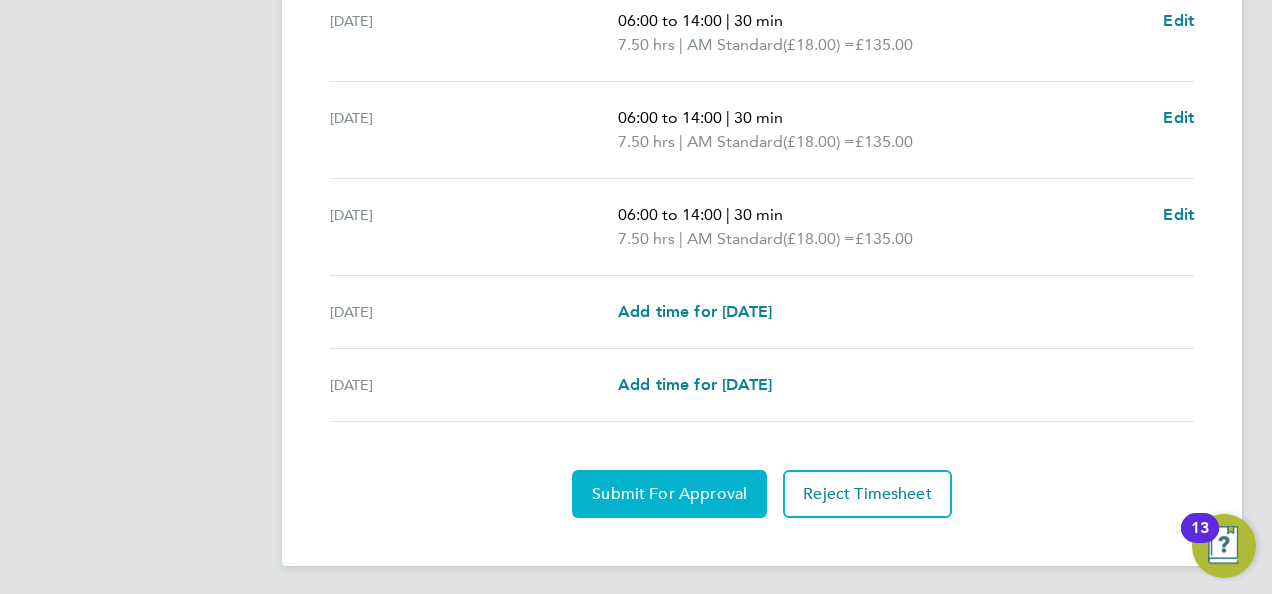 click on "Submit For Approval" 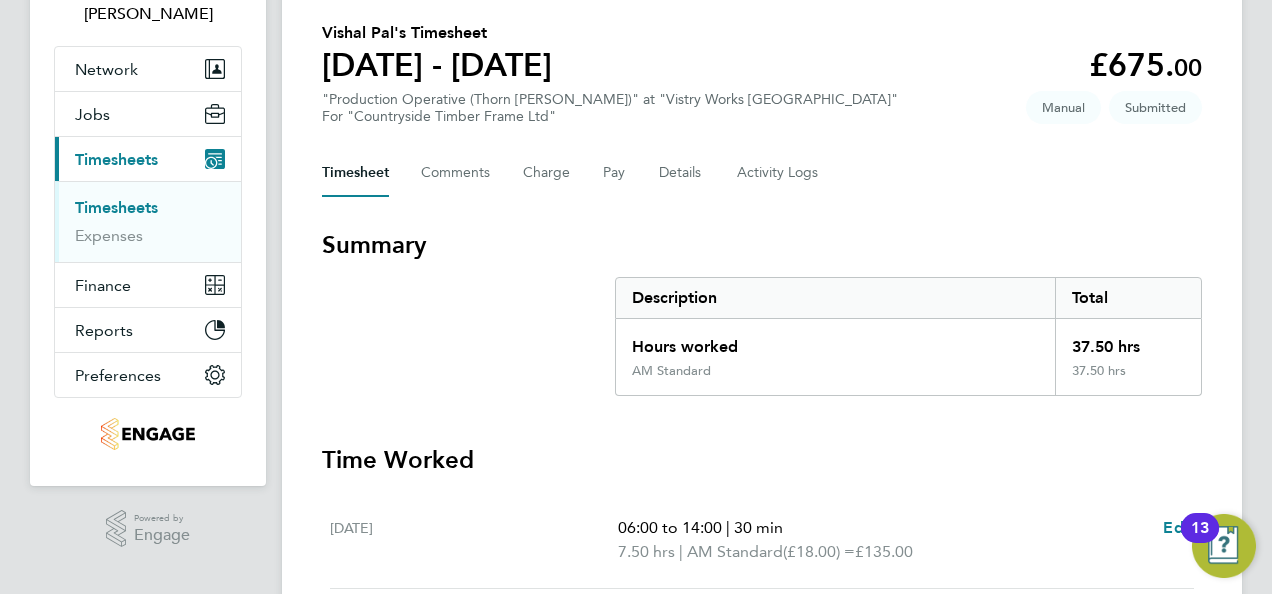 scroll, scrollTop: 0, scrollLeft: 0, axis: both 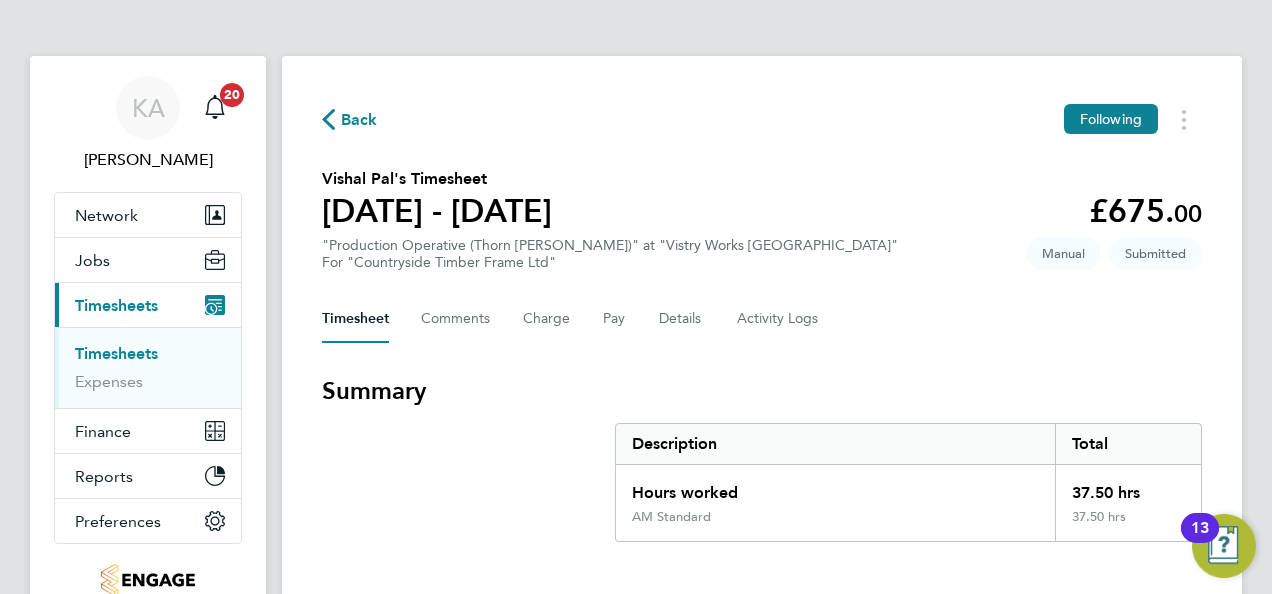 click on "Back" 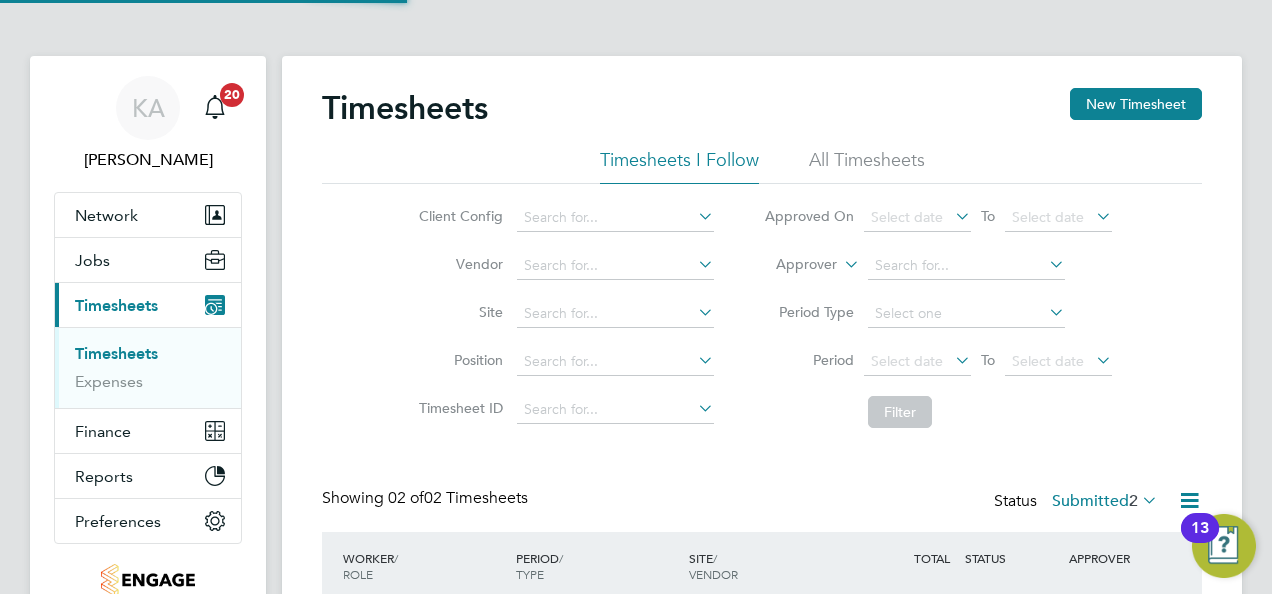 scroll, scrollTop: 10, scrollLeft: 10, axis: both 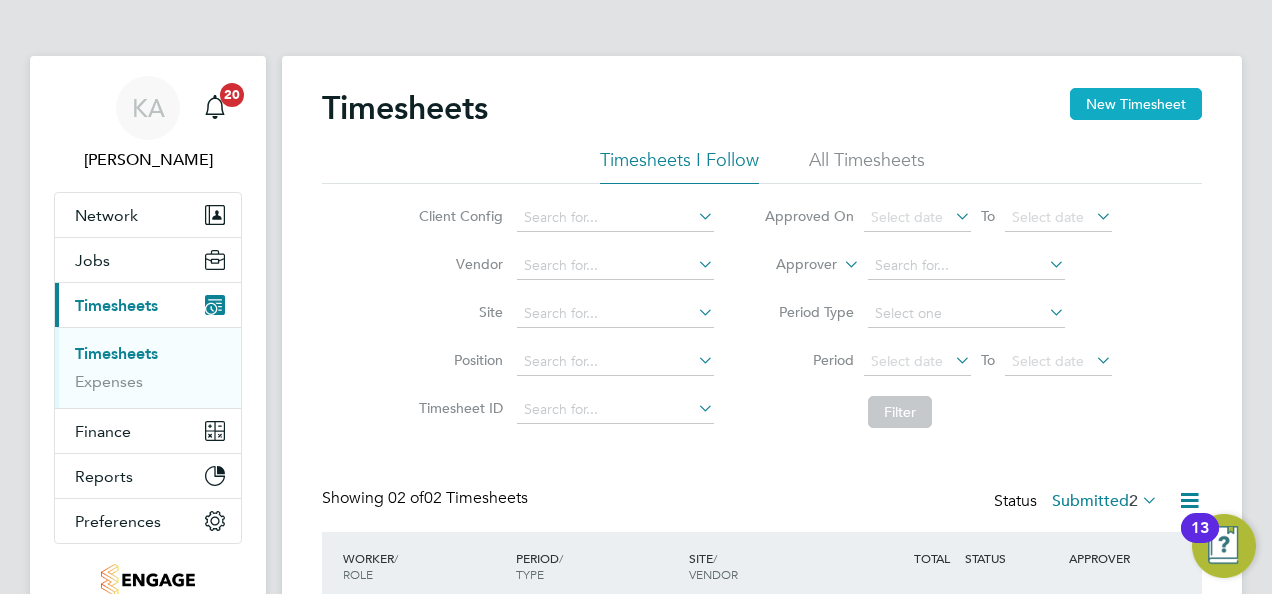 click on "New Timesheet" 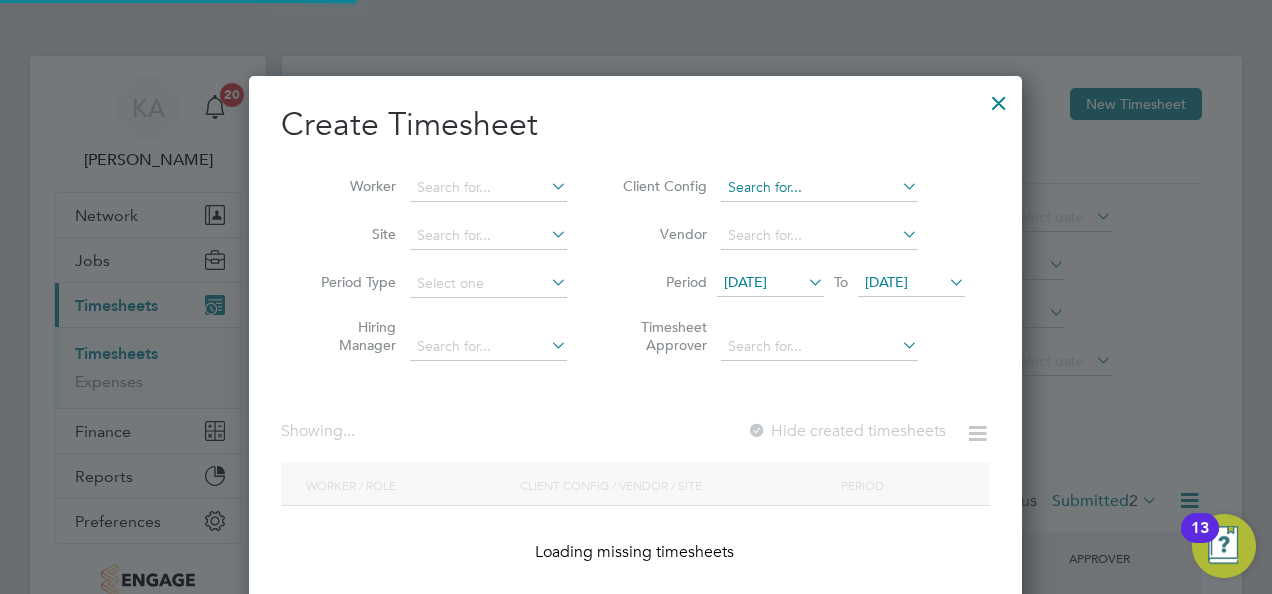 scroll, scrollTop: 10, scrollLeft: 9, axis: both 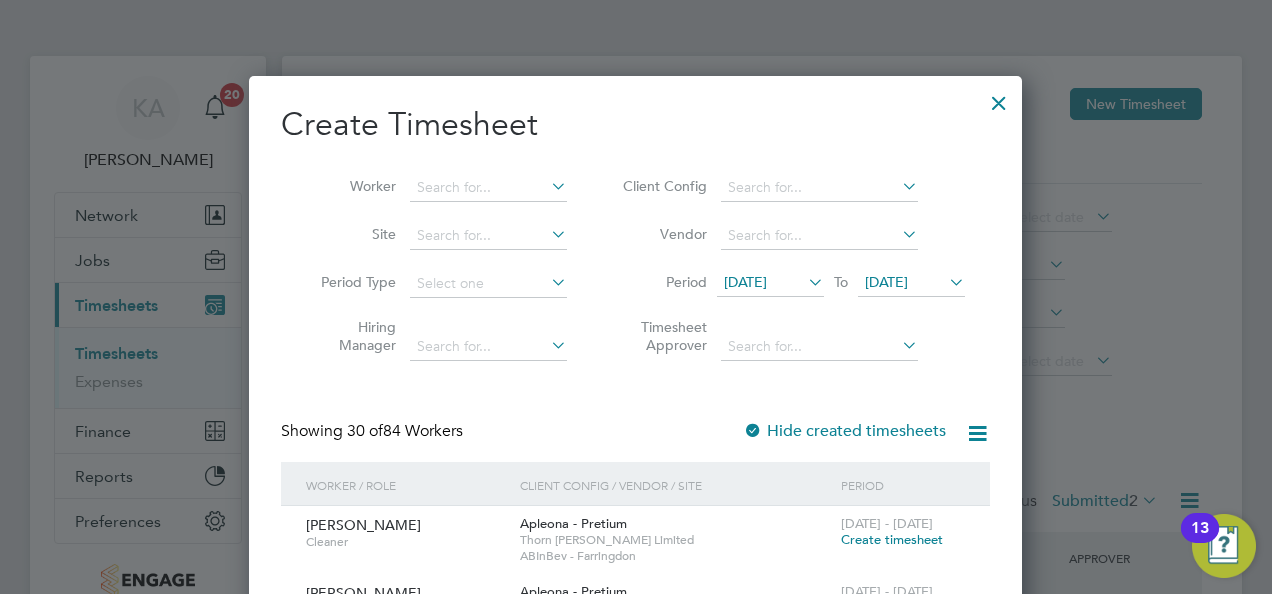 click at bounding box center [898, 186] 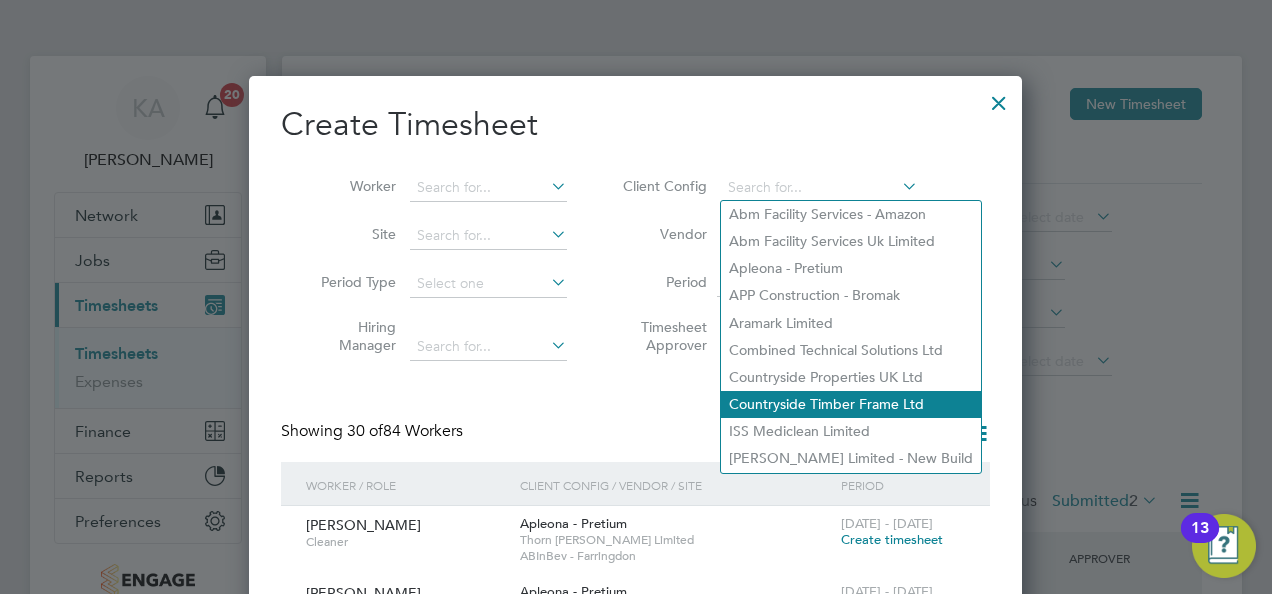 click on "Countryside Timber Frame Ltd" 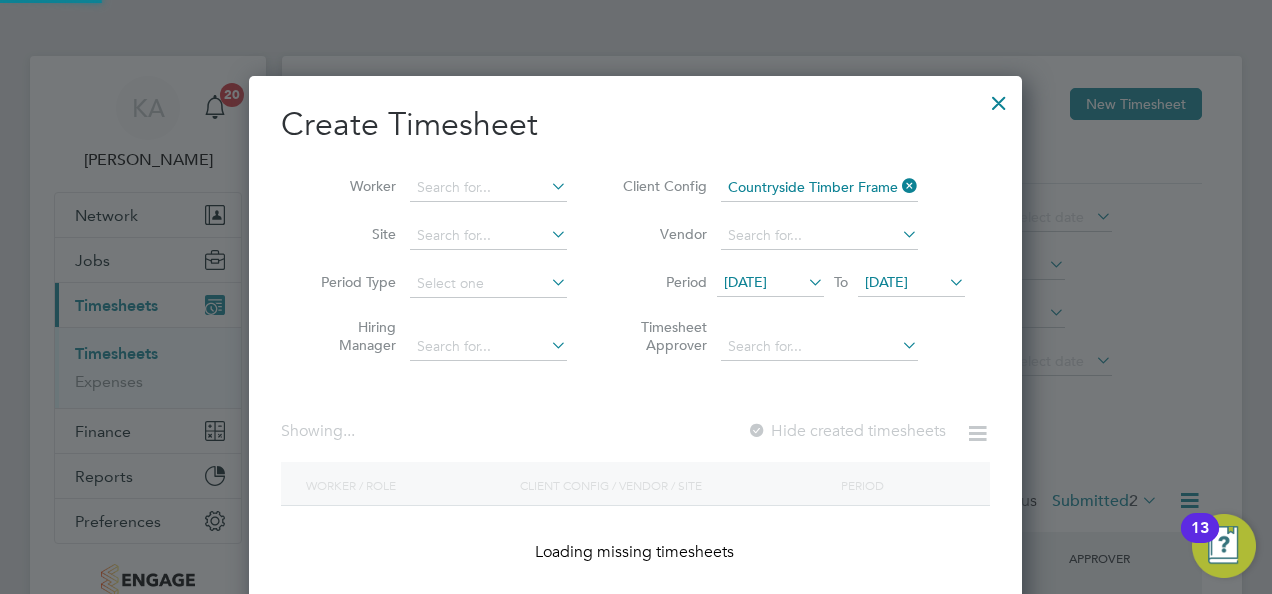 scroll, scrollTop: 10, scrollLeft: 9, axis: both 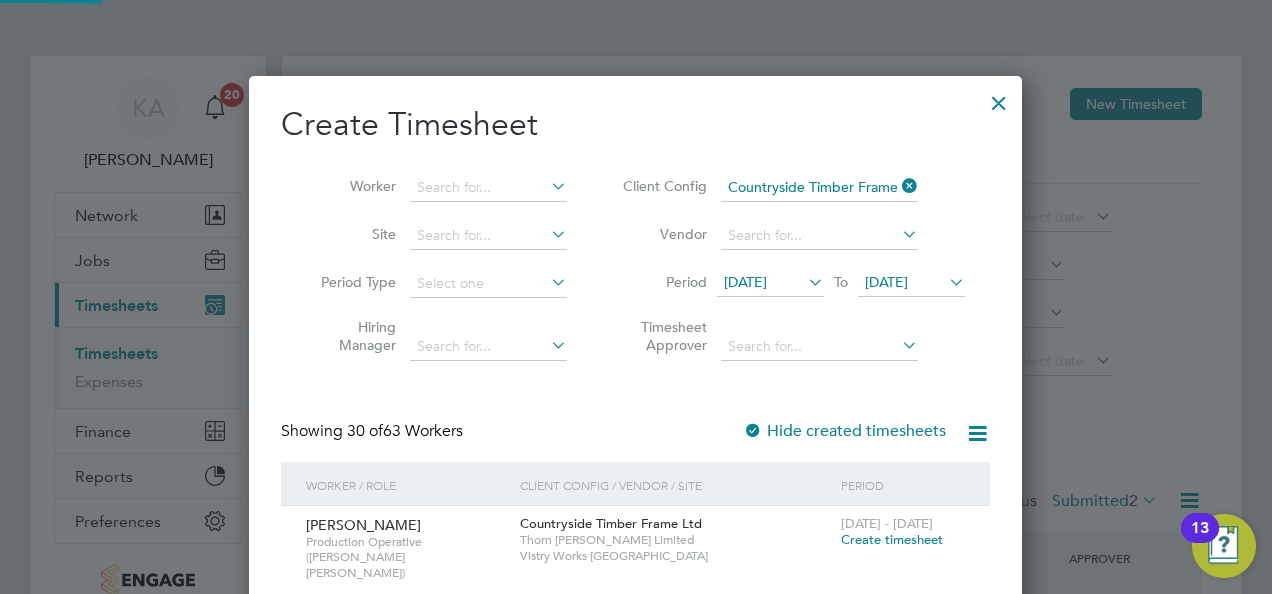 click on "14 Jul 2025" at bounding box center [745, 282] 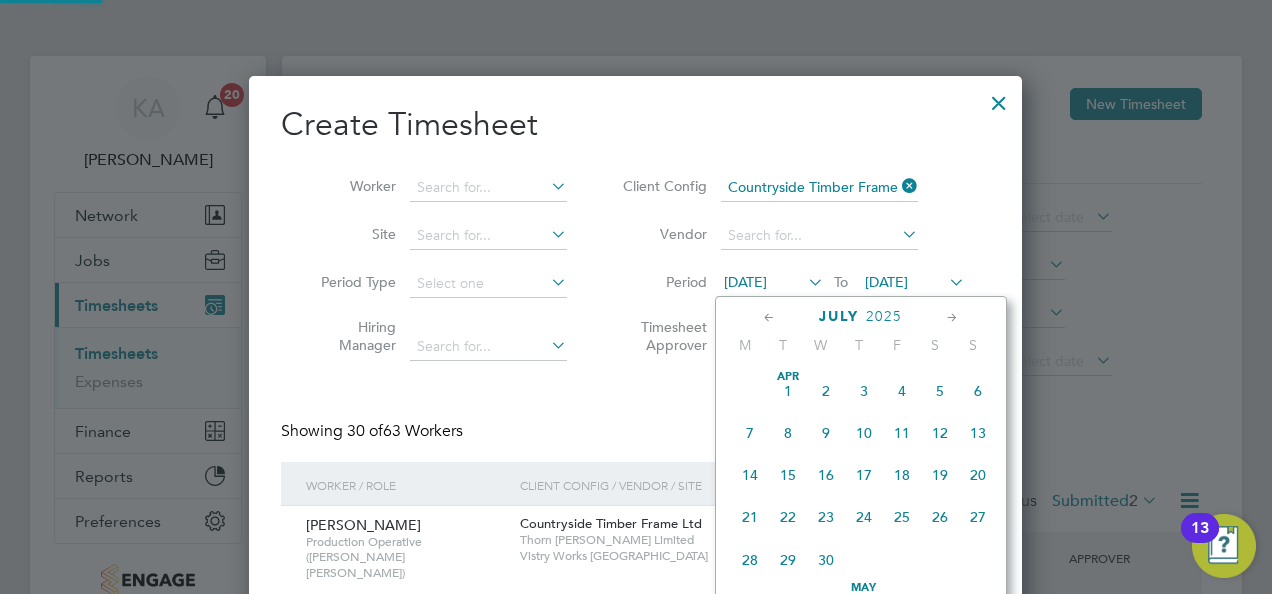 scroll, scrollTop: 686, scrollLeft: 0, axis: vertical 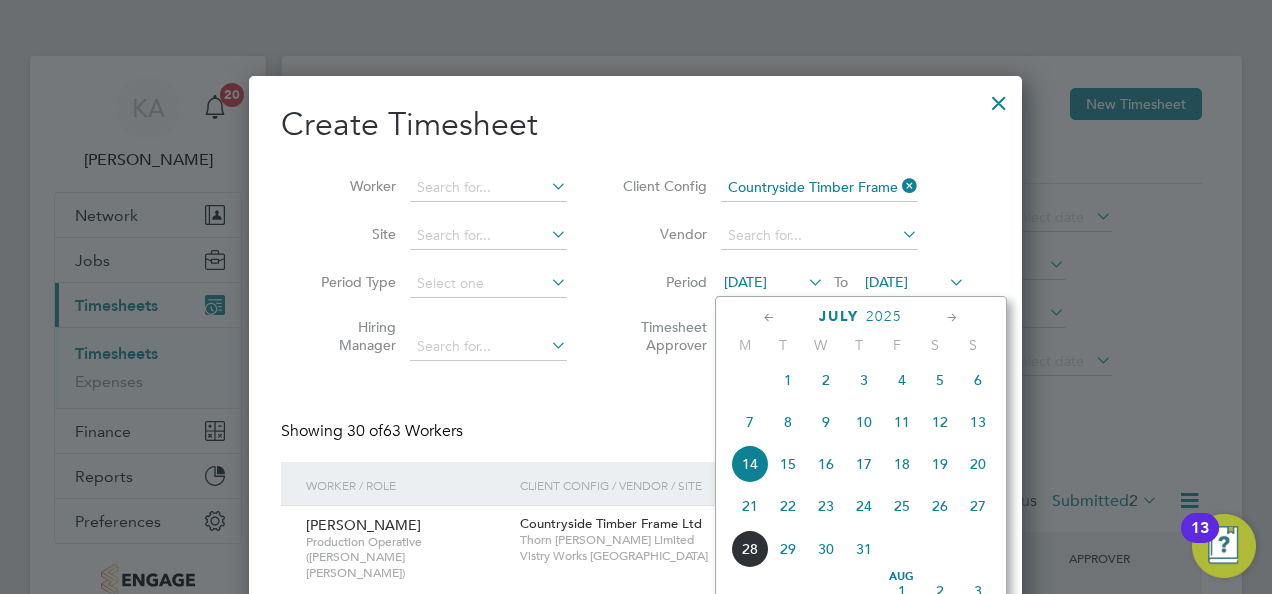 click on "21" 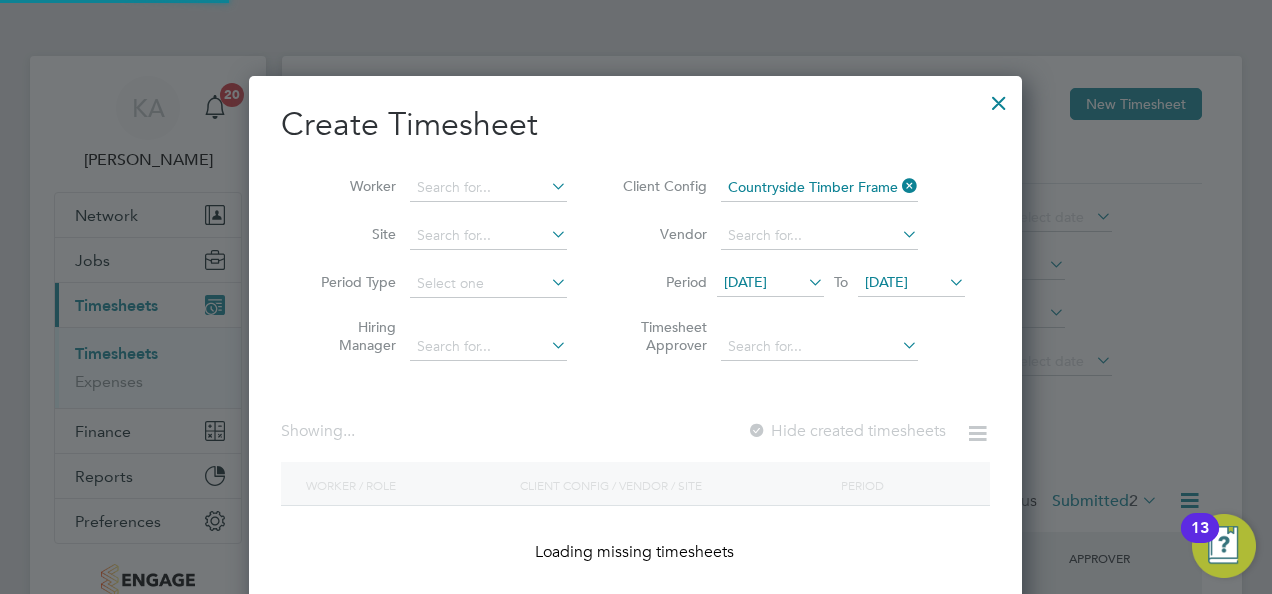 click on "21 Jul 2025" at bounding box center (886, 282) 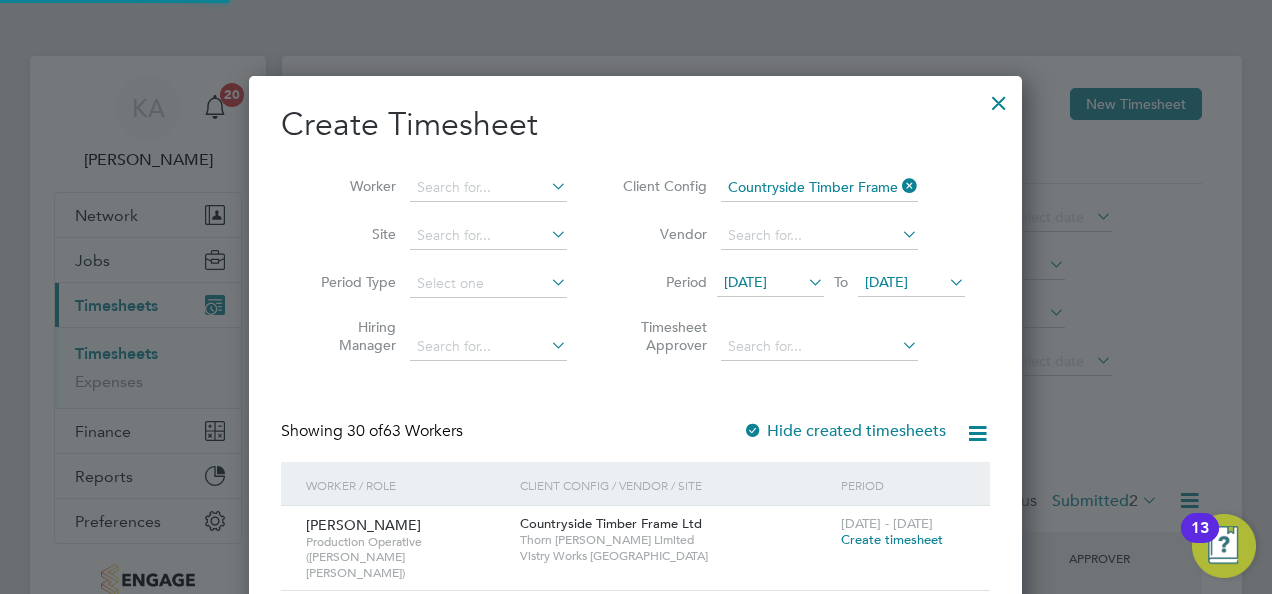 scroll, scrollTop: 10, scrollLeft: 9, axis: both 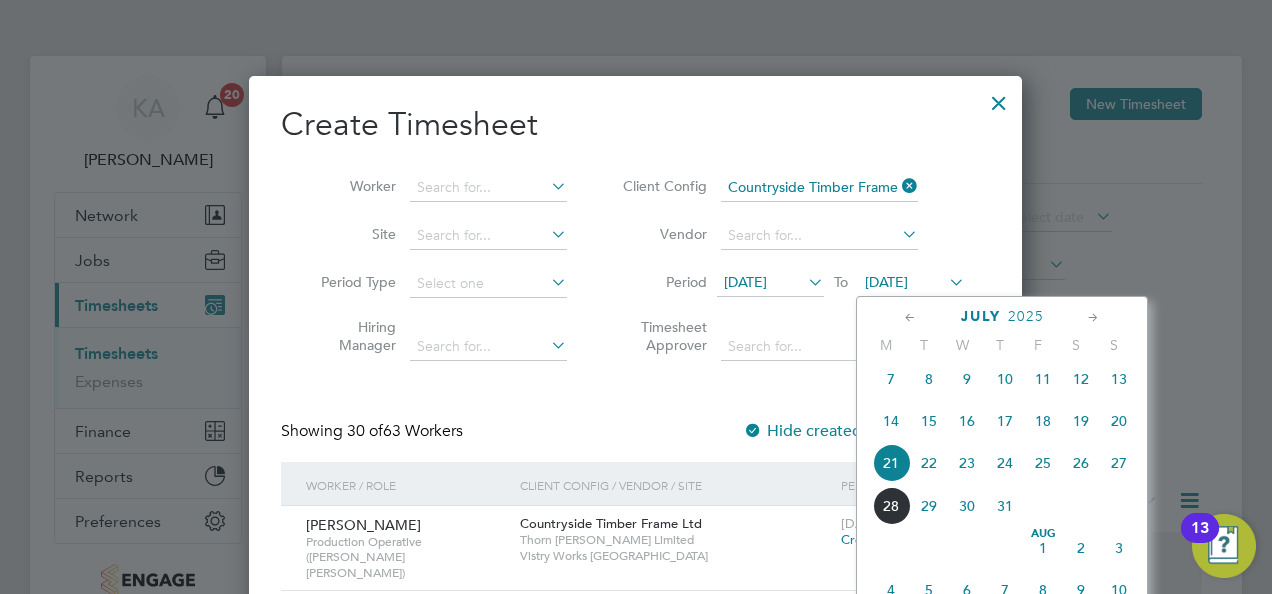 click on "27" 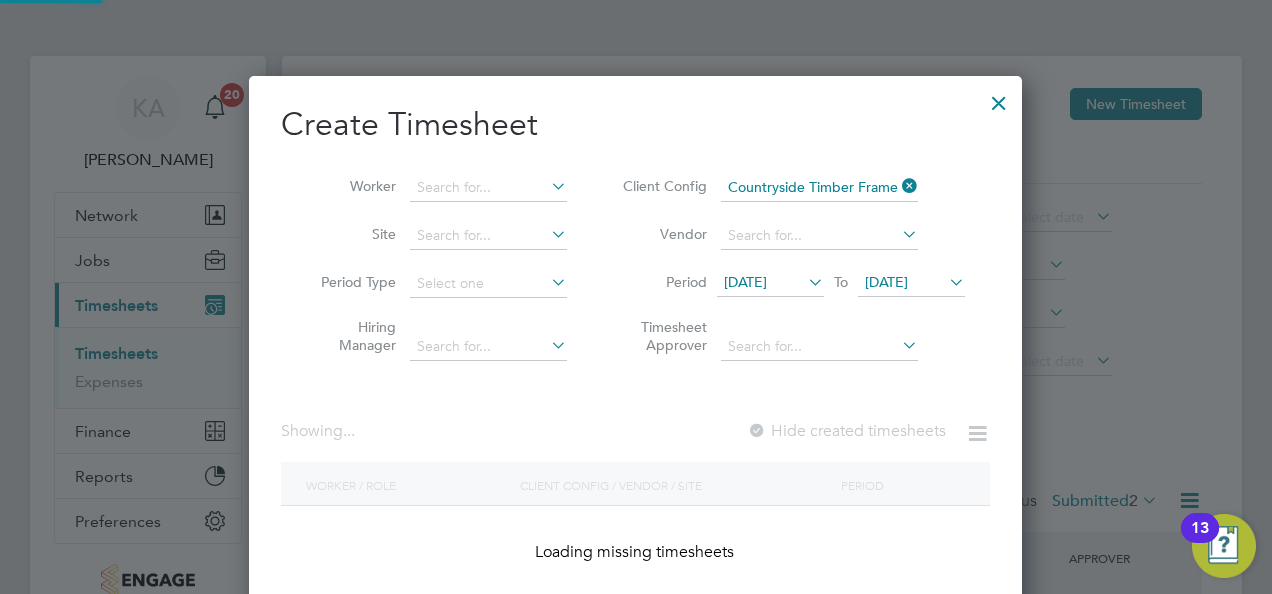 scroll, scrollTop: 10, scrollLeft: 9, axis: both 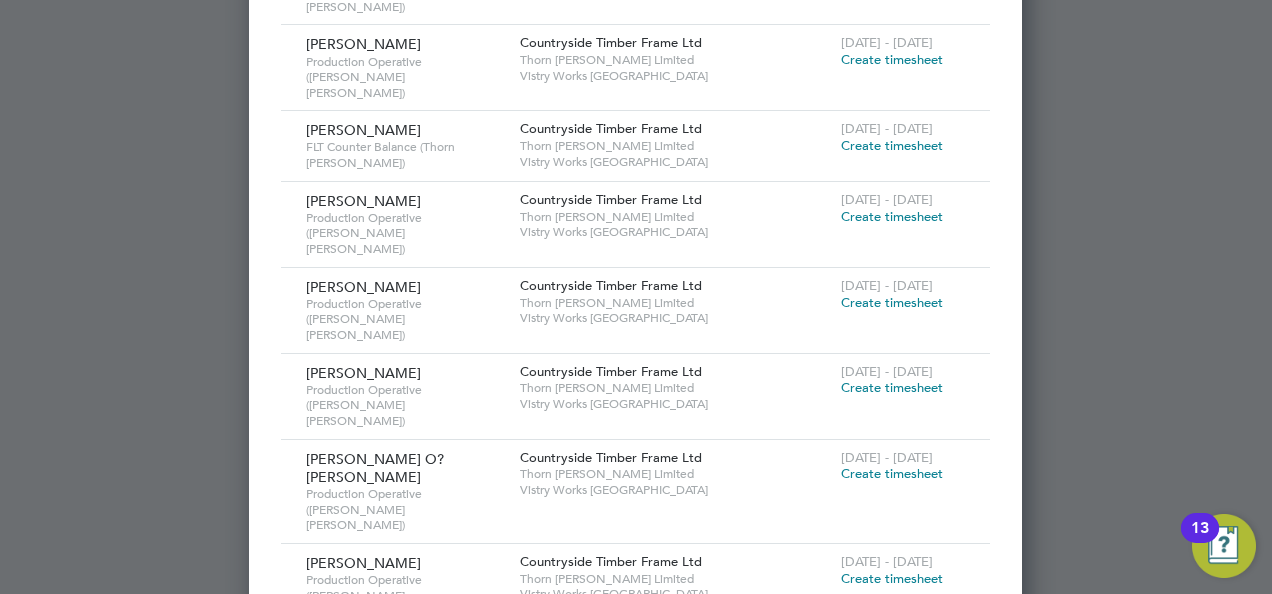 click on "Show  30  more" at bounding box center [652, 988] 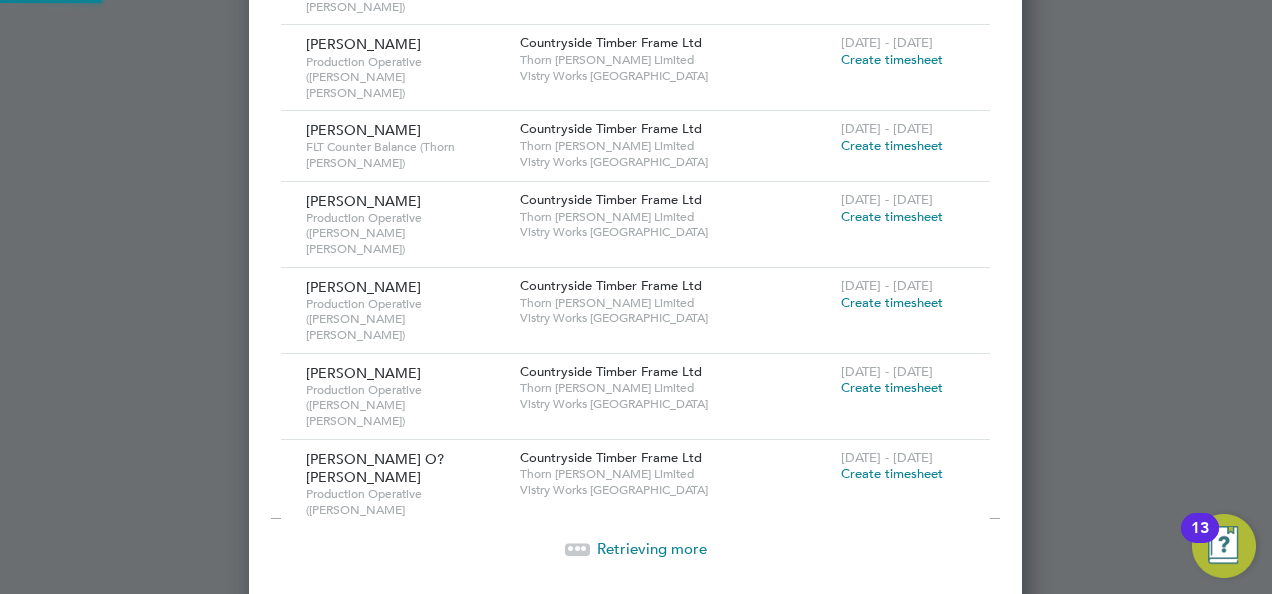 scroll, scrollTop: 0, scrollLeft: 9, axis: horizontal 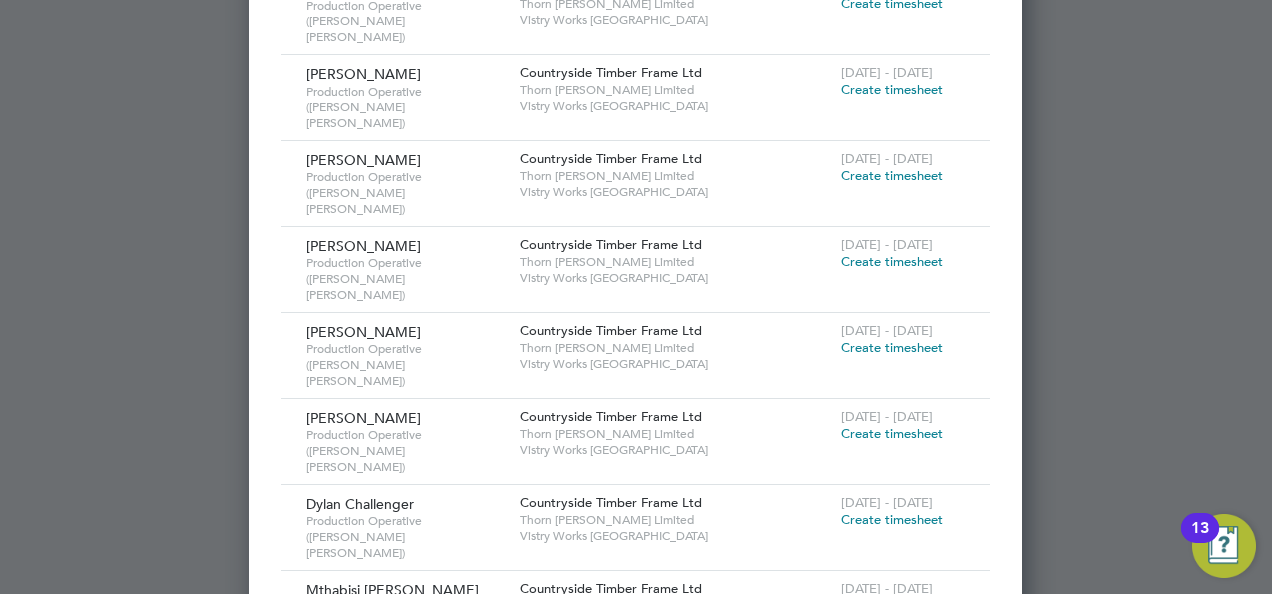 click on "Create timesheet" at bounding box center [892, 1105] 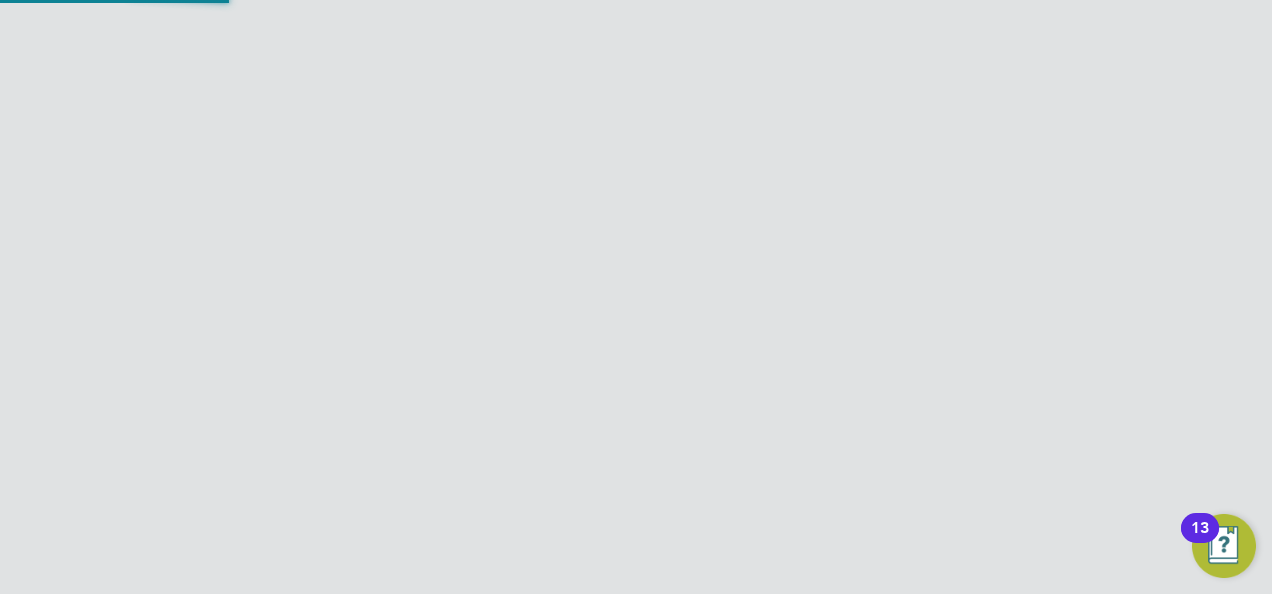 scroll, scrollTop: 327, scrollLeft: 0, axis: vertical 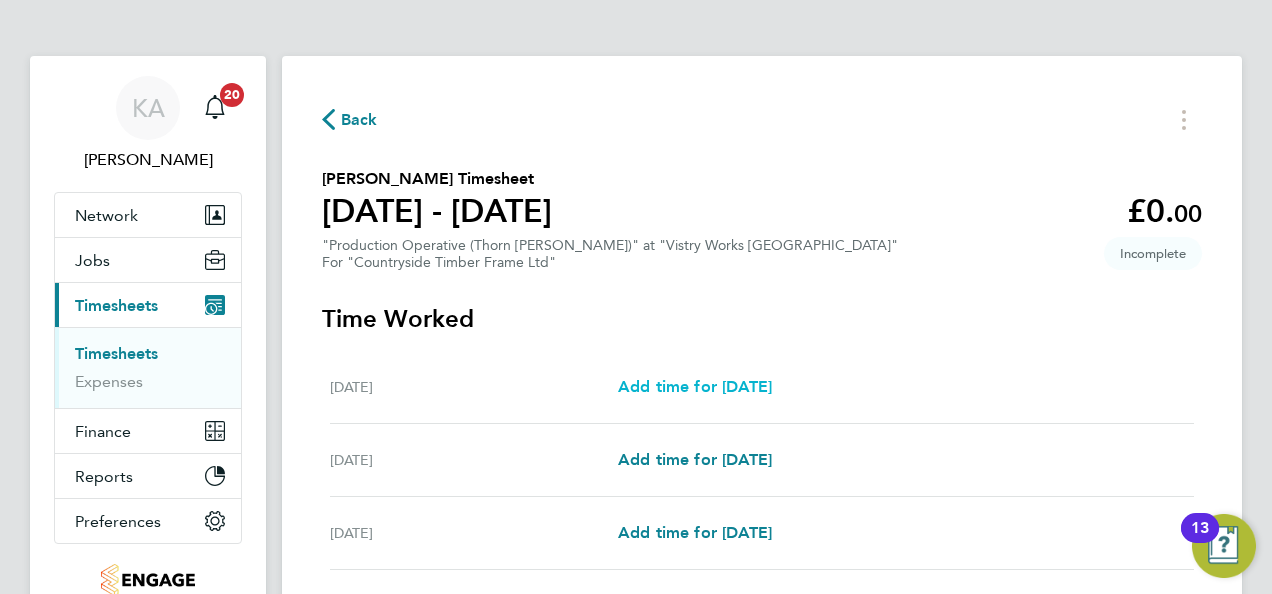 click on "Add time for Mon 21 Jul" at bounding box center (695, 386) 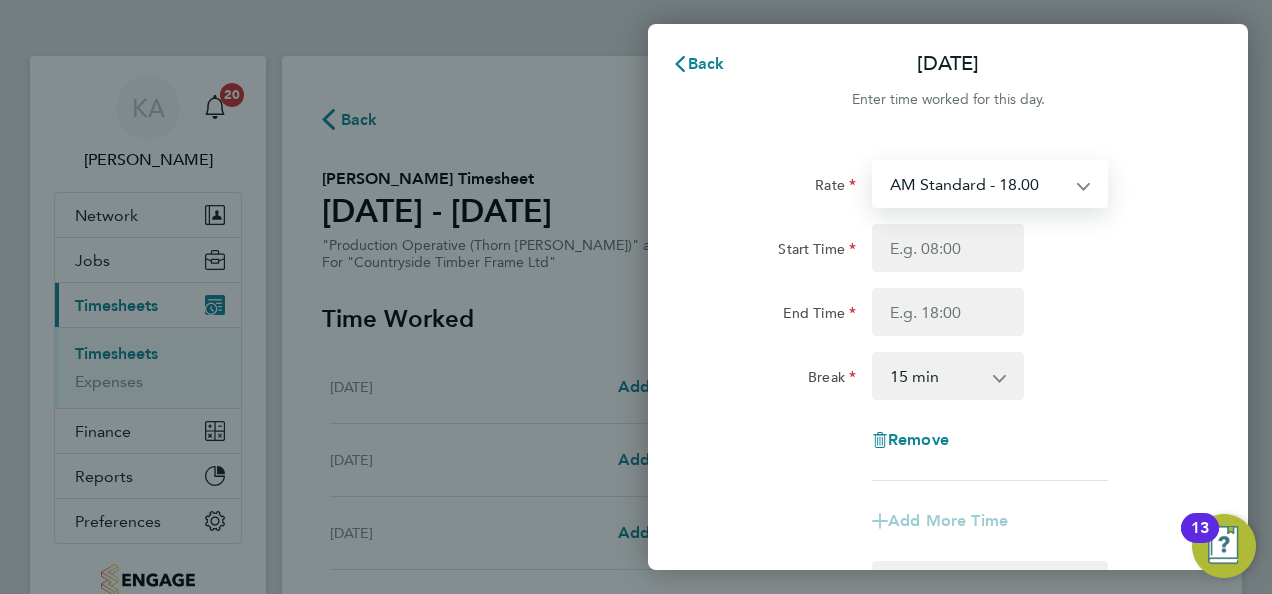 click on "AM Standard - 18.00   PM Standard - 19.62   OT 1 - 27.00   PM OT 2 - 39.24   OT2 - 36.00   PM OT 1 - 29.43" at bounding box center [978, 184] 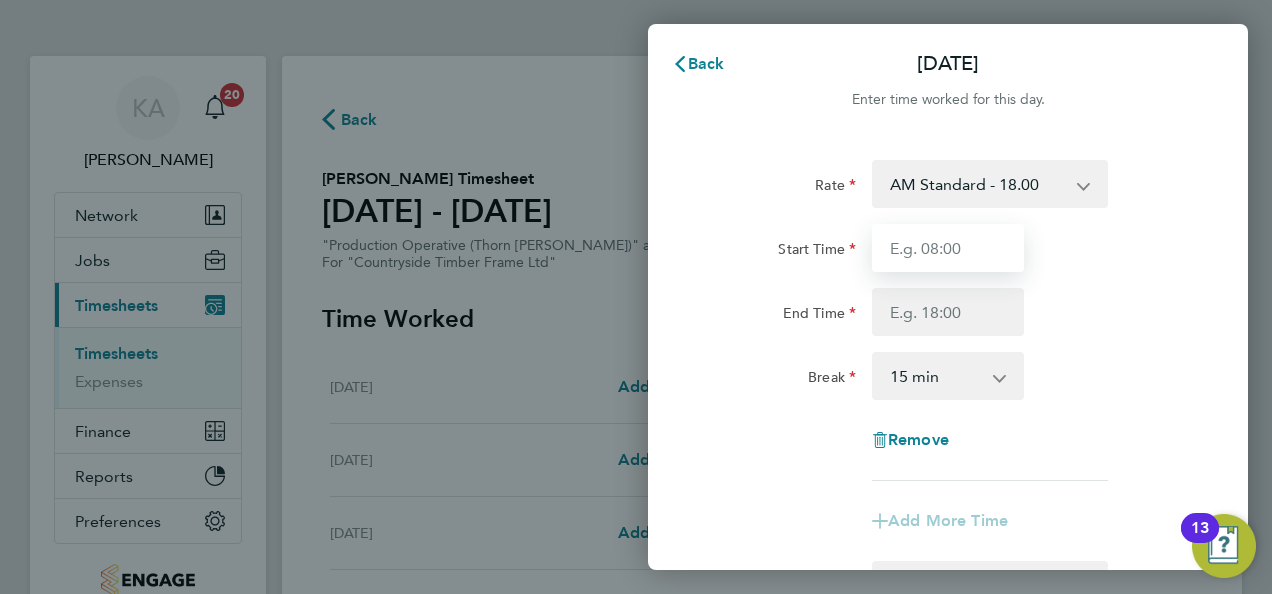 click on "Start Time" at bounding box center [948, 248] 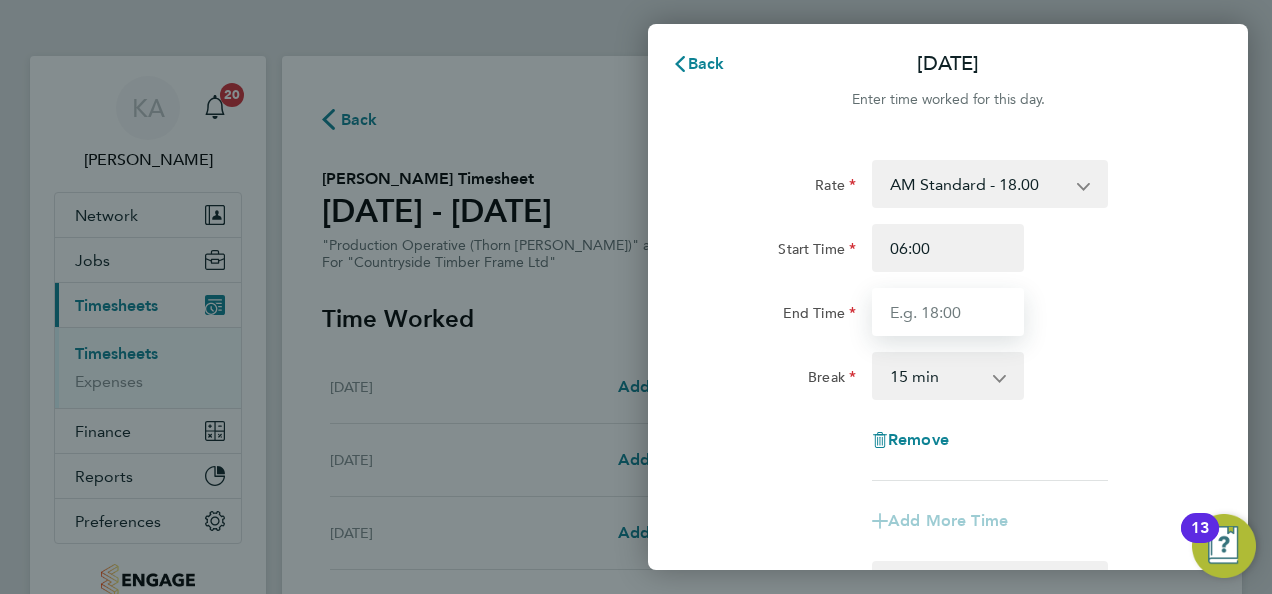 type on "14:00" 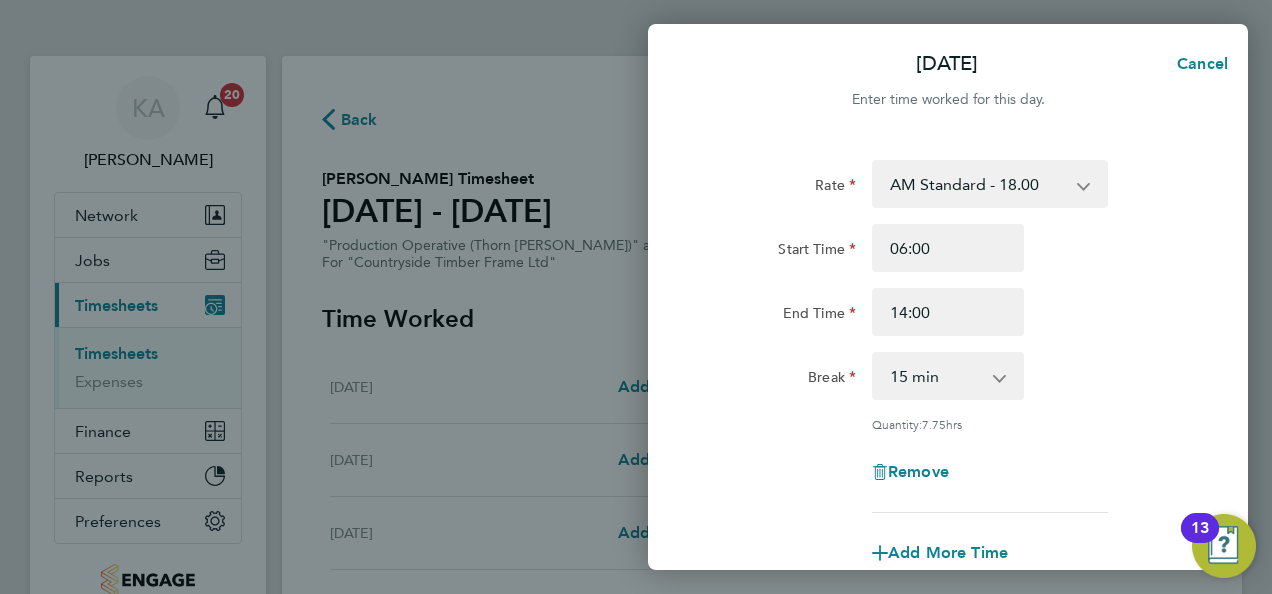 click on "0 min   15 min   30 min   45 min   60 min   75 min   90 min" at bounding box center (936, 376) 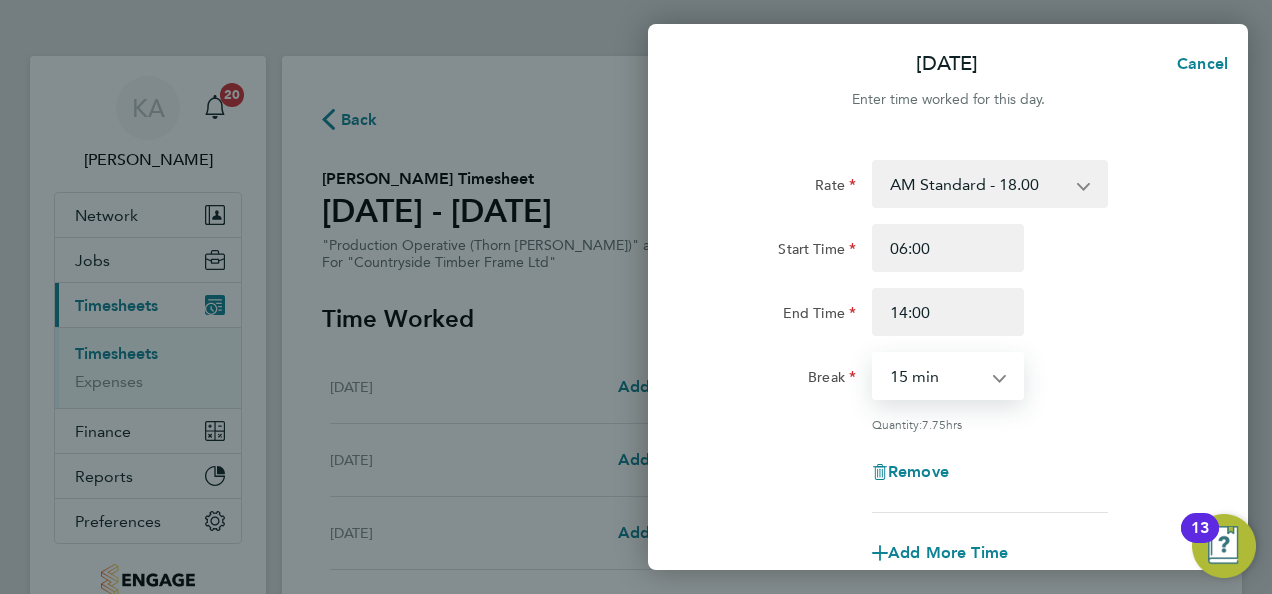 select on "30" 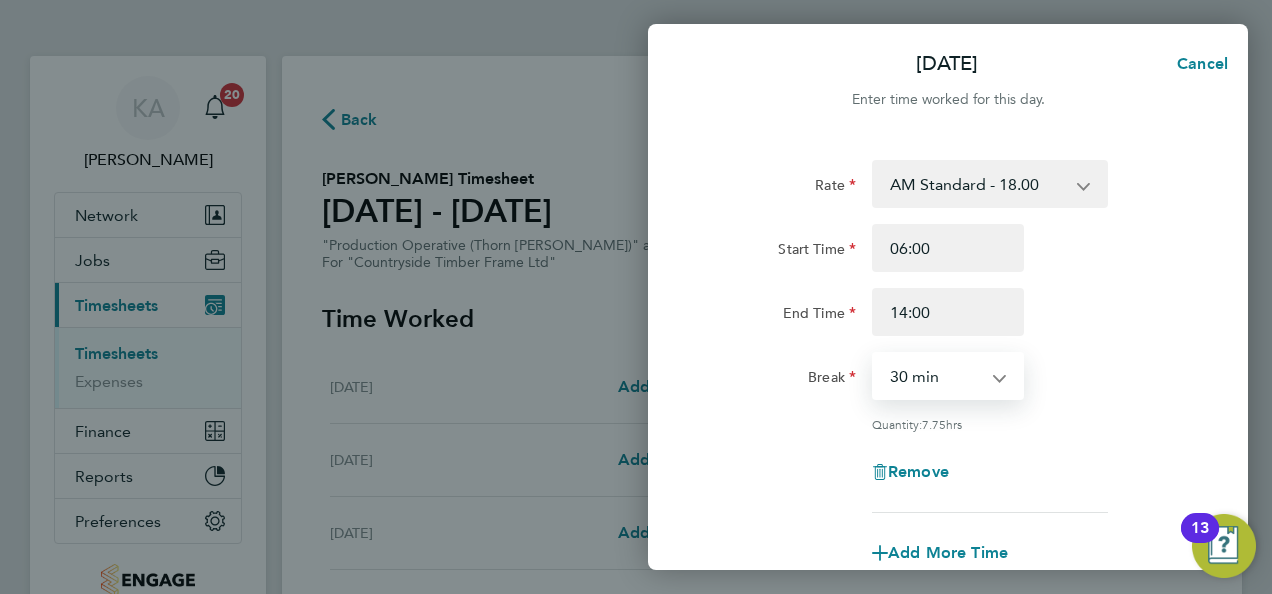 click on "0 min   15 min   30 min   45 min   60 min   75 min   90 min" at bounding box center [936, 376] 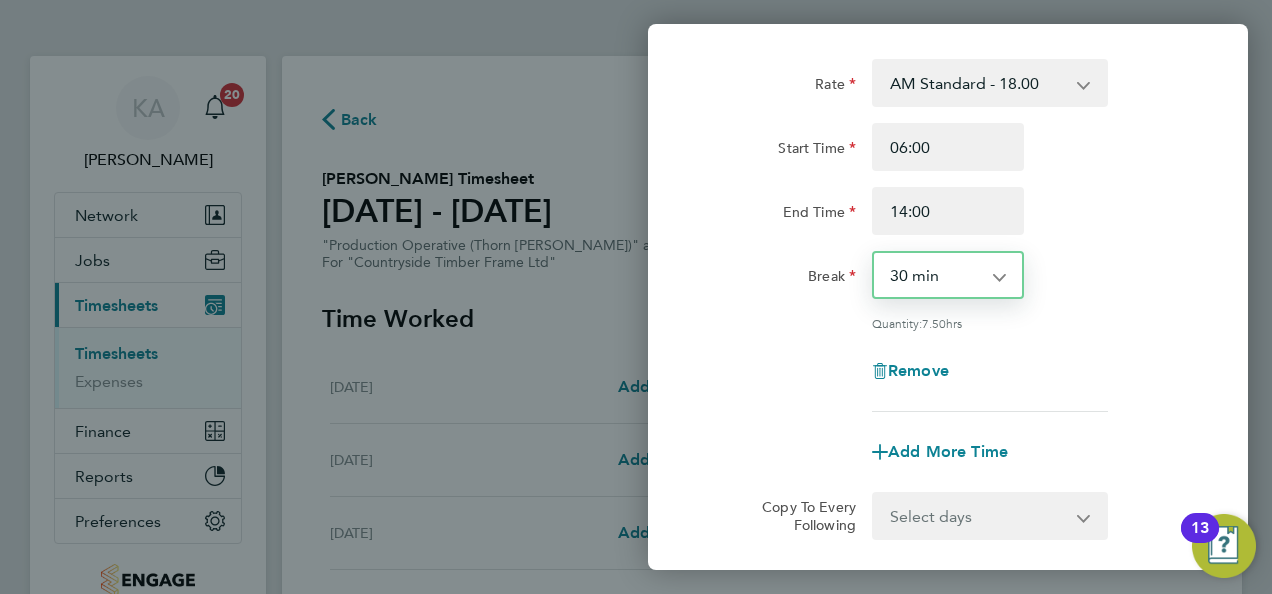 scroll, scrollTop: 300, scrollLeft: 0, axis: vertical 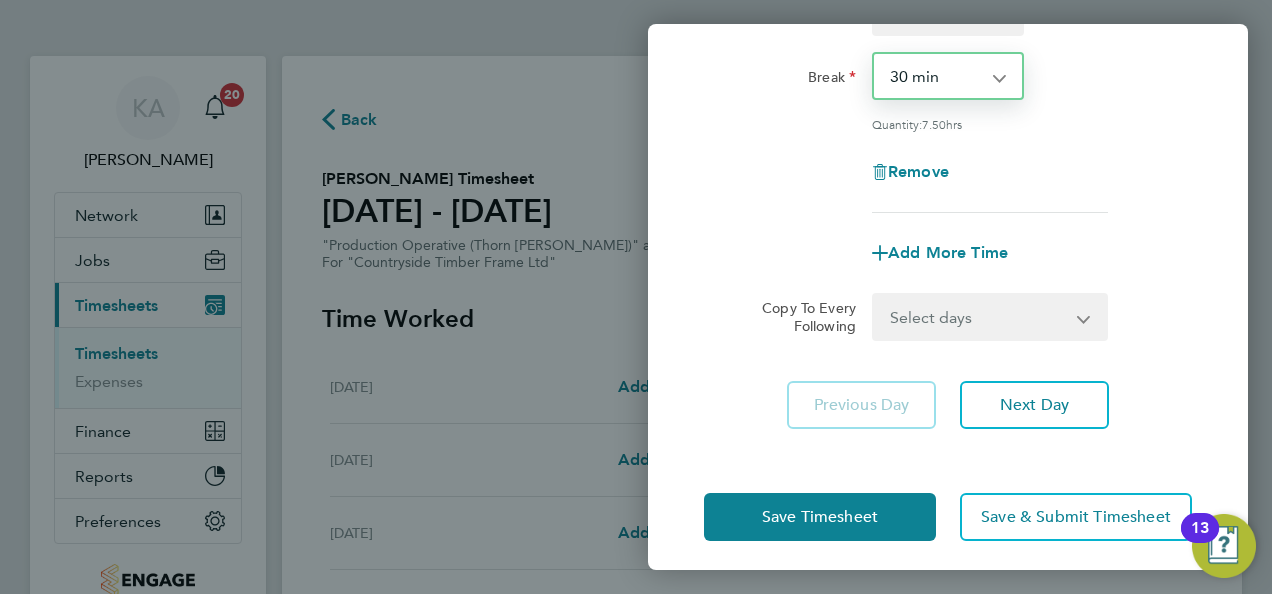 click on "Select days   Day   Weekday (Mon-Fri)   Weekend (Sat-Sun)   Tuesday   Wednesday   Thursday   Friday   Saturday   Sunday" at bounding box center (979, 317) 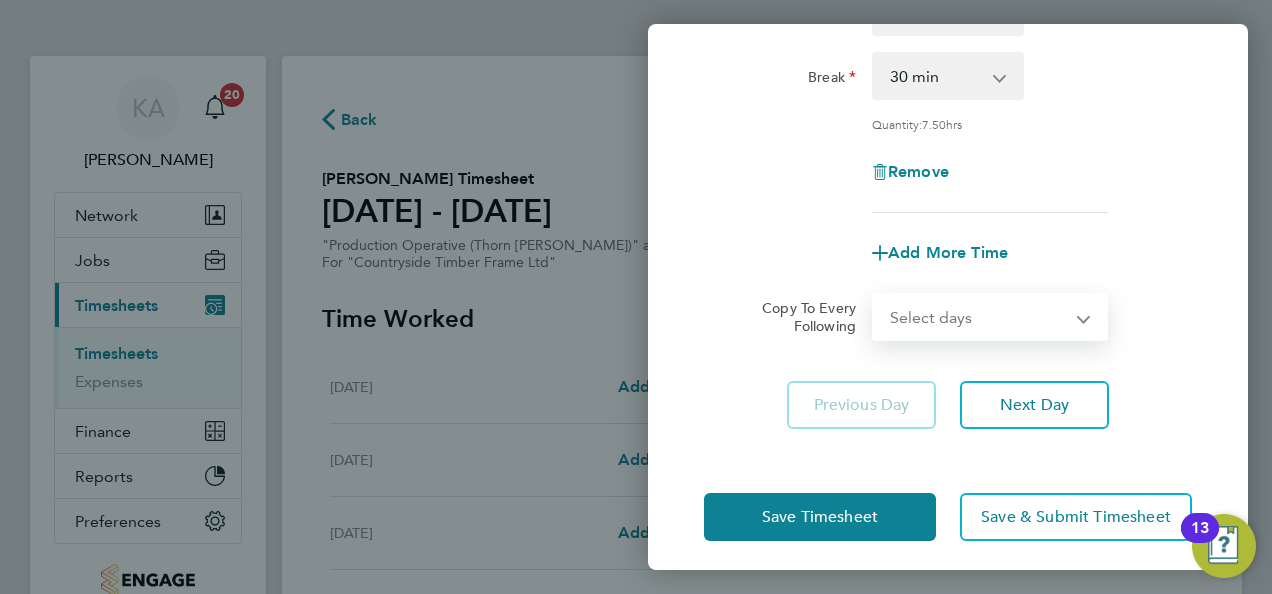 select on "WEEKDAY" 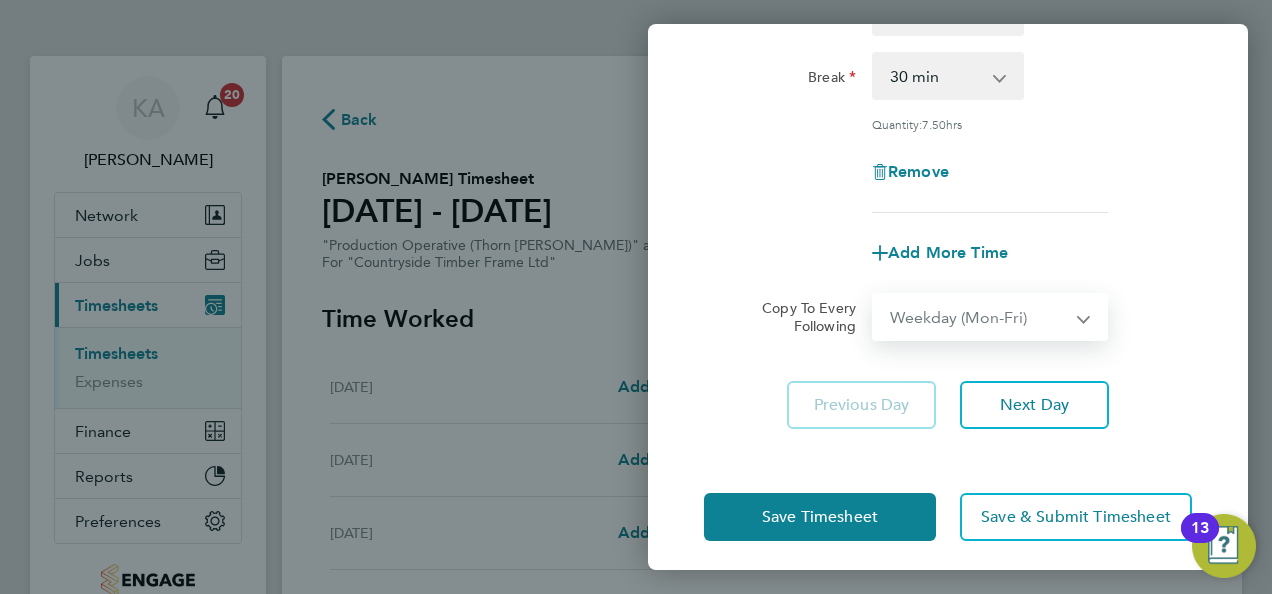click on "Select days   Day   Weekday (Mon-Fri)   Weekend (Sat-Sun)   Tuesday   Wednesday   Thursday   Friday   Saturday   Sunday" at bounding box center [979, 317] 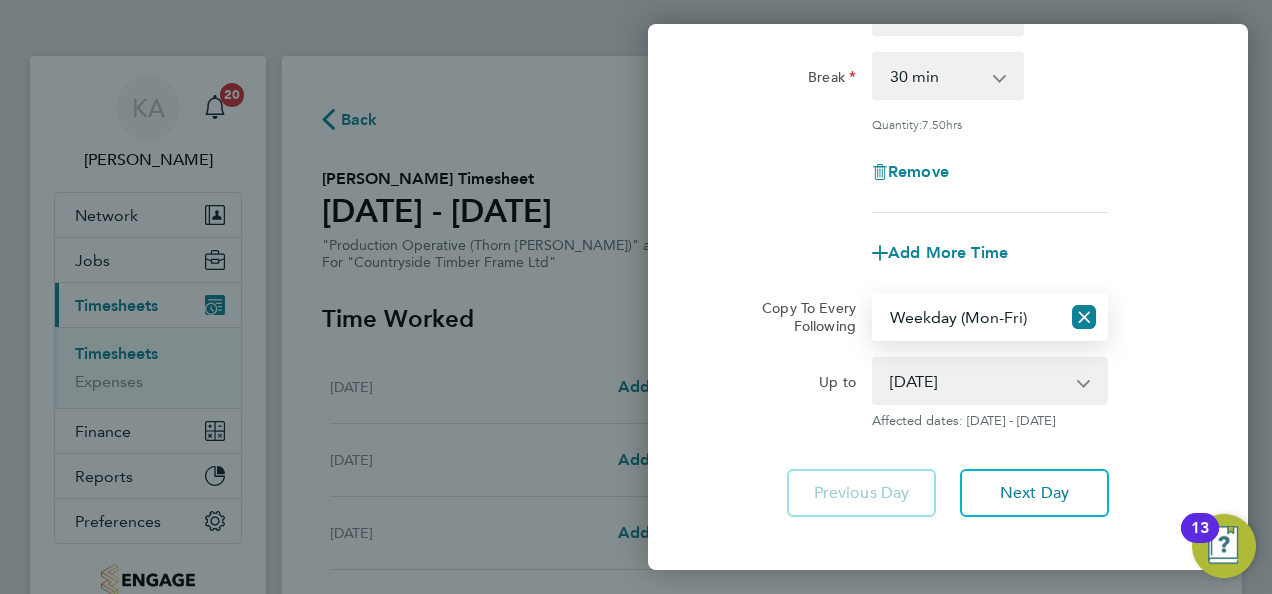 click on "22 Jul 2025   23 Jul 2025   24 Jul 2025   25 Jul 2025   26 Jul 2025   27 Jul 2025" at bounding box center (978, 381) 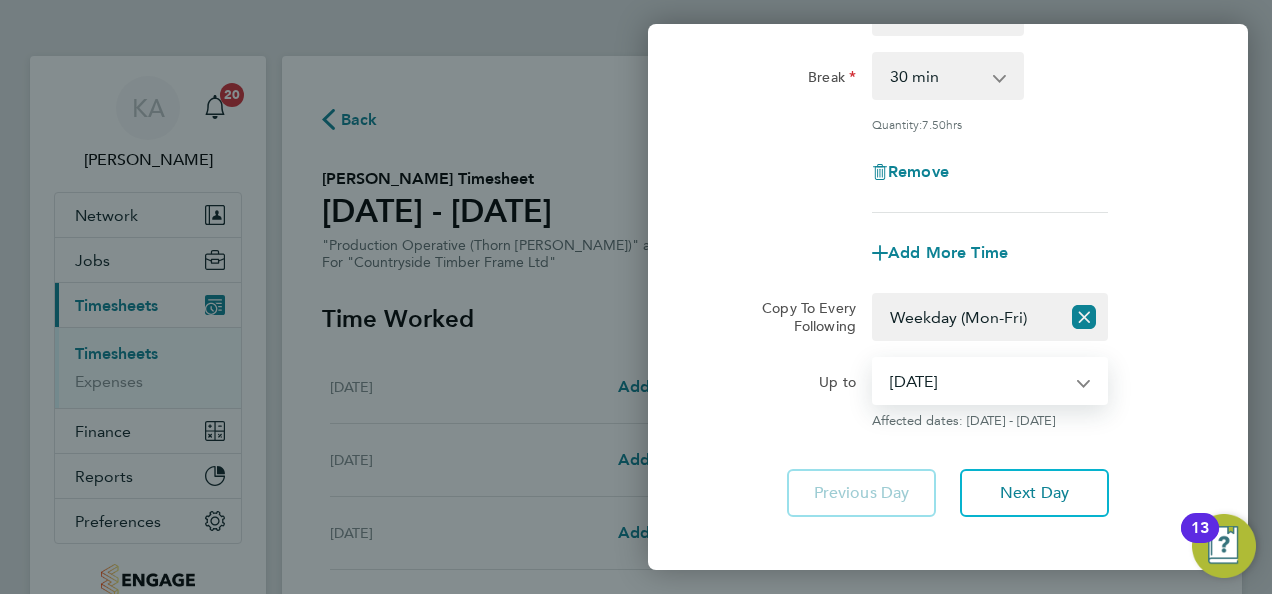click on "Add More Time" 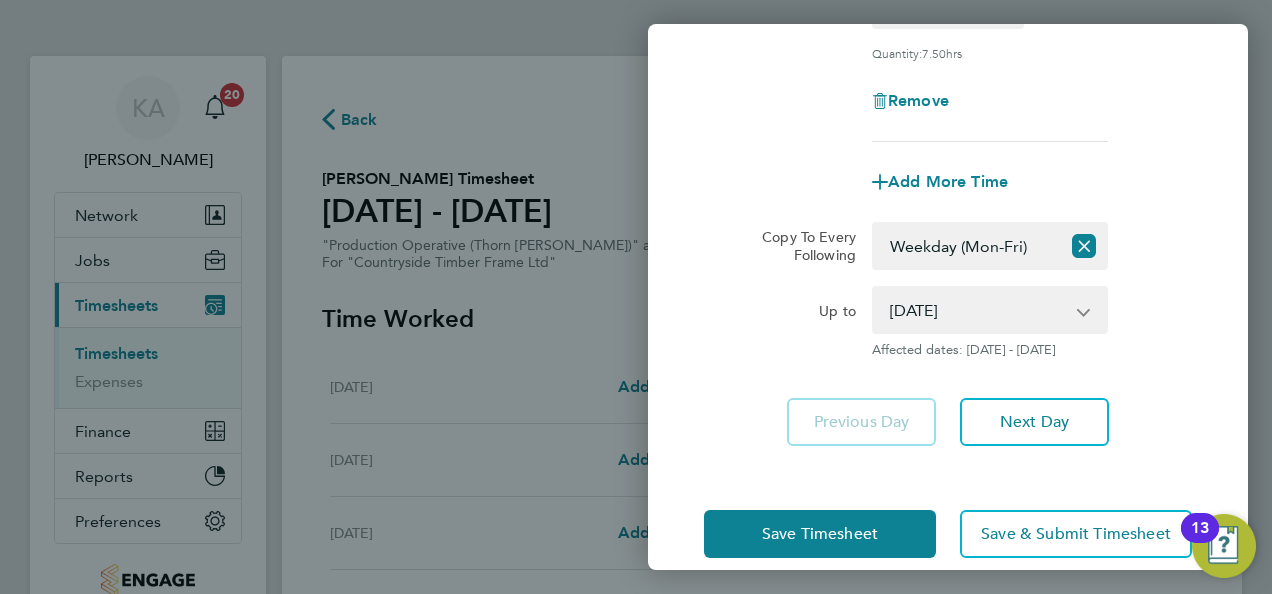 scroll, scrollTop: 397, scrollLeft: 0, axis: vertical 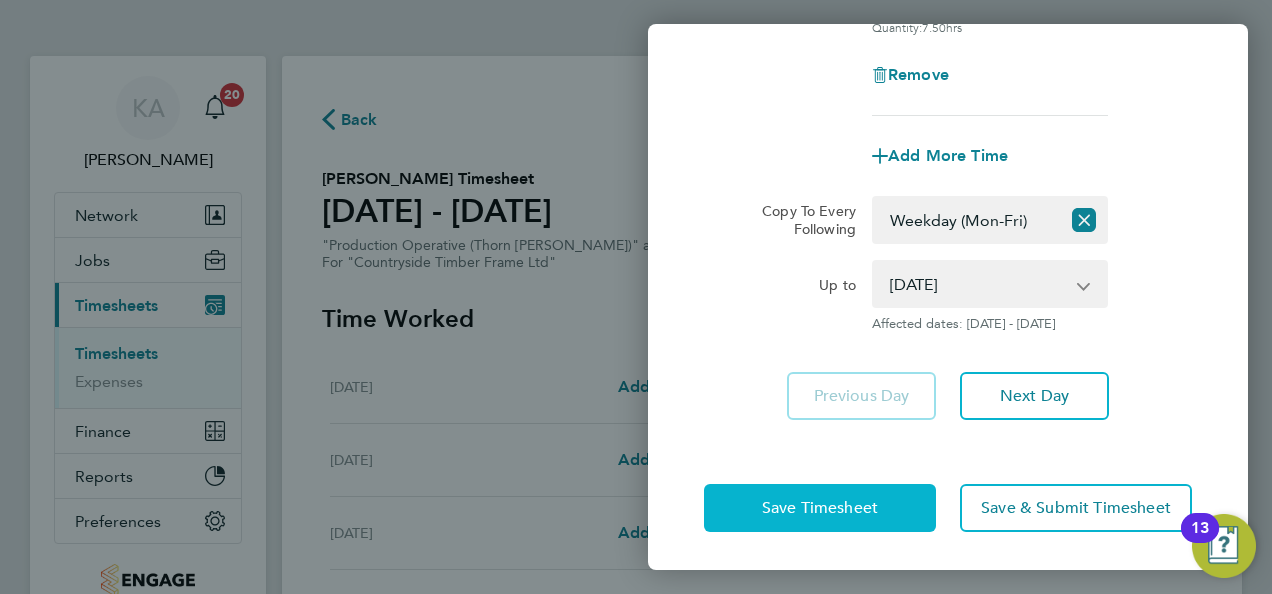 click on "Save Timesheet" 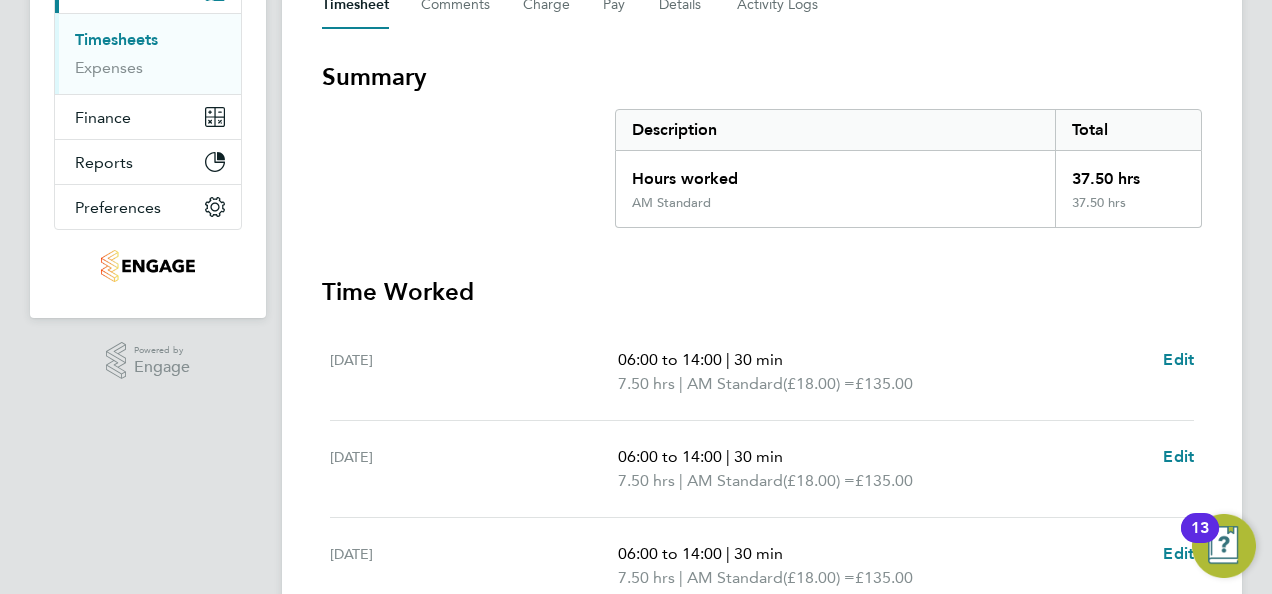 scroll, scrollTop: 400, scrollLeft: 0, axis: vertical 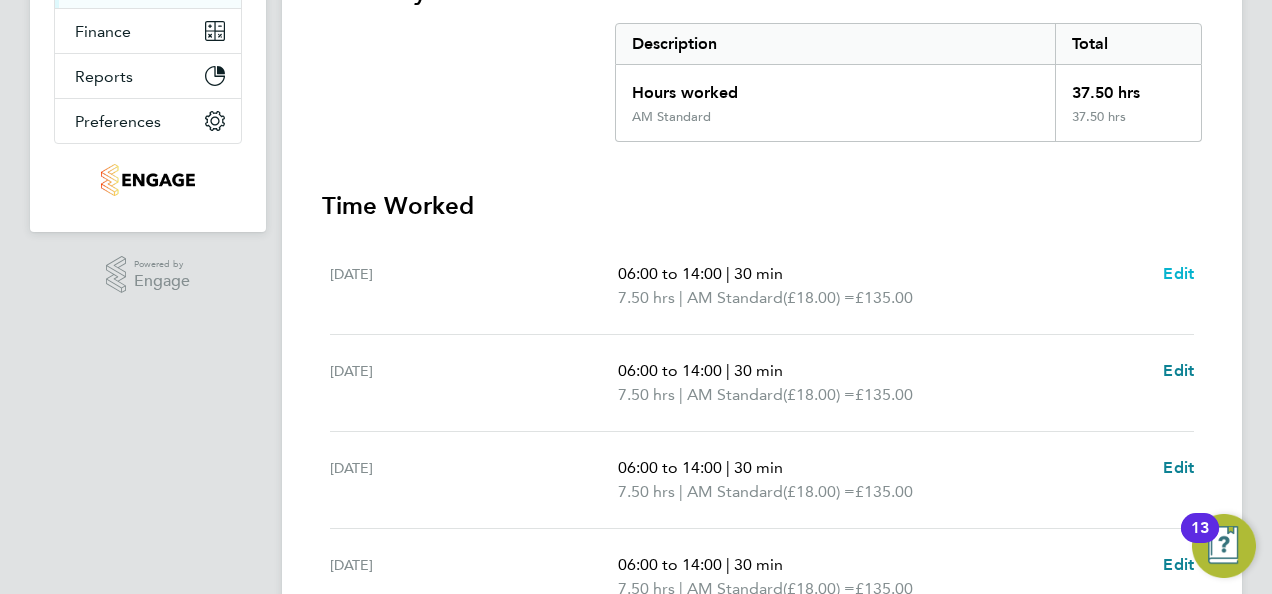 click on "Edit" at bounding box center (1178, 273) 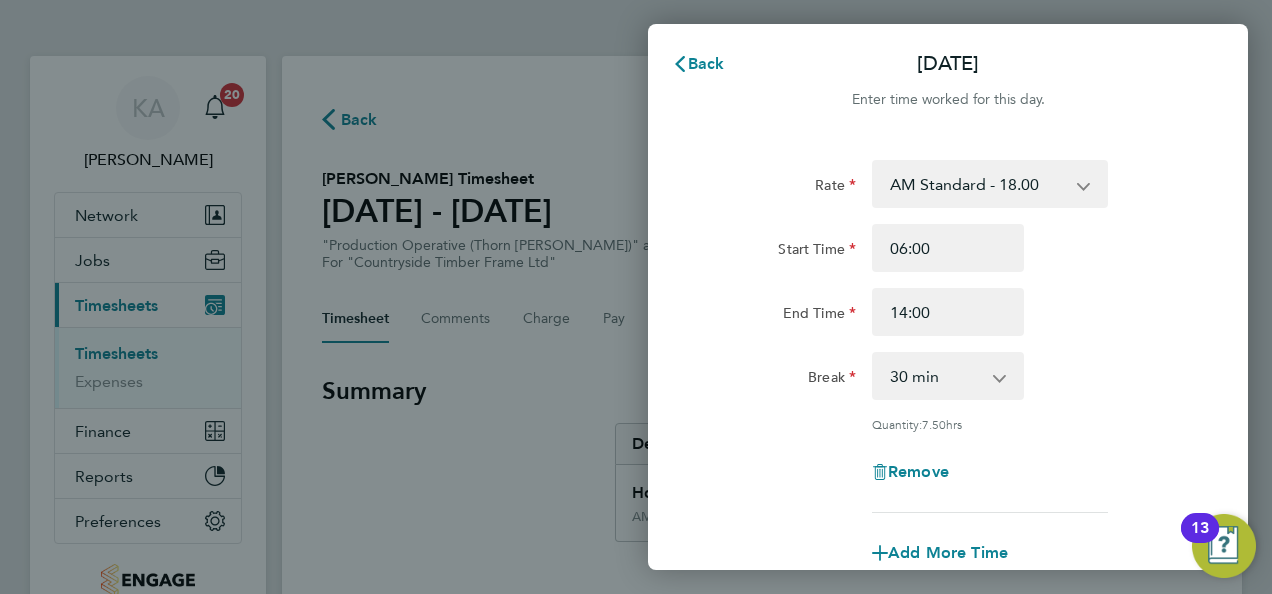 scroll, scrollTop: 0, scrollLeft: 0, axis: both 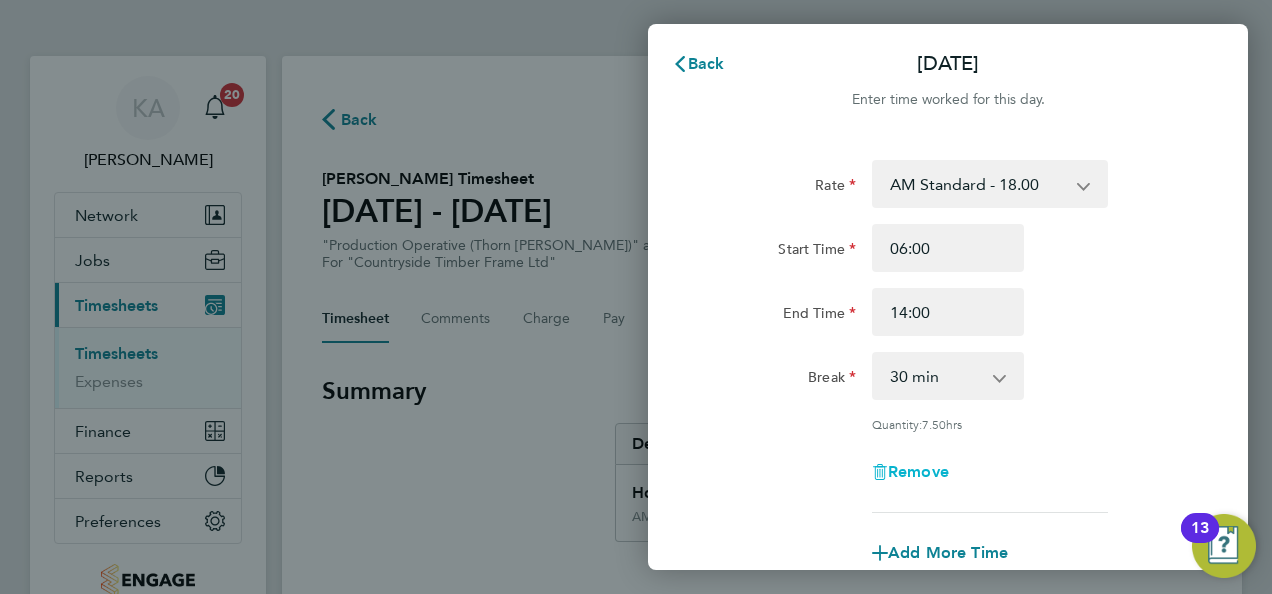 click on "Remove" 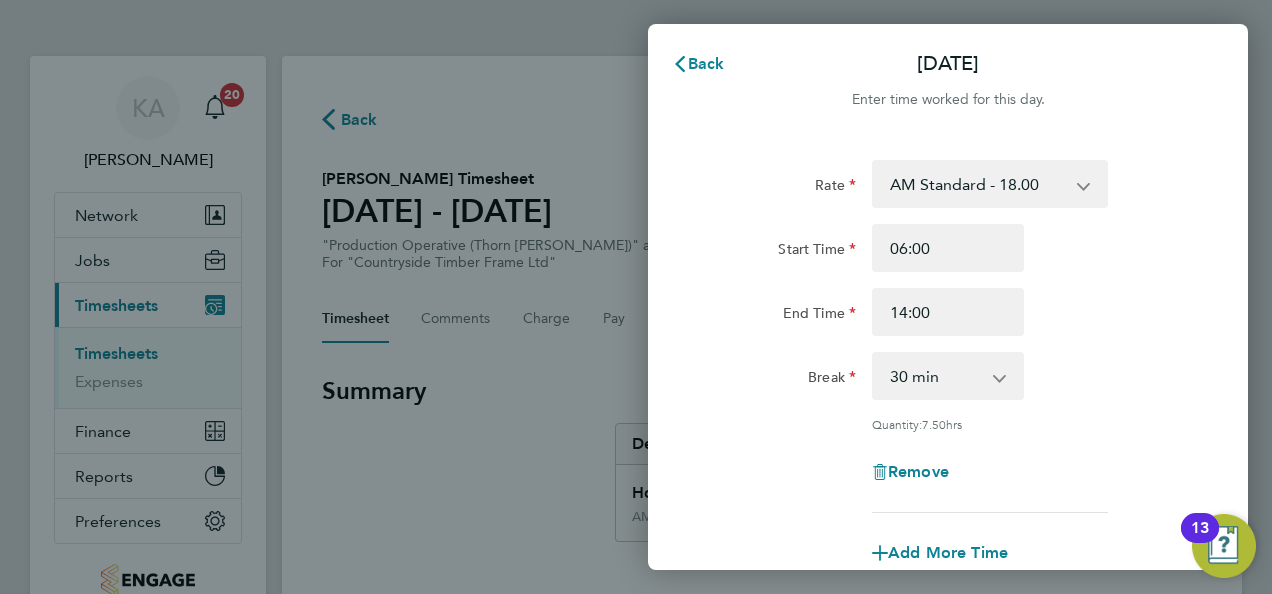 select on "null" 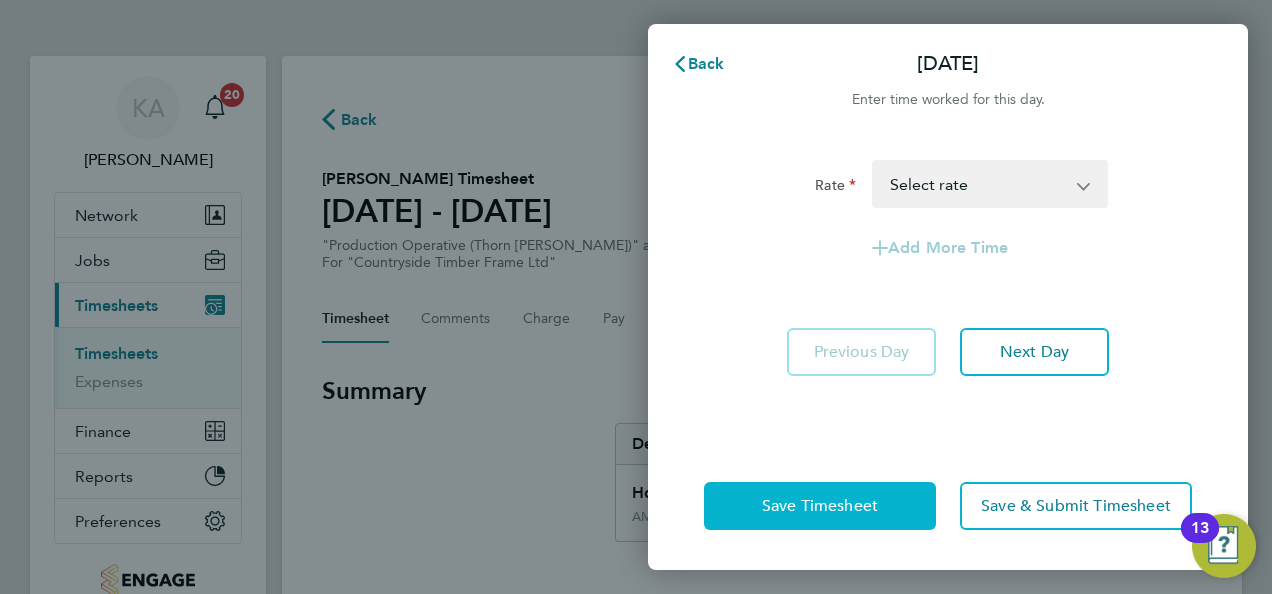 click on "Save Timesheet" 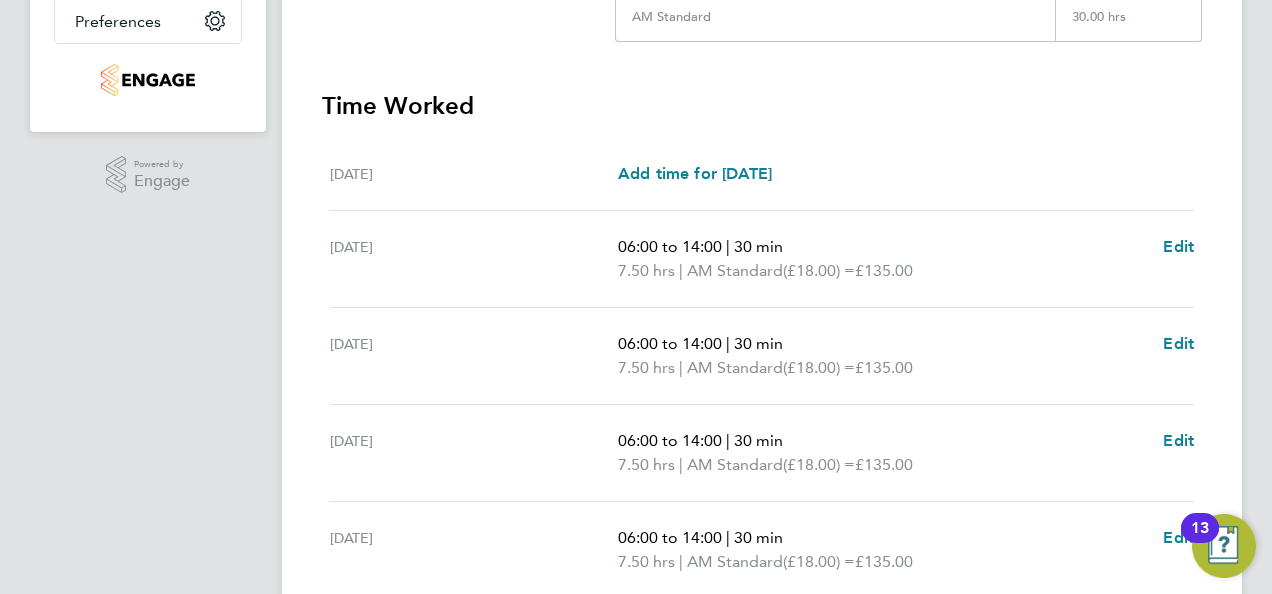 scroll, scrollTop: 600, scrollLeft: 0, axis: vertical 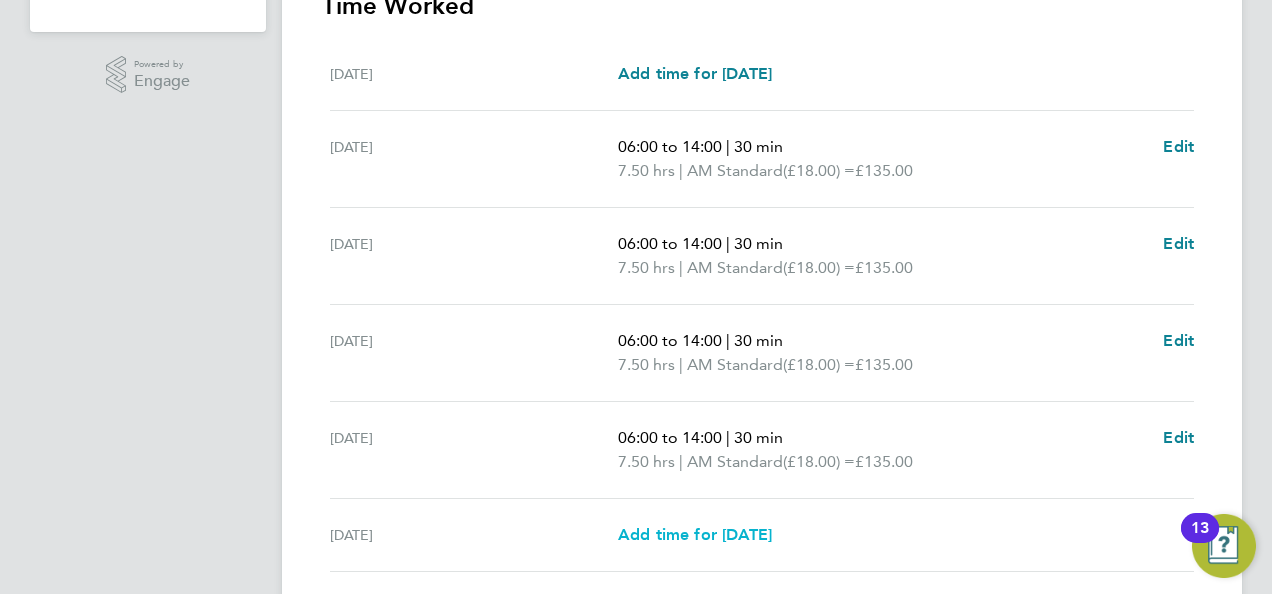 click on "Add time for Sat 26 Jul" at bounding box center [695, 534] 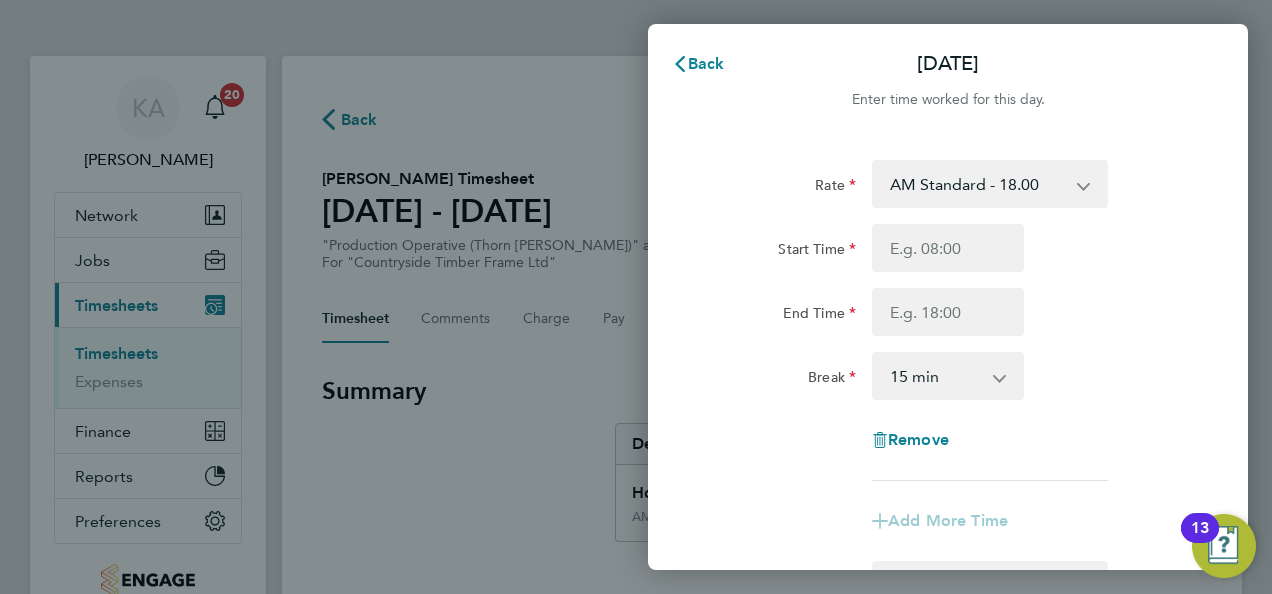scroll, scrollTop: 0, scrollLeft: 0, axis: both 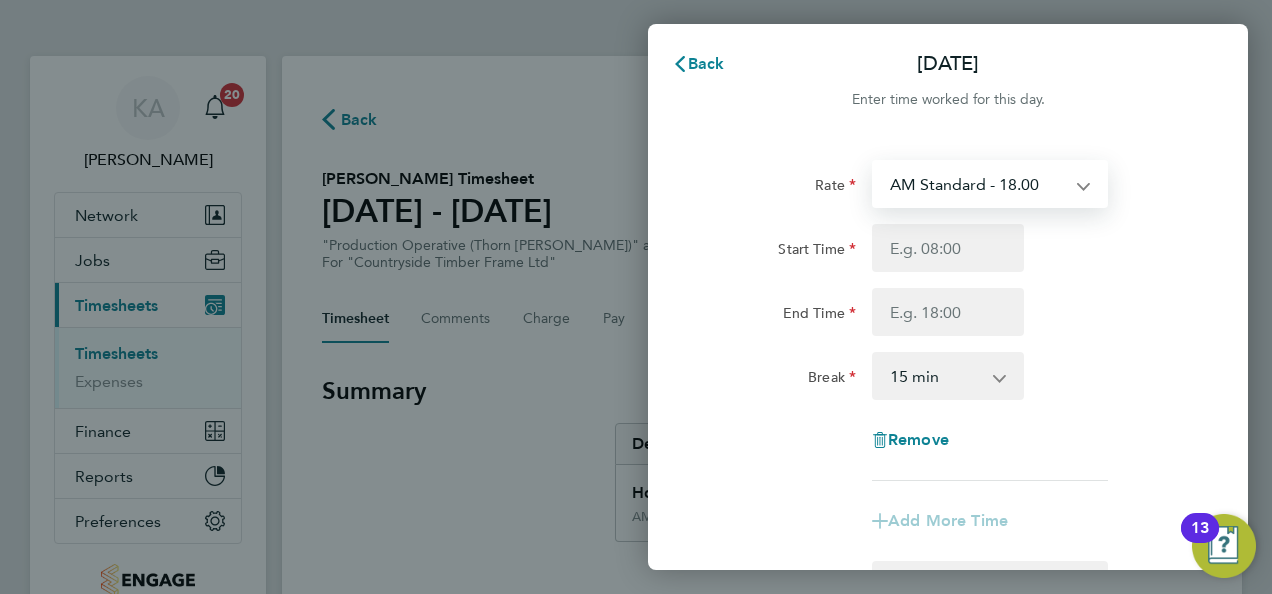 click on "AM Standard - 18.00   PM Standard - 19.62   OT 1 - 27.00   PM OT 2 - 39.24   OT2 - 36.00   PM OT 1 - 29.43" at bounding box center (978, 184) 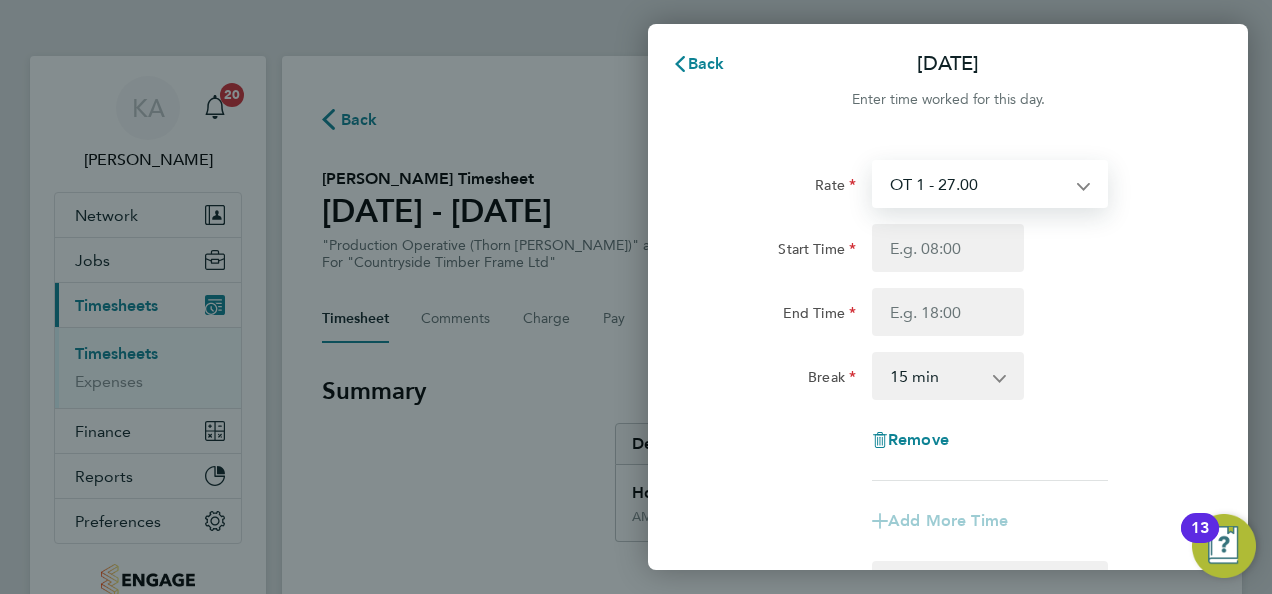 select on "15" 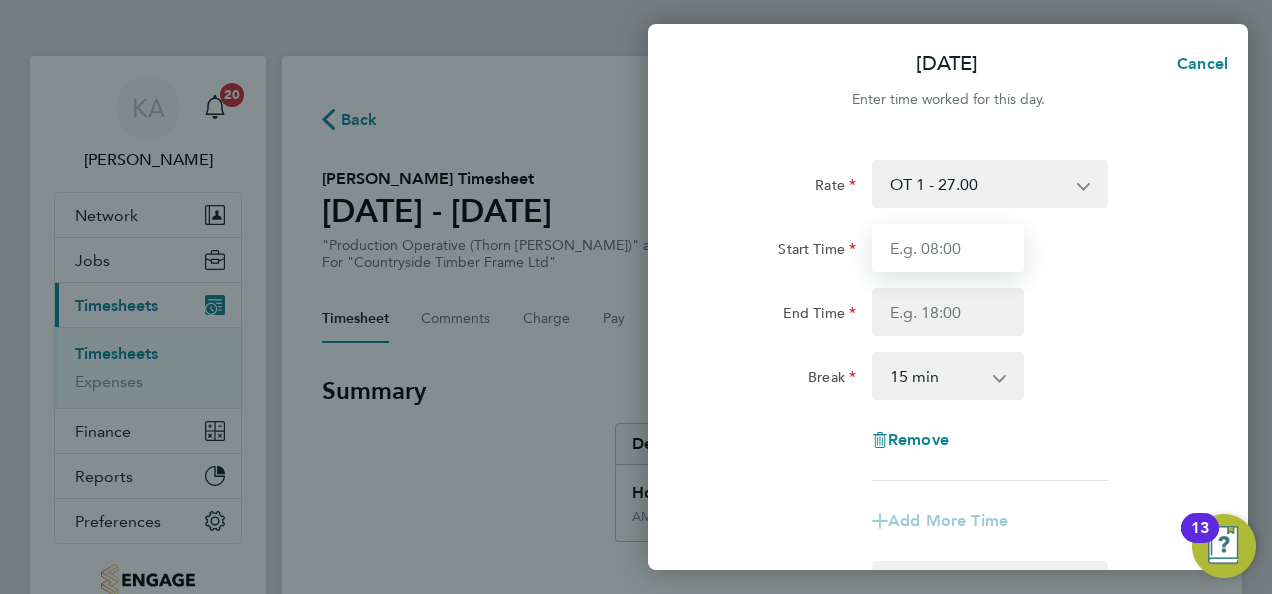 click on "Start Time" at bounding box center [948, 248] 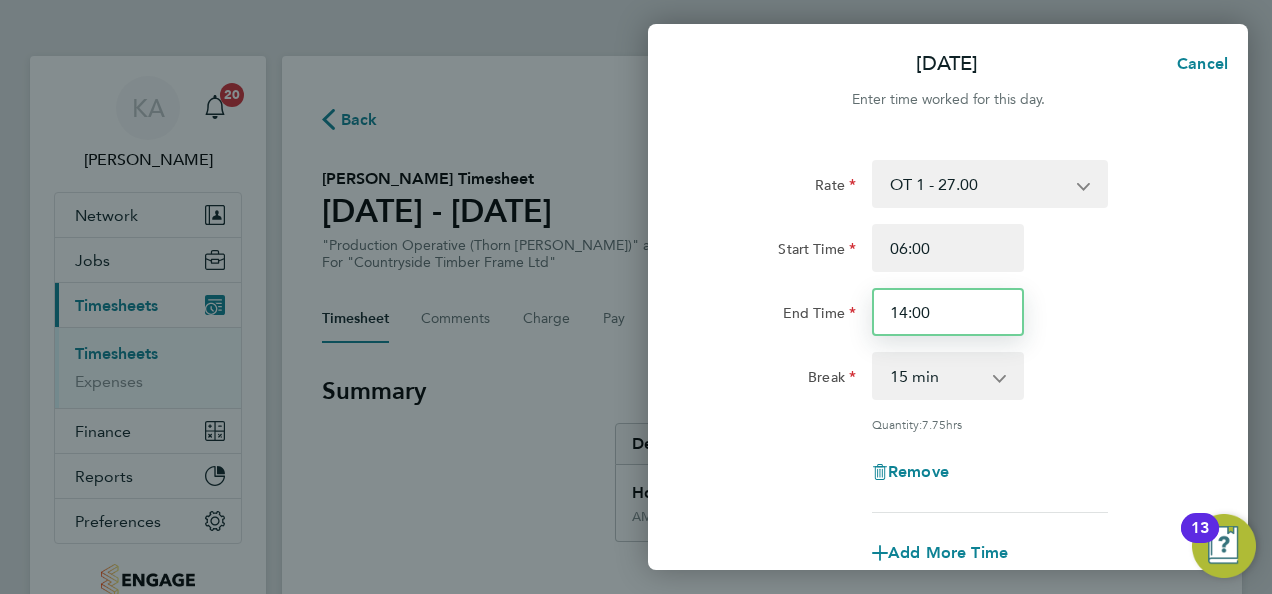 click on "14:00" at bounding box center [948, 312] 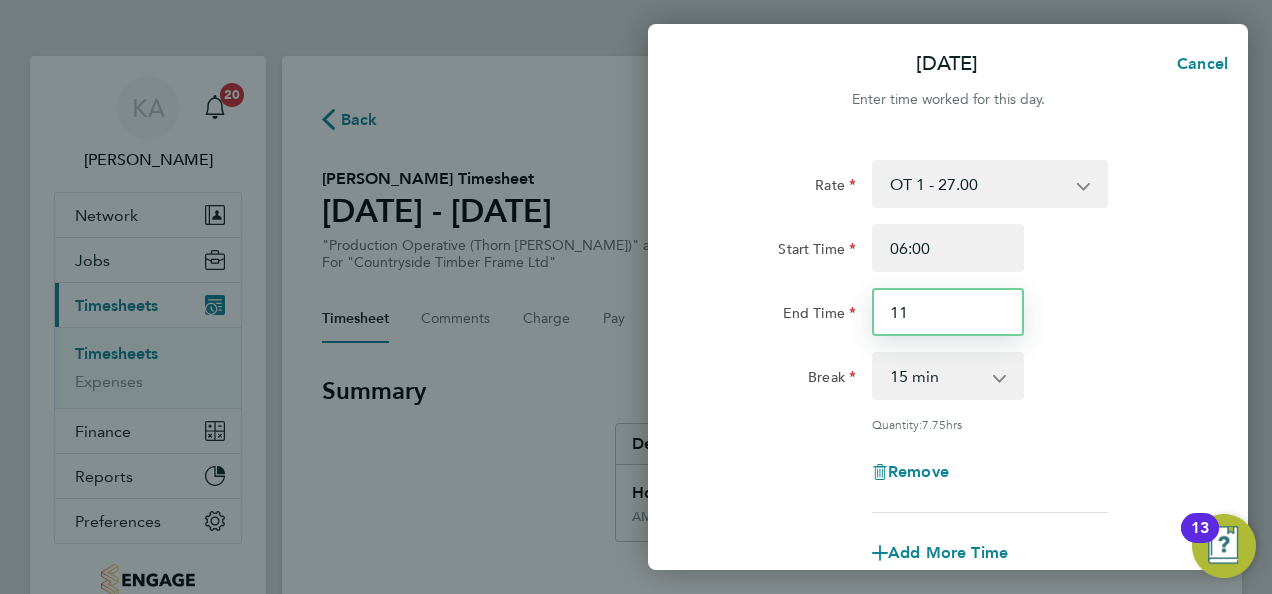 type on "11:00" 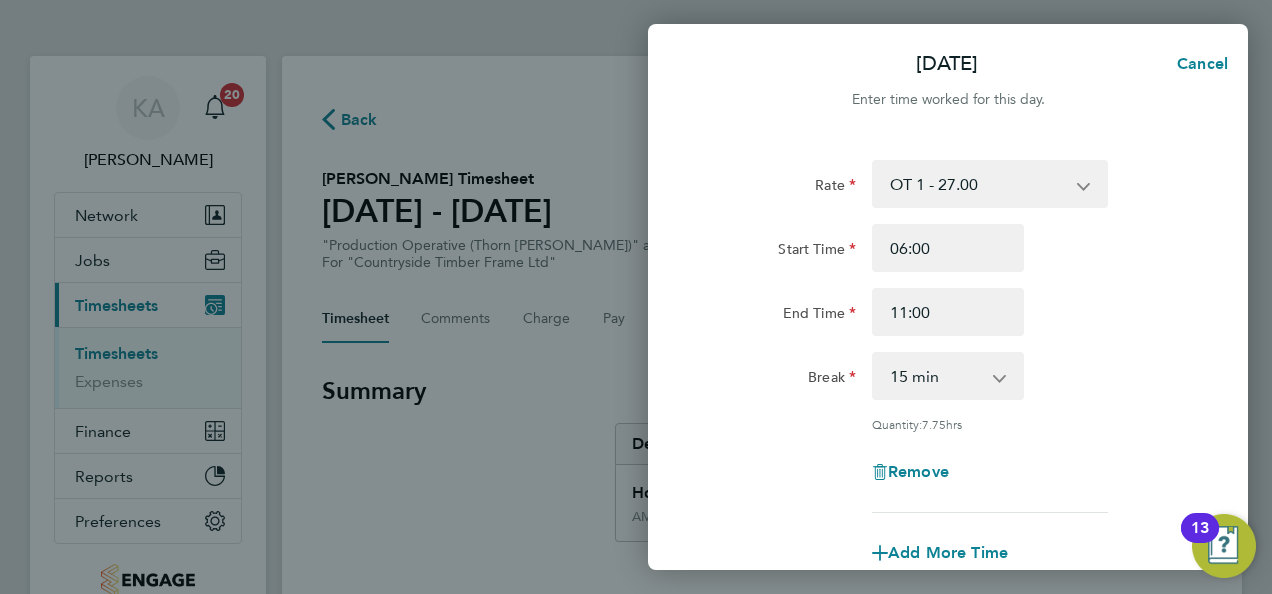 click 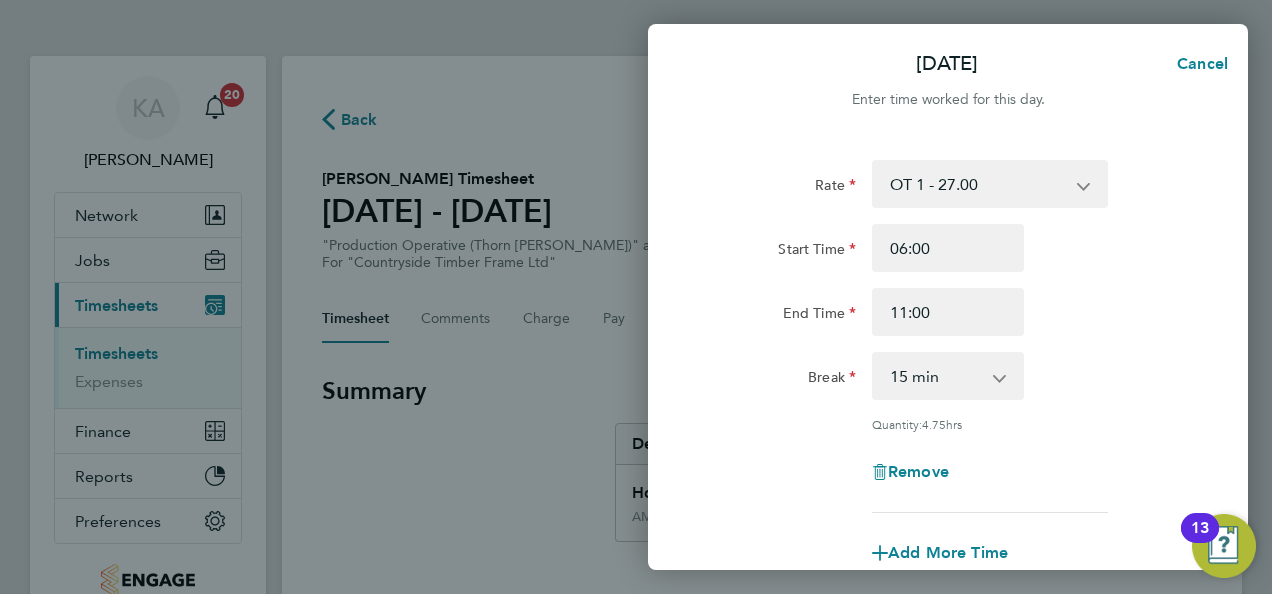 click 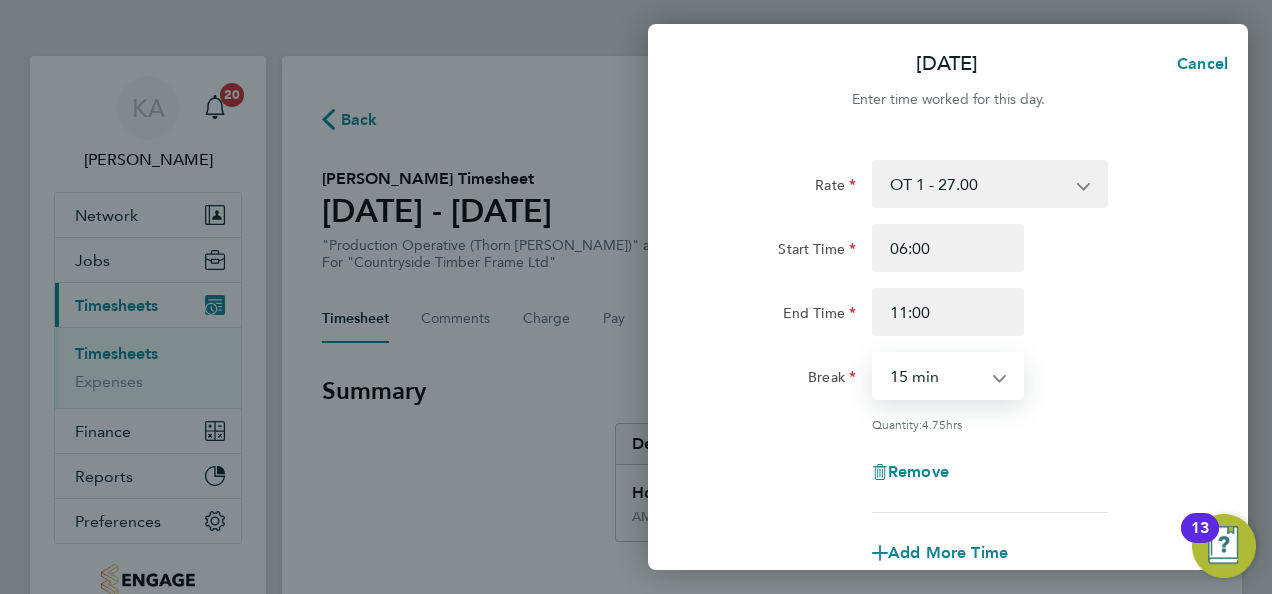 select on "0" 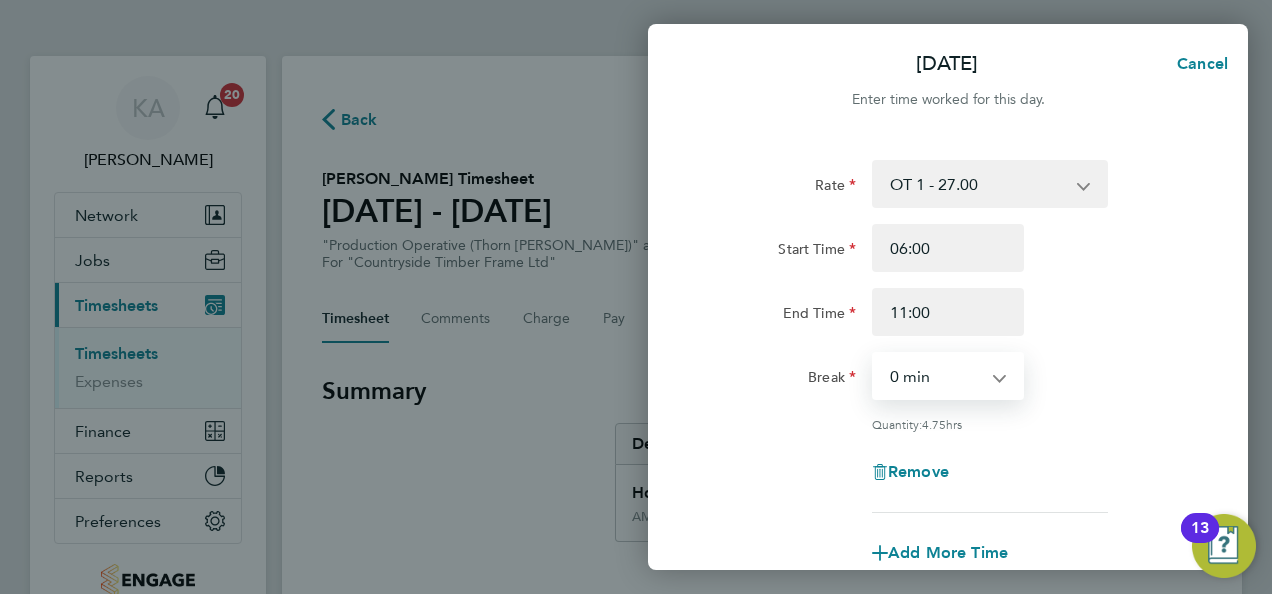 click on "0 min   15 min   30 min   45 min   60 min   75 min   90 min" at bounding box center [936, 376] 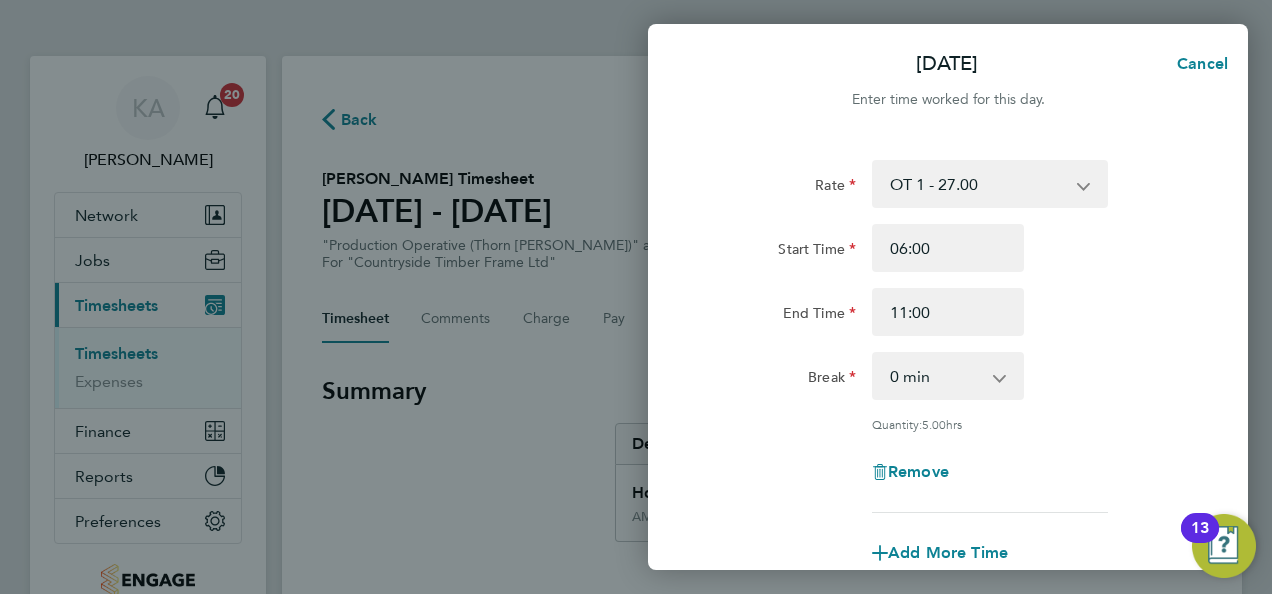 click on "End Time 11:00" 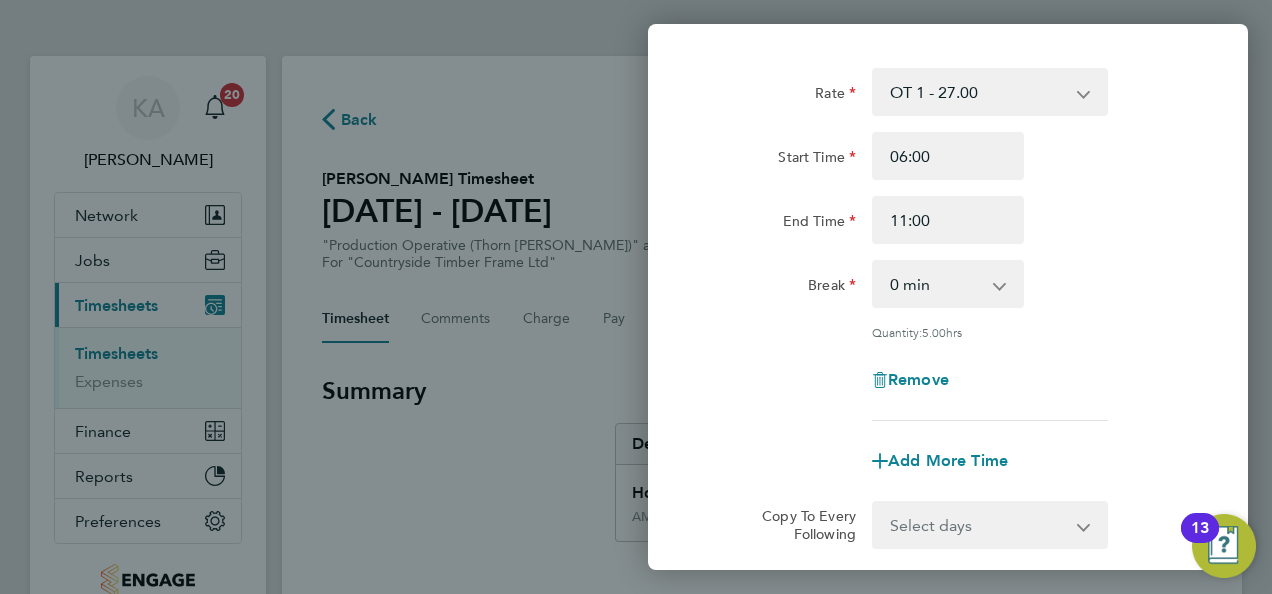 scroll, scrollTop: 309, scrollLeft: 0, axis: vertical 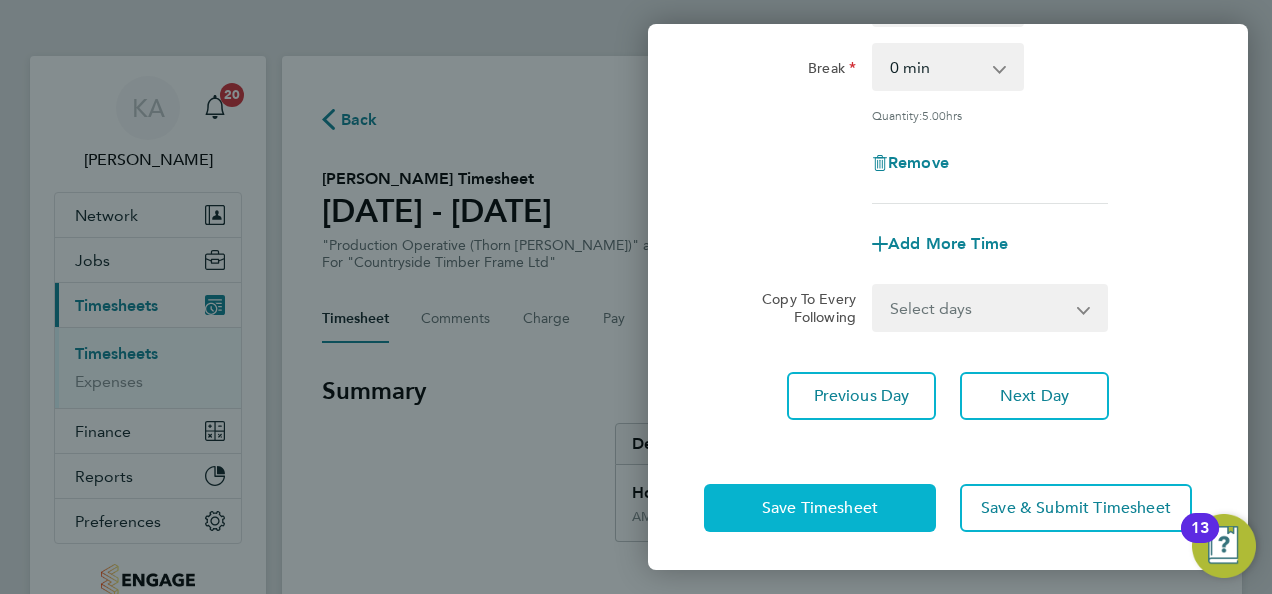 click on "Save Timesheet" 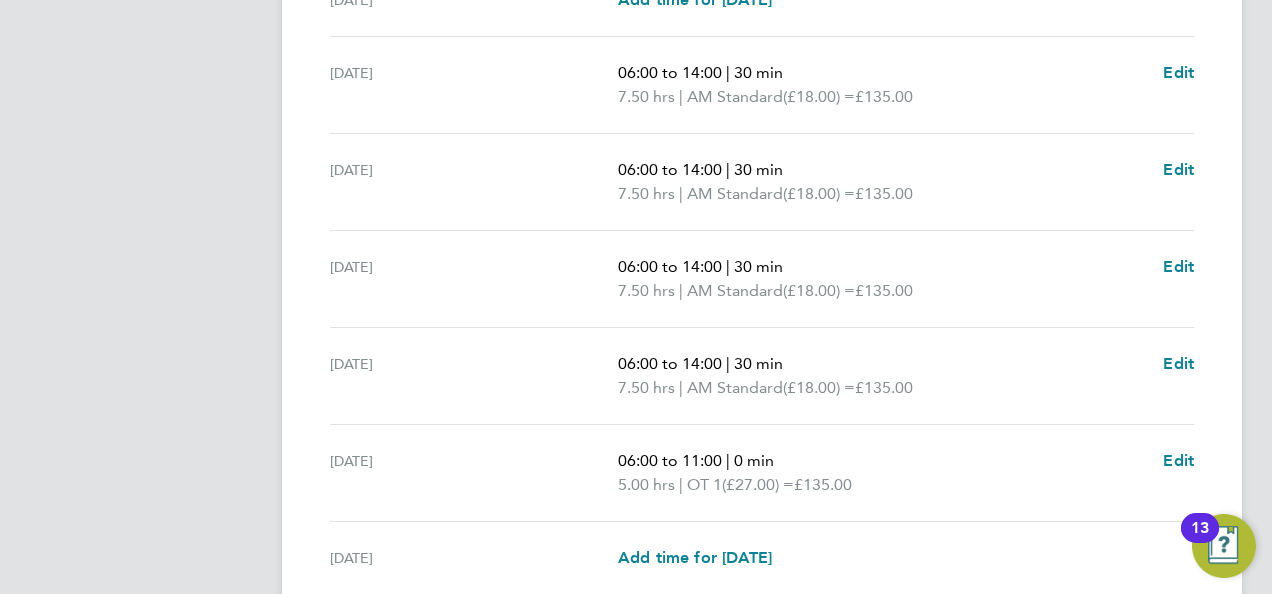 scroll, scrollTop: 700, scrollLeft: 0, axis: vertical 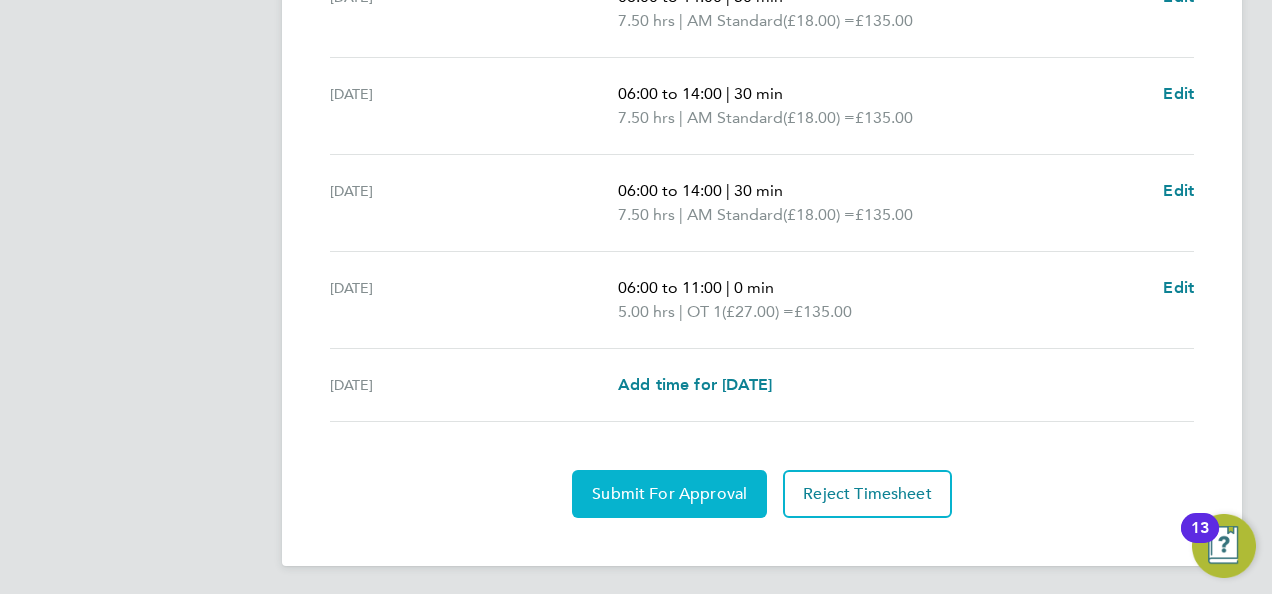 click on "Submit For Approval" 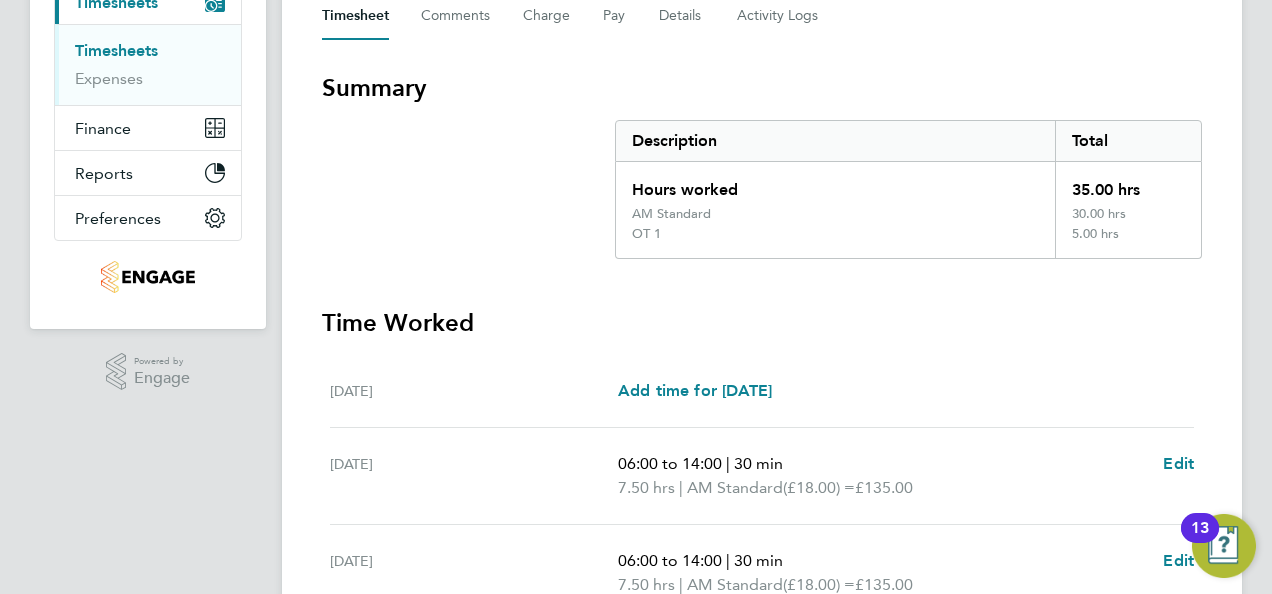 scroll, scrollTop: 0, scrollLeft: 0, axis: both 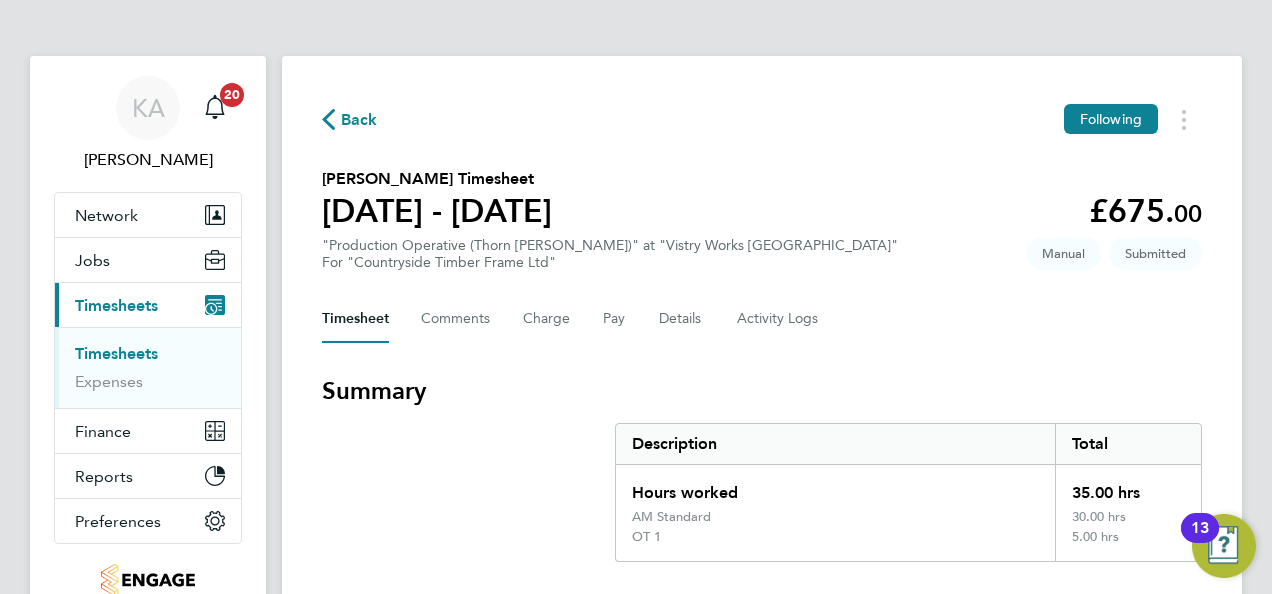 click on "Back" 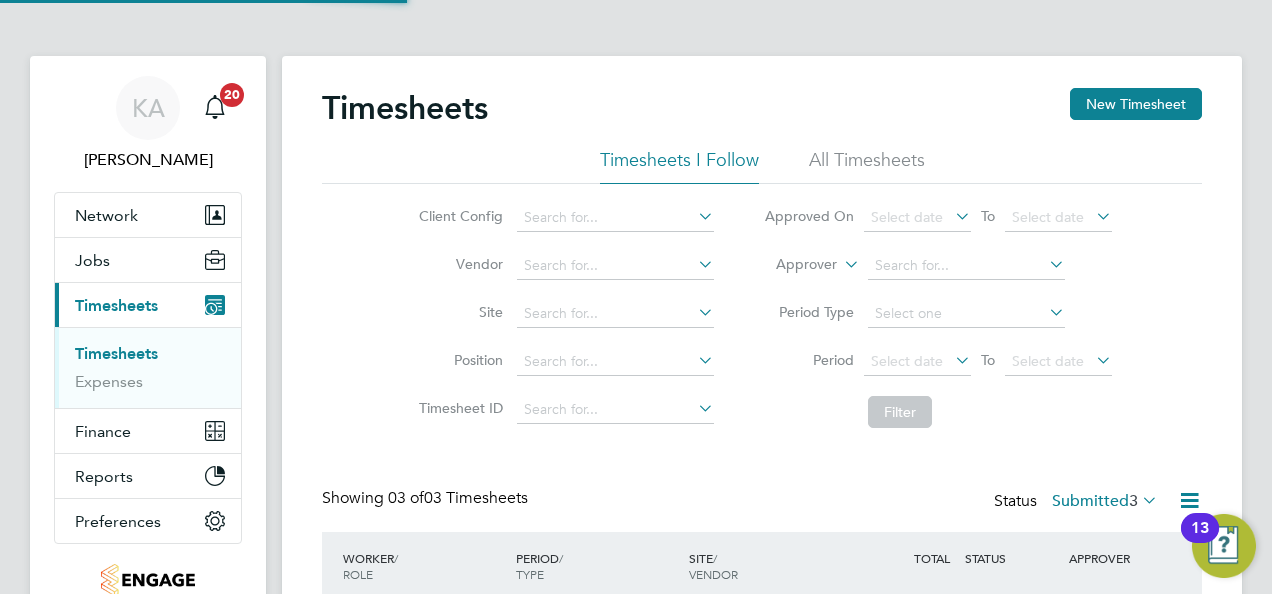 scroll, scrollTop: 10, scrollLeft: 10, axis: both 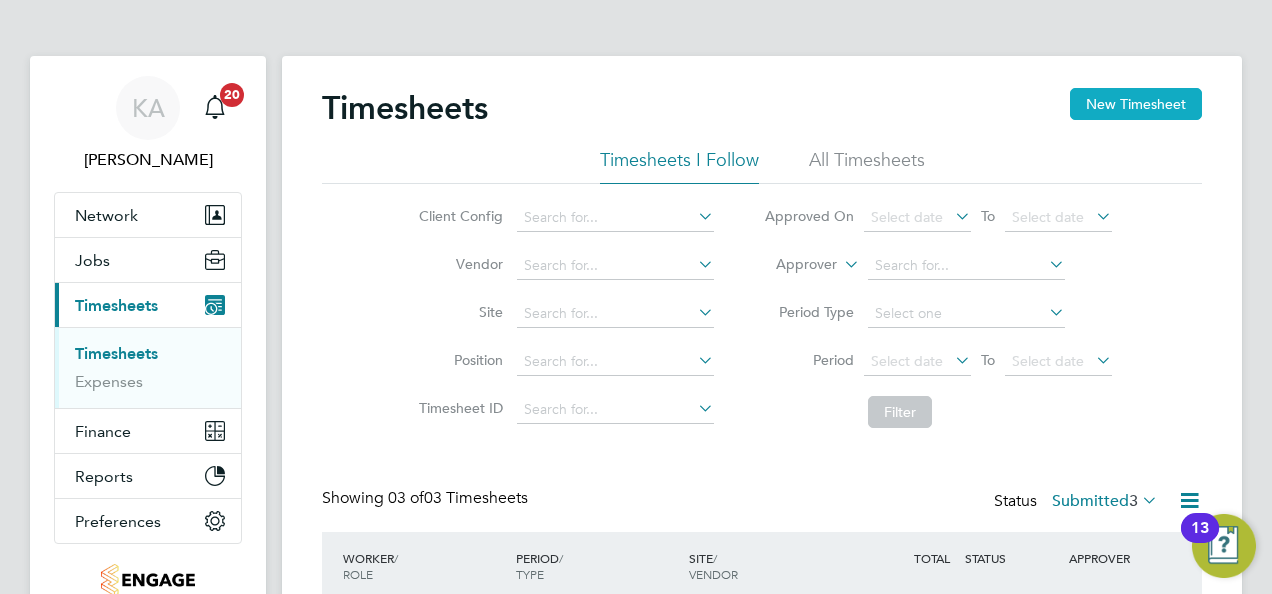 click on "New Timesheet" 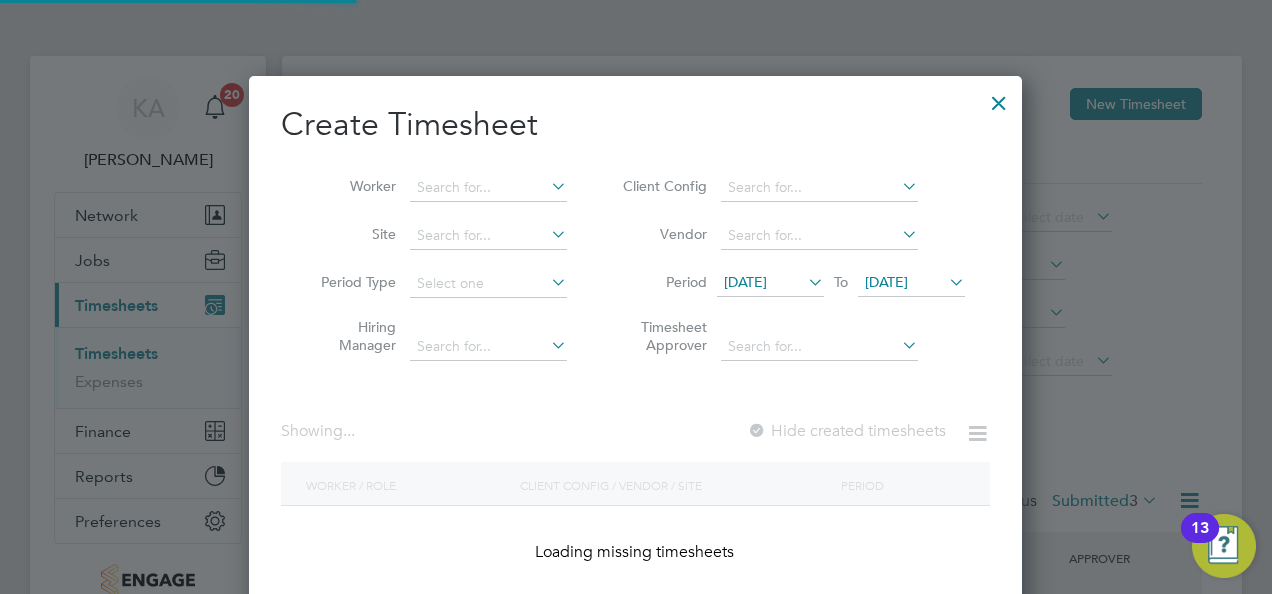 scroll, scrollTop: 10, scrollLeft: 9, axis: both 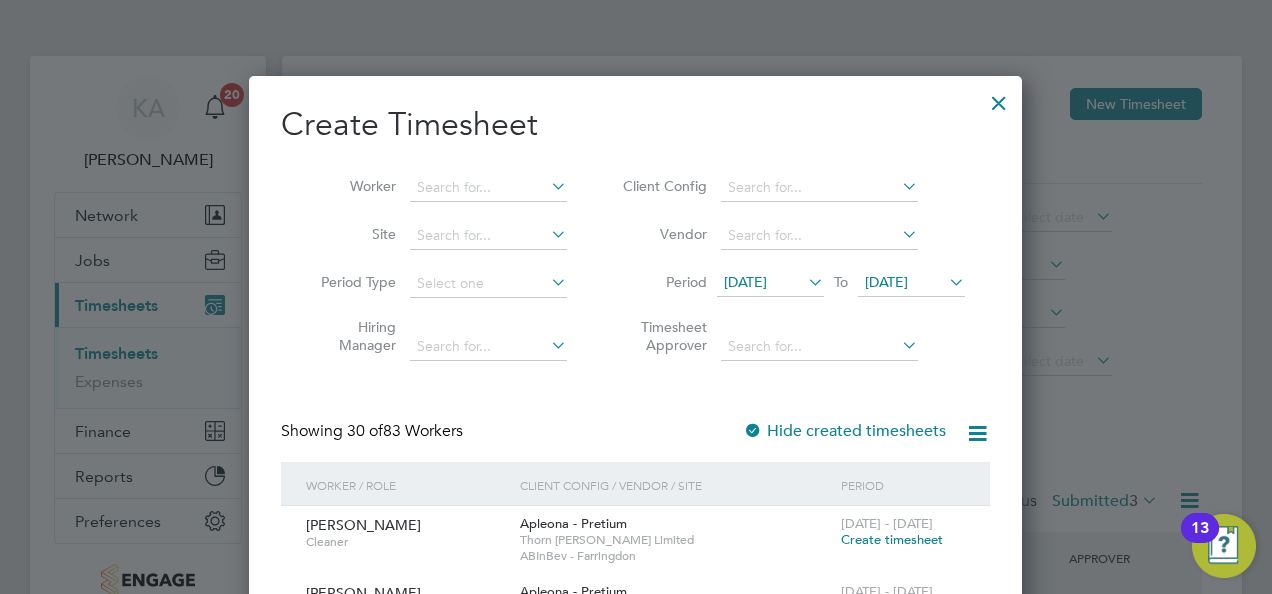 click at bounding box center [804, 282] 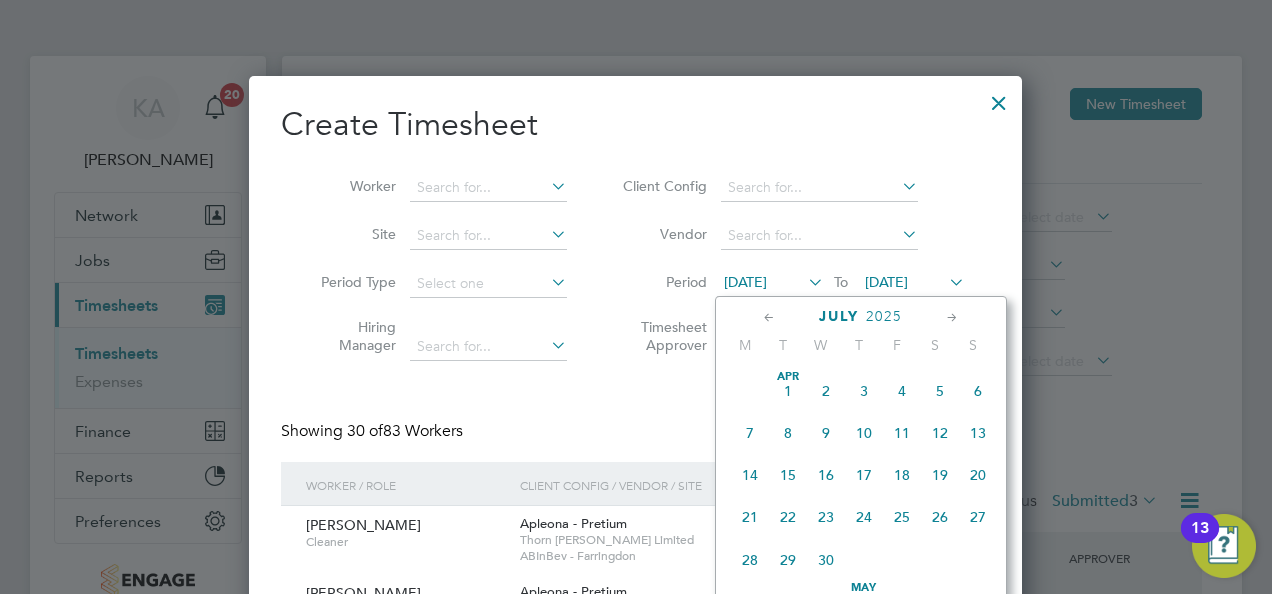 scroll, scrollTop: 686, scrollLeft: 0, axis: vertical 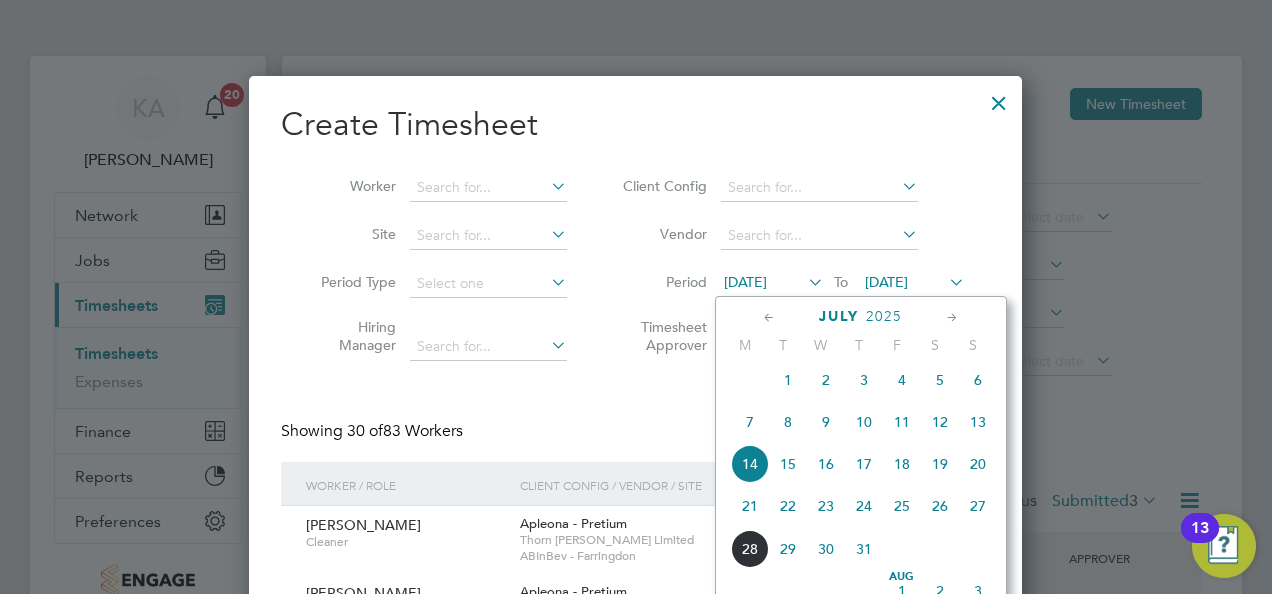 click on "21" 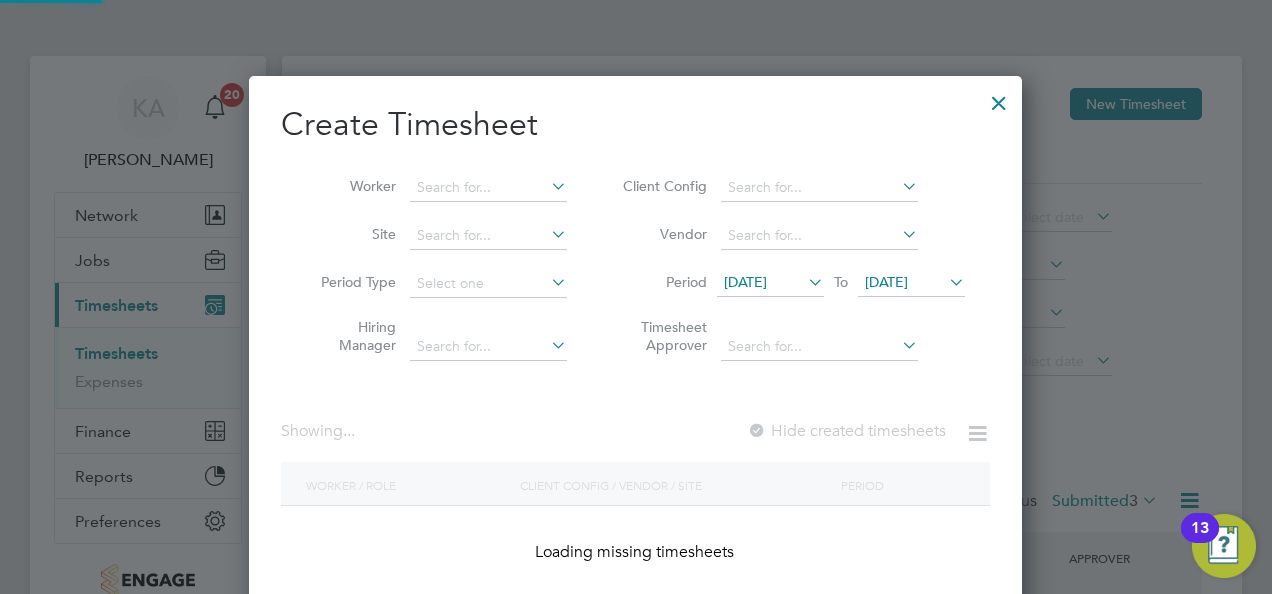 scroll, scrollTop: 10, scrollLeft: 9, axis: both 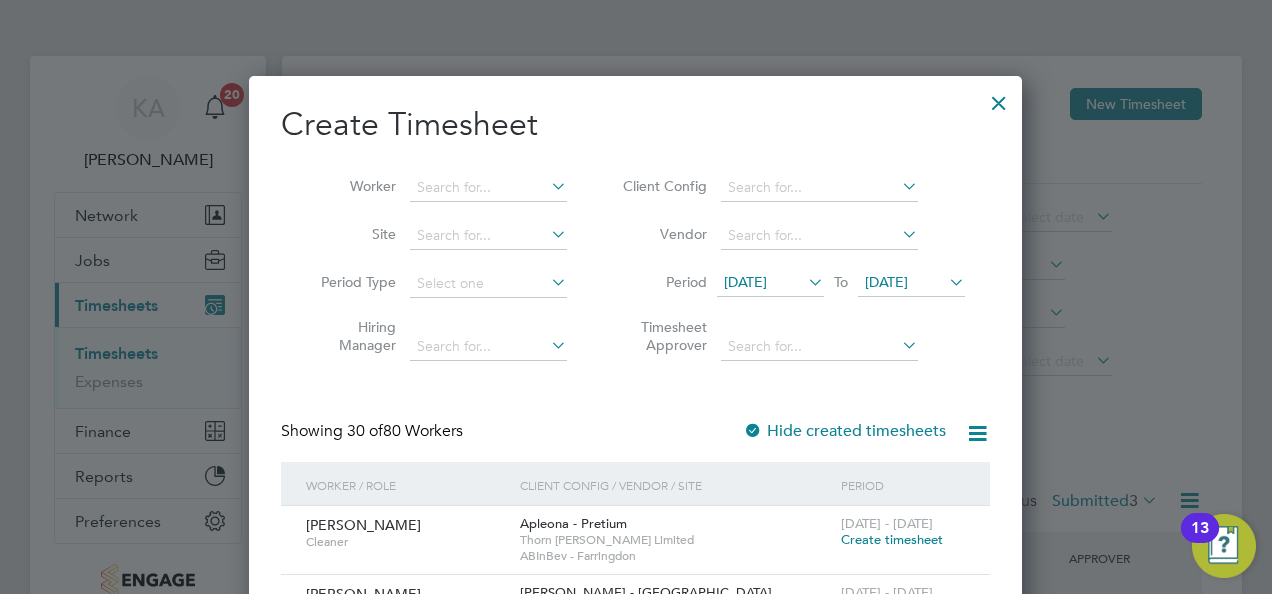 click on "21 Jul 2025" at bounding box center (745, 282) 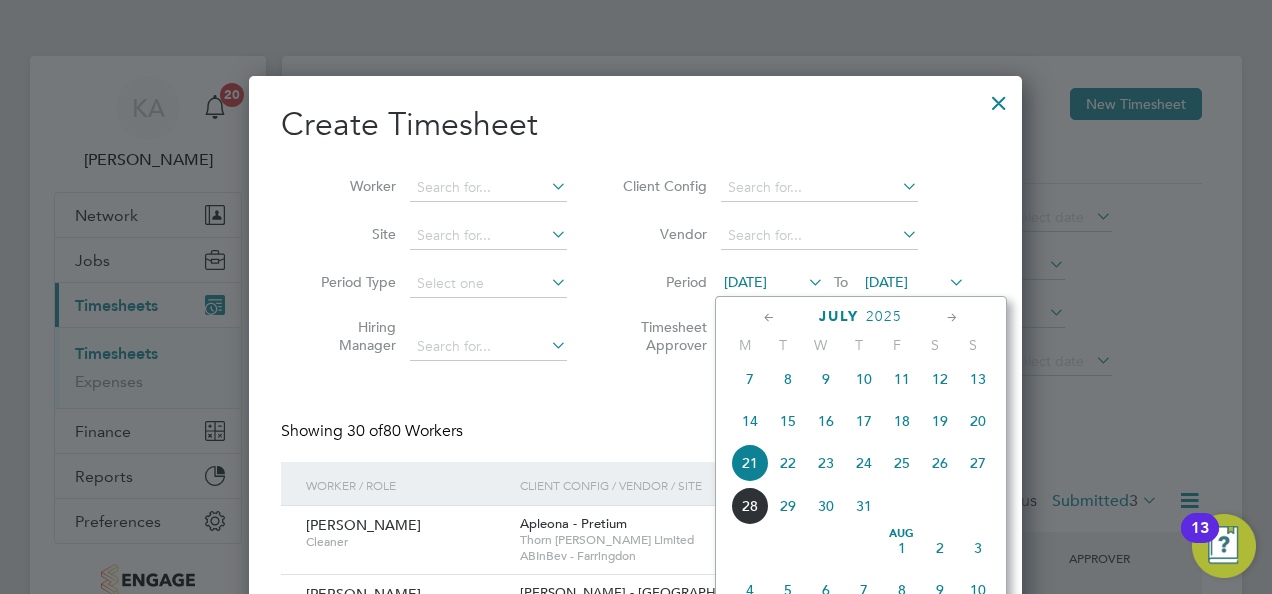 click on "21" 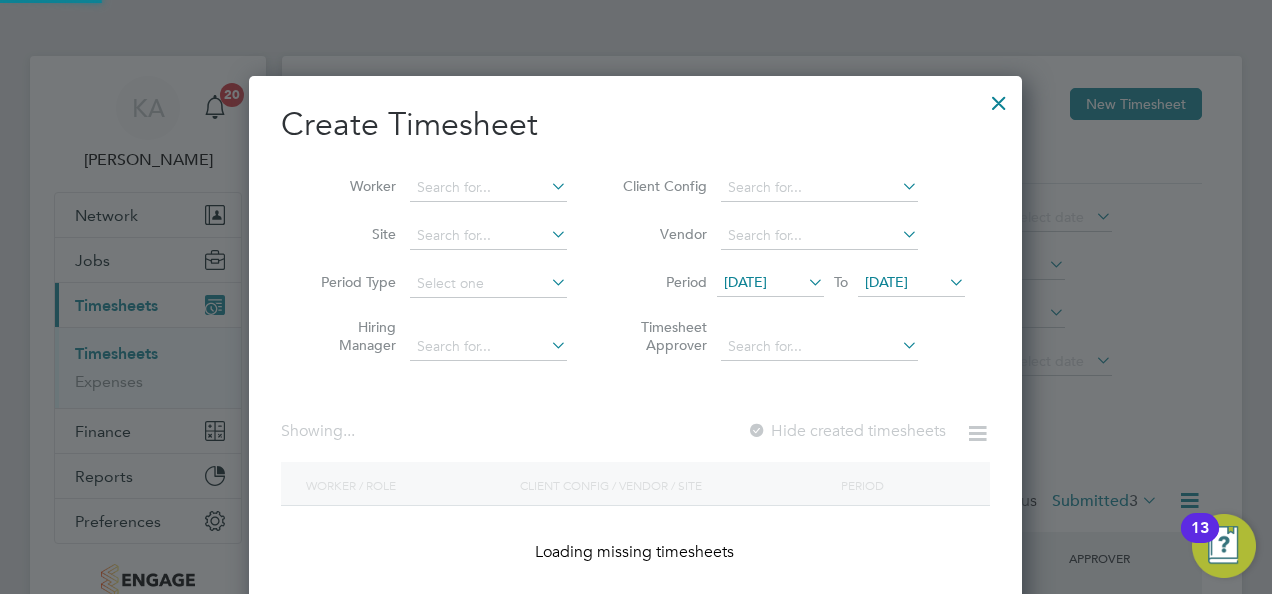 scroll, scrollTop: 10, scrollLeft: 9, axis: both 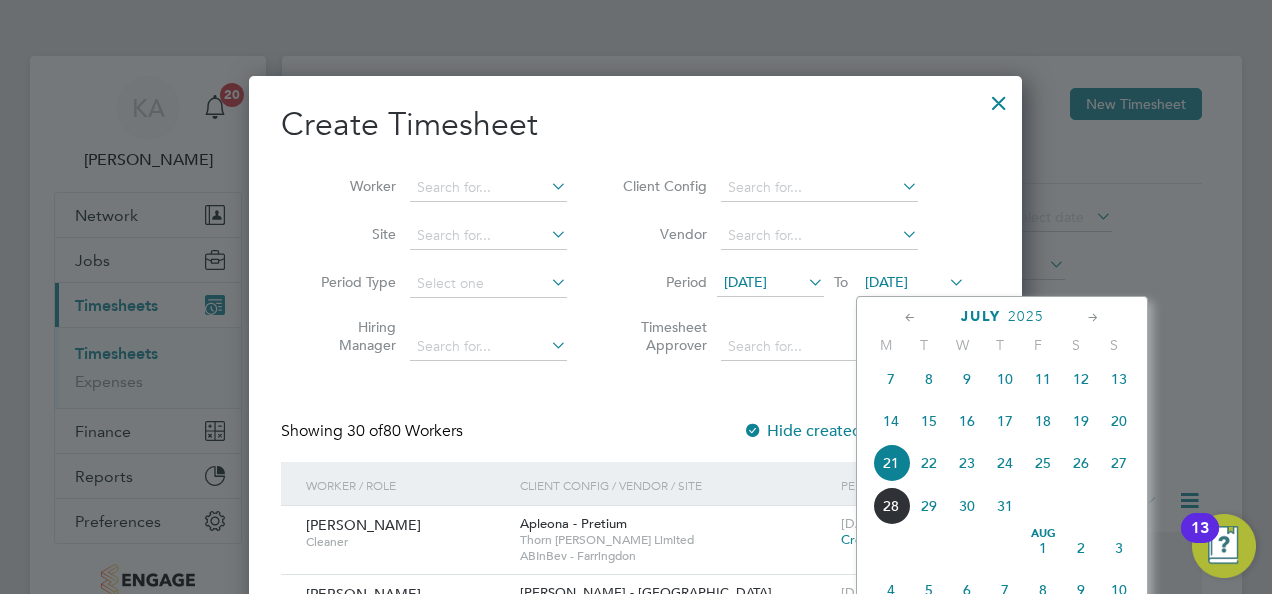 click on "27" 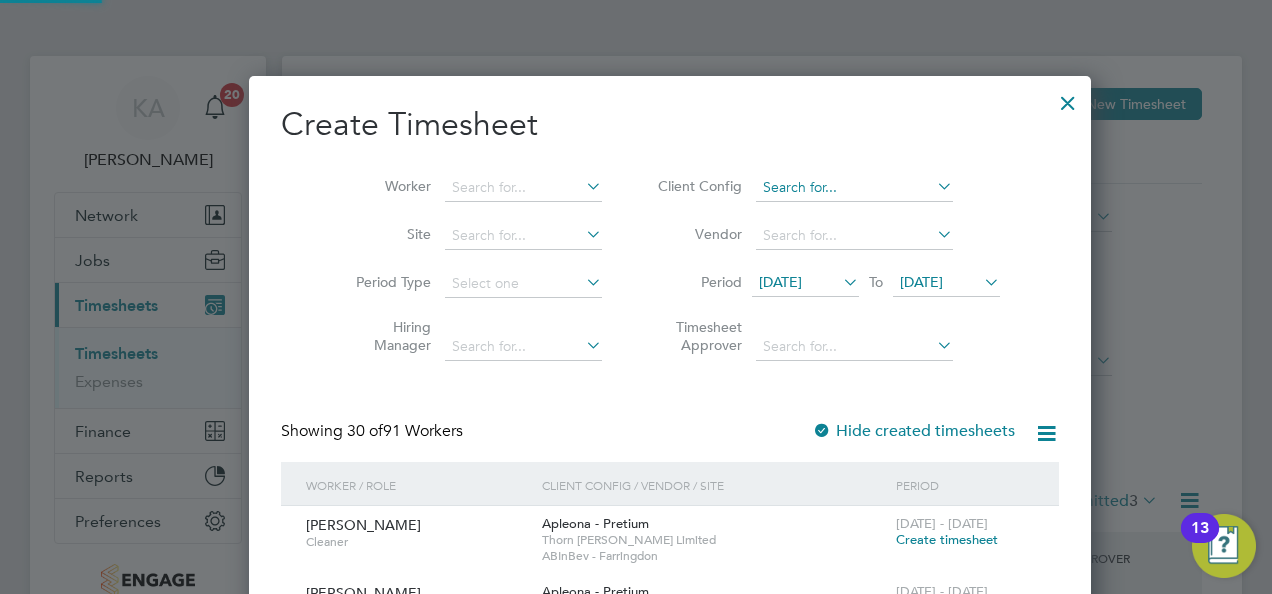 scroll, scrollTop: 9, scrollLeft: 9, axis: both 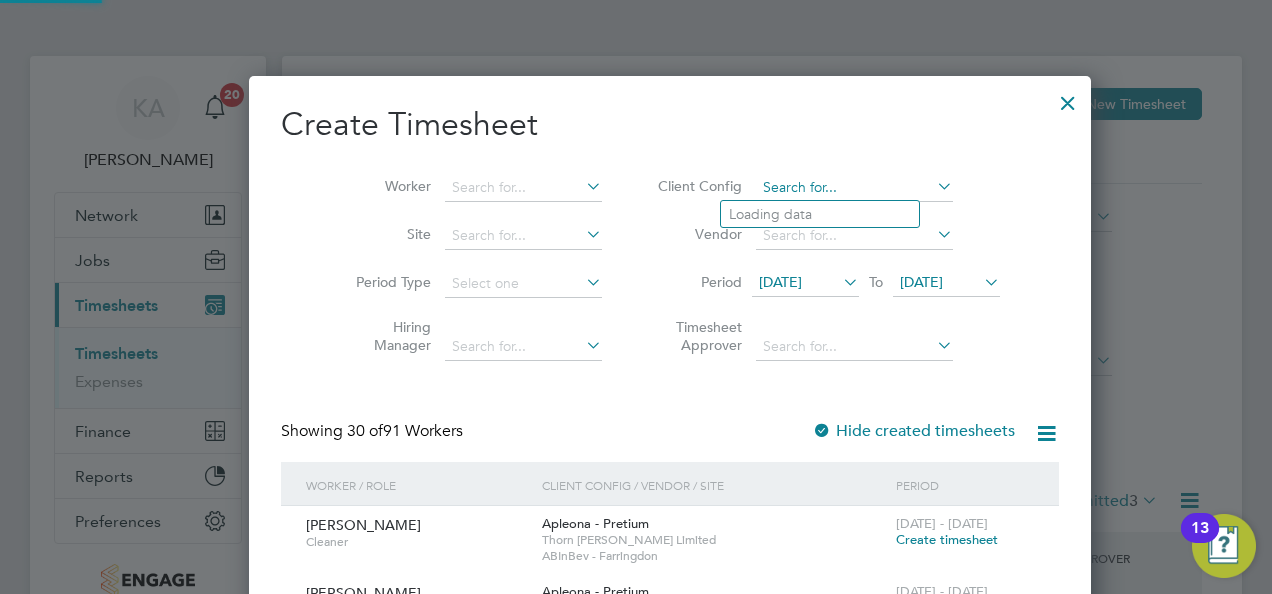 click at bounding box center [854, 188] 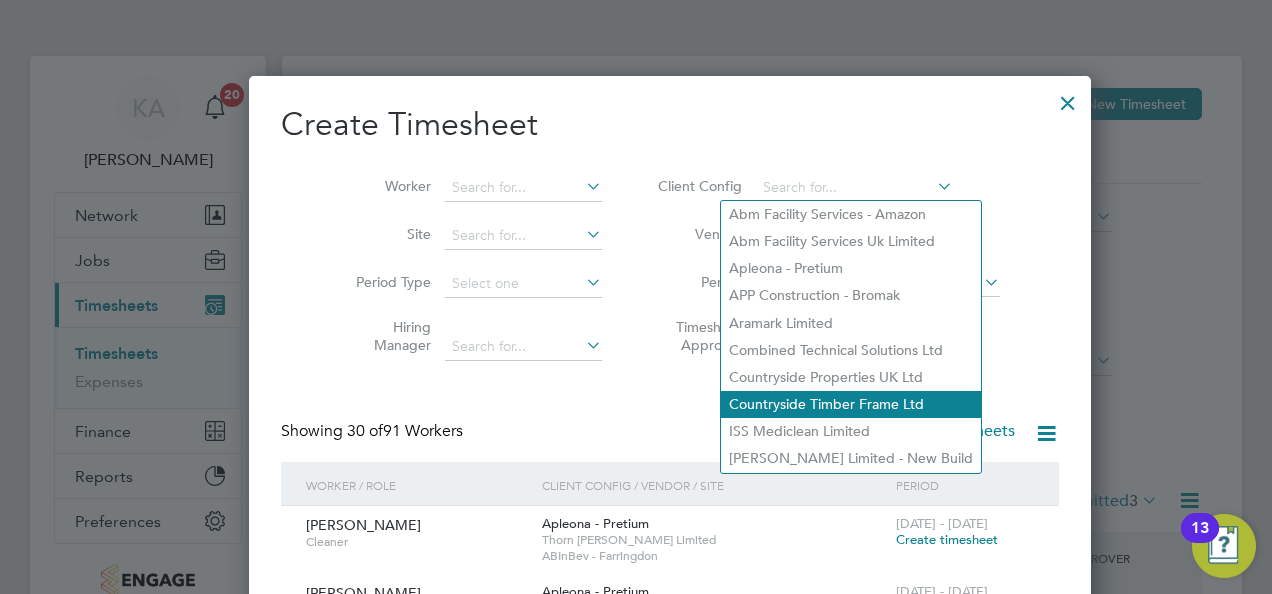 click on "Countryside Timber Frame Ltd" 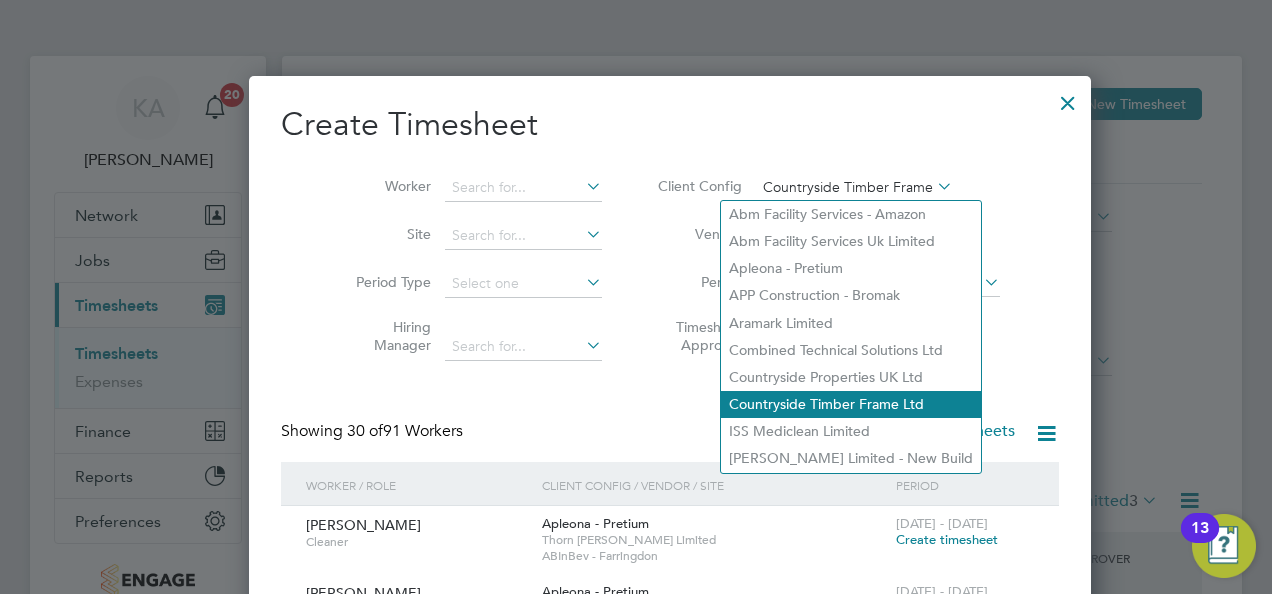 scroll, scrollTop: 10, scrollLeft: 9, axis: both 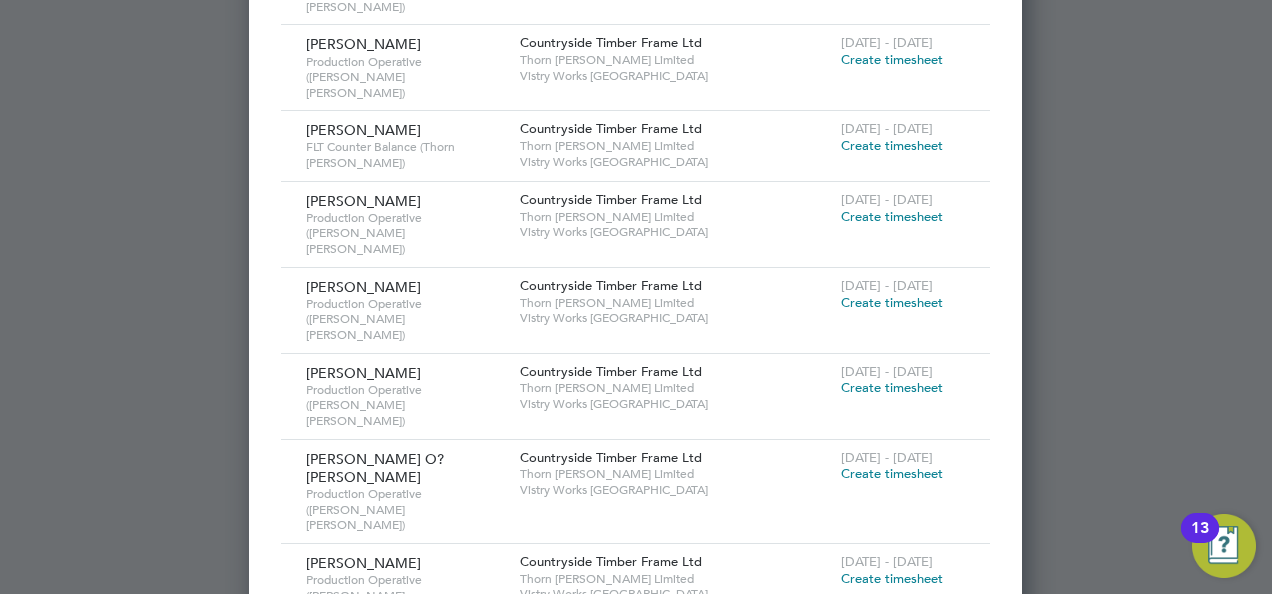 click on "Show  30  more" at bounding box center [652, 988] 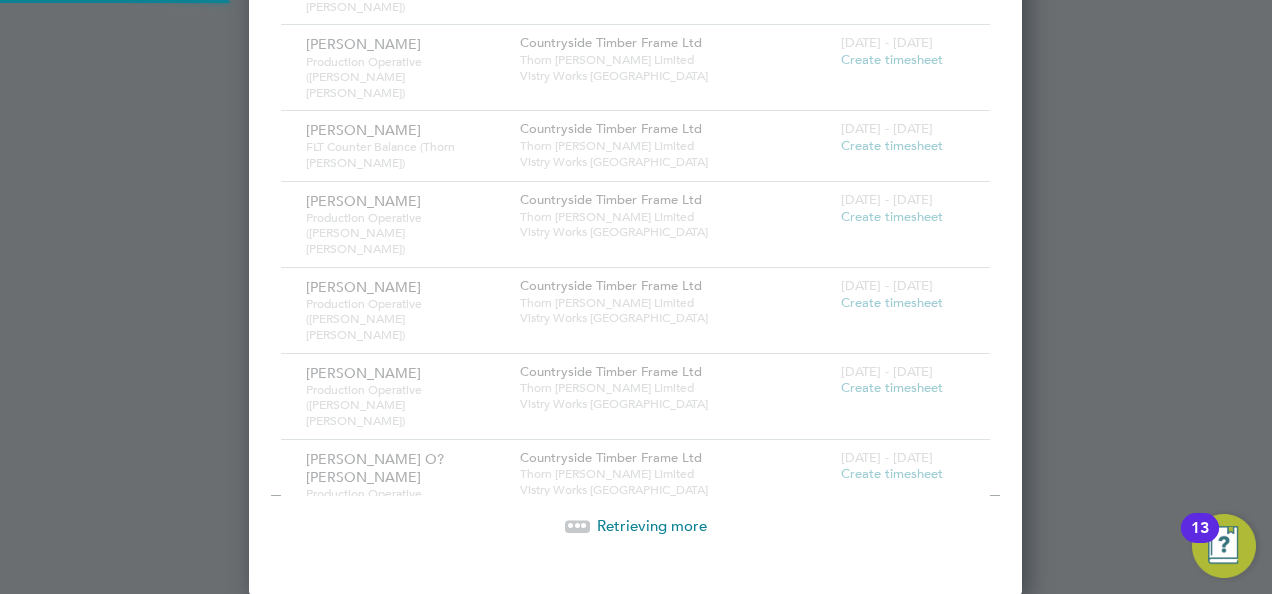 scroll, scrollTop: 9, scrollLeft: 9, axis: both 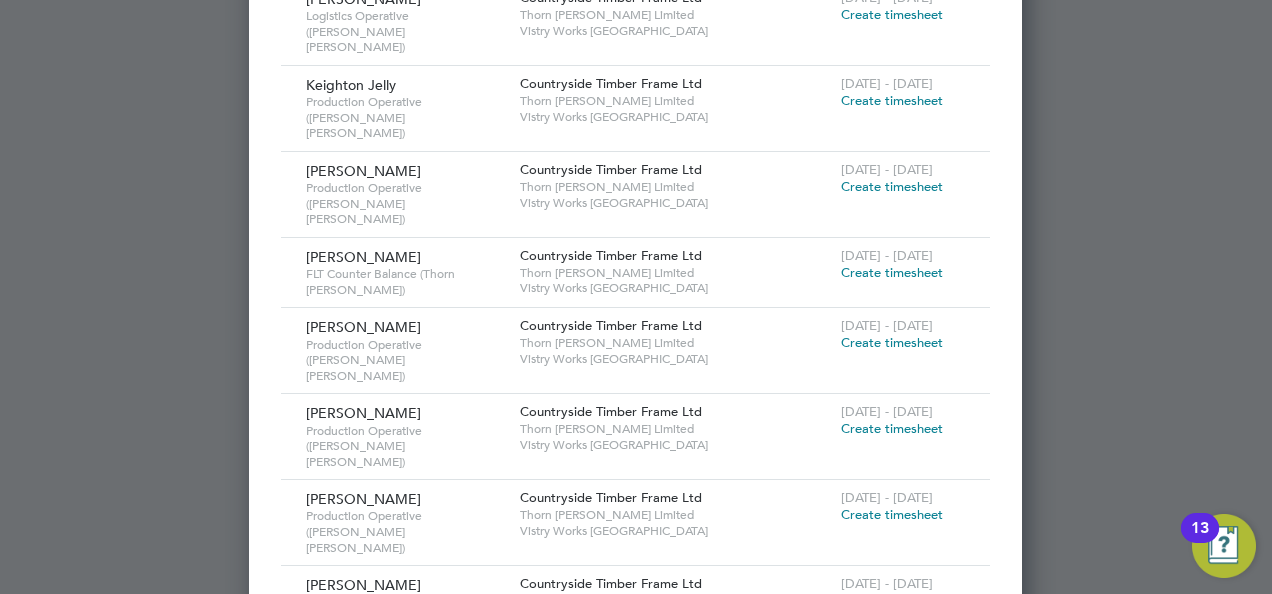 click on "Show  2  more" at bounding box center [652, 1440] 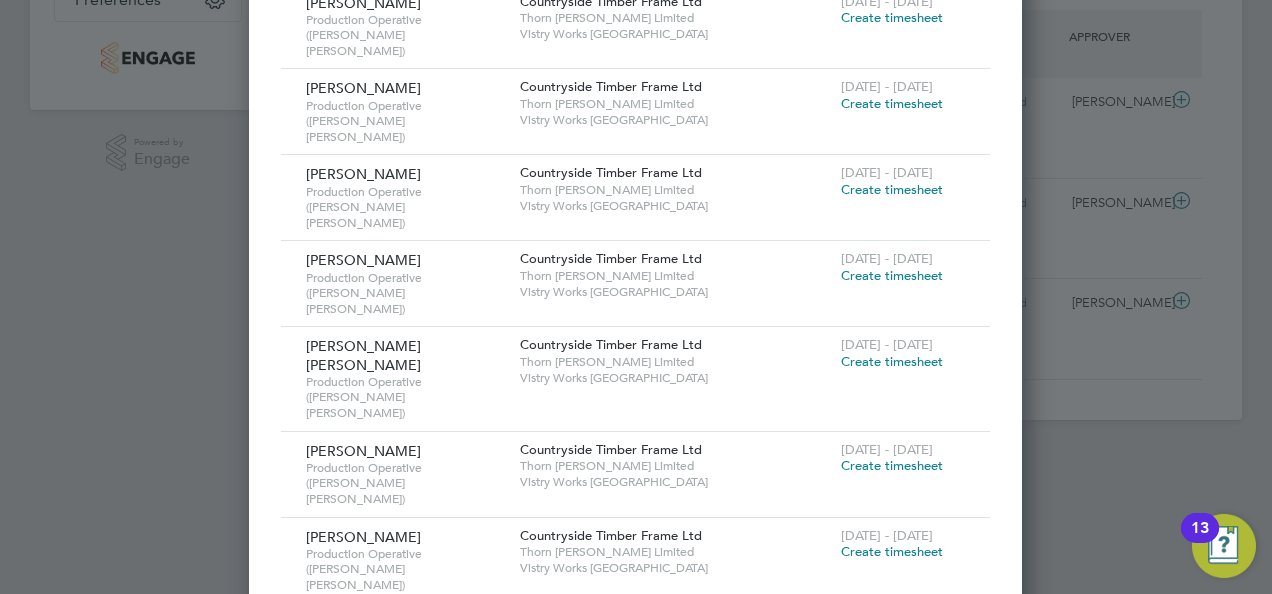 scroll, scrollTop: 514, scrollLeft: 0, axis: vertical 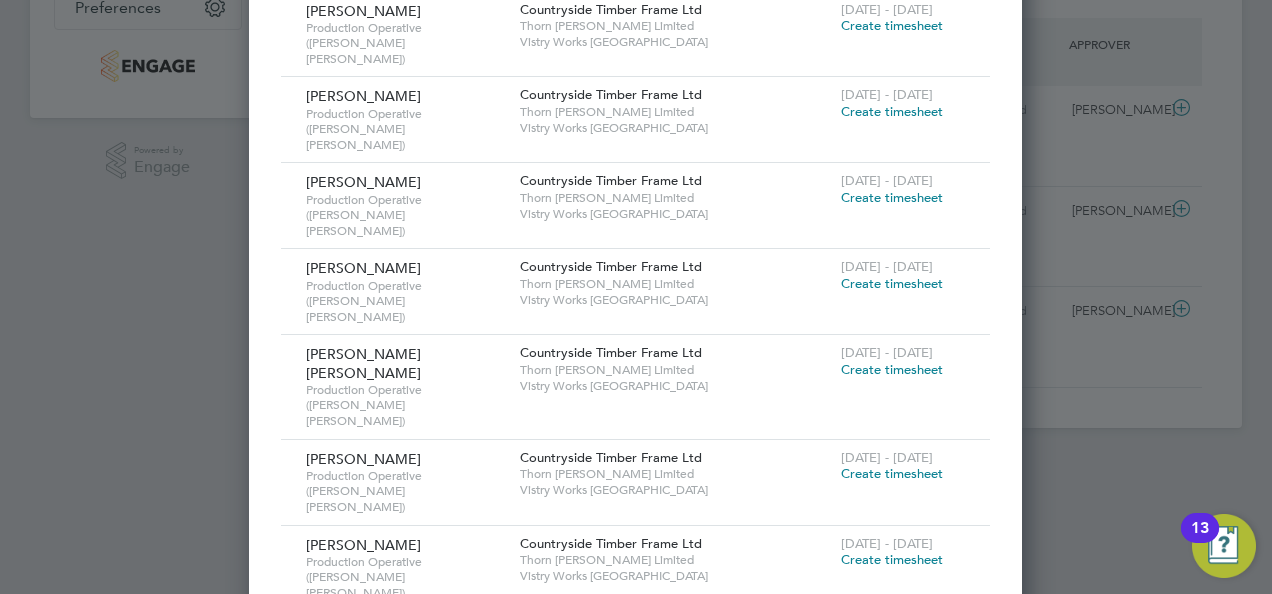 click on "Create timesheet" at bounding box center (892, 283) 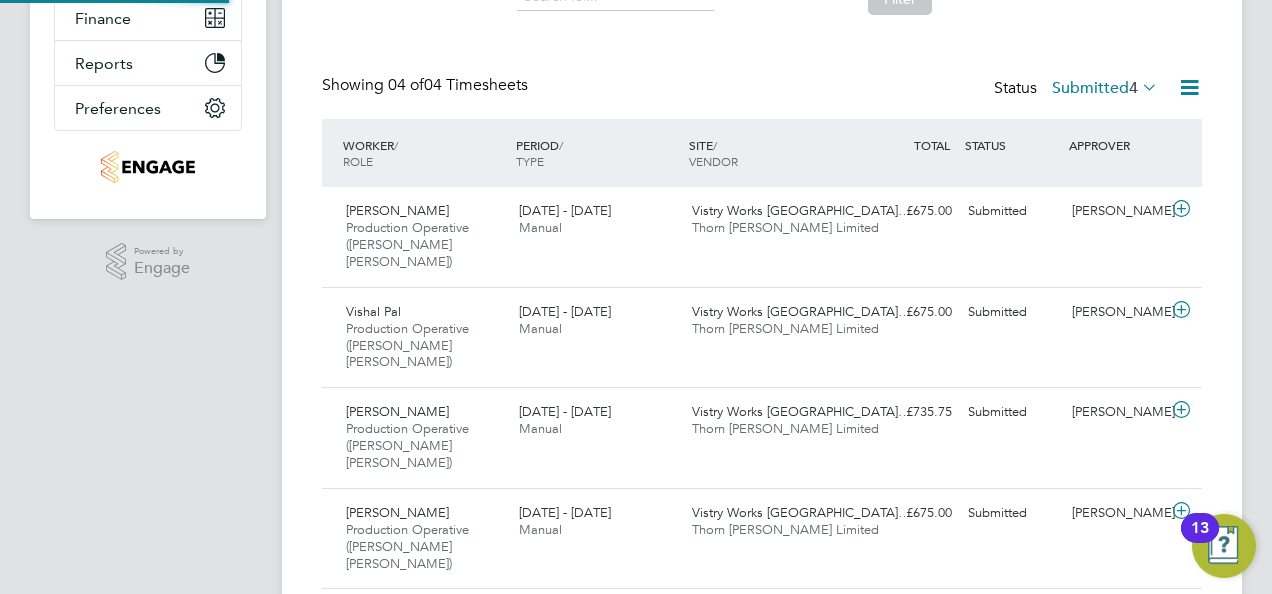 scroll, scrollTop: 2, scrollLeft: 0, axis: vertical 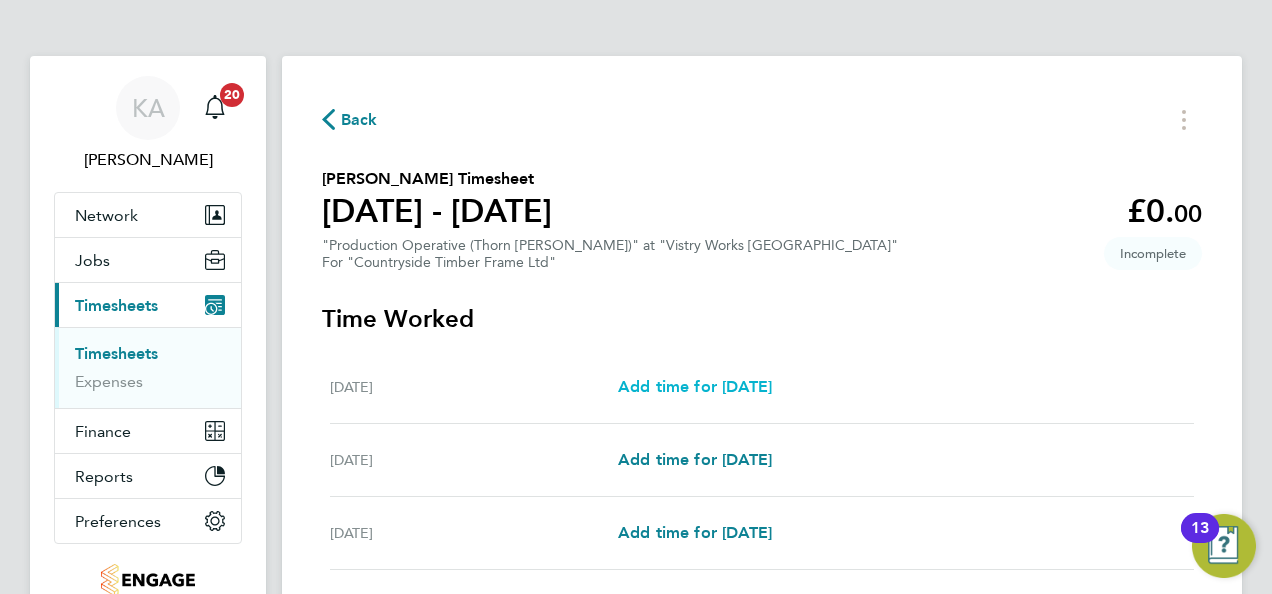 click on "Add time for Mon 21 Jul" at bounding box center [695, 386] 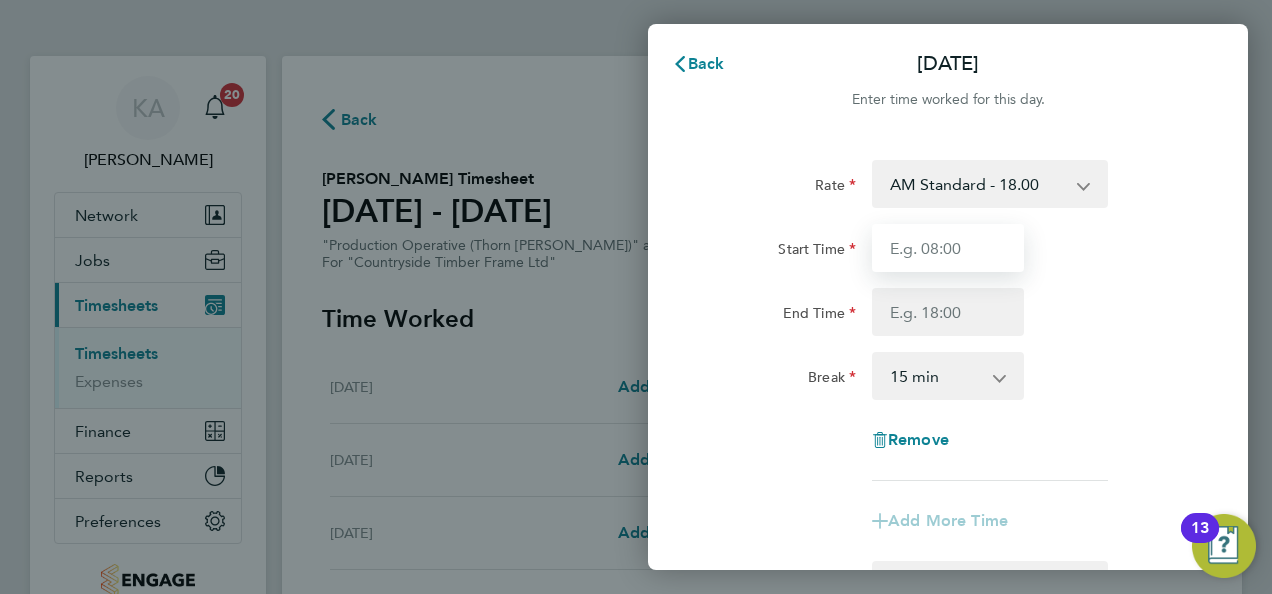 click on "Start Time" at bounding box center (948, 248) 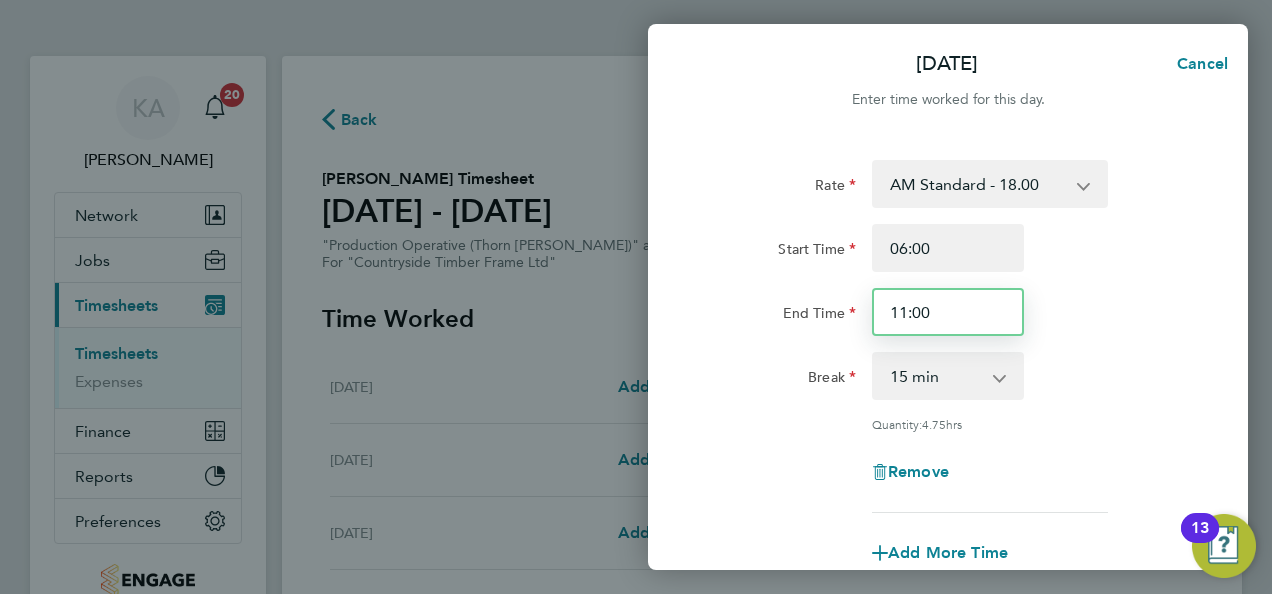 click on "11:00" at bounding box center [948, 312] 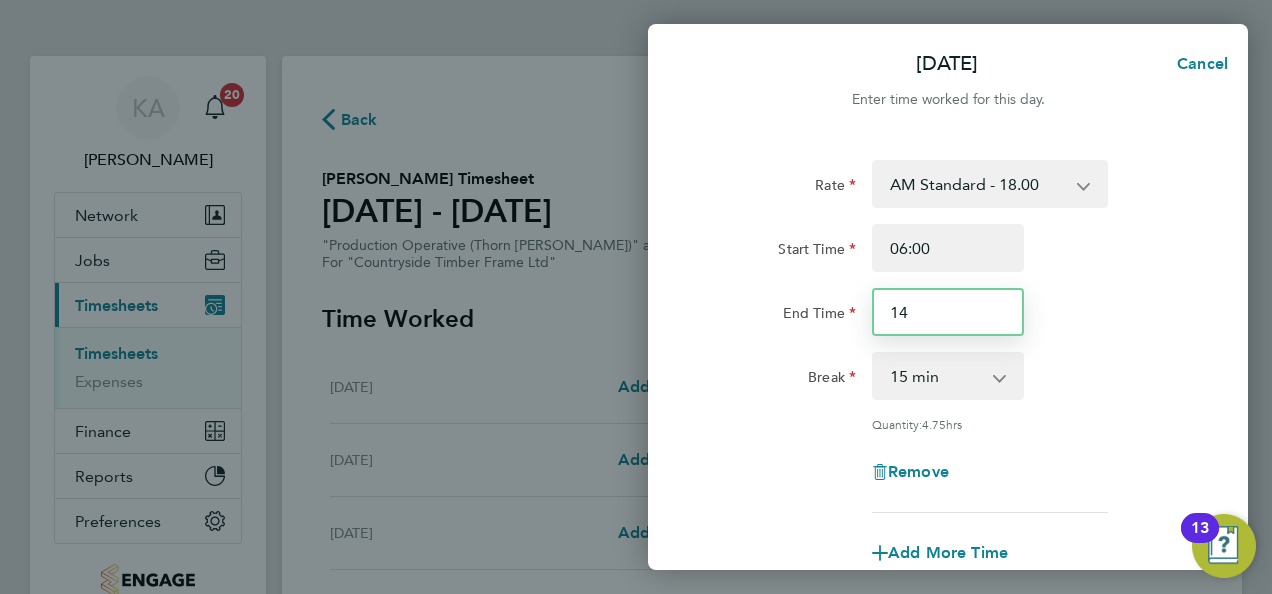 type on "14:00" 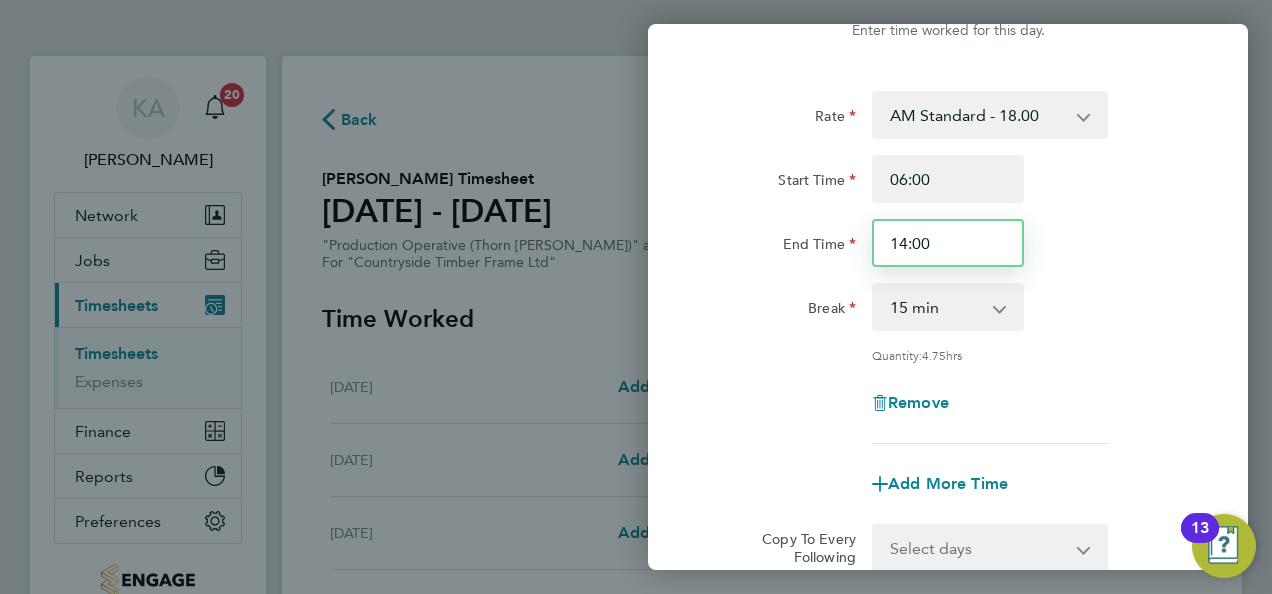 scroll, scrollTop: 100, scrollLeft: 0, axis: vertical 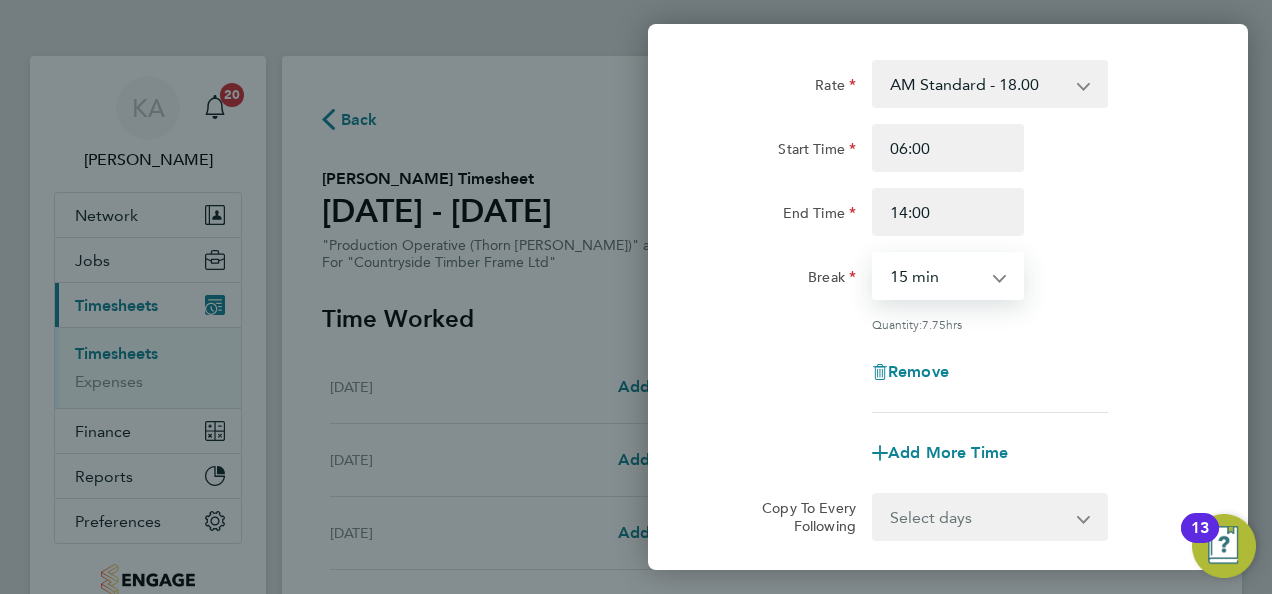 click on "0 min   15 min   30 min   45 min   60 min   75 min   90 min" at bounding box center [936, 276] 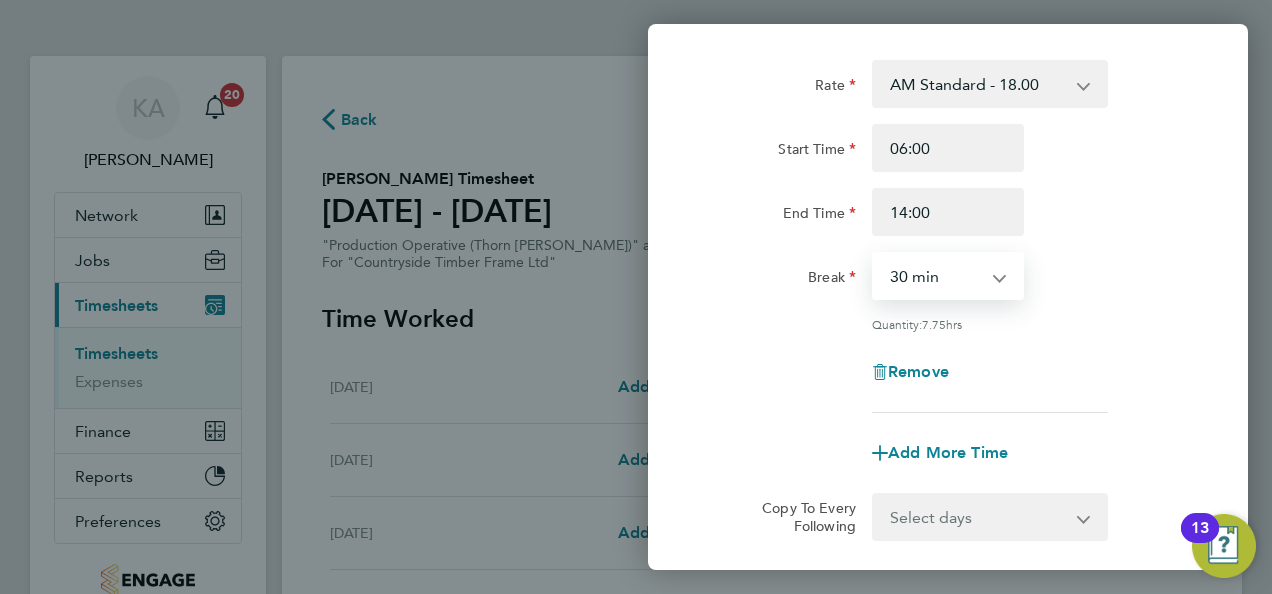 click on "0 min   15 min   30 min   45 min   60 min   75 min   90 min" at bounding box center (936, 276) 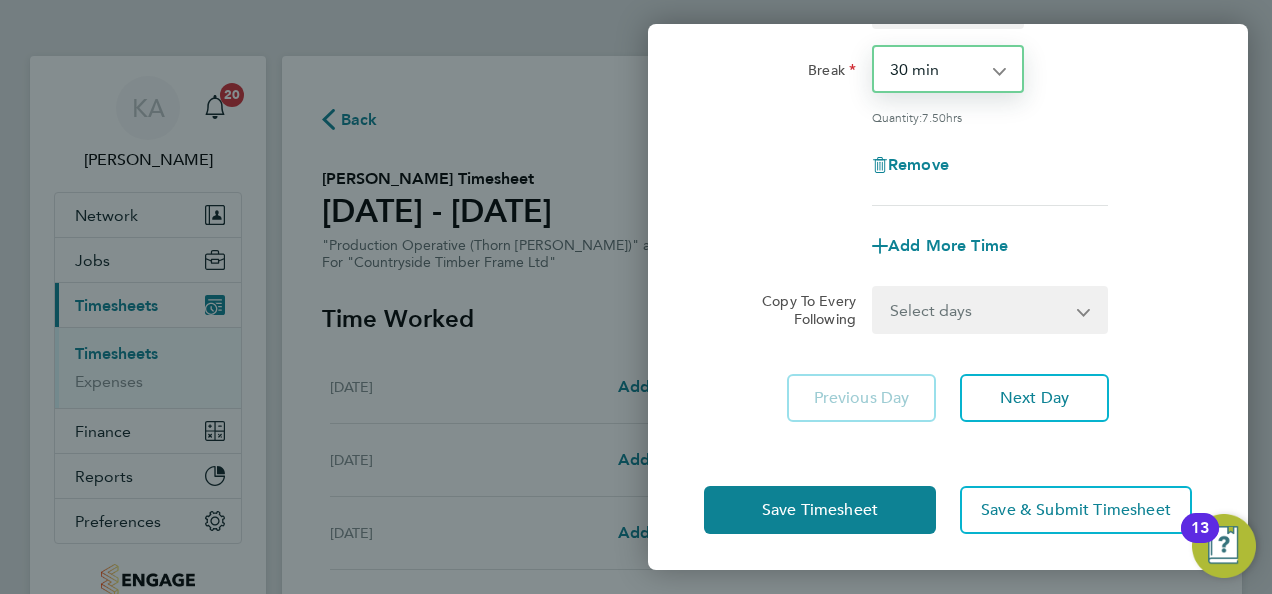 scroll, scrollTop: 309, scrollLeft: 0, axis: vertical 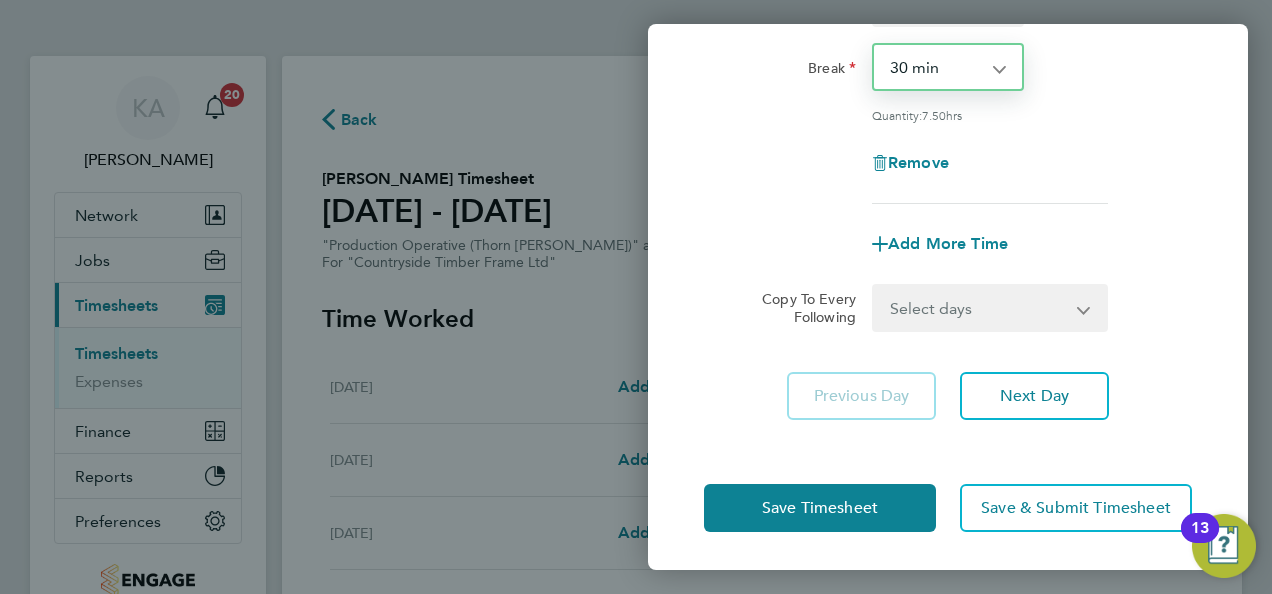 click on "Select days   Day   Weekday (Mon-Fri)   Weekend (Sat-Sun)   Tuesday   Wednesday   Thursday   Friday   Saturday   Sunday" at bounding box center (979, 308) 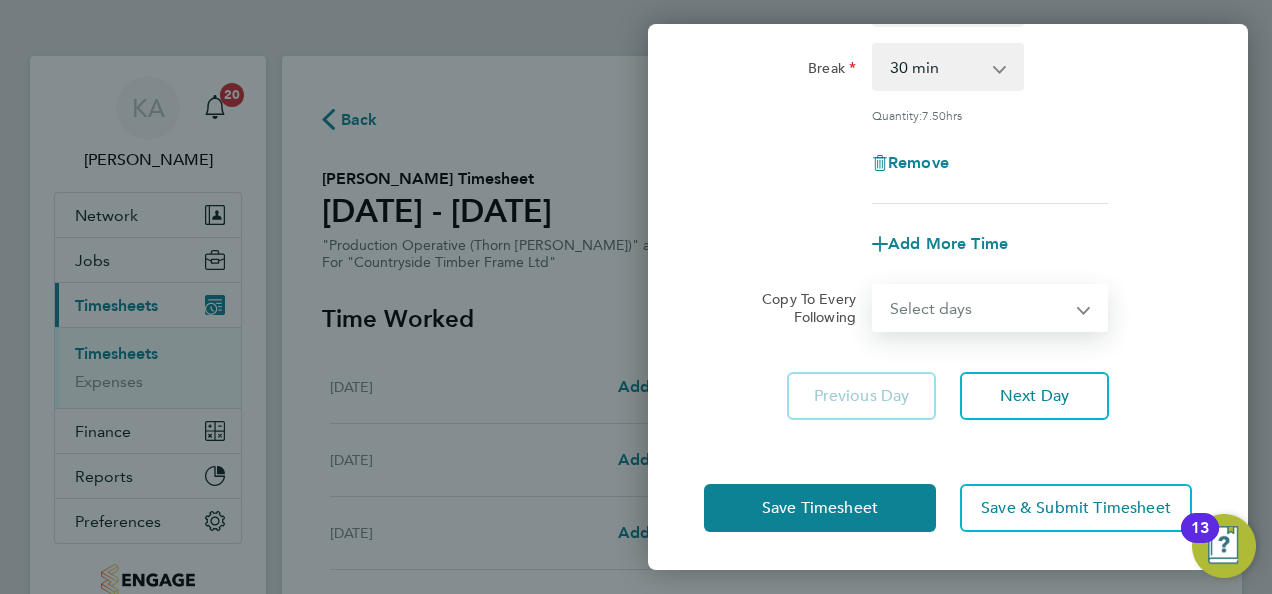 select on "WEEKDAY" 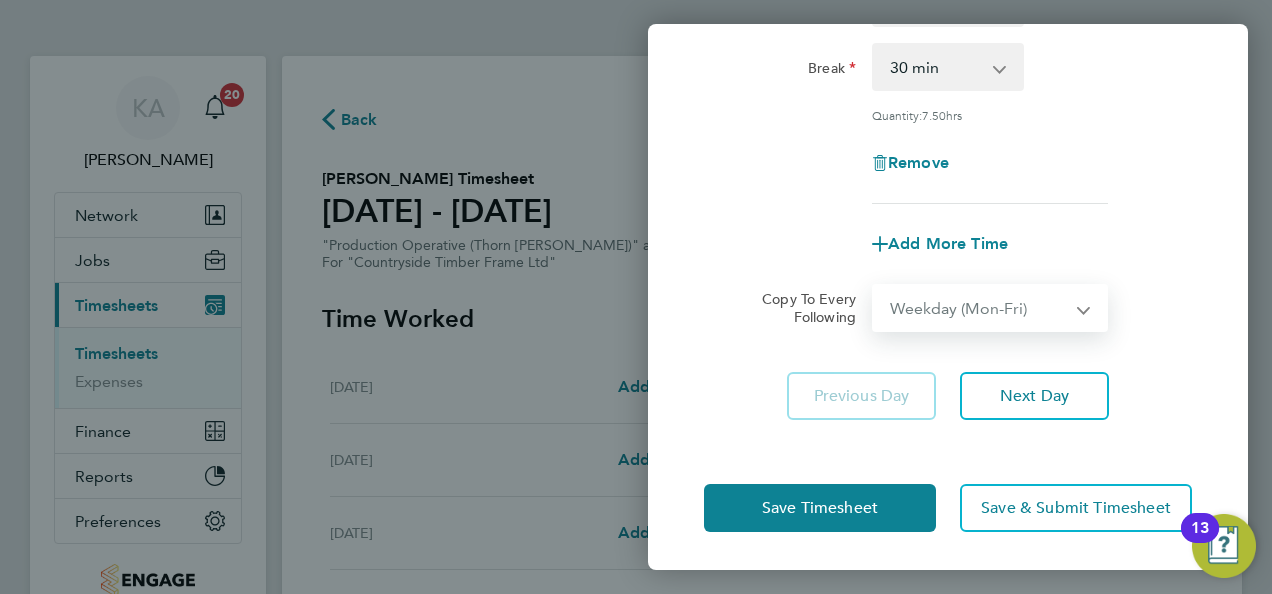click on "Select days   Day   Weekday (Mon-Fri)   Weekend (Sat-Sun)   Tuesday   Wednesday   Thursday   Friday   Saturday   Sunday" at bounding box center (979, 308) 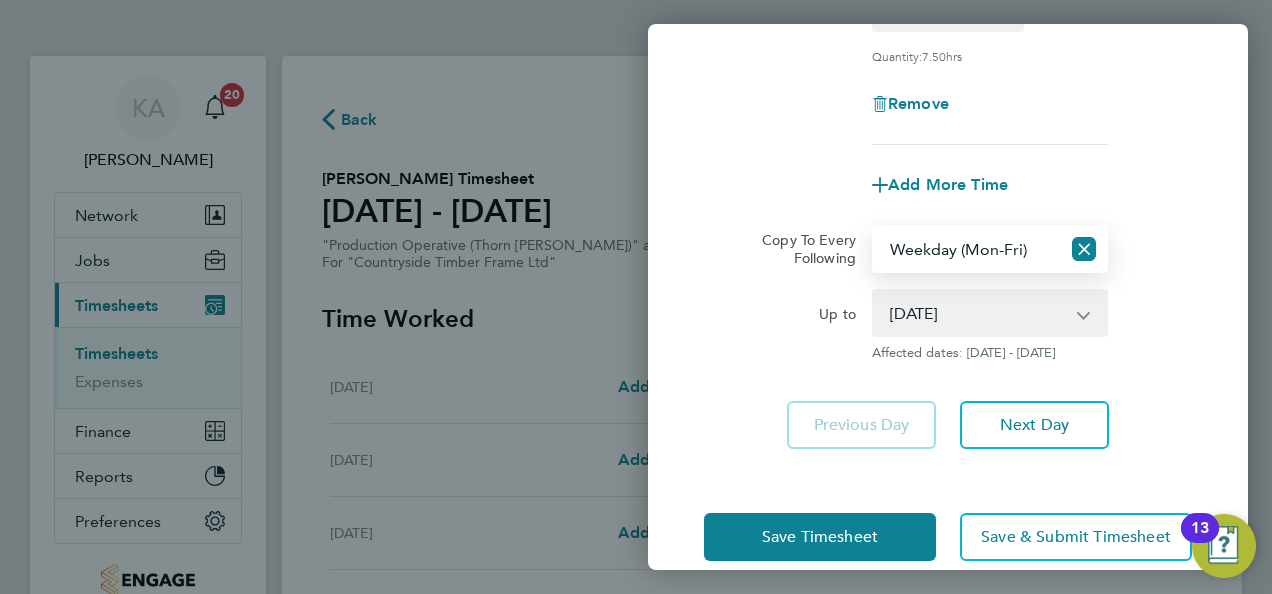 scroll, scrollTop: 397, scrollLeft: 0, axis: vertical 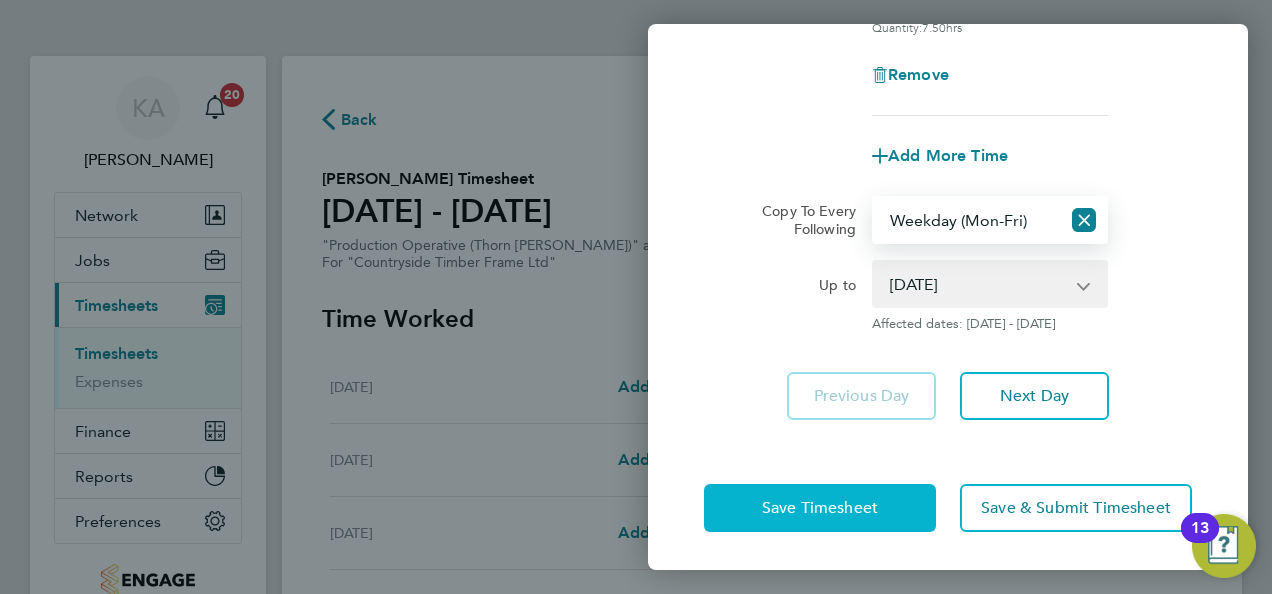 click on "Save Timesheet" 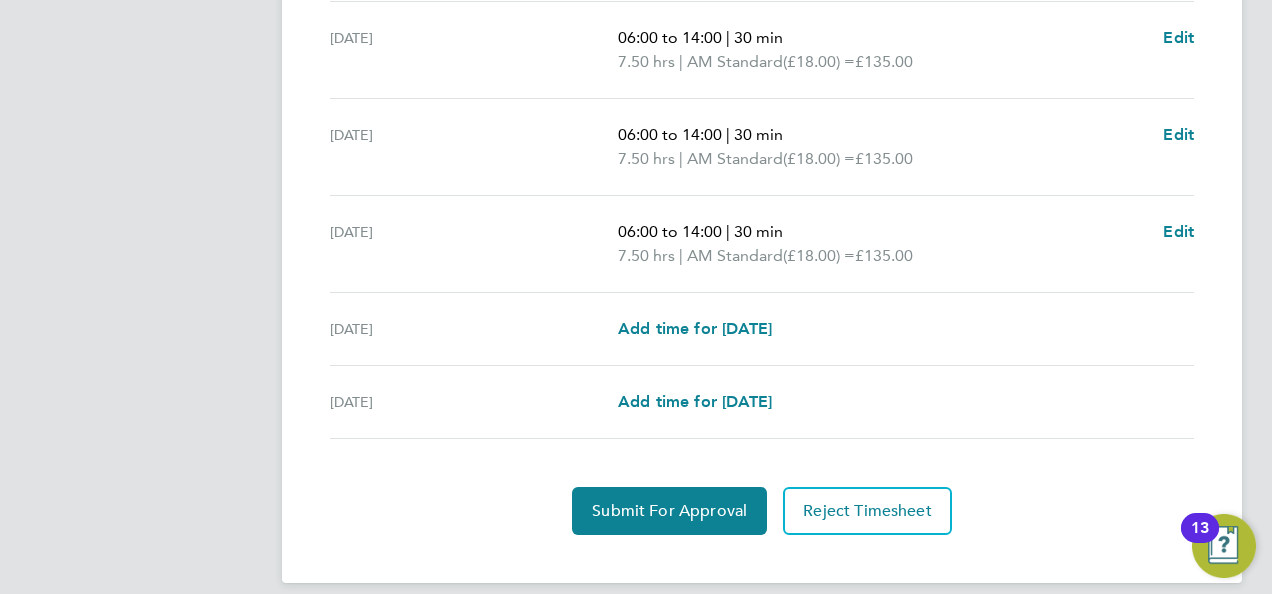 scroll, scrollTop: 847, scrollLeft: 0, axis: vertical 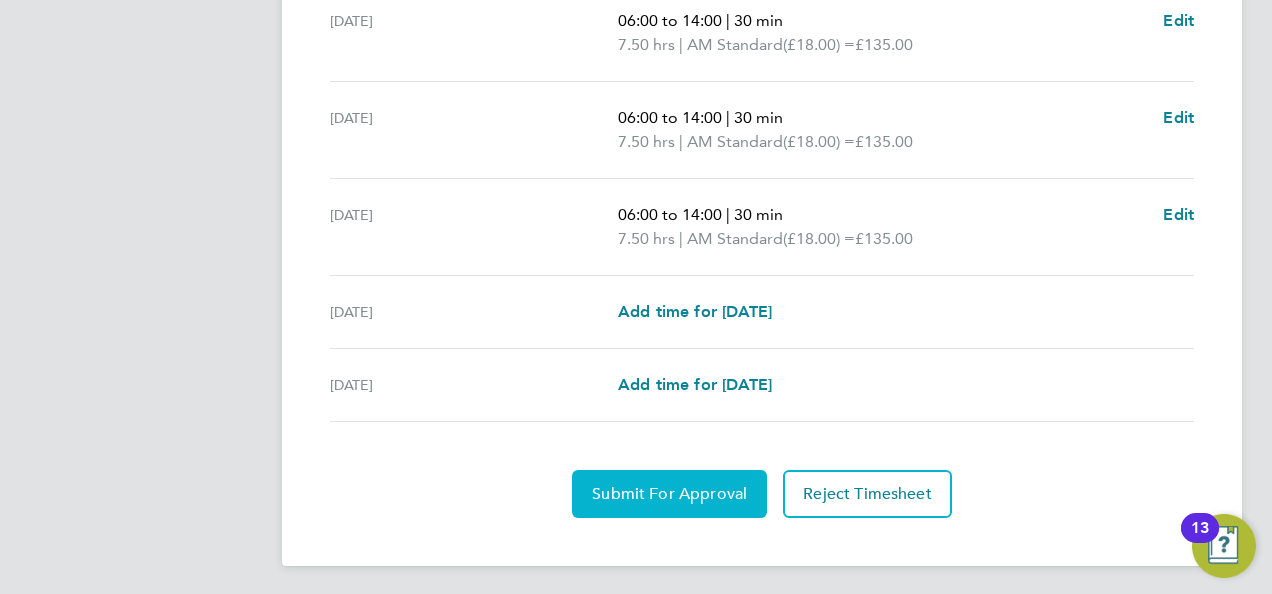 click on "Submit For Approval" 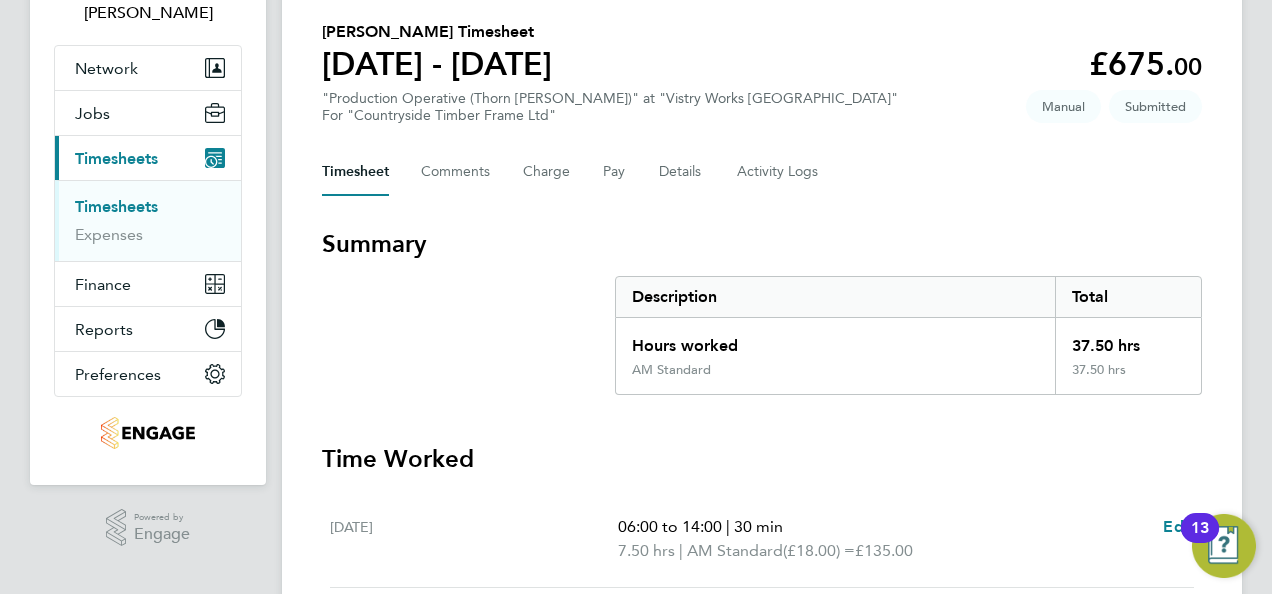 scroll, scrollTop: 0, scrollLeft: 0, axis: both 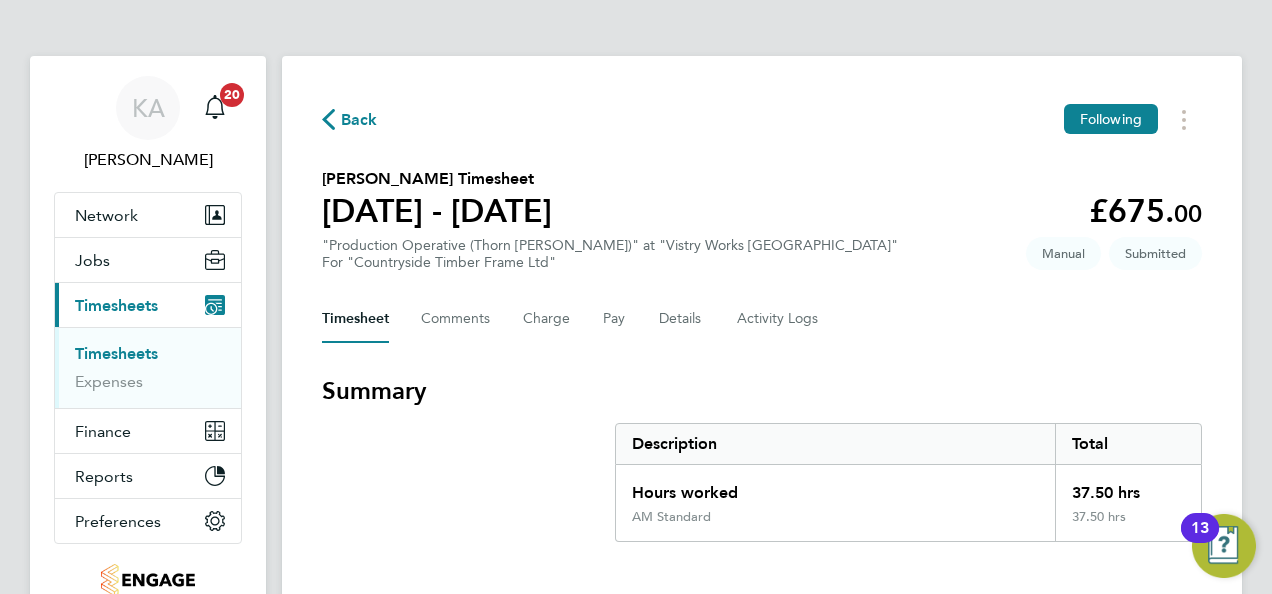click on "Back" 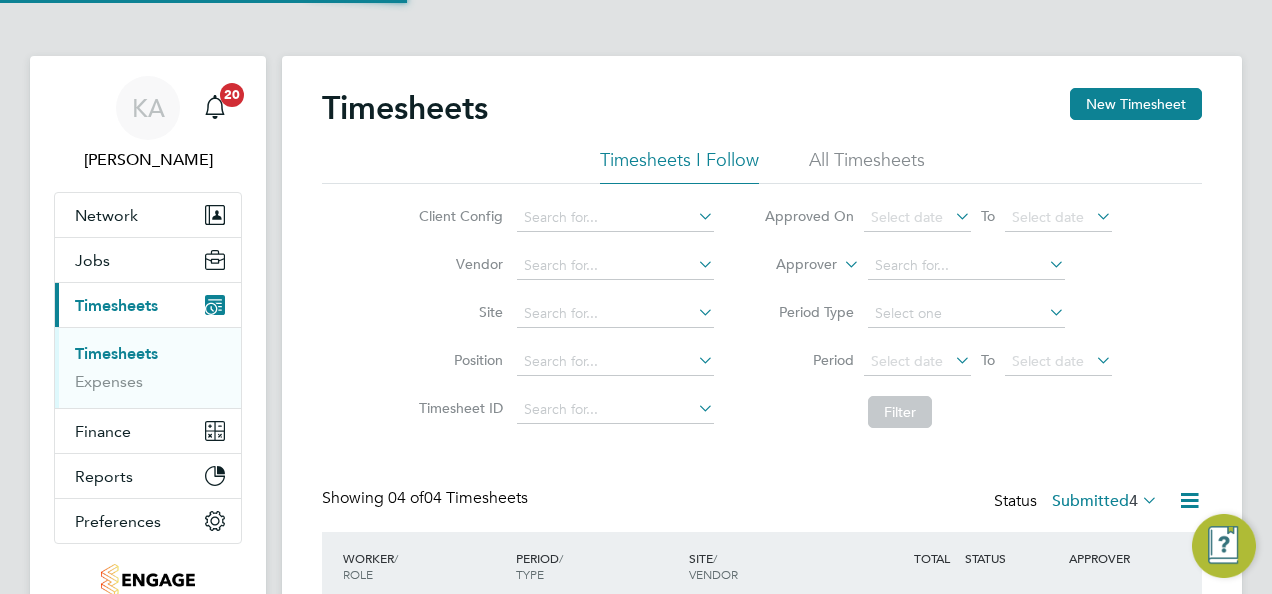 scroll, scrollTop: 10, scrollLeft: 10, axis: both 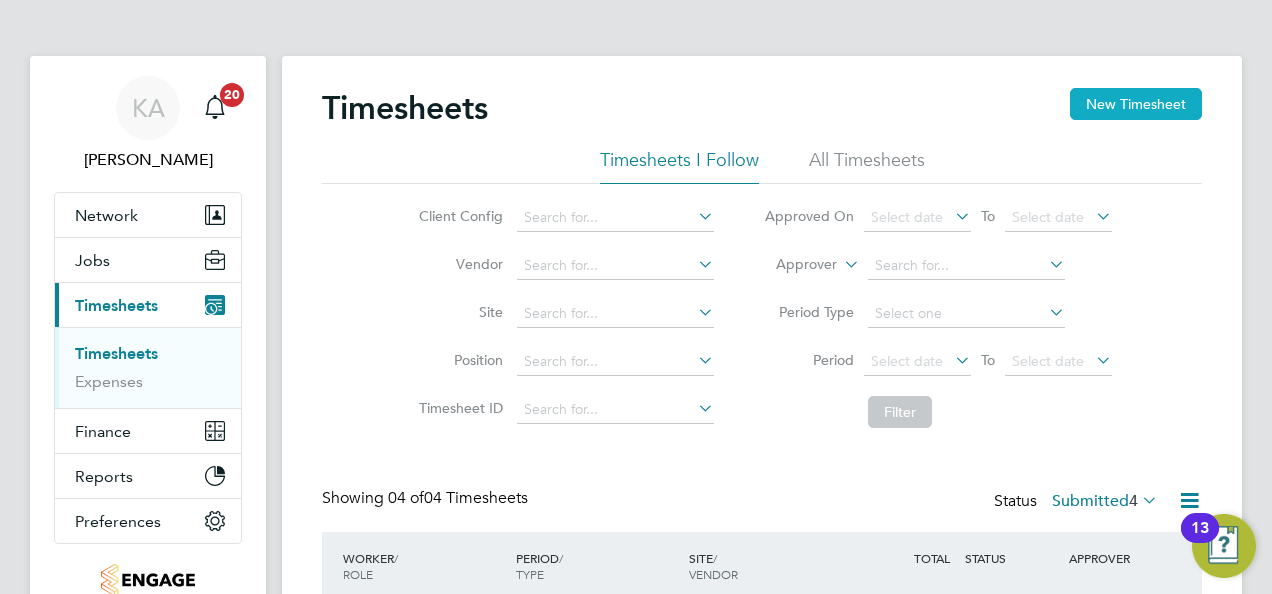 click on "New Timesheet" 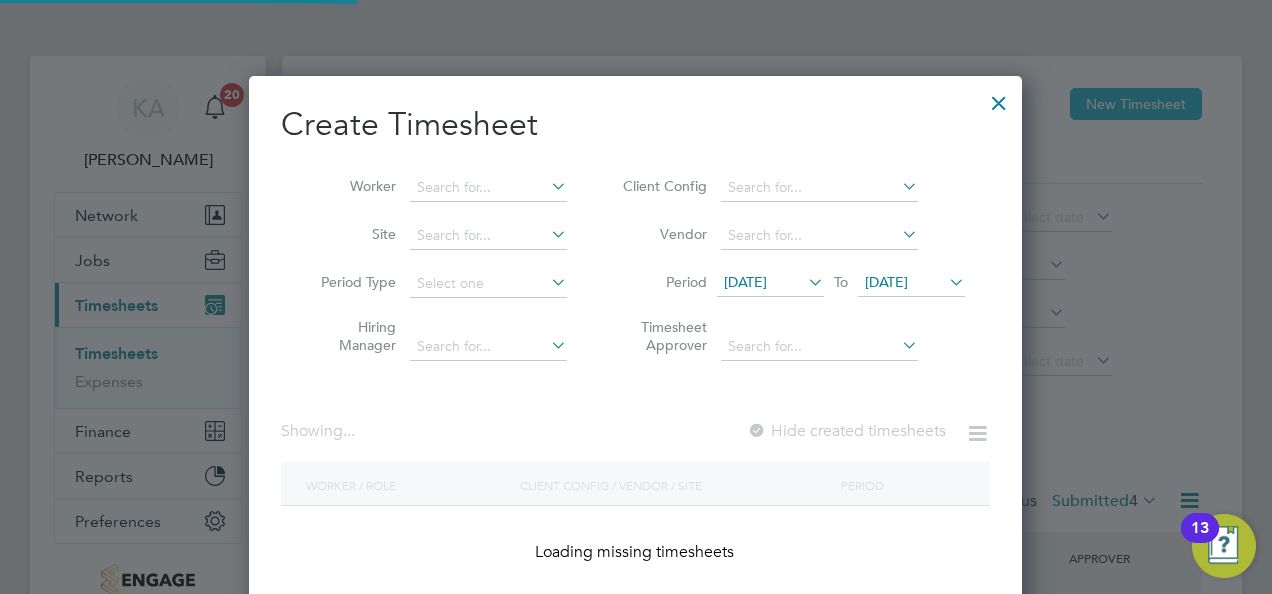 scroll, scrollTop: 10, scrollLeft: 9, axis: both 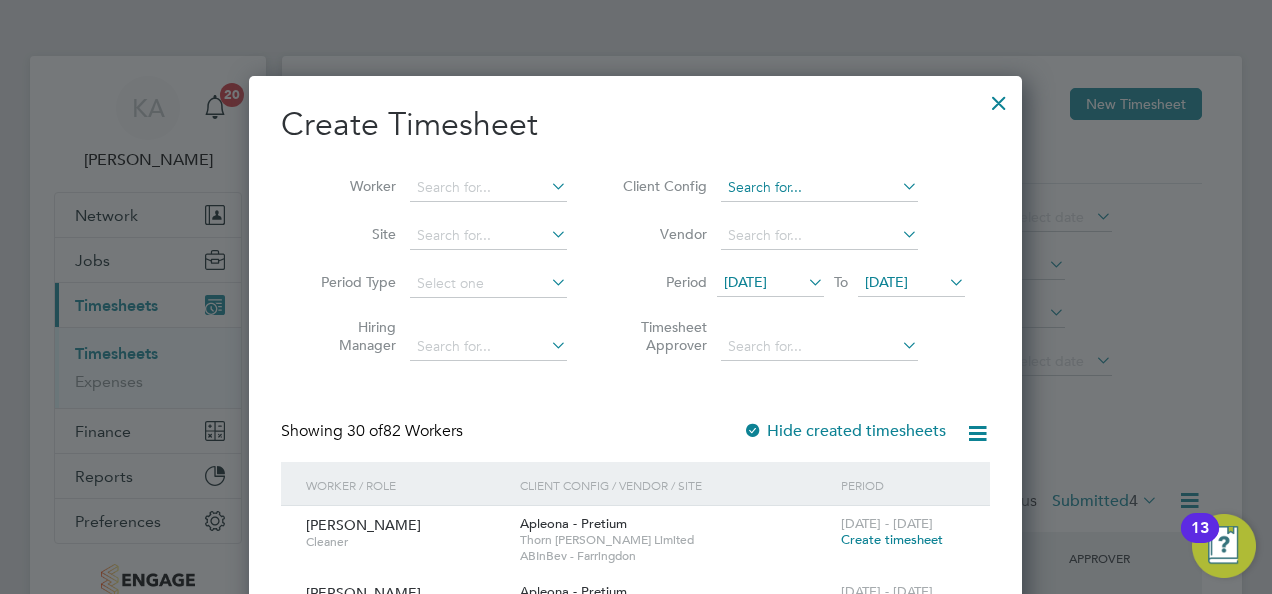 click at bounding box center [819, 188] 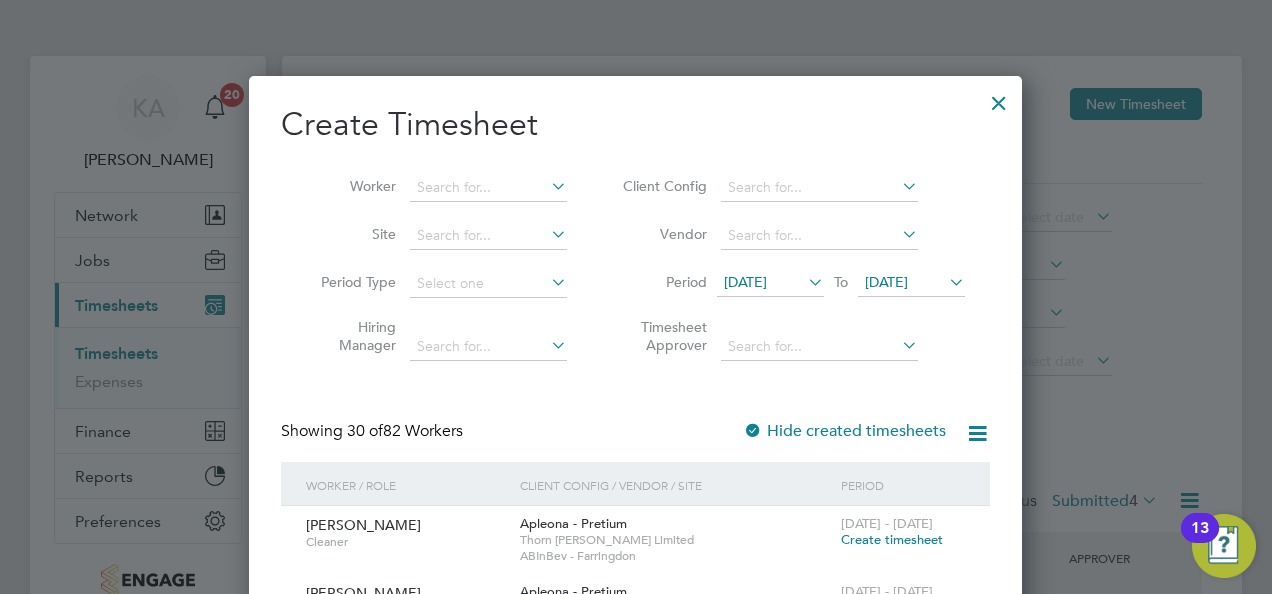 drag, startPoint x: 824, startPoint y: 396, endPoint x: 835, endPoint y: 377, distance: 21.954498 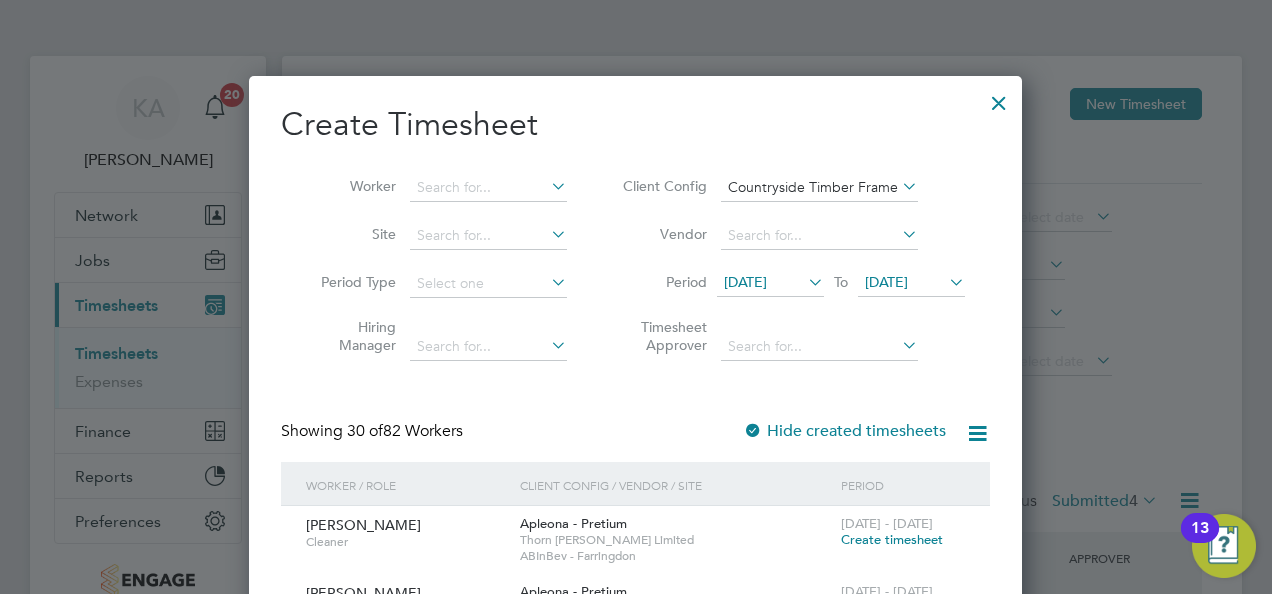 scroll, scrollTop: 10, scrollLeft: 9, axis: both 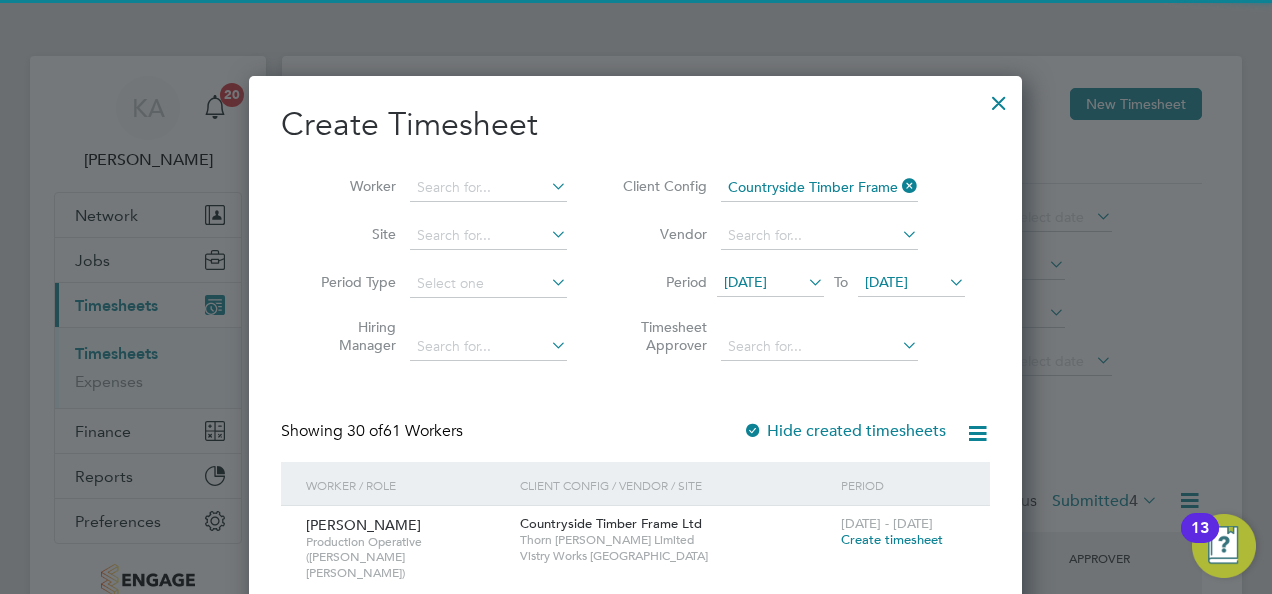 click on "14 Jul 2025" at bounding box center [745, 282] 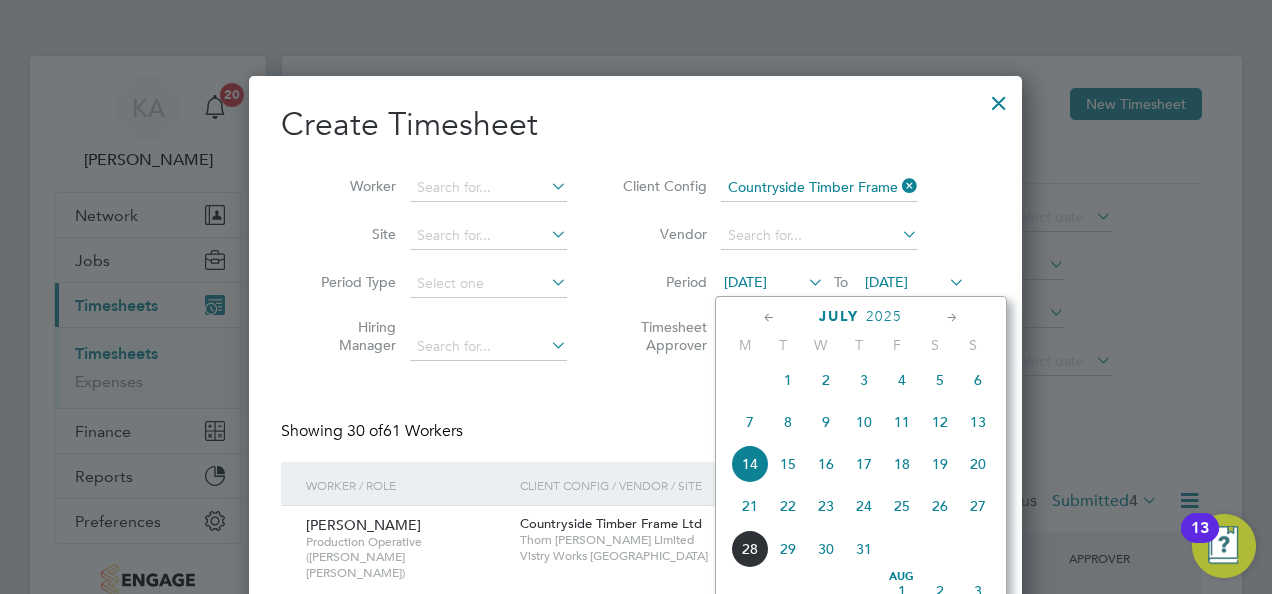 click on "21" 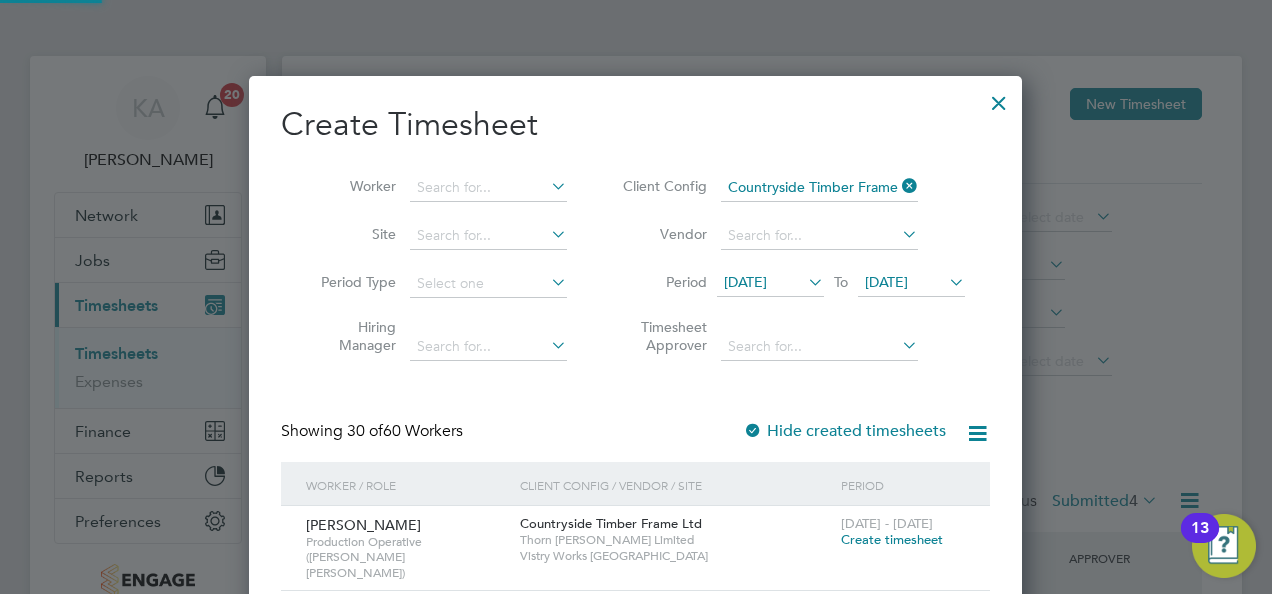 click on "21 Jul 2025" at bounding box center [886, 282] 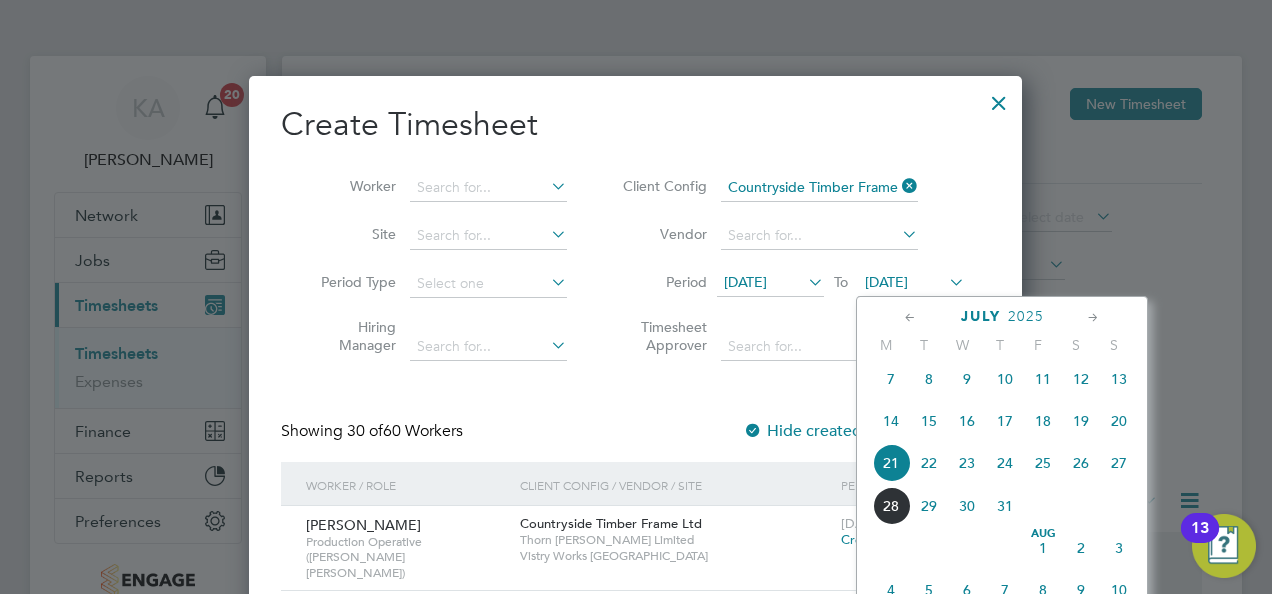 click on "27" 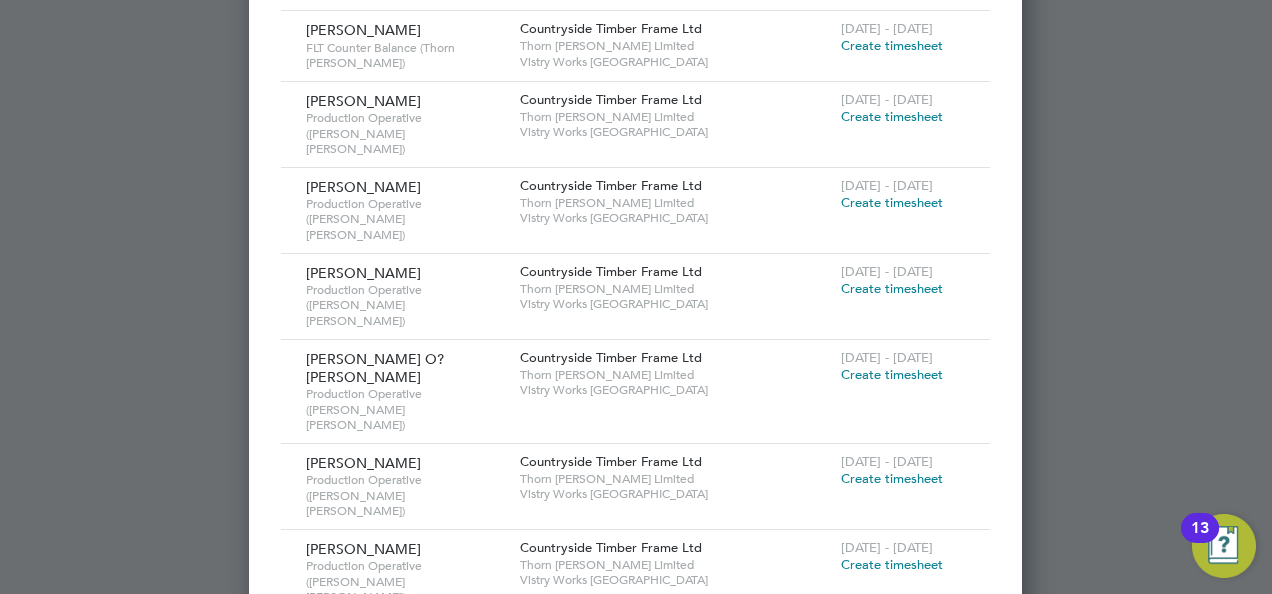 scroll, scrollTop: 2072, scrollLeft: 0, axis: vertical 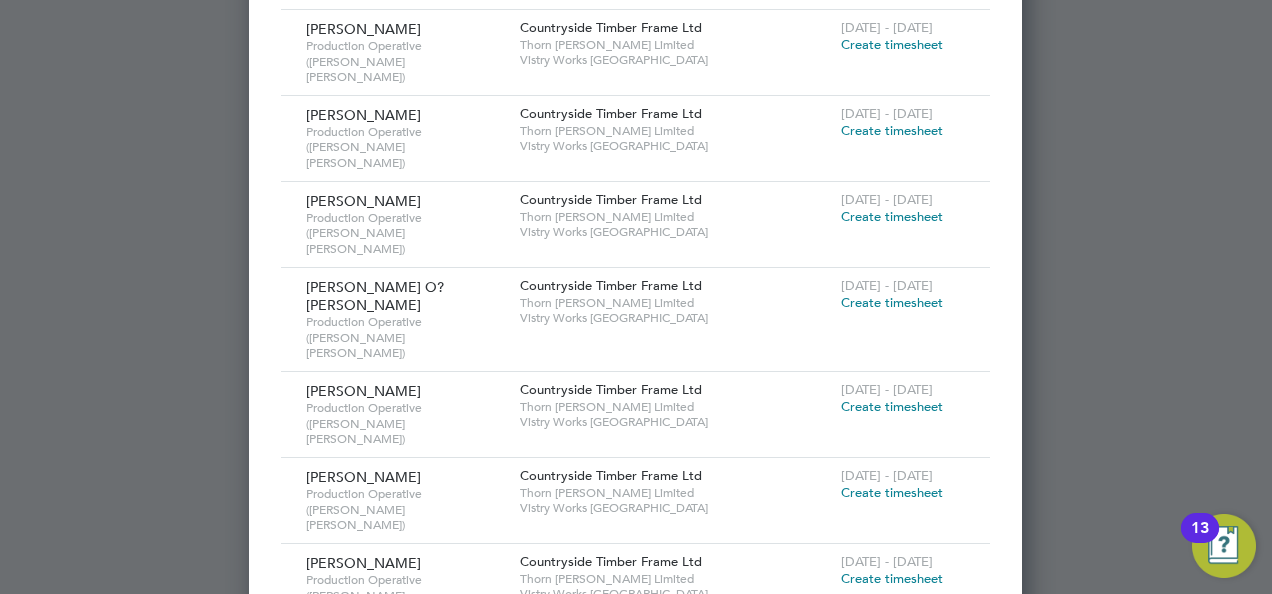 click on "Show  30  more" at bounding box center [652, 988] 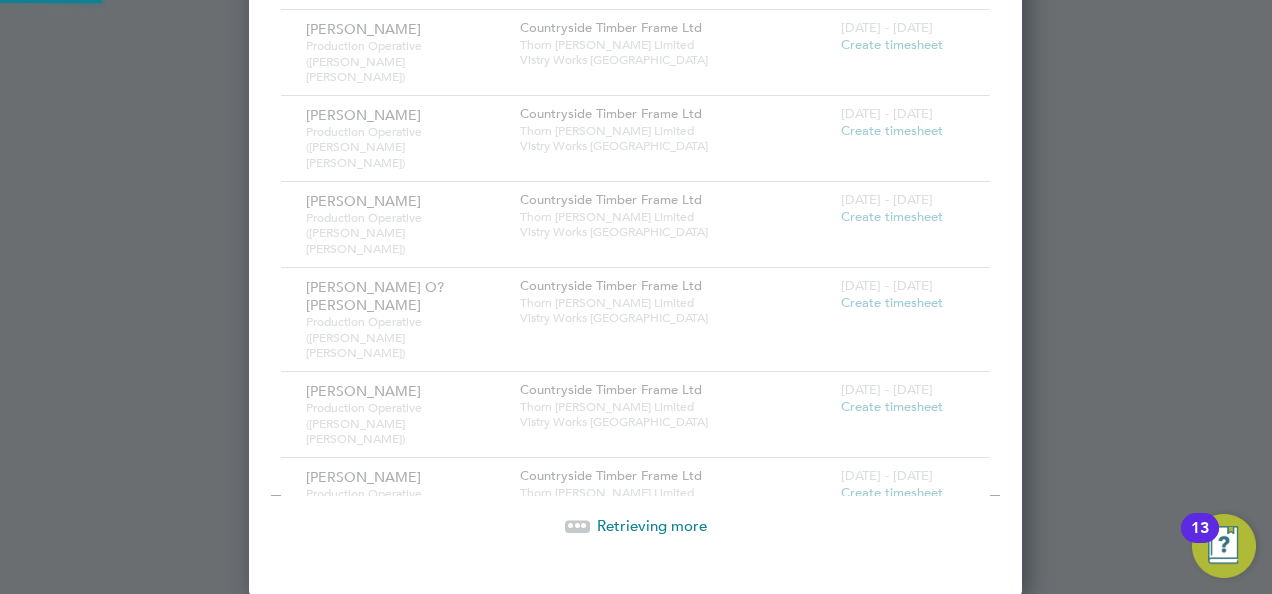 scroll, scrollTop: 2014, scrollLeft: 0, axis: vertical 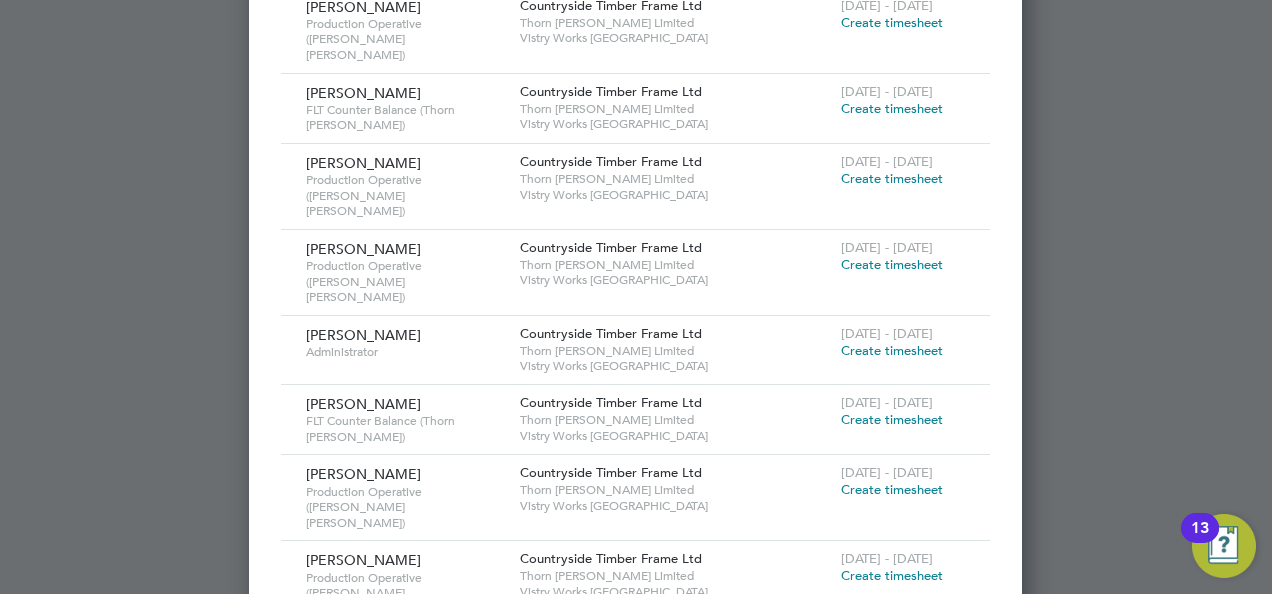 click on "Create timesheet" at bounding box center (892, 919) 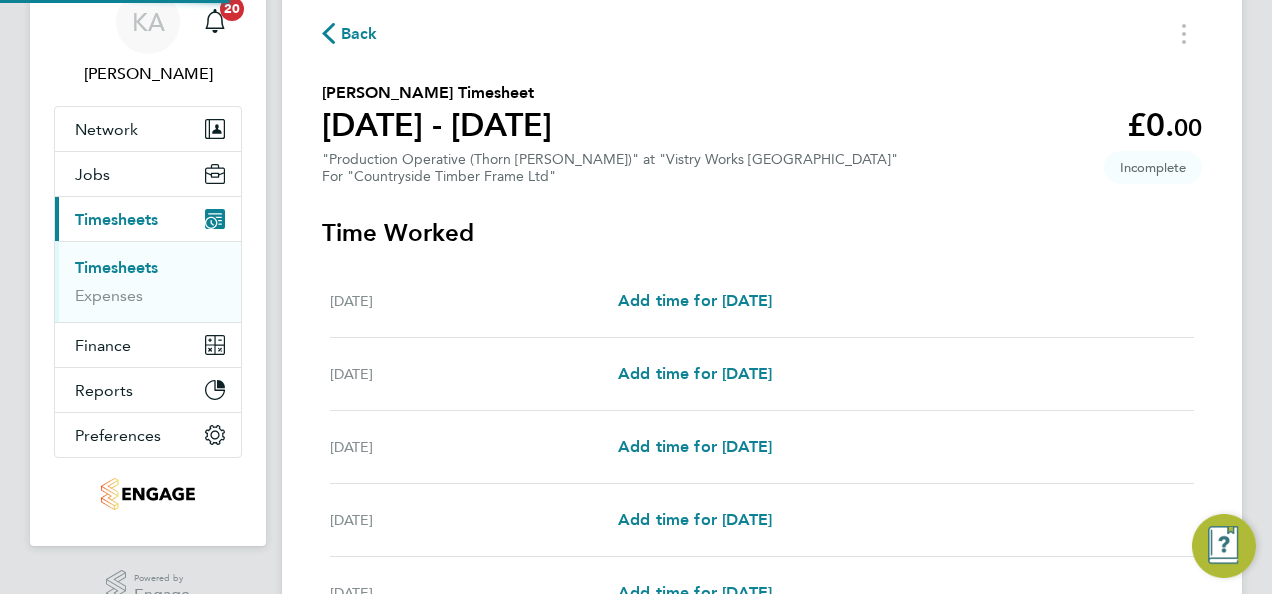 scroll, scrollTop: 0, scrollLeft: 0, axis: both 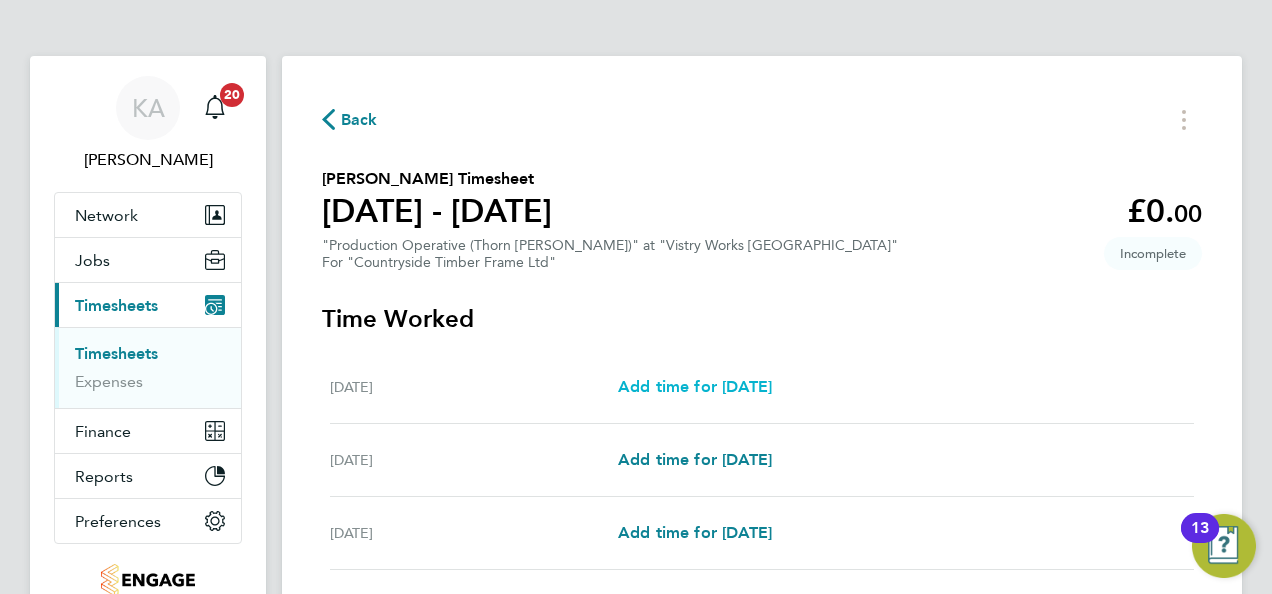 click on "Add time for Mon 21 Jul" at bounding box center [695, 386] 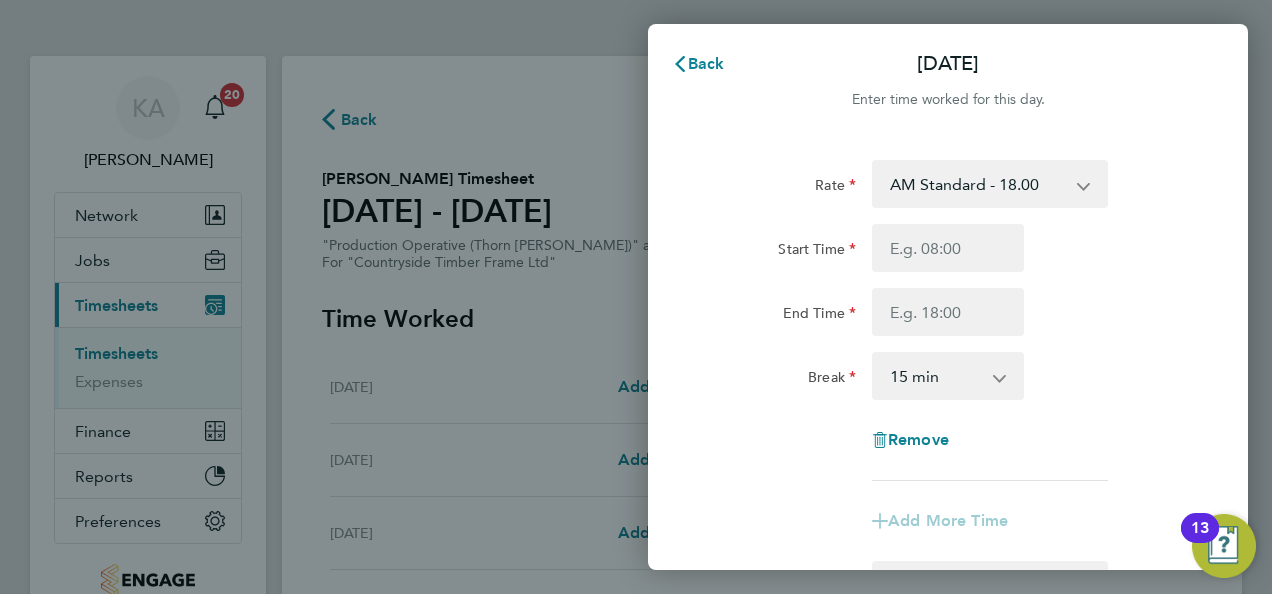 click on "AM Standard - 18.00   PM OT 2 - 39.24   OT 1 - 27.00   OT2 - 36.00   PM Standard - 19.62   PM OT 1 - 29.43" at bounding box center [978, 184] 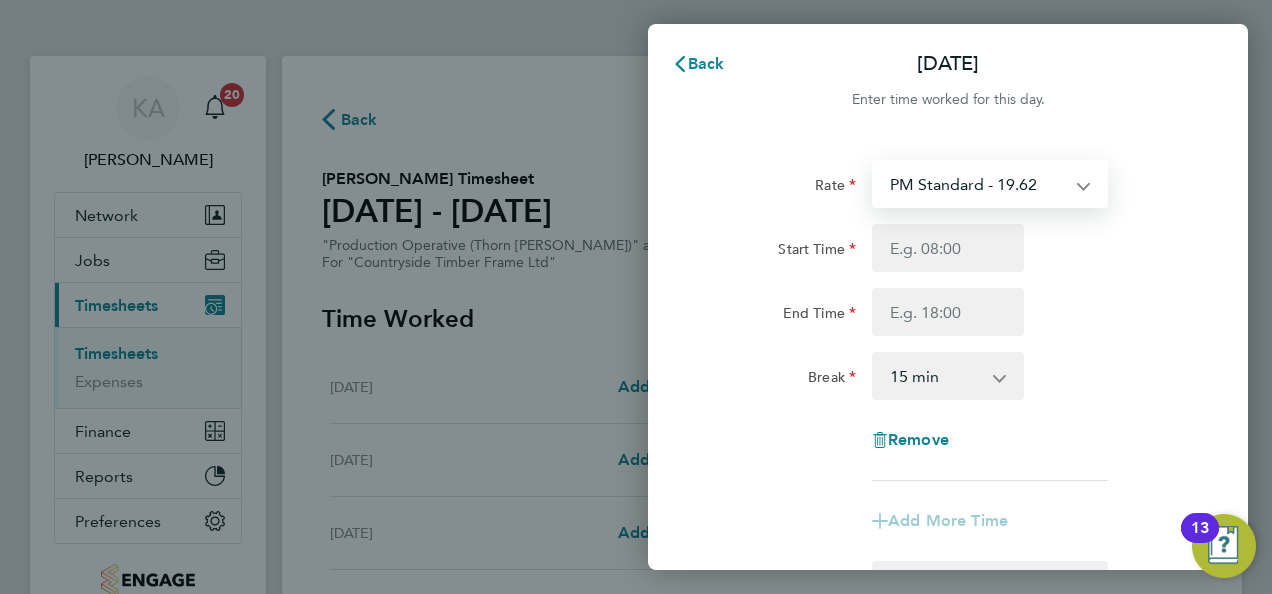 select on "15" 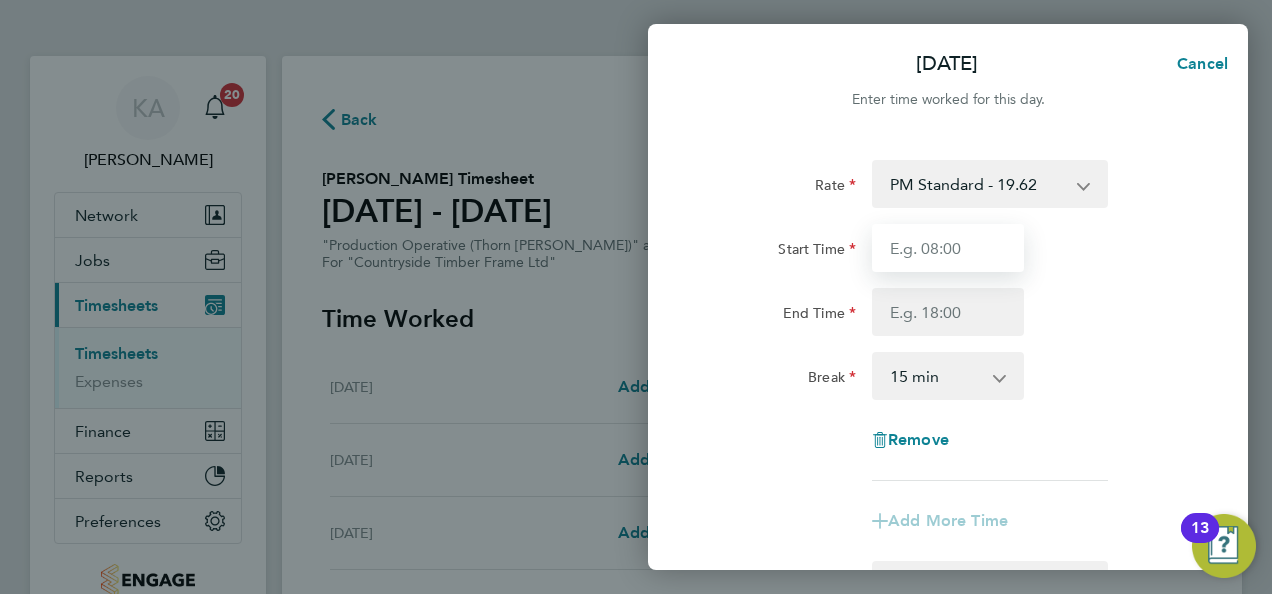 click on "Start Time" at bounding box center (948, 248) 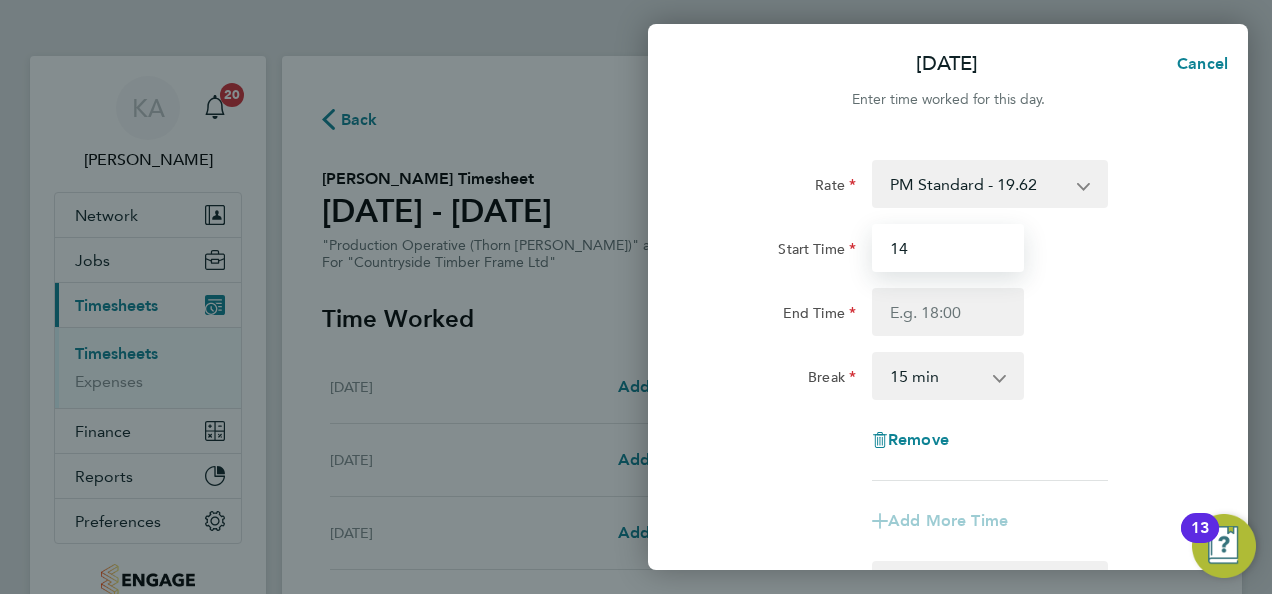 type on "14:00" 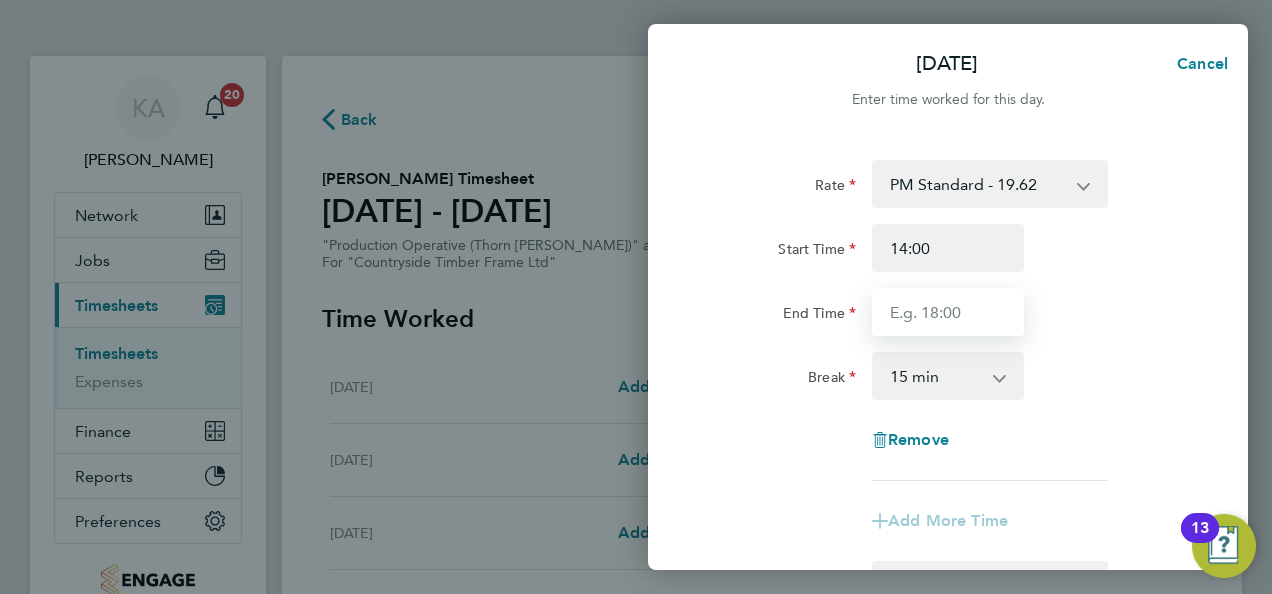 click on "End Time" at bounding box center (948, 312) 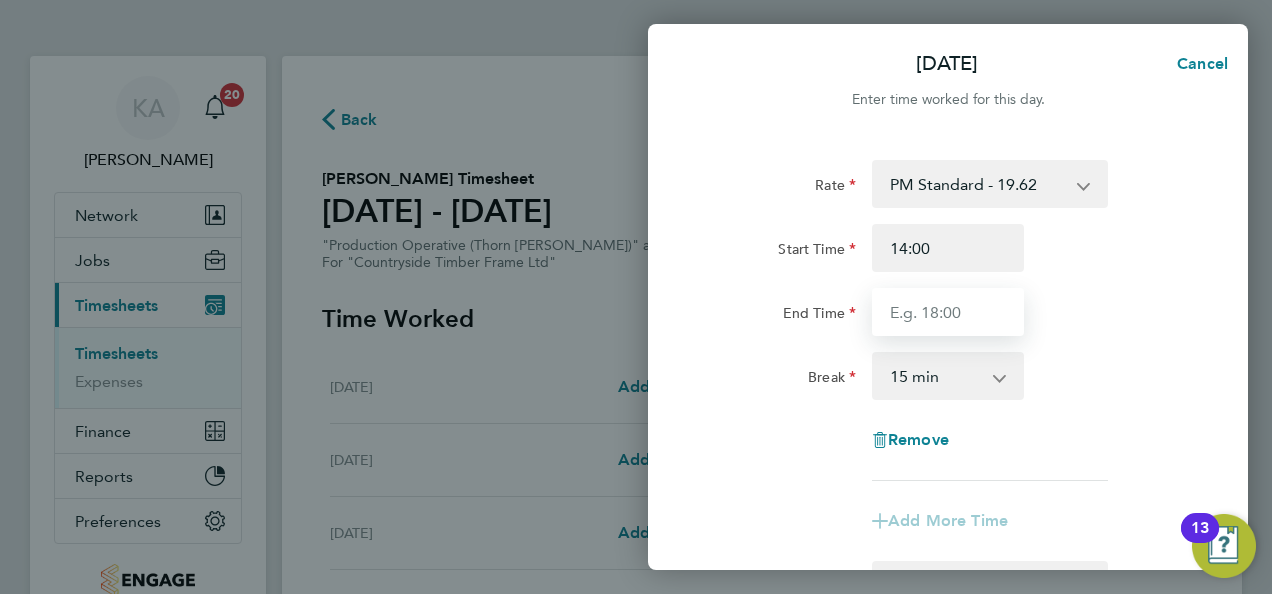 type on "22:30" 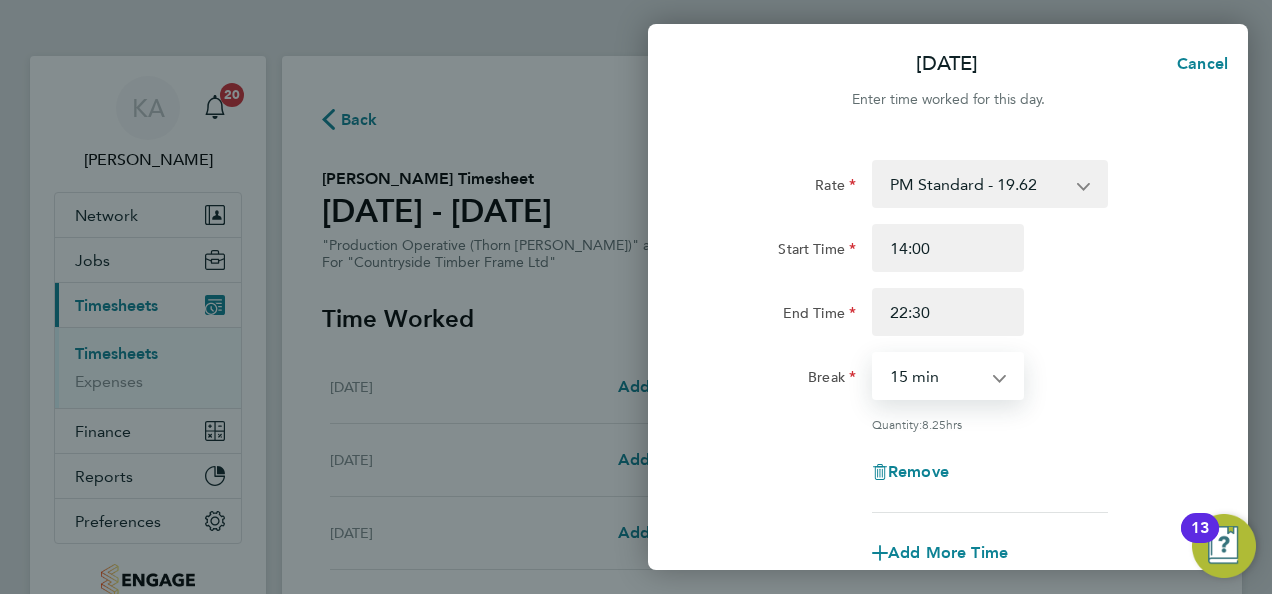 click on "0 min   15 min   30 min   45 min   60 min   75 min   90 min" at bounding box center (936, 376) 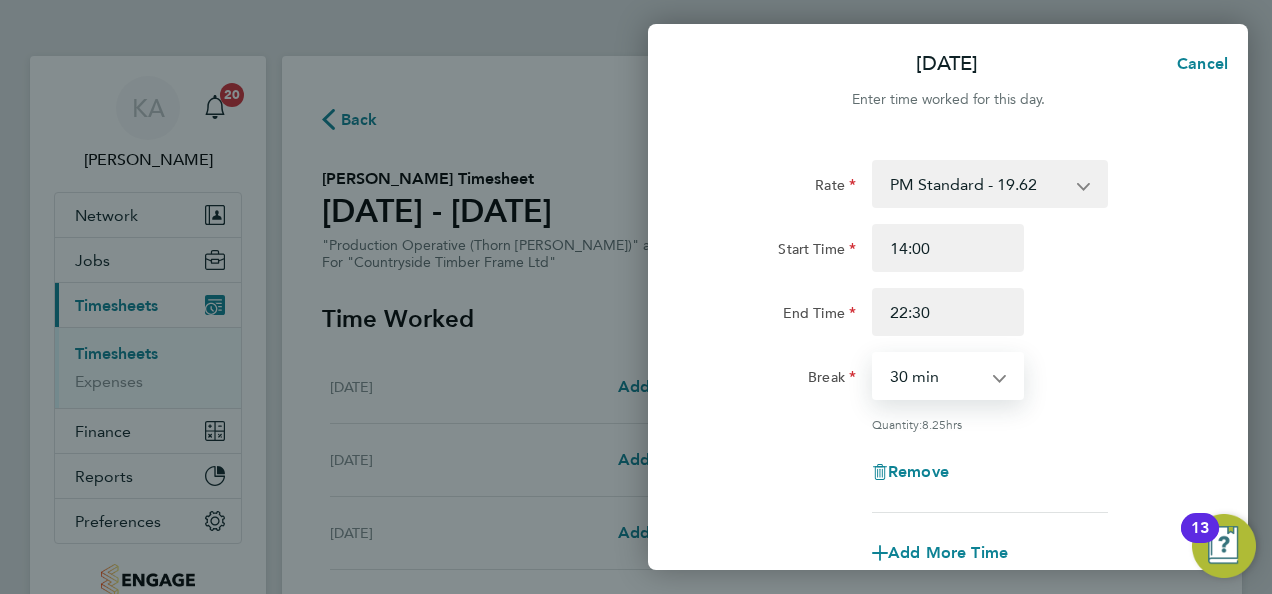 click on "0 min   15 min   30 min   45 min   60 min   75 min   90 min" at bounding box center [936, 376] 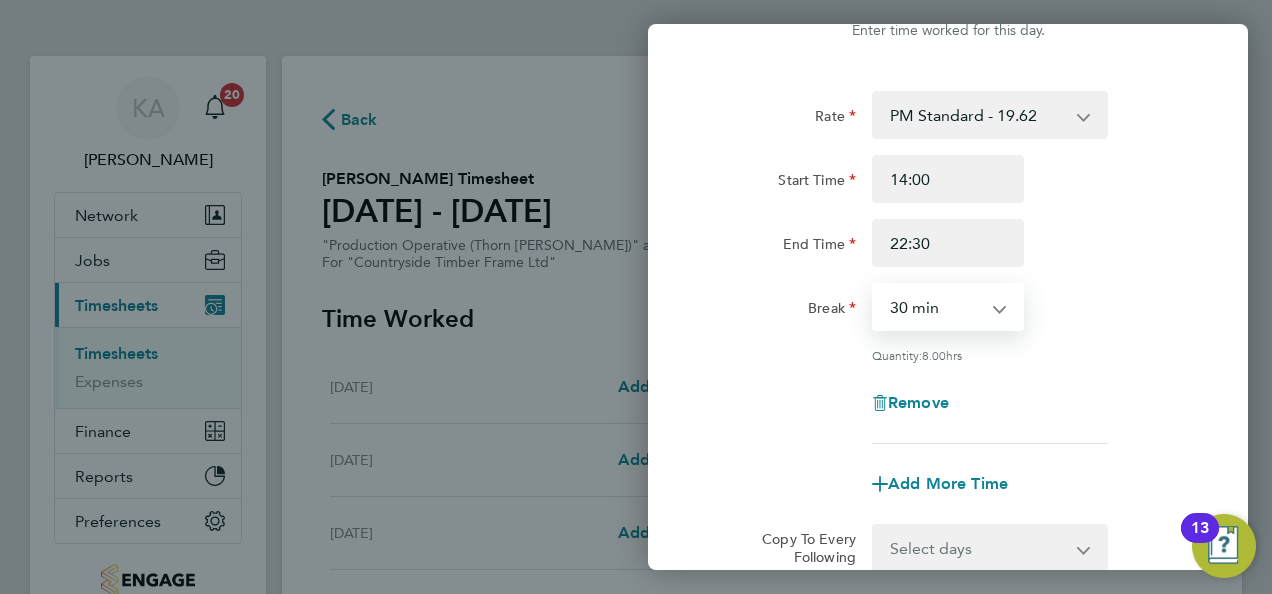 scroll, scrollTop: 100, scrollLeft: 0, axis: vertical 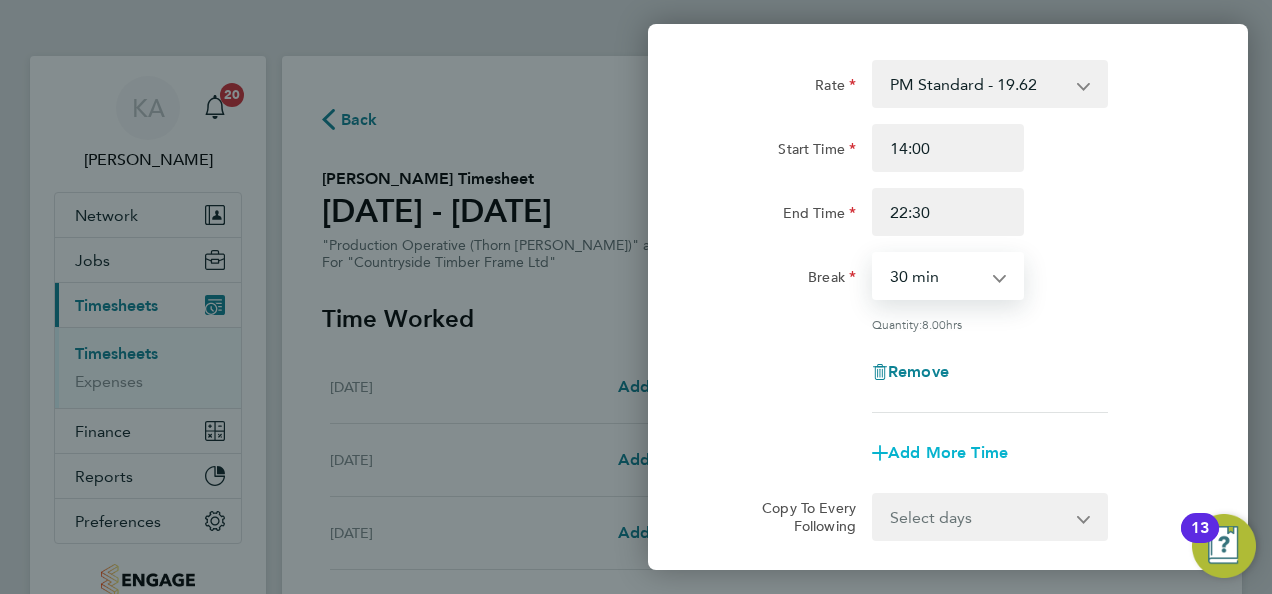 click on "Add More Time" 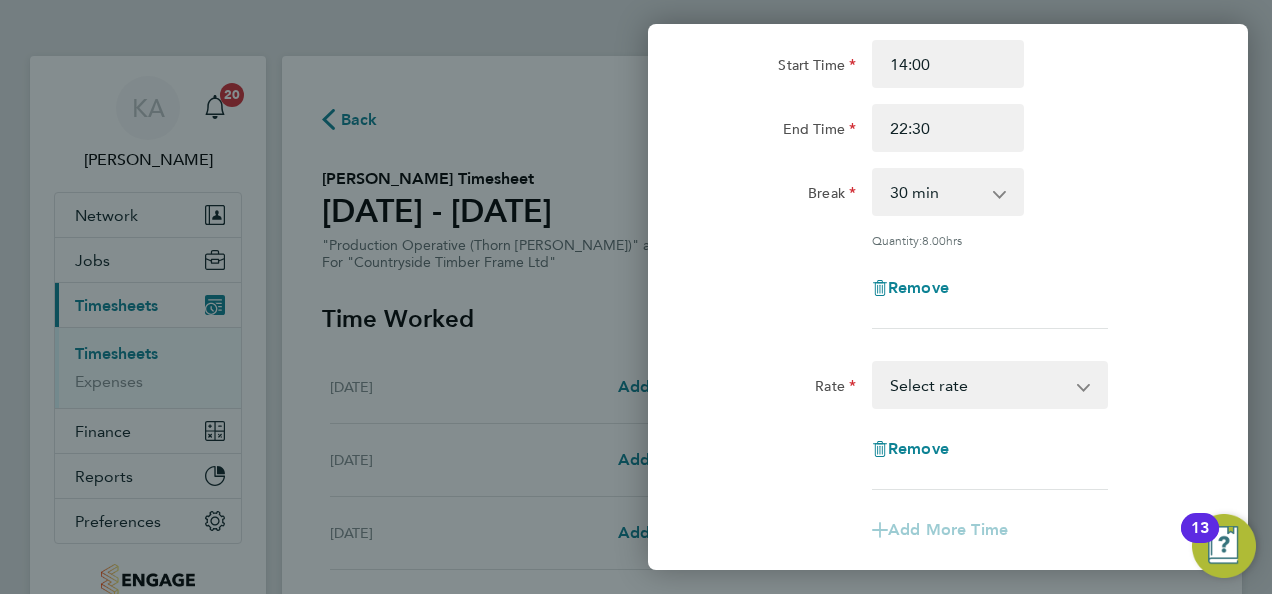 scroll, scrollTop: 300, scrollLeft: 0, axis: vertical 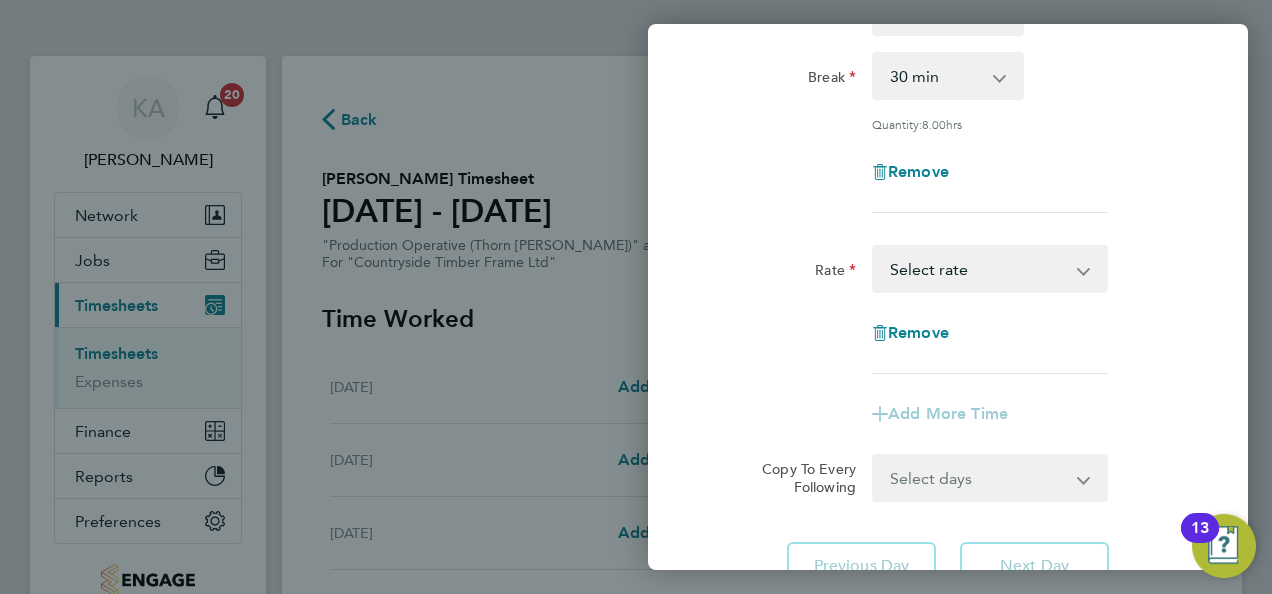 click on "AM Standard - 18.00   PM OT 2 - 39.24   OT 1 - 27.00   OT2 - 36.00   PM Standard - 19.62   PM OT 1 - 29.43   Select rate" at bounding box center (978, 269) 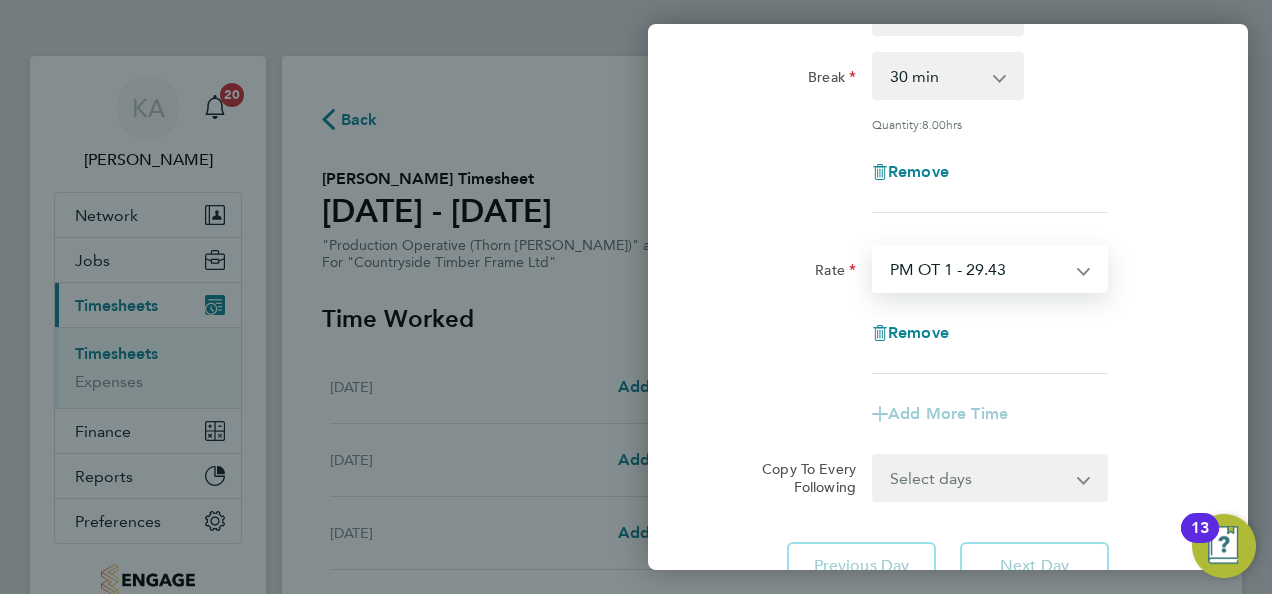 select on "15" 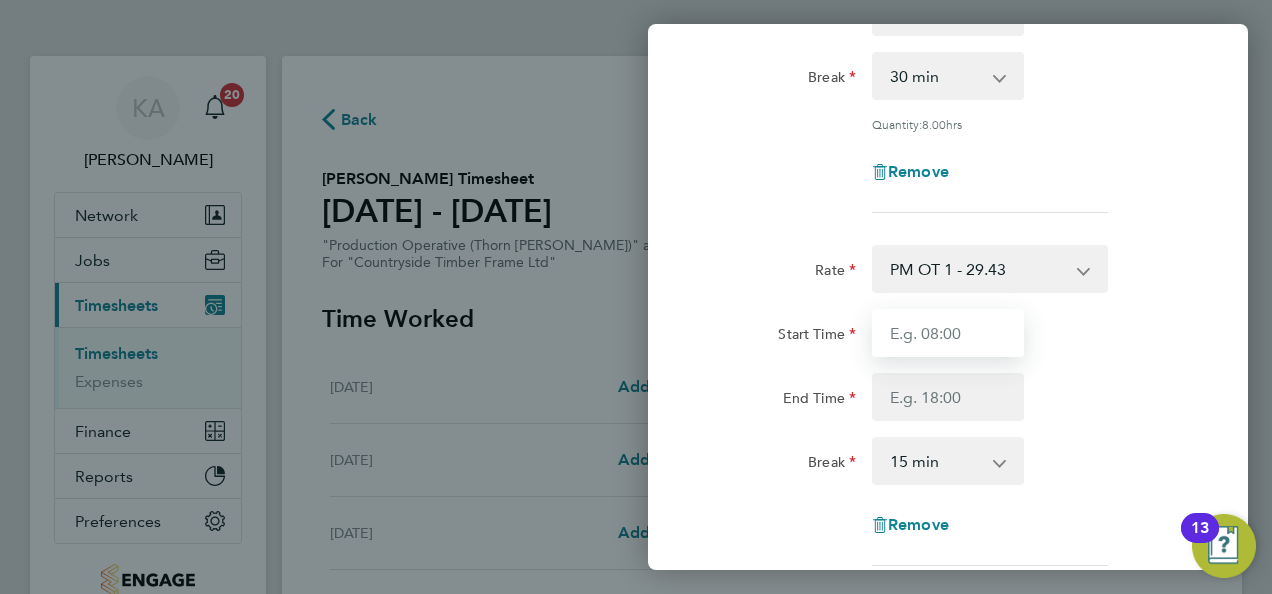 click on "Start Time" at bounding box center (948, 333) 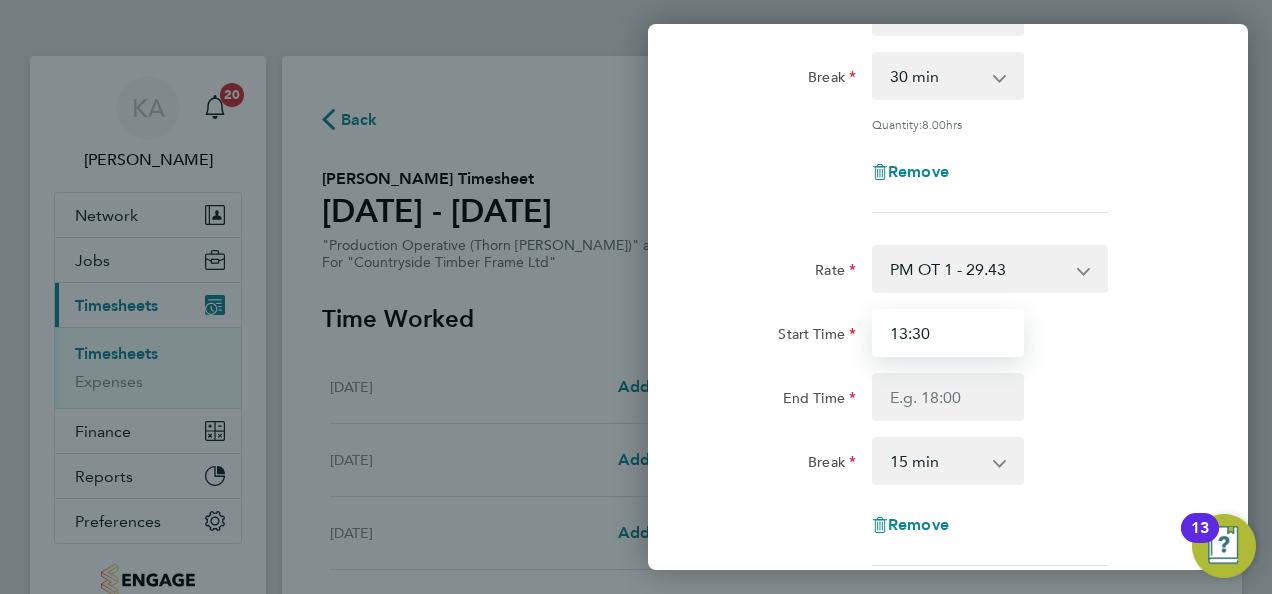 type on "13:30" 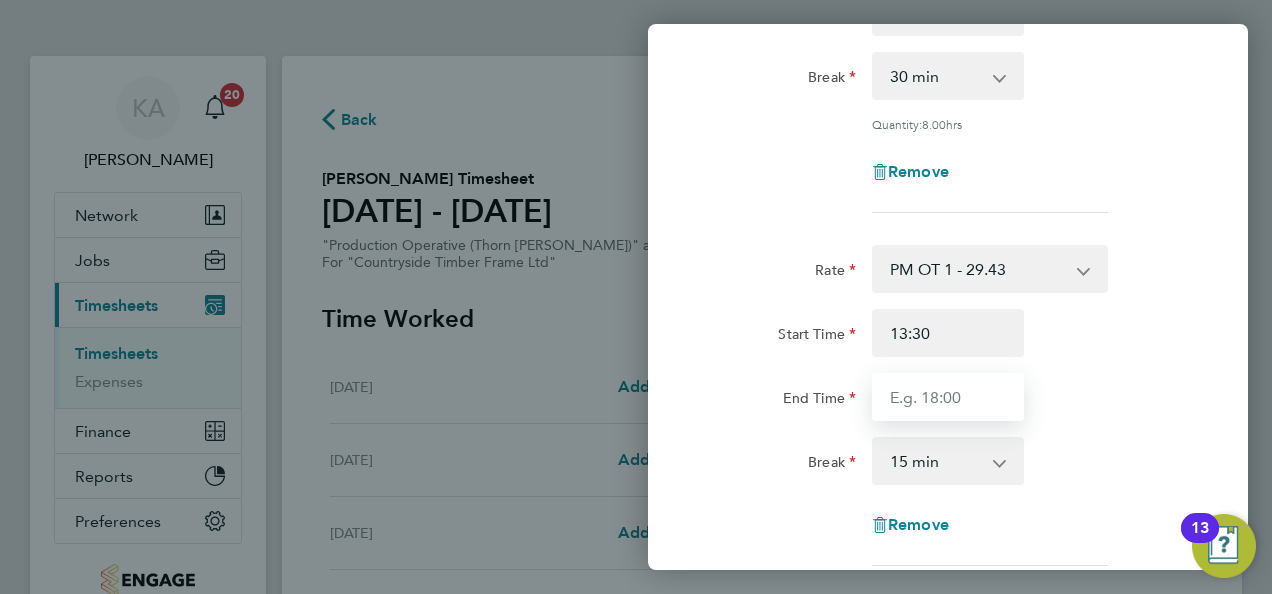 click on "End Time" at bounding box center [948, 397] 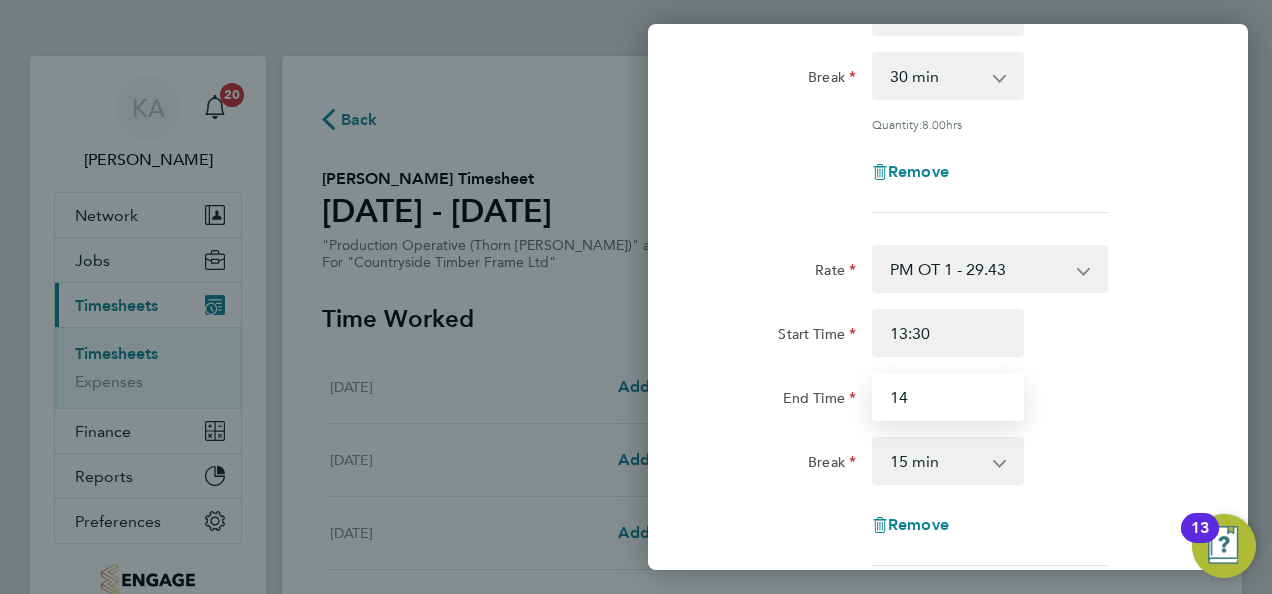 type on "14:00" 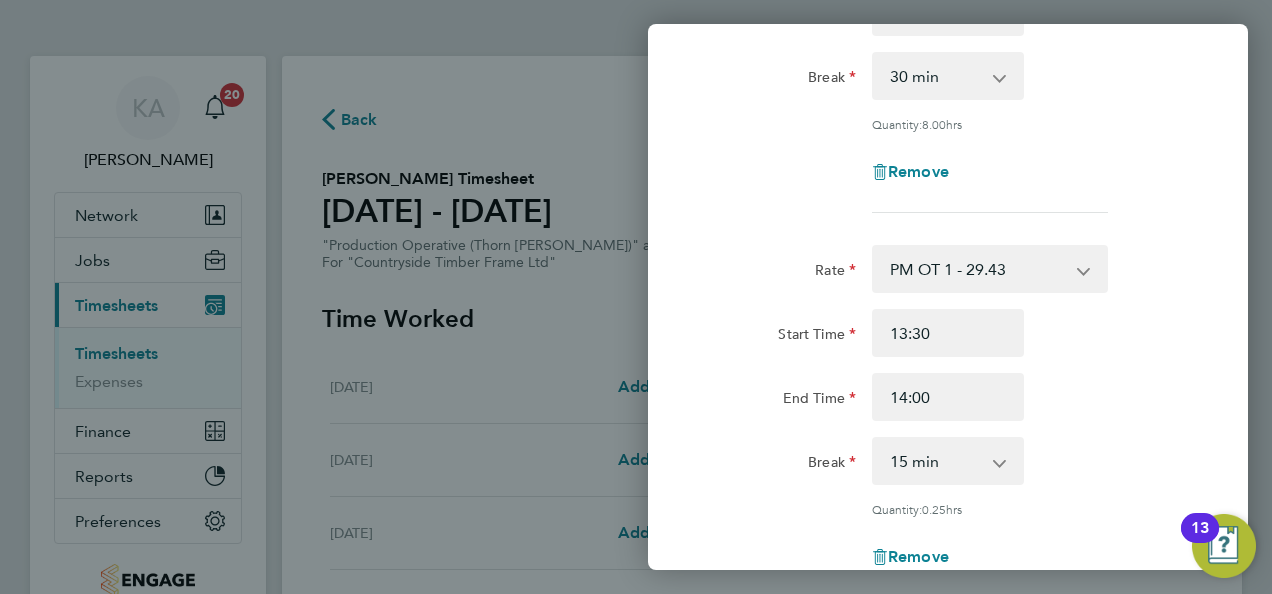 click 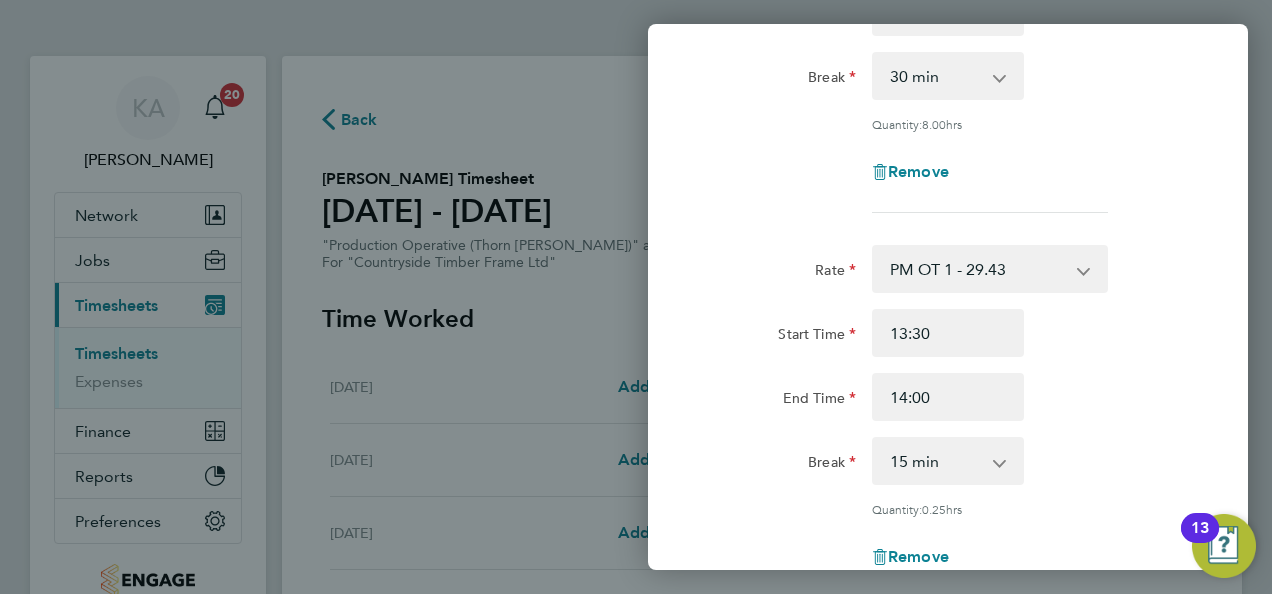 click on "0 min   15 min" at bounding box center (936, 461) 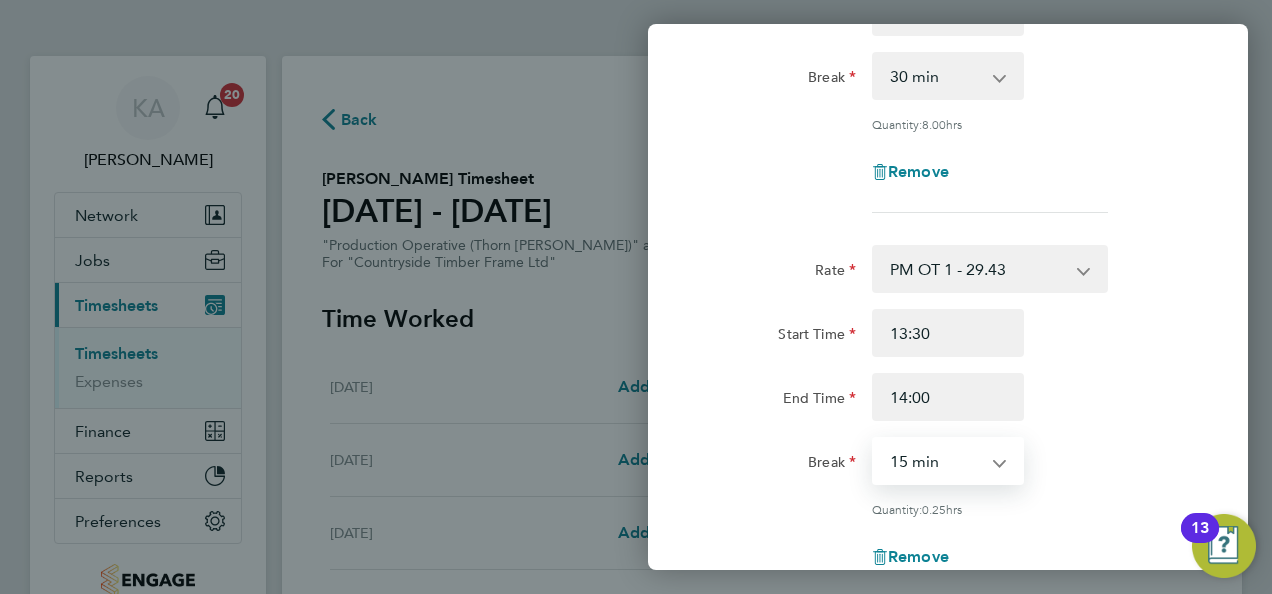 select on "0" 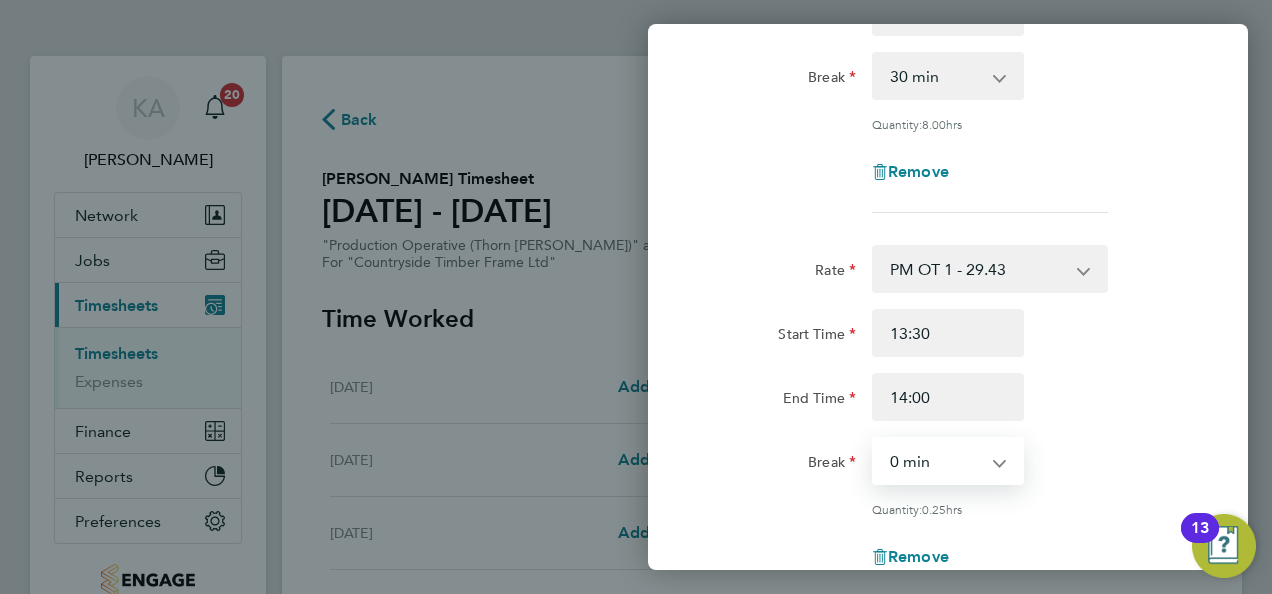 click on "0 min   15 min" at bounding box center (936, 461) 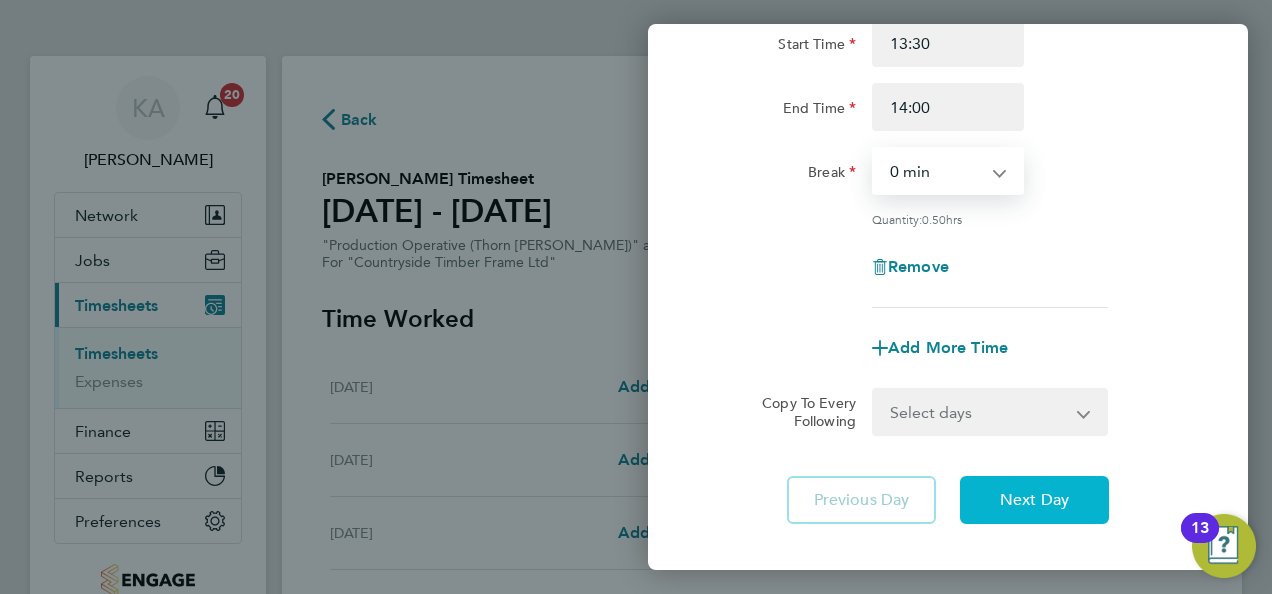 scroll, scrollTop: 692, scrollLeft: 0, axis: vertical 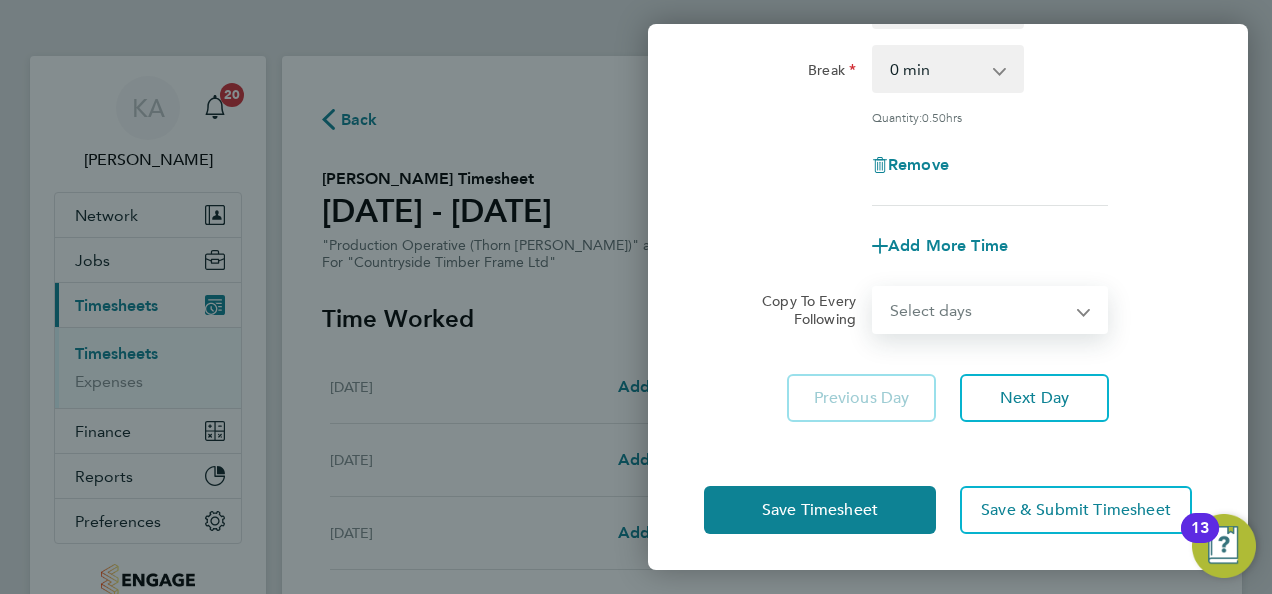 click on "Select days   Day   Weekday (Mon-Fri)   Weekend (Sat-Sun)   Tuesday   Wednesday   Thursday   Friday   Saturday   Sunday" at bounding box center (979, 310) 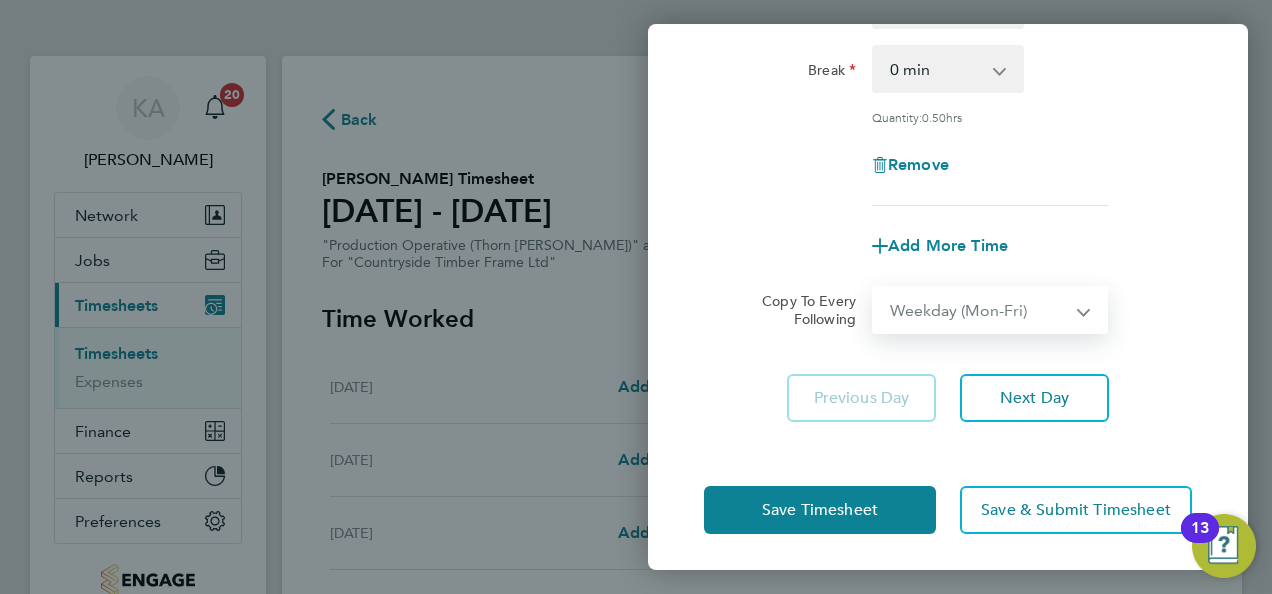 click on "Select days   Day   Weekday (Mon-Fri)   Weekend (Sat-Sun)   Tuesday   Wednesday   Thursday   Friday   Saturday   Sunday" at bounding box center [979, 310] 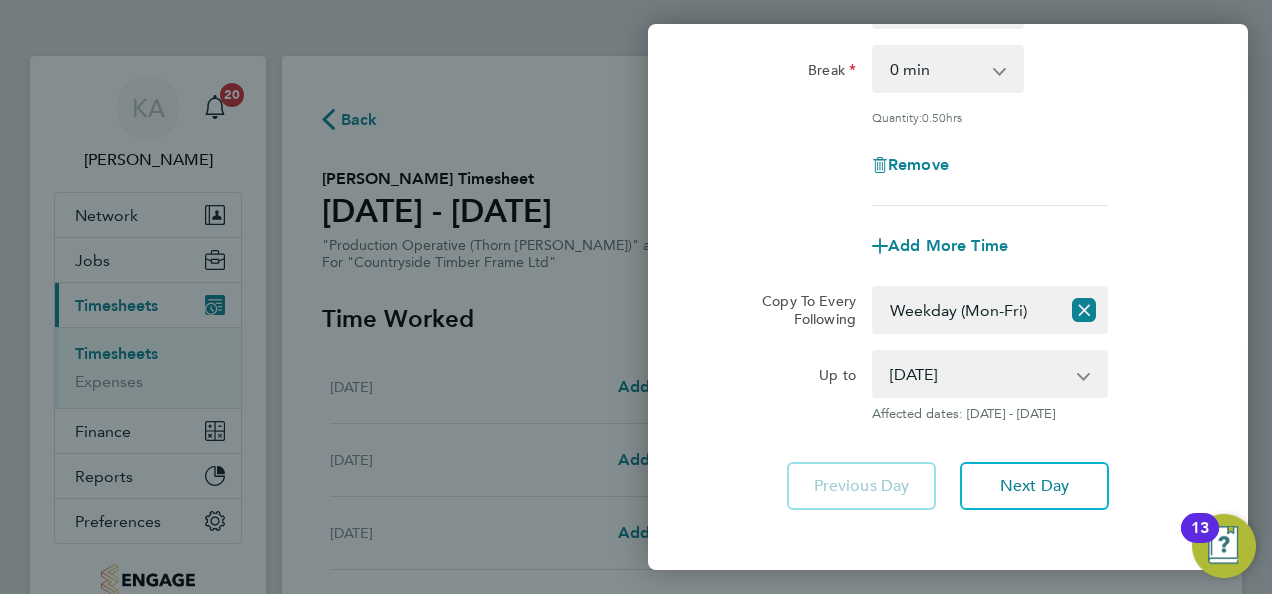click on "Up to" 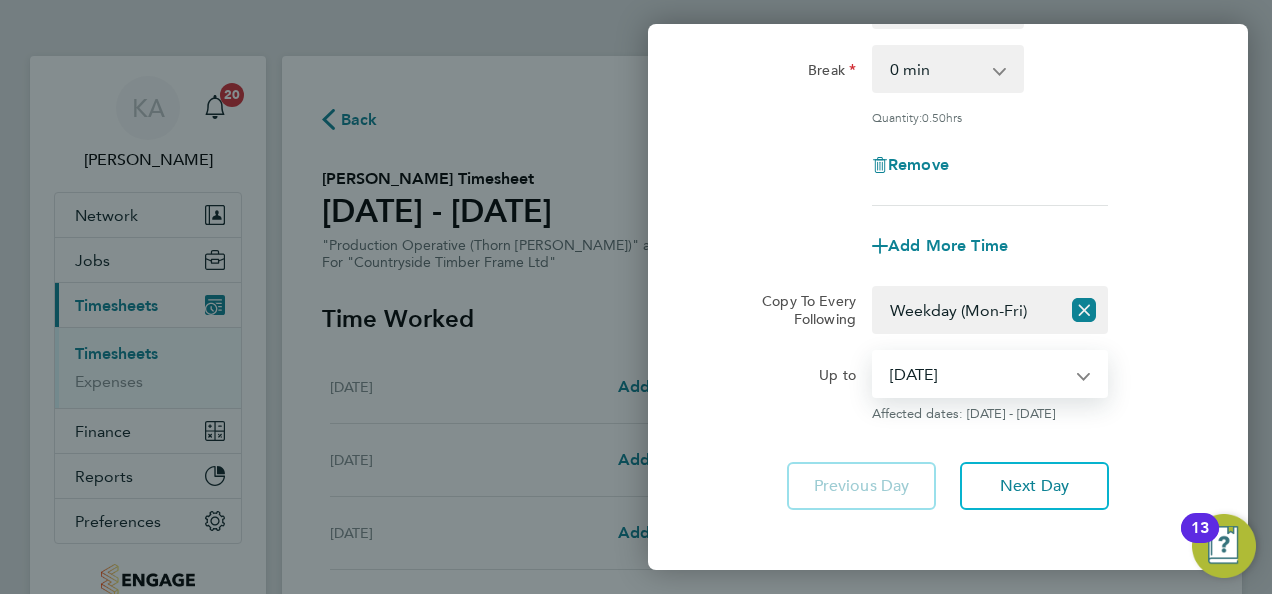 click on "22 Jul 2025   23 Jul 2025   24 Jul 2025   25 Jul 2025   26 Jul 2025   27 Jul 2025" at bounding box center (978, 374) 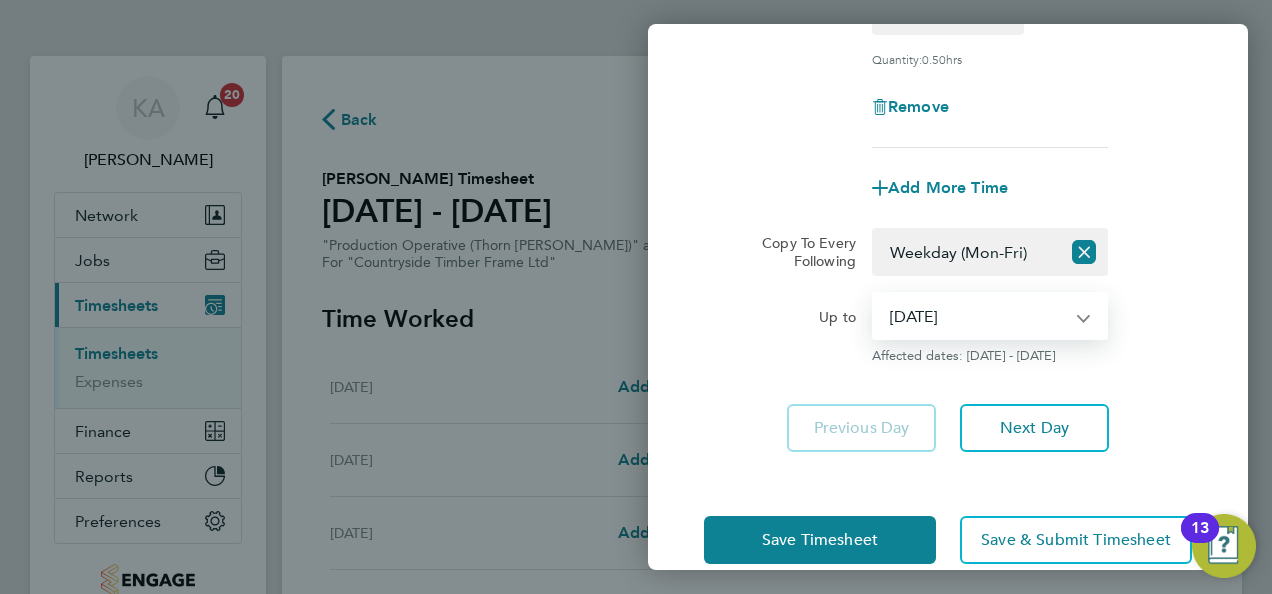 scroll, scrollTop: 780, scrollLeft: 0, axis: vertical 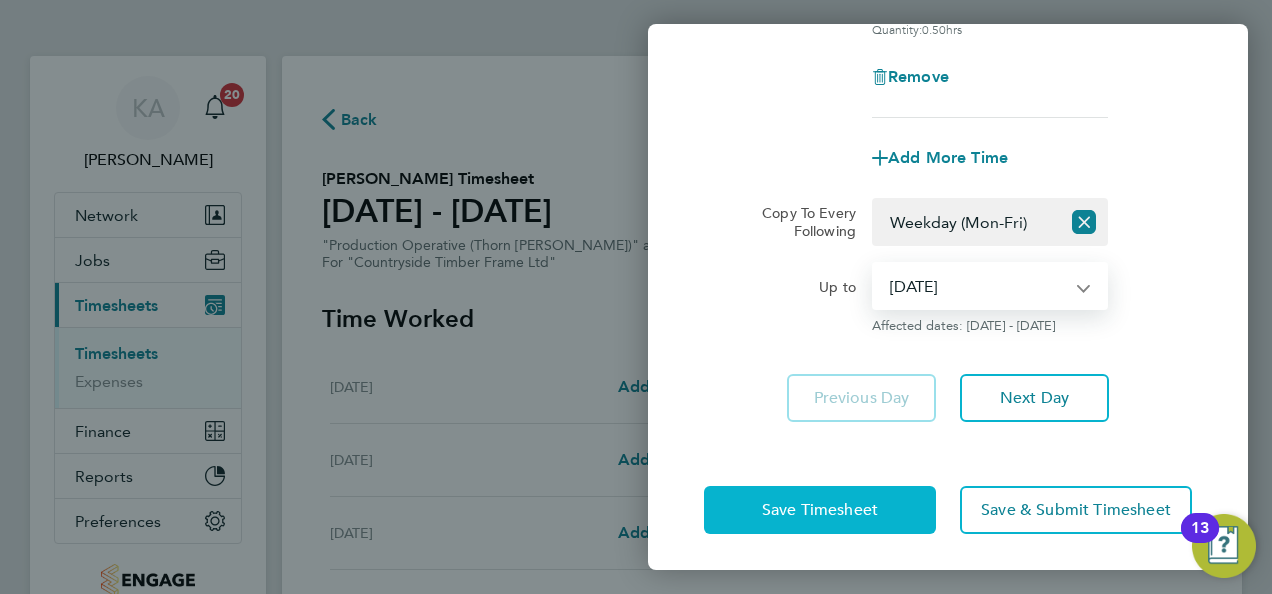 click on "Save Timesheet" 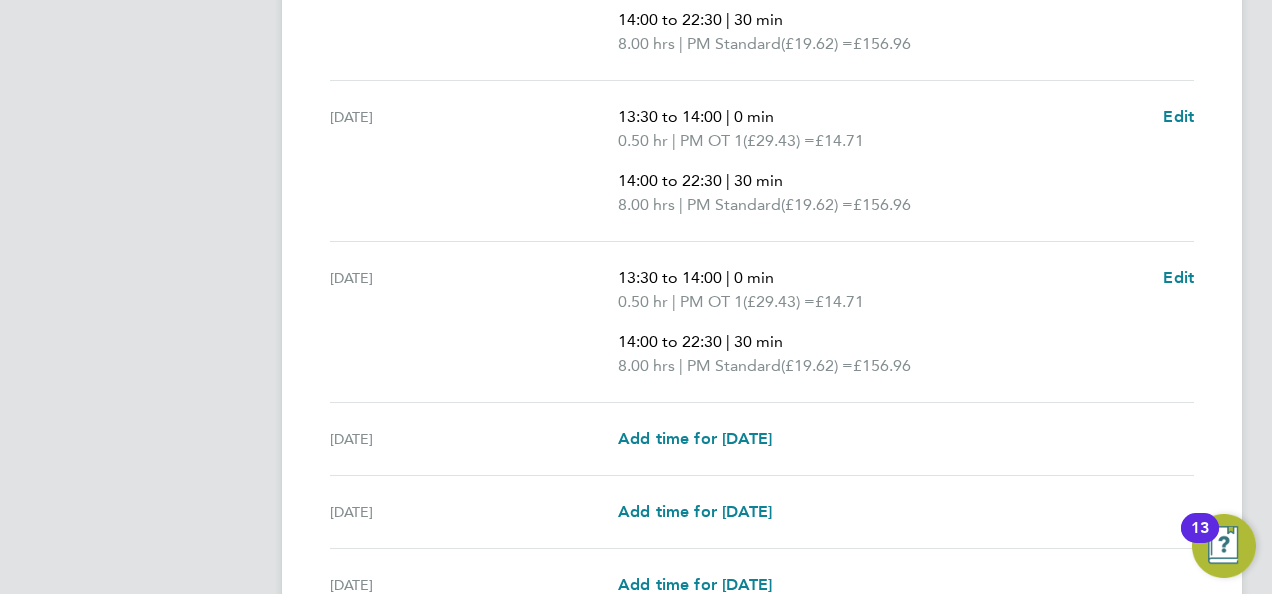 scroll, scrollTop: 900, scrollLeft: 0, axis: vertical 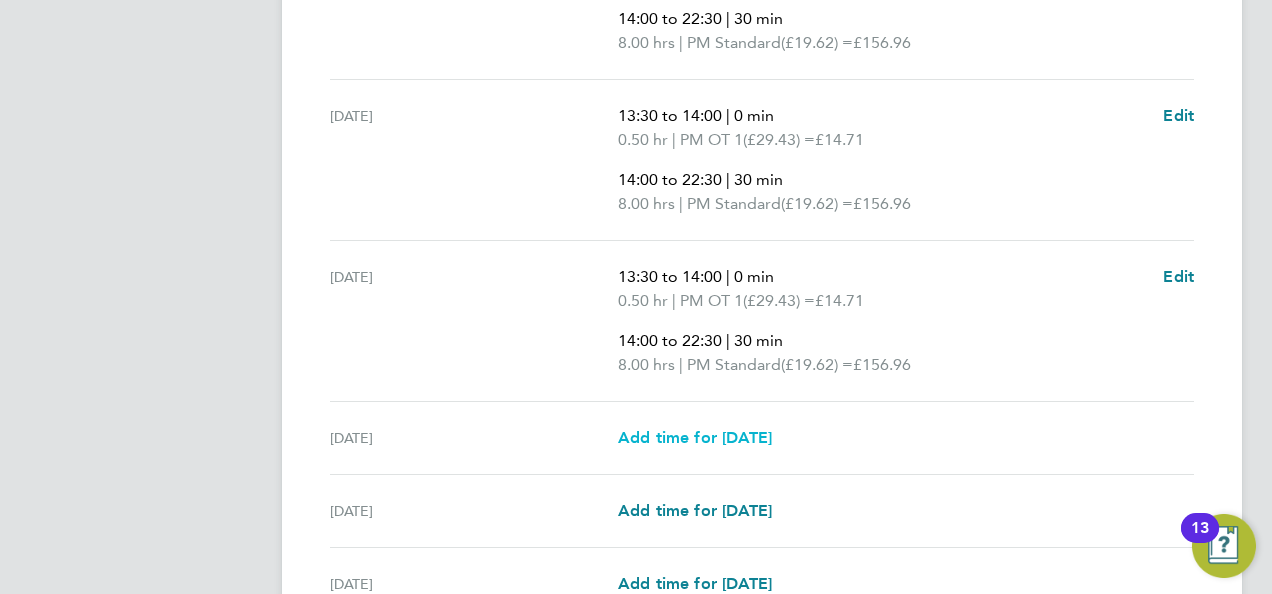 click on "Add time for Fri 25 Jul" at bounding box center [695, 437] 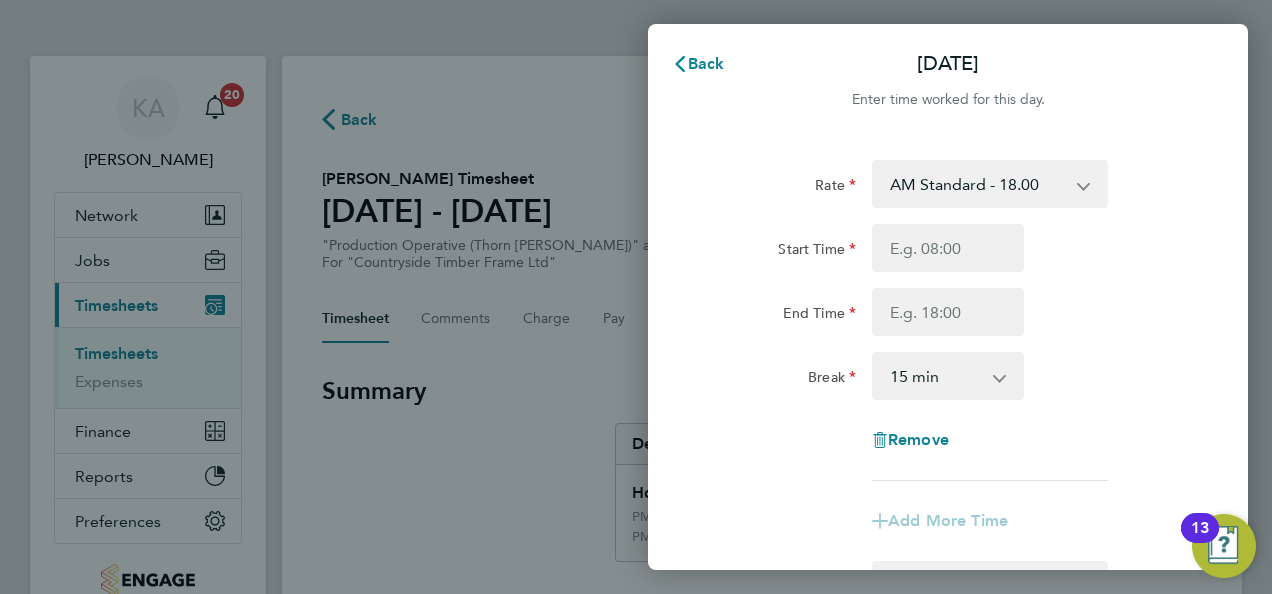 scroll, scrollTop: 0, scrollLeft: 0, axis: both 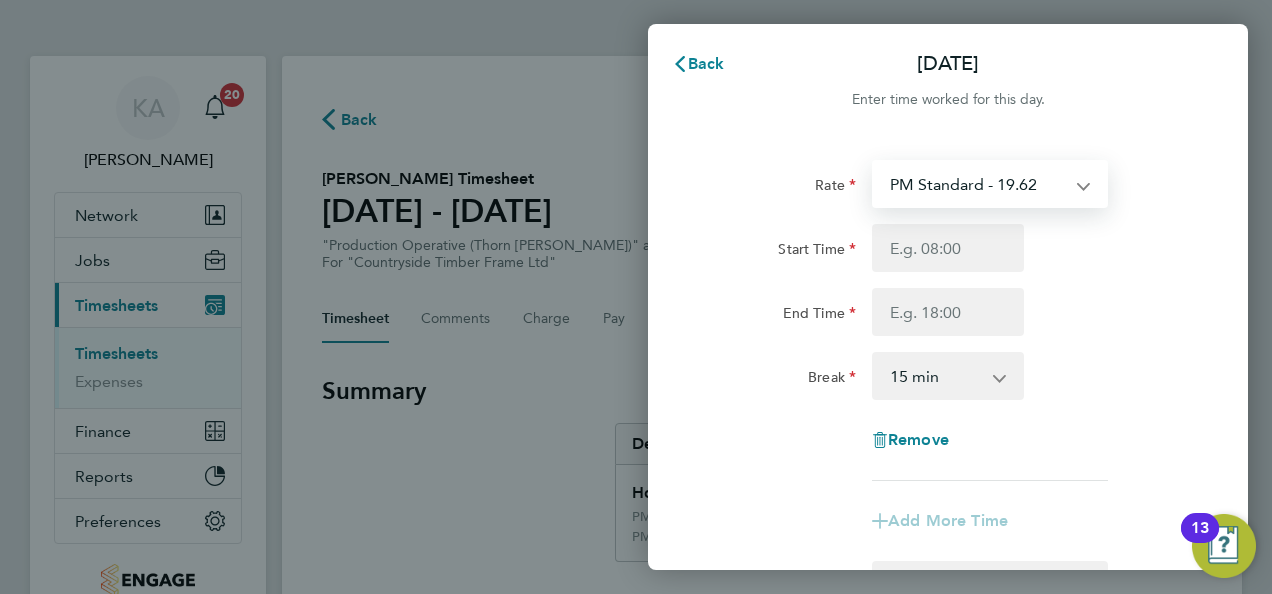 select on "15" 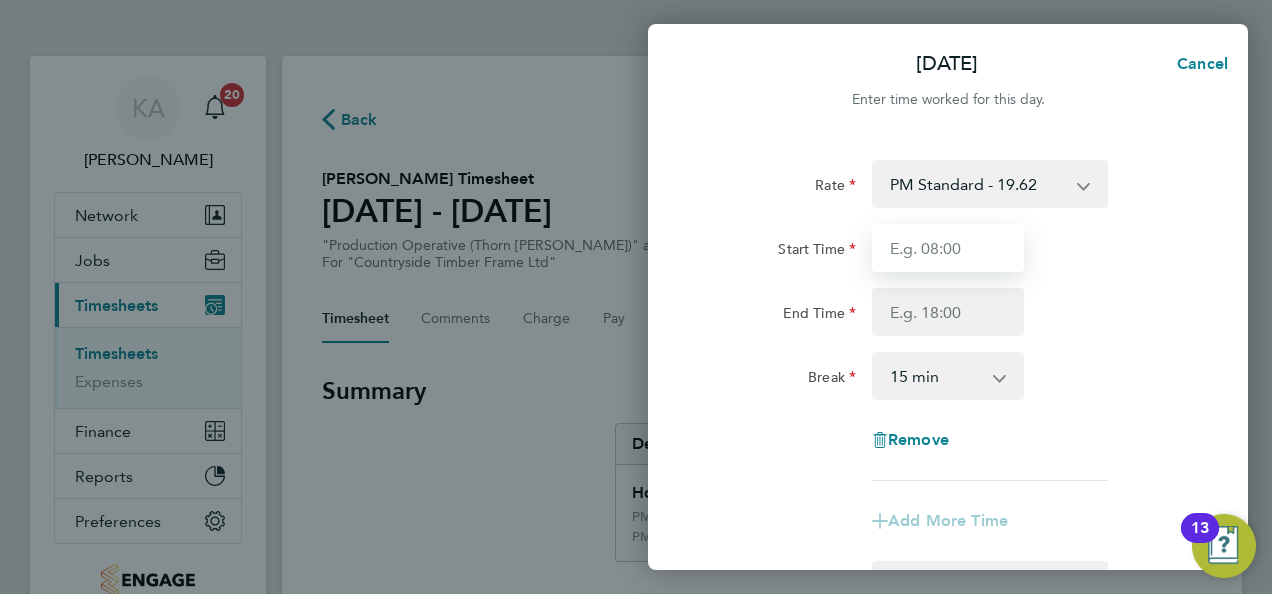 click on "Start Time" at bounding box center (948, 248) 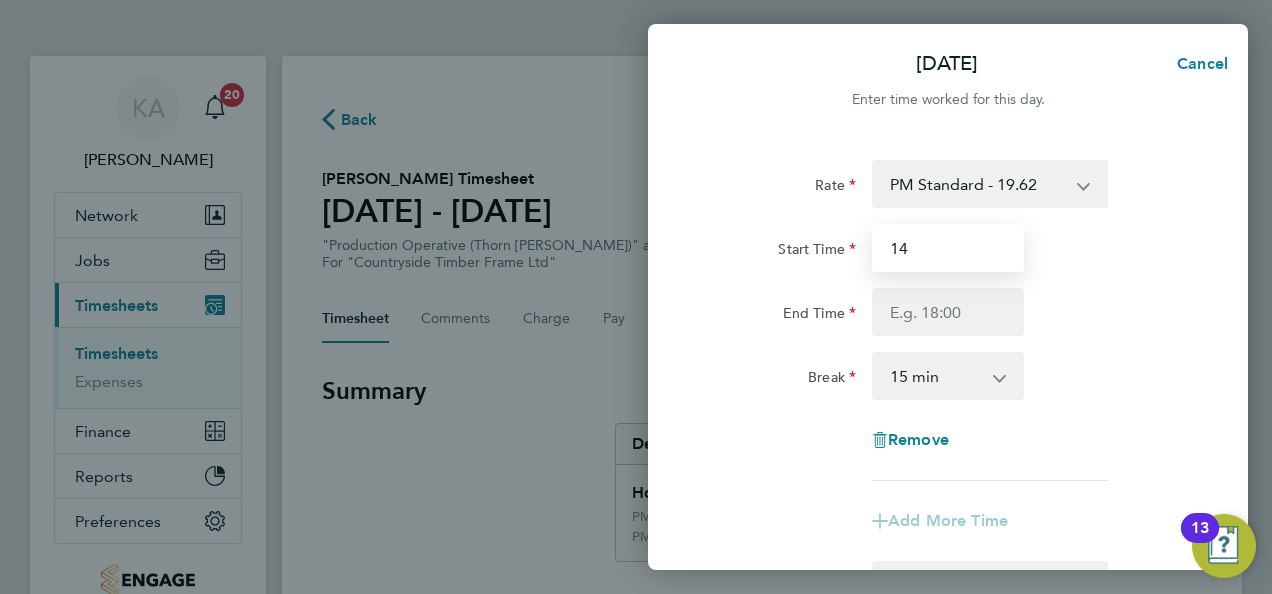 type on "14:00" 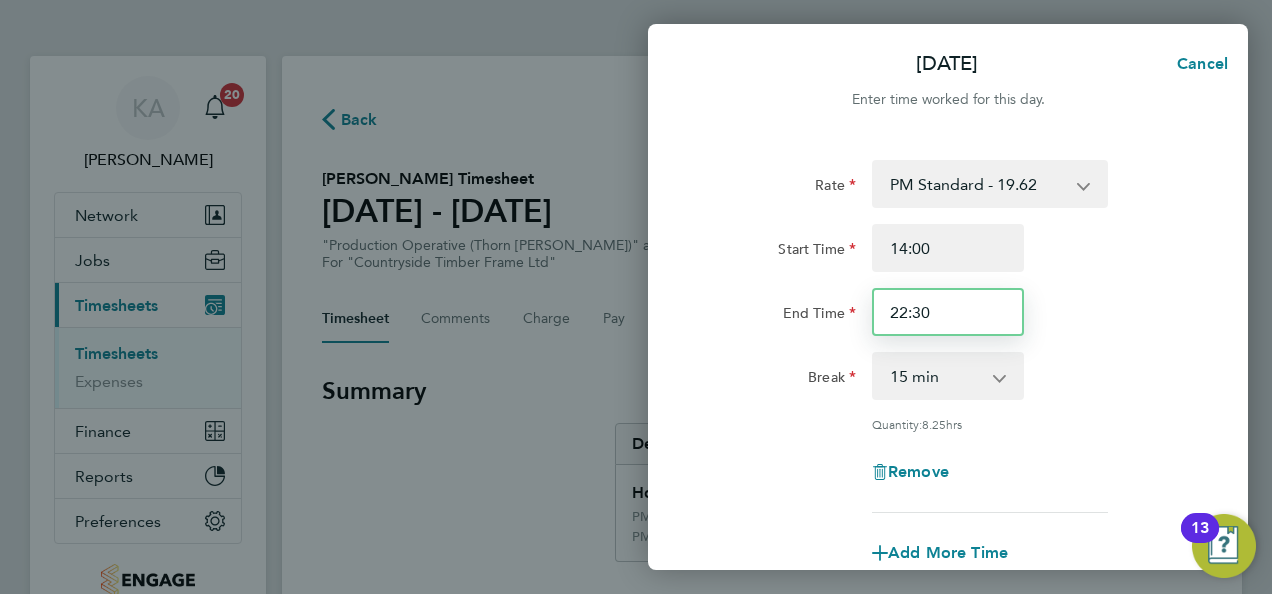 drag, startPoint x: 954, startPoint y: 322, endPoint x: 858, endPoint y: 311, distance: 96.62815 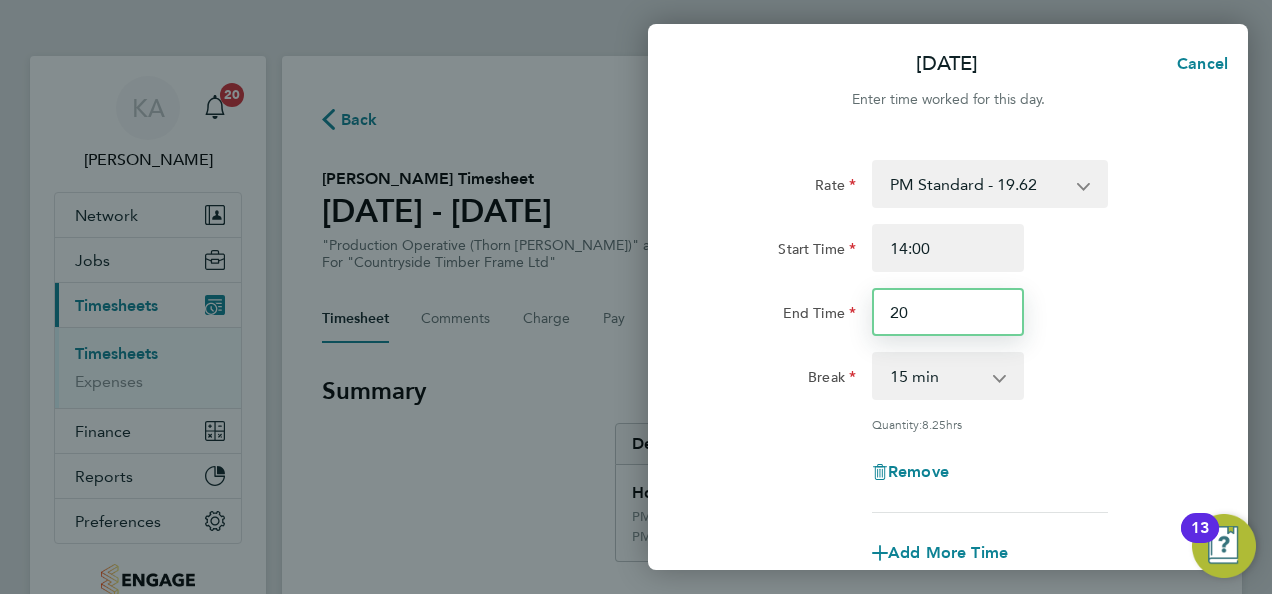 type on "20:00" 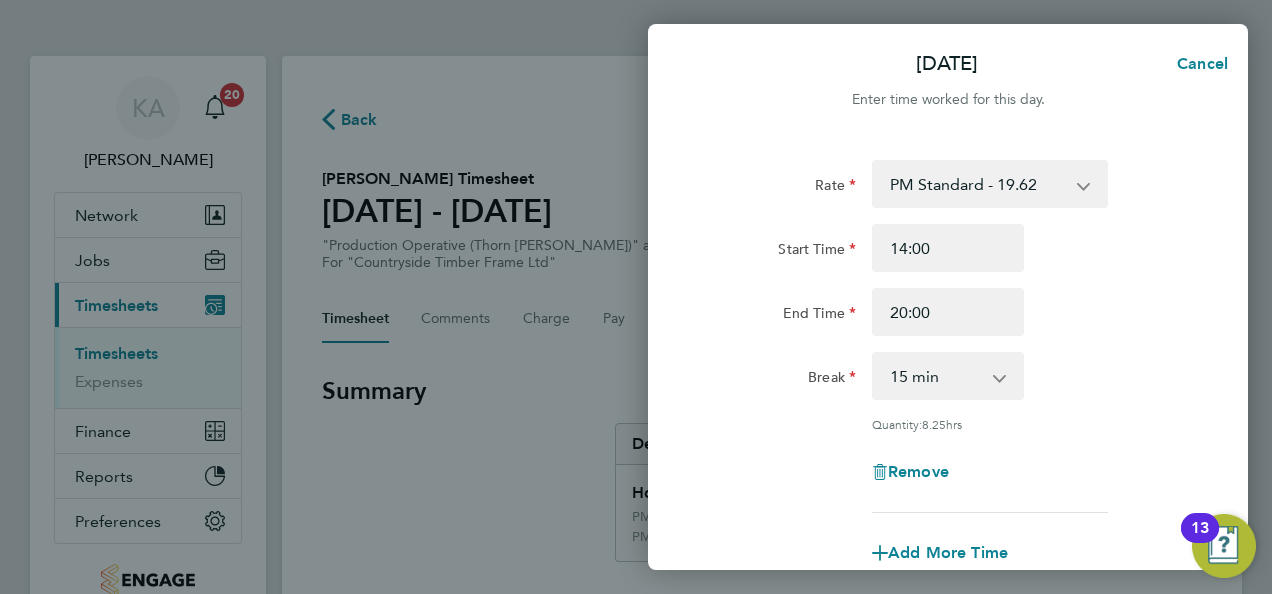 click on "0 min   15 min   30 min   45 min   60 min   75 min   90 min" at bounding box center [936, 376] 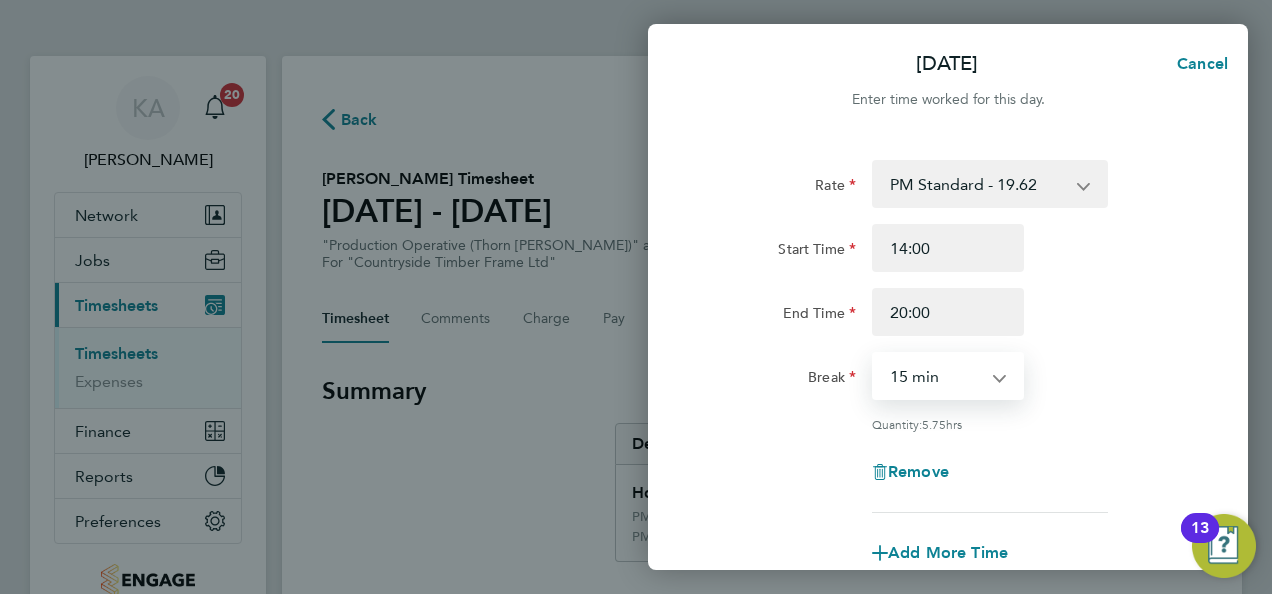 select on "30" 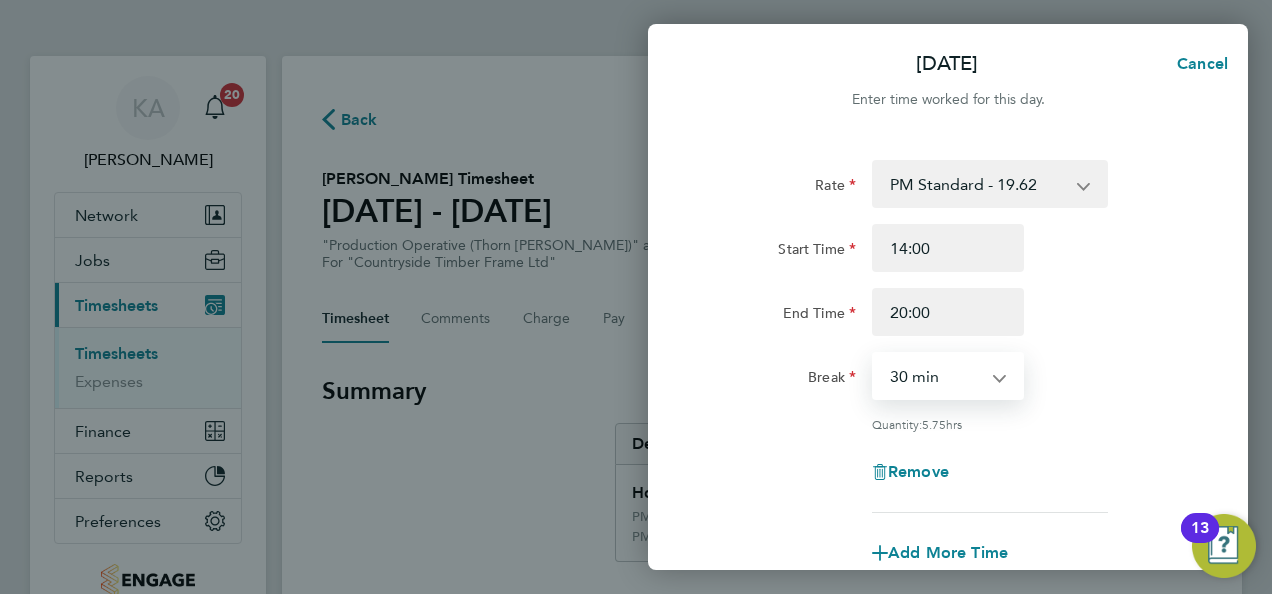 click on "0 min   15 min   30 min   45 min   60 min   75 min   90 min" at bounding box center (936, 376) 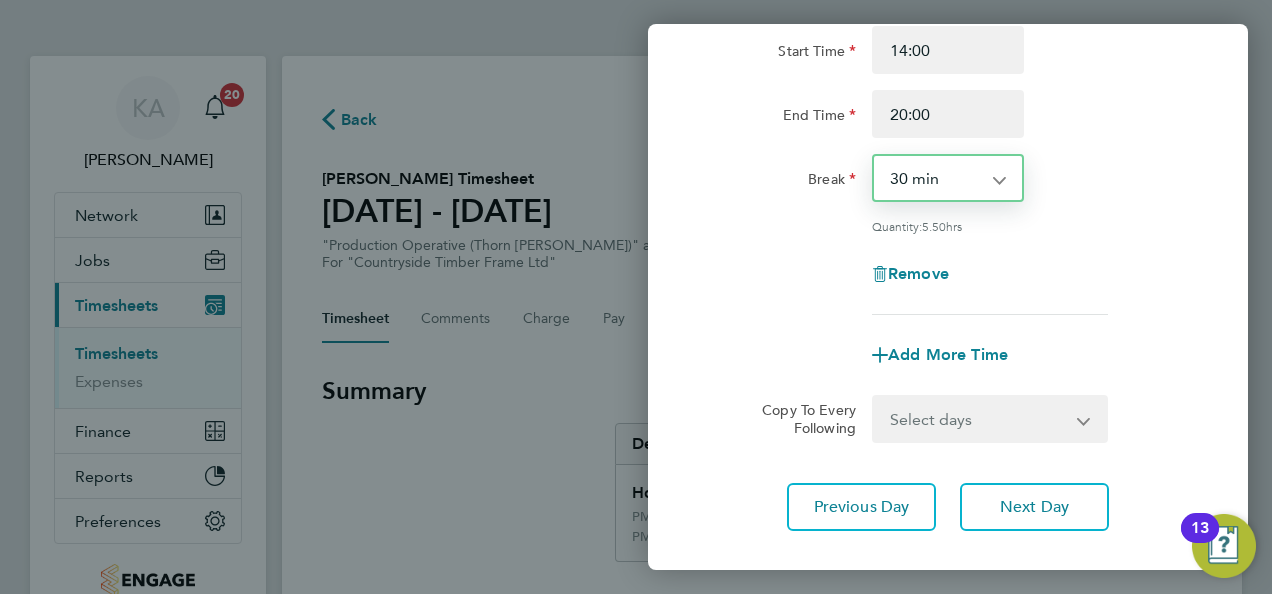 scroll, scrollTop: 200, scrollLeft: 0, axis: vertical 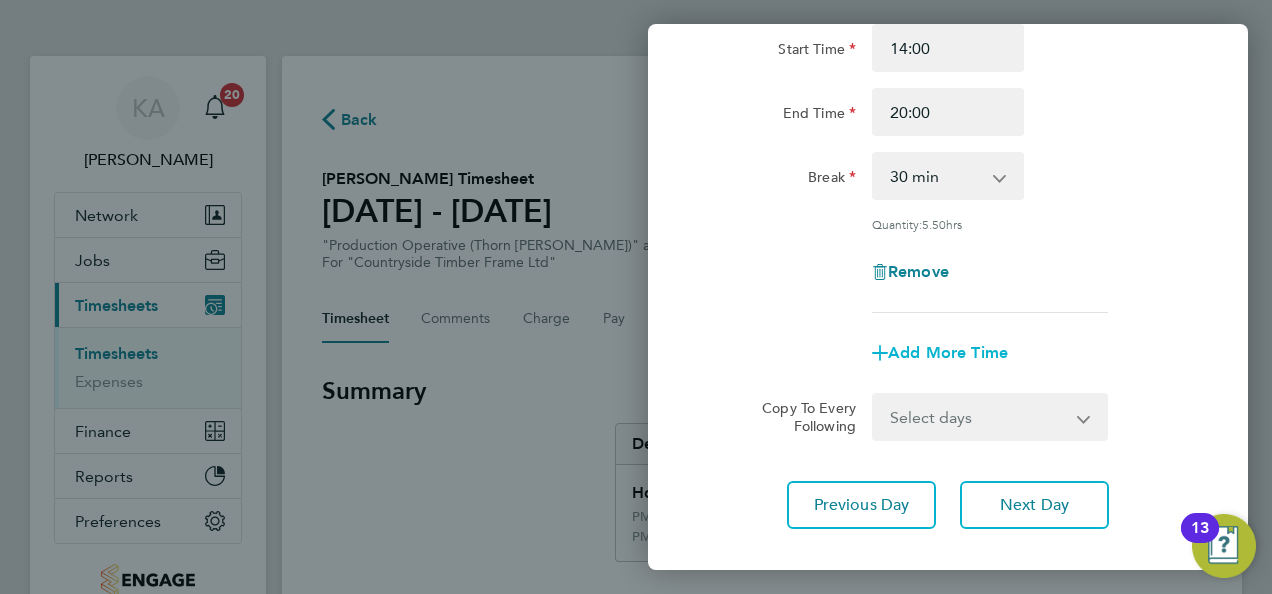 click on "Add More Time" 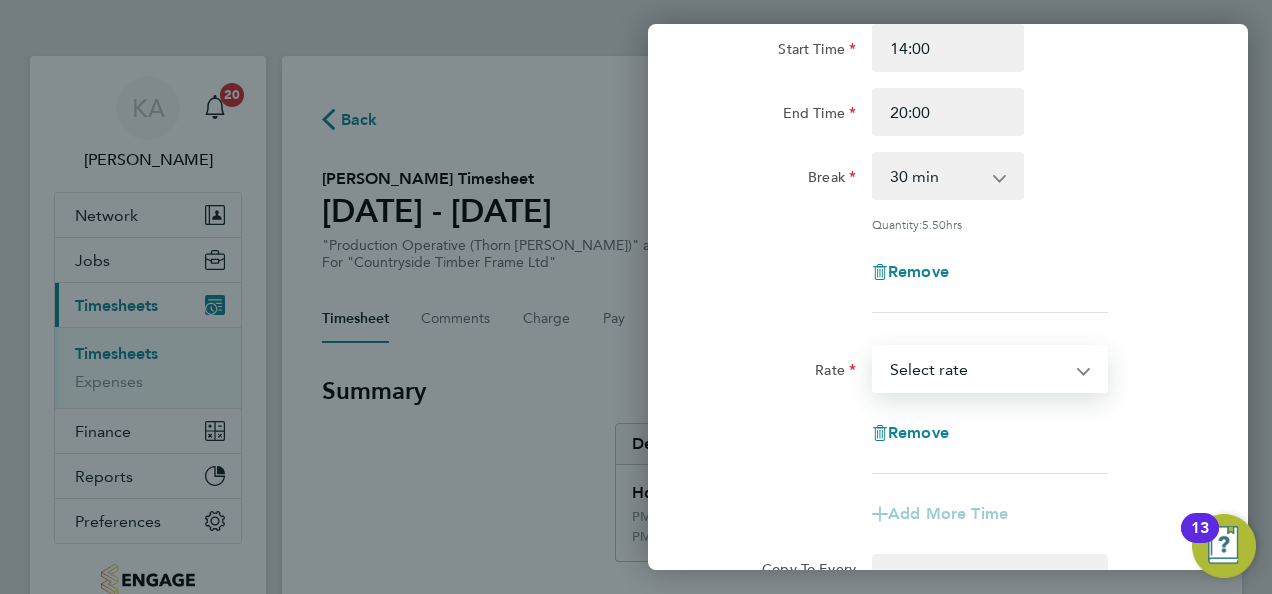click on "AM Standard - 18.00   PM OT 2 - 39.24   OT 1 - 27.00   OT2 - 36.00   PM Standard - 19.62   PM OT 1 - 29.43   Select rate" at bounding box center [978, 369] 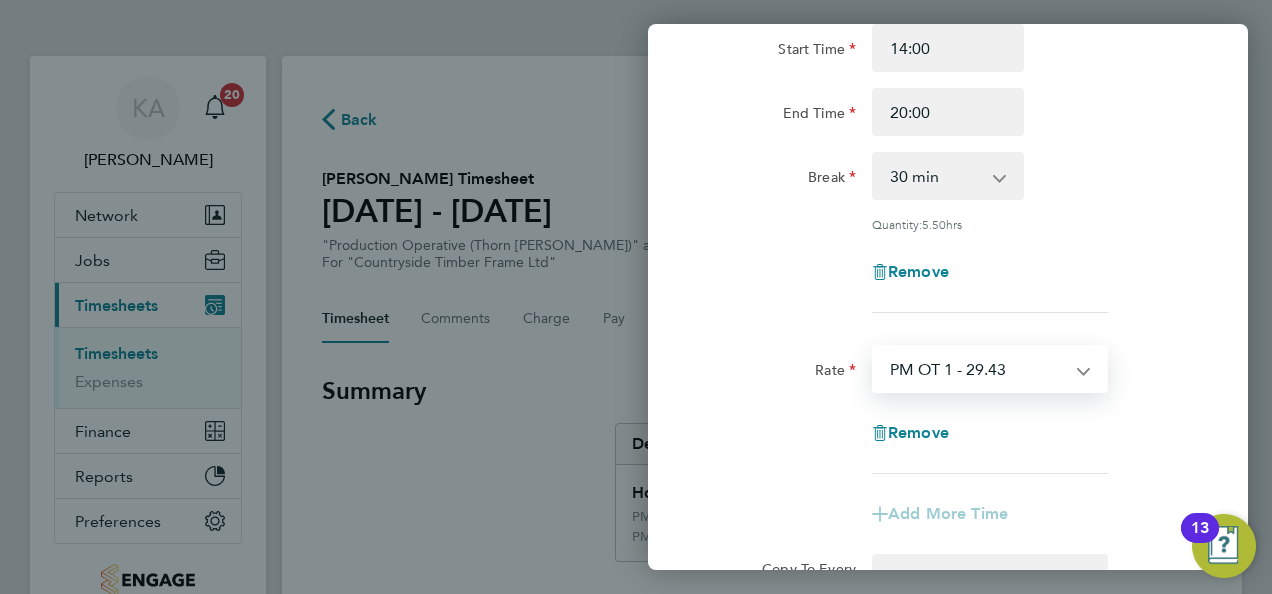 select on "15" 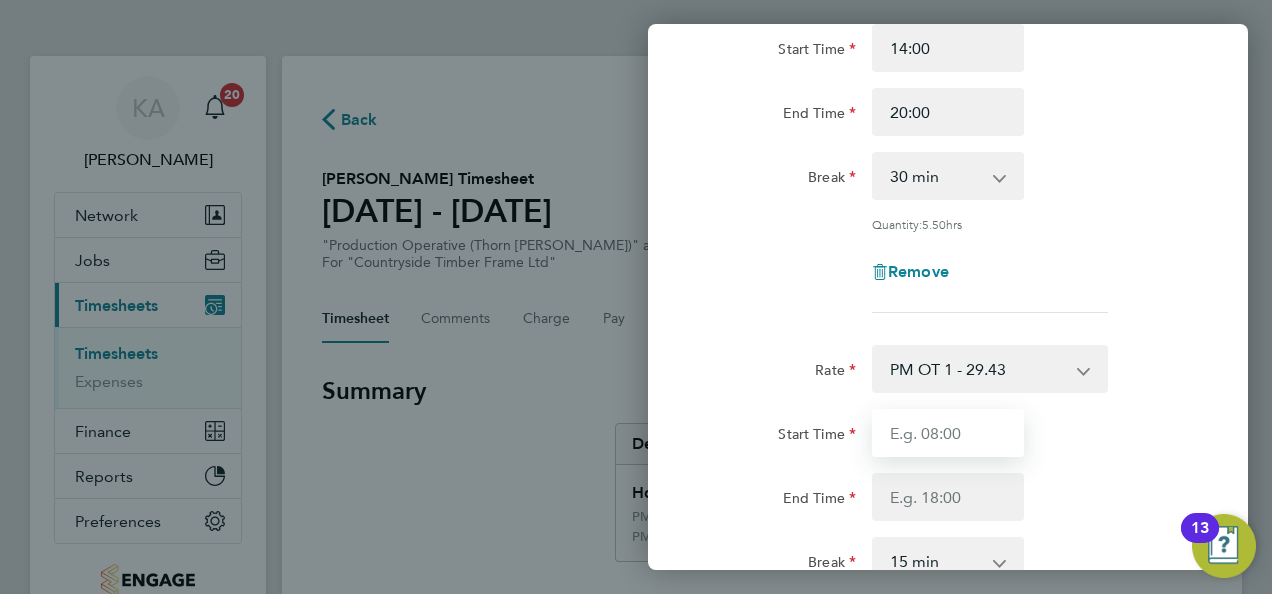 click on "Start Time" at bounding box center (948, 433) 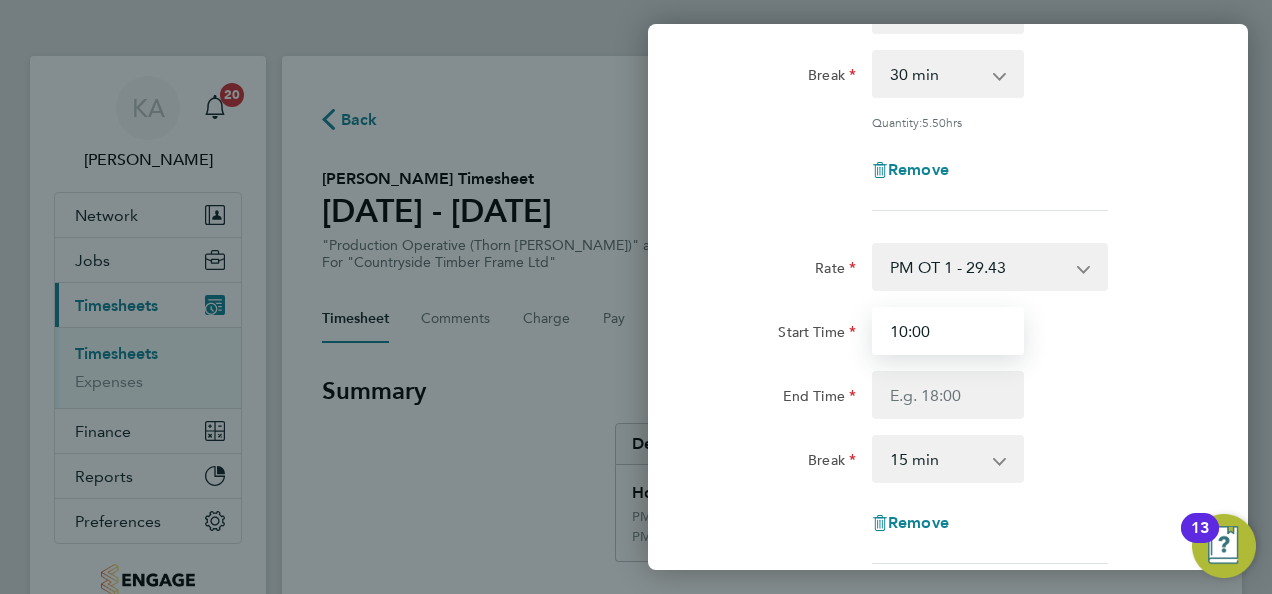 scroll, scrollTop: 400, scrollLeft: 0, axis: vertical 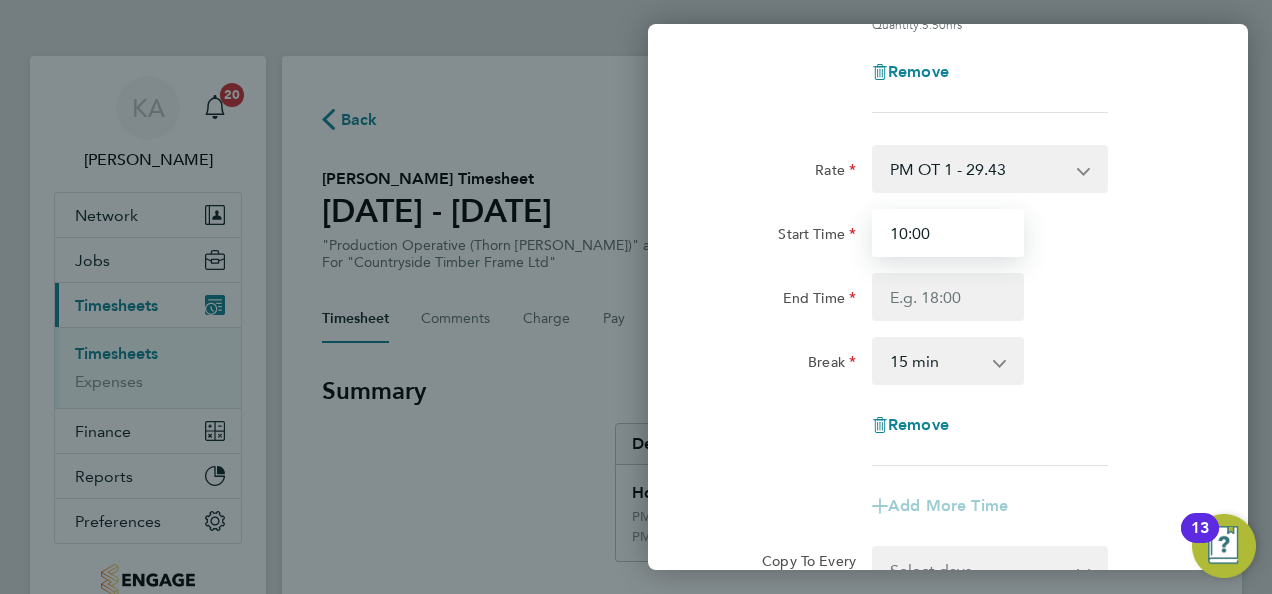 type on "10:00" 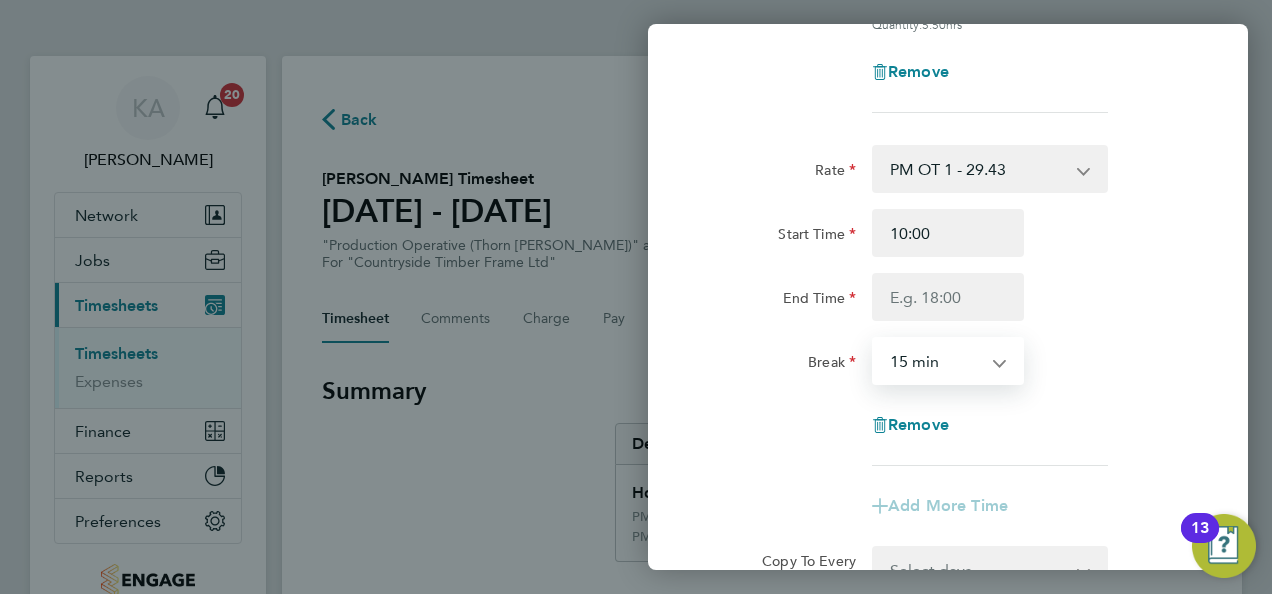click on "0 min   15 min   30 min   45 min   60 min   75 min   90 min" at bounding box center [936, 361] 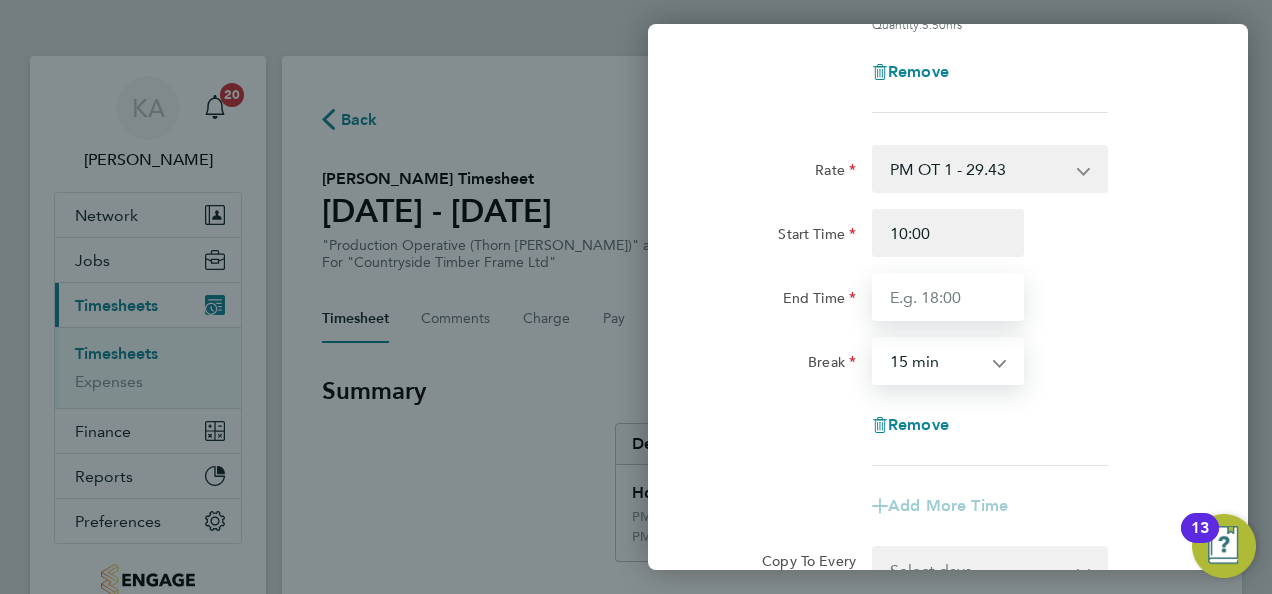 click on "End Time" at bounding box center (948, 297) 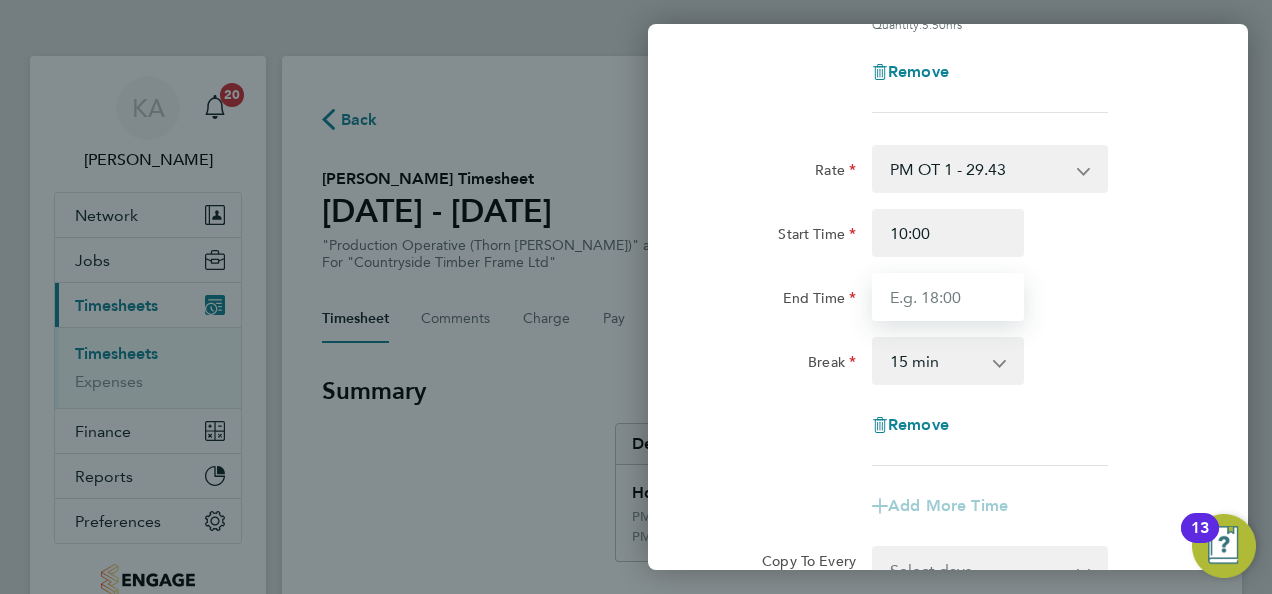 type on "14:00" 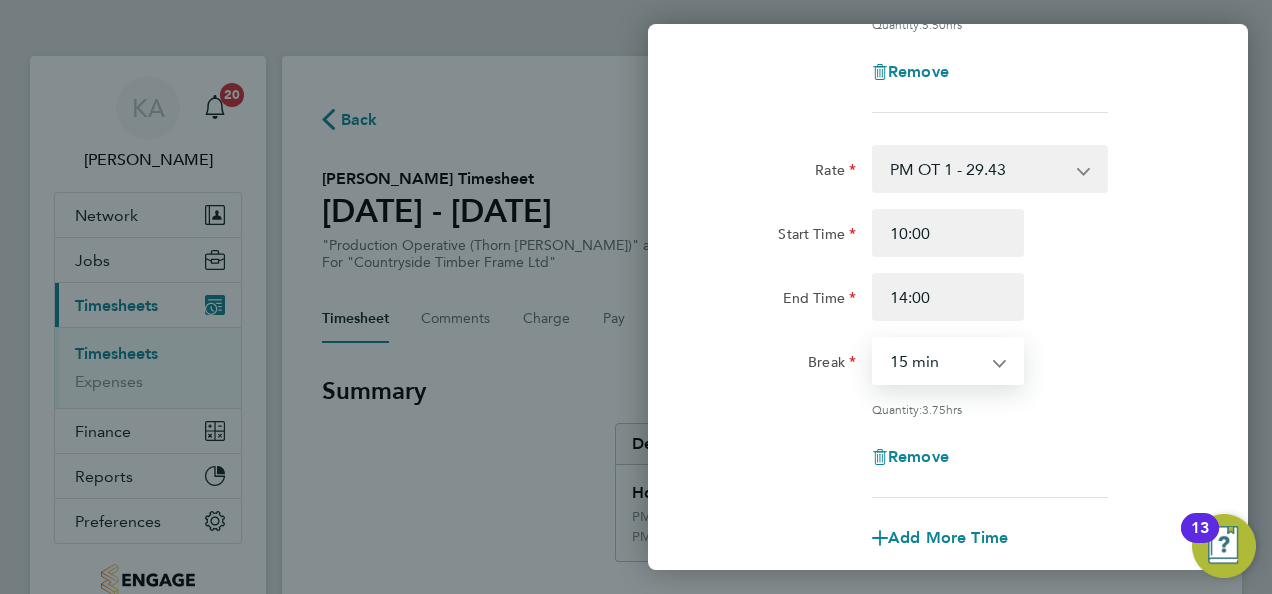 click on "0 min   15 min   30 min   45 min   60 min   75 min   90 min" at bounding box center [936, 361] 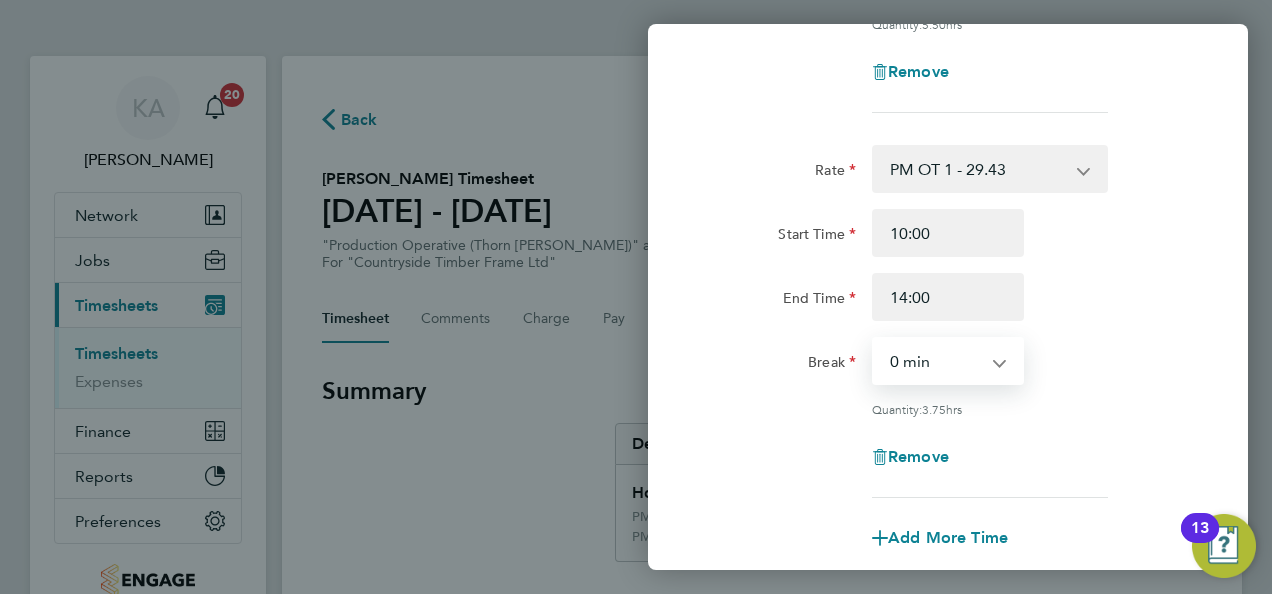 click on "0 min   15 min   30 min   45 min   60 min   75 min   90 min" at bounding box center (936, 361) 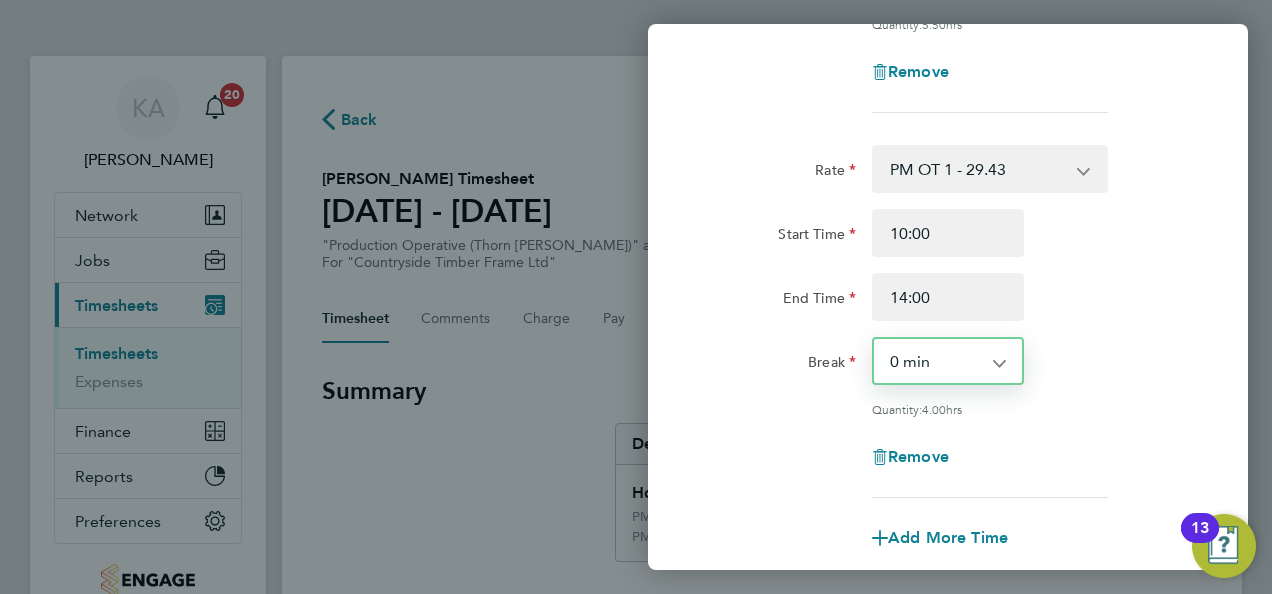 click on "End Time 14:00" 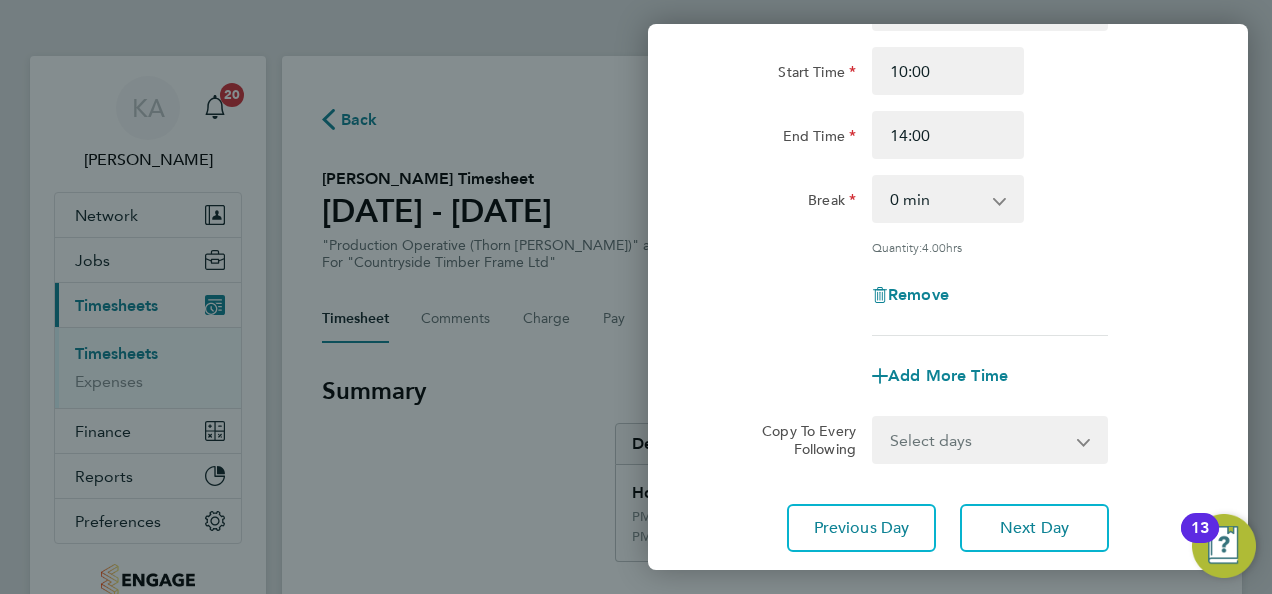 scroll, scrollTop: 692, scrollLeft: 0, axis: vertical 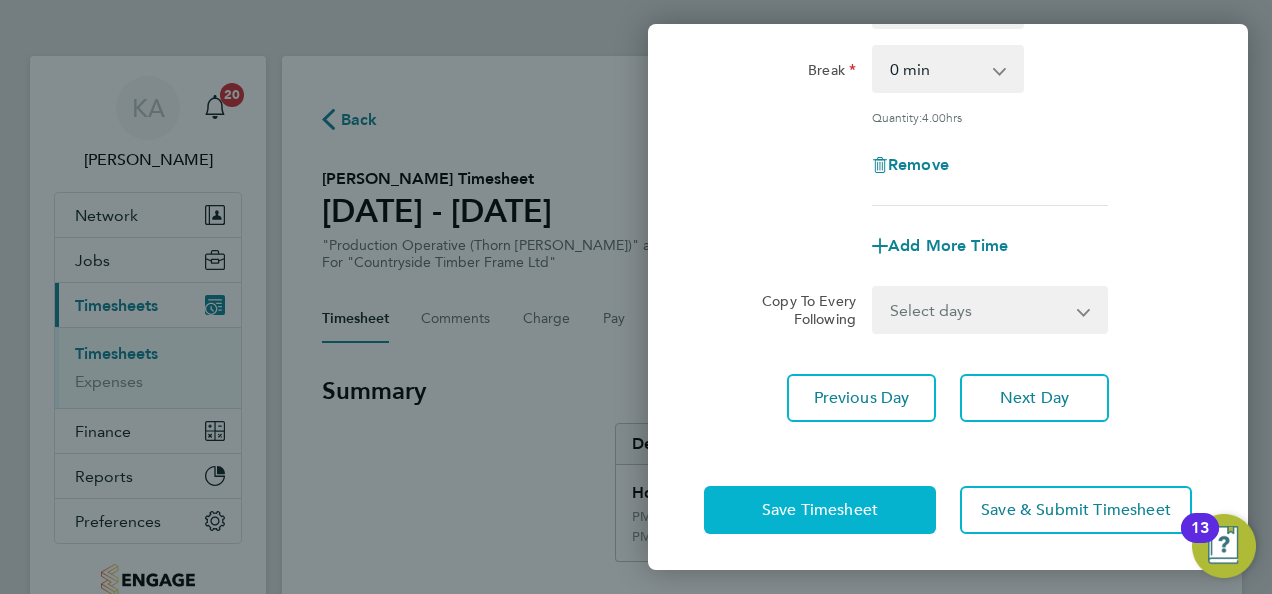 click on "Save Timesheet" 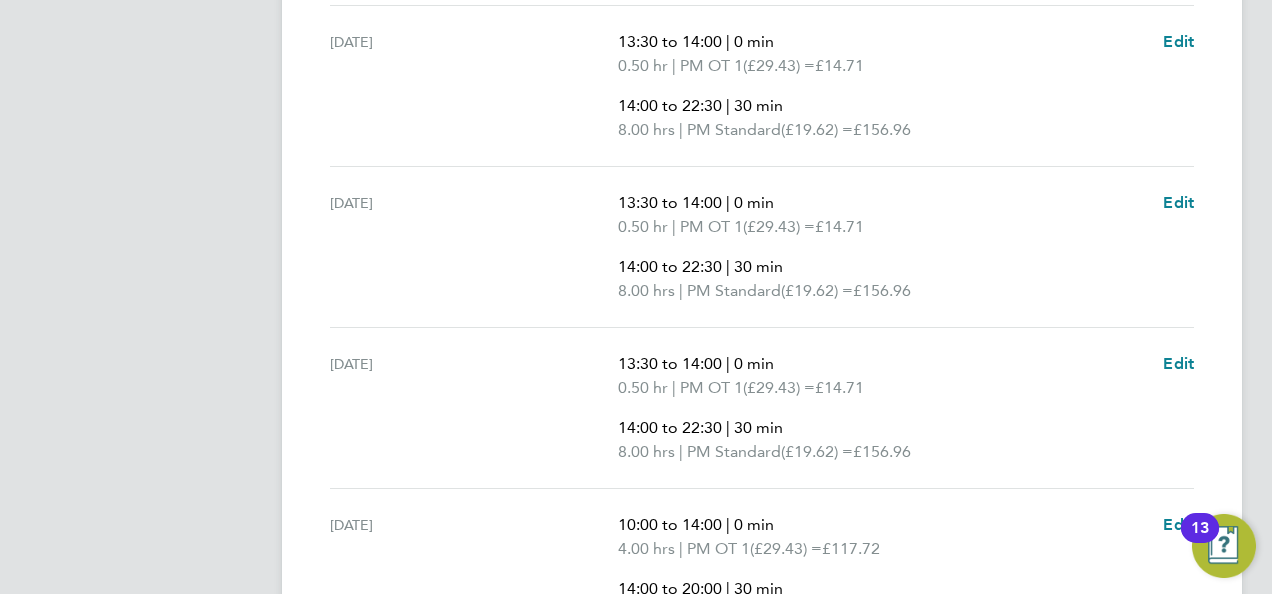 scroll, scrollTop: 1000, scrollLeft: 0, axis: vertical 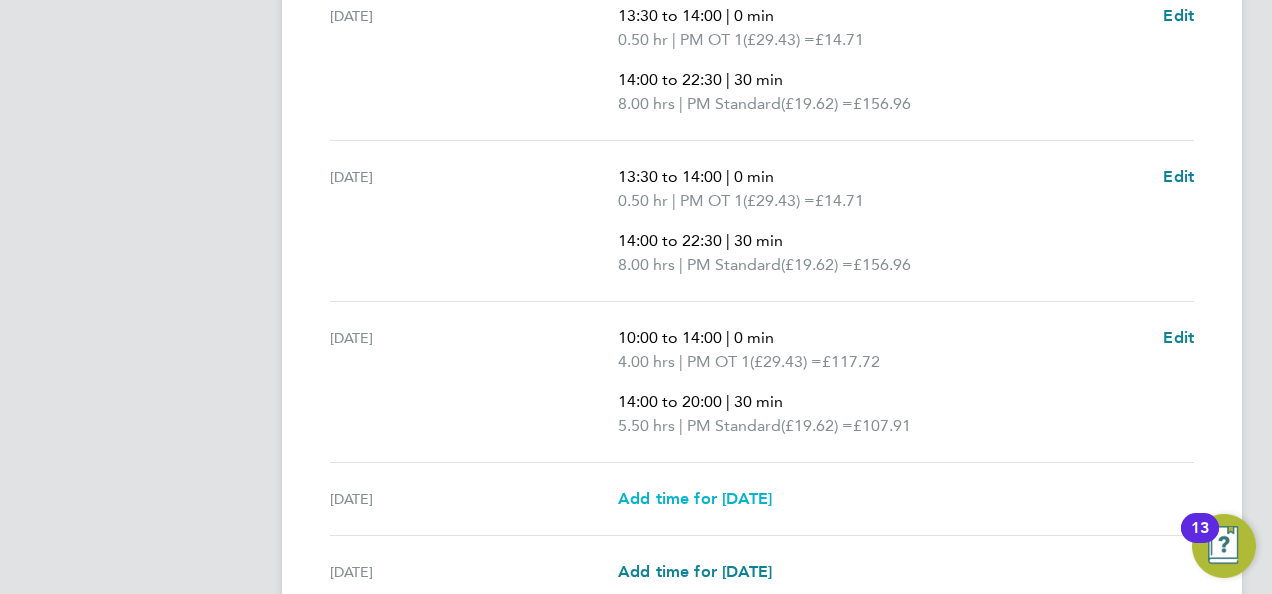 click on "Add time for Sat 26 Jul" at bounding box center (695, 498) 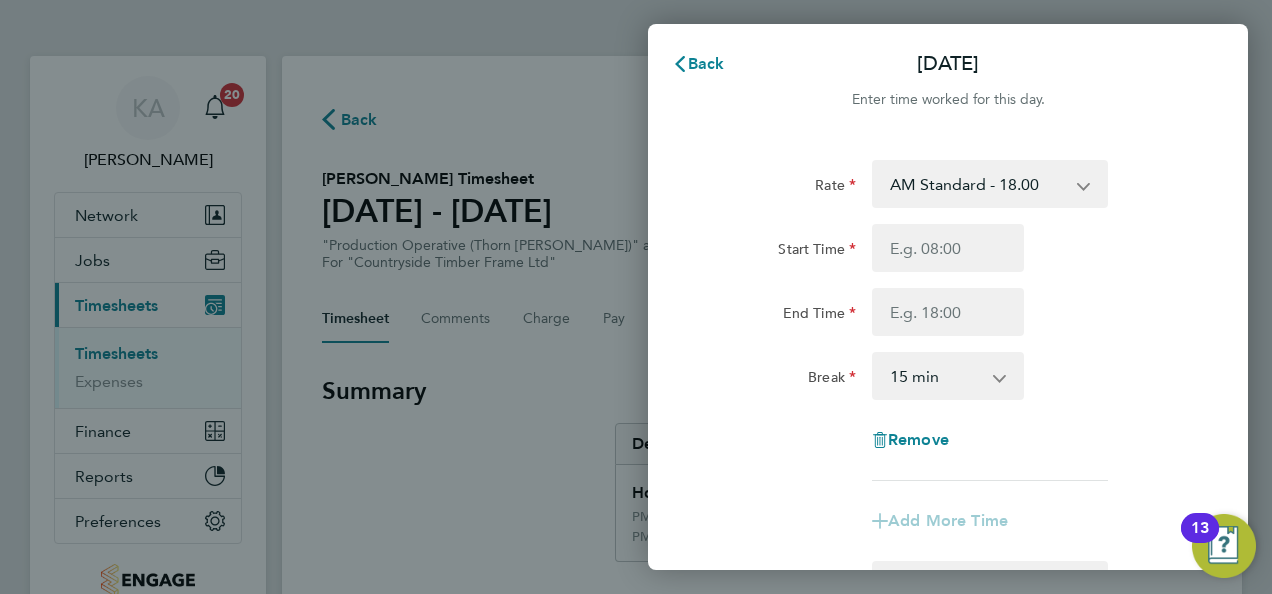 scroll, scrollTop: 0, scrollLeft: 0, axis: both 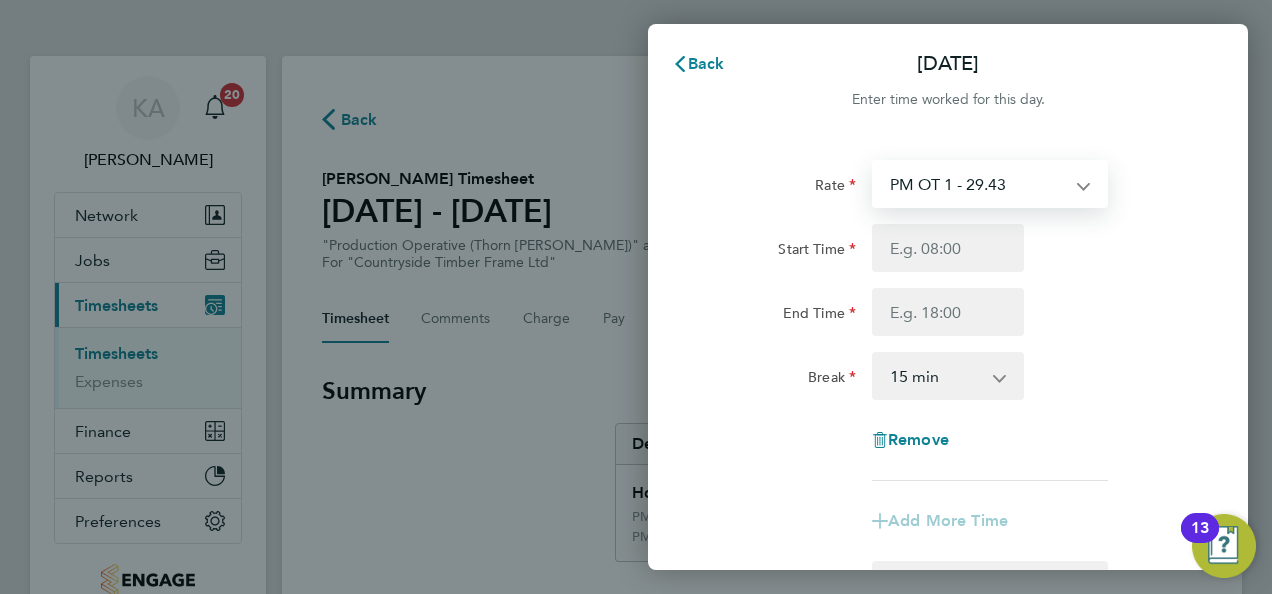 select on "15" 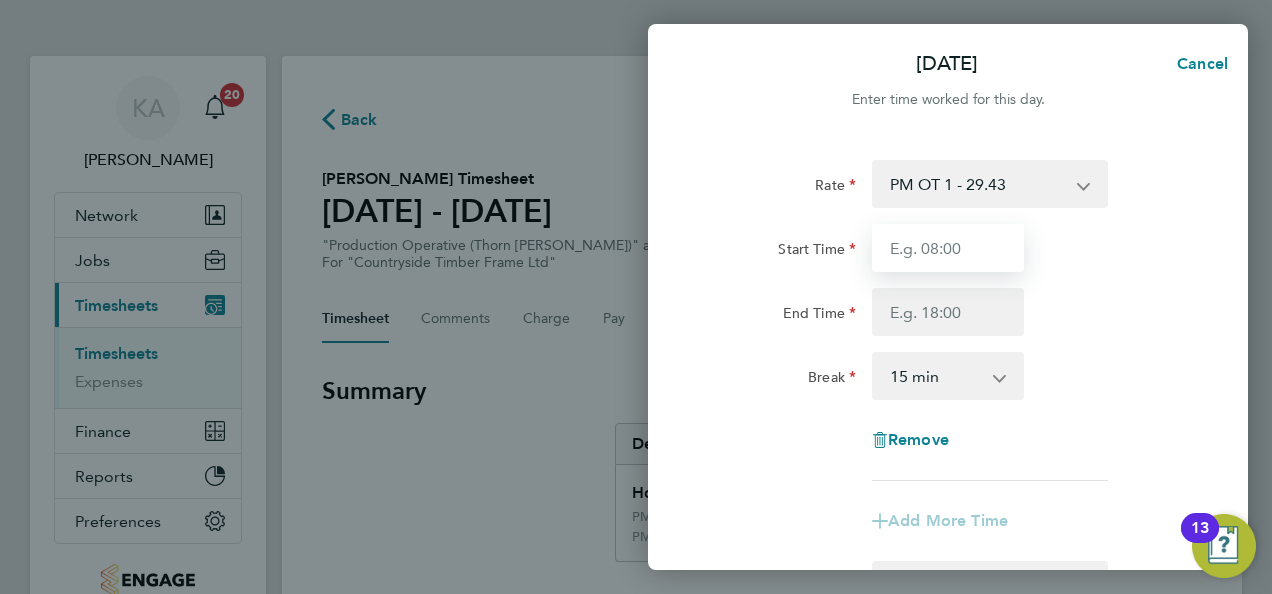 click on "Start Time" at bounding box center [948, 248] 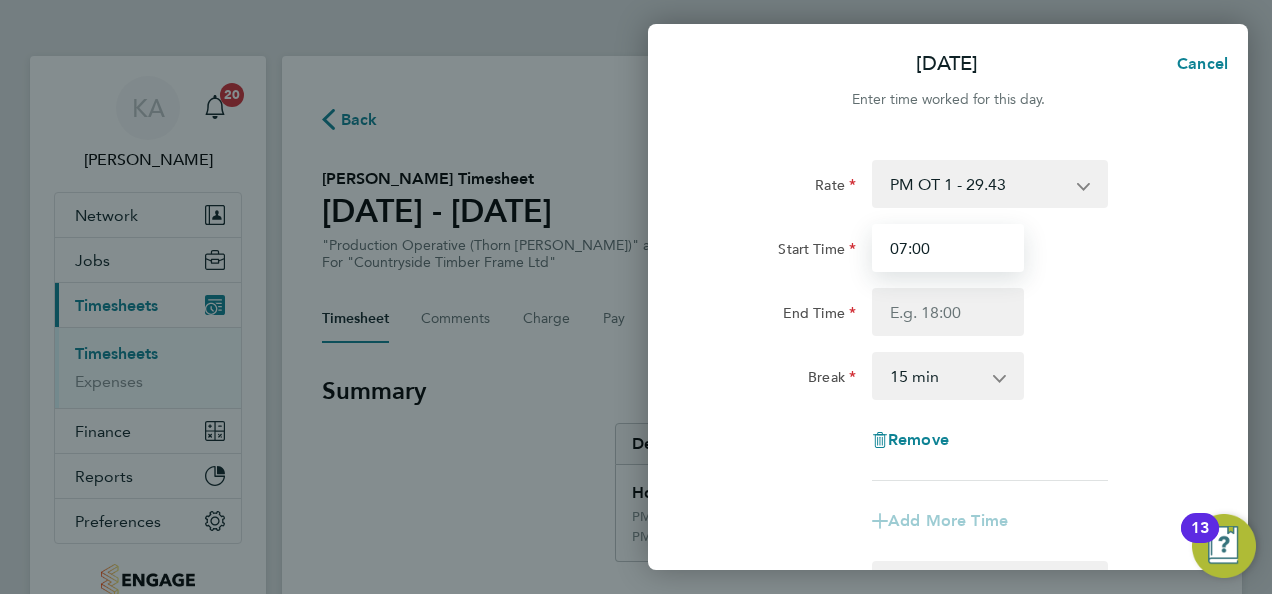 type on "07:00" 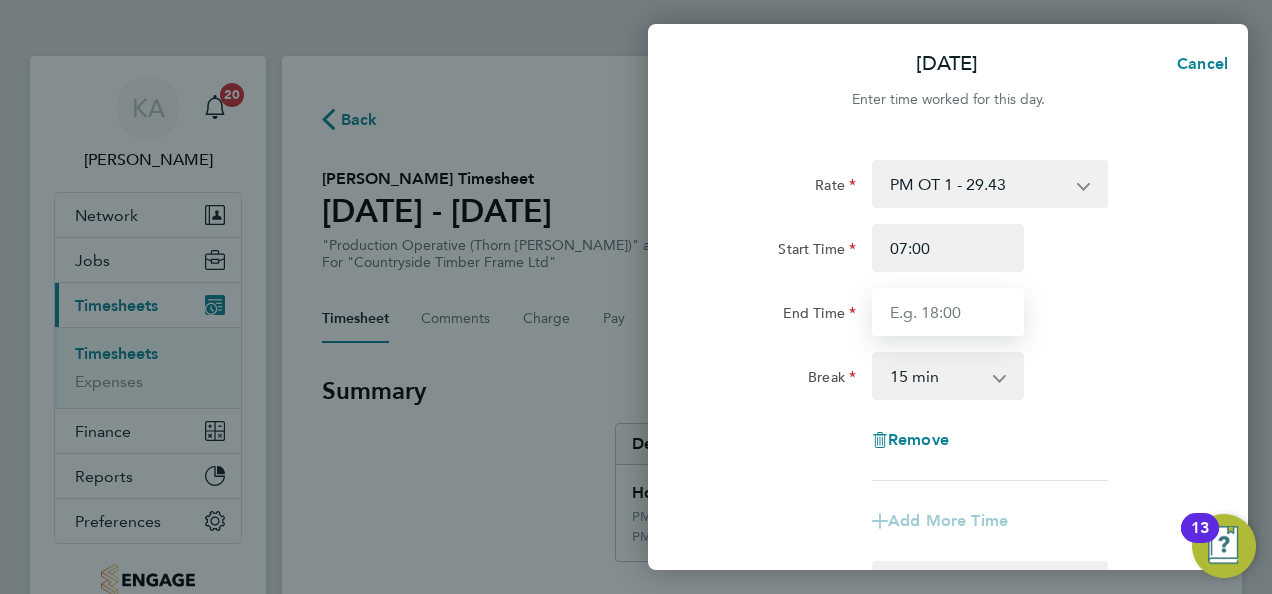 click on "End Time" at bounding box center [948, 312] 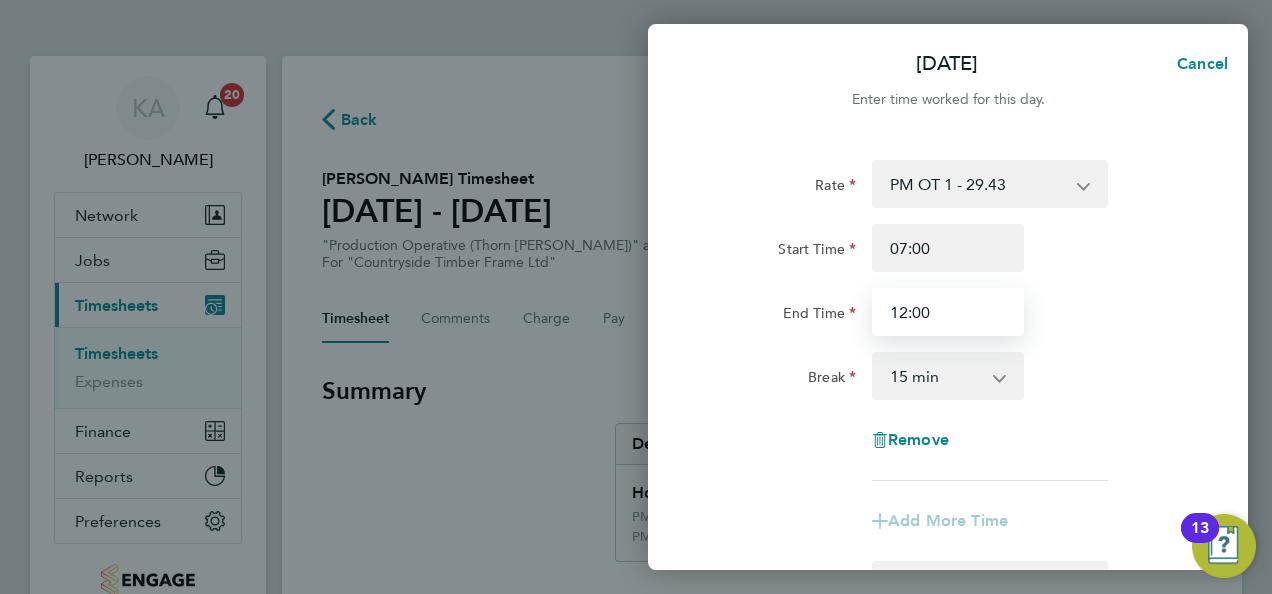 type on "12:00" 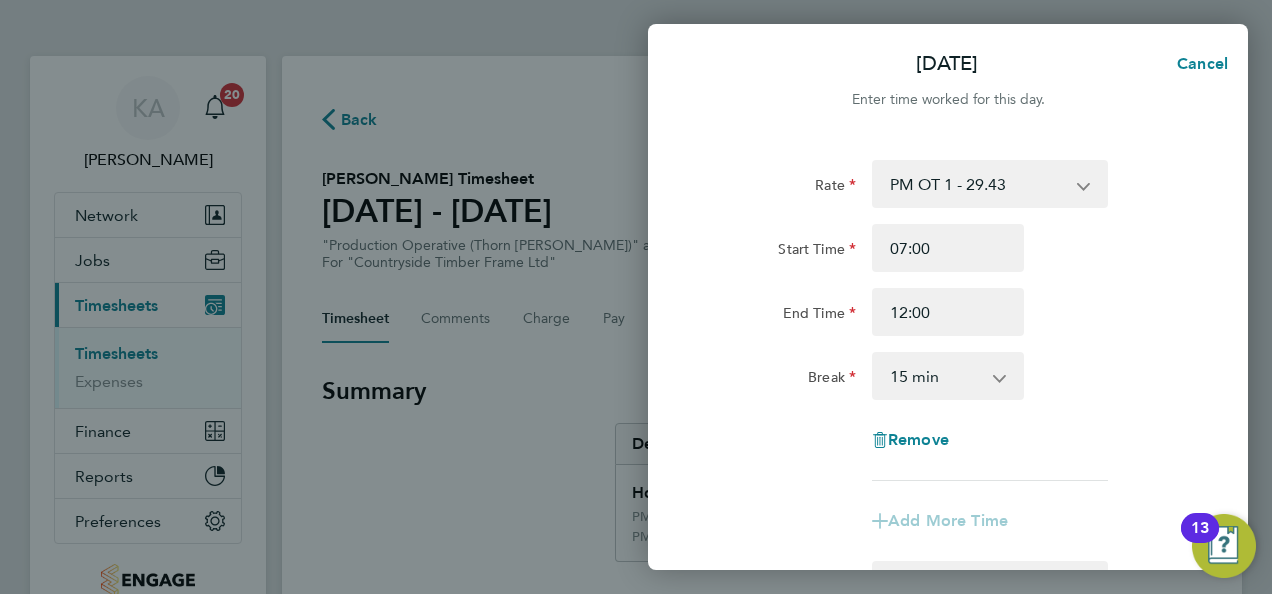 click on "End Time 12:00" 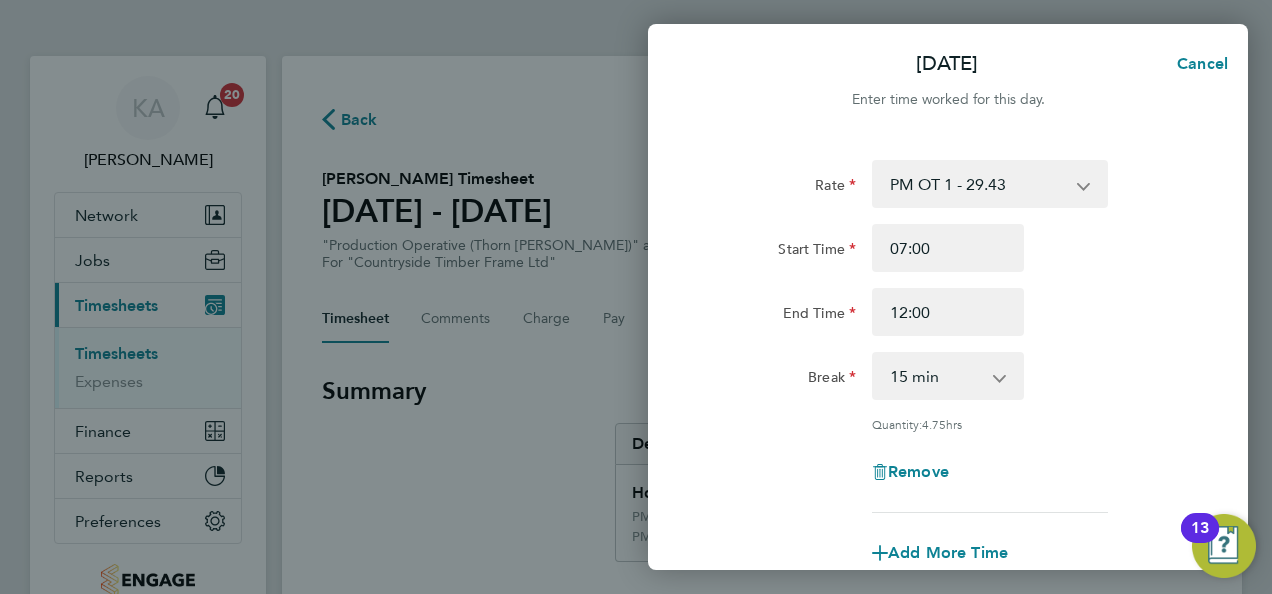 click on "0 min   15 min   30 min   45 min   60 min   75 min   90 min" at bounding box center (936, 376) 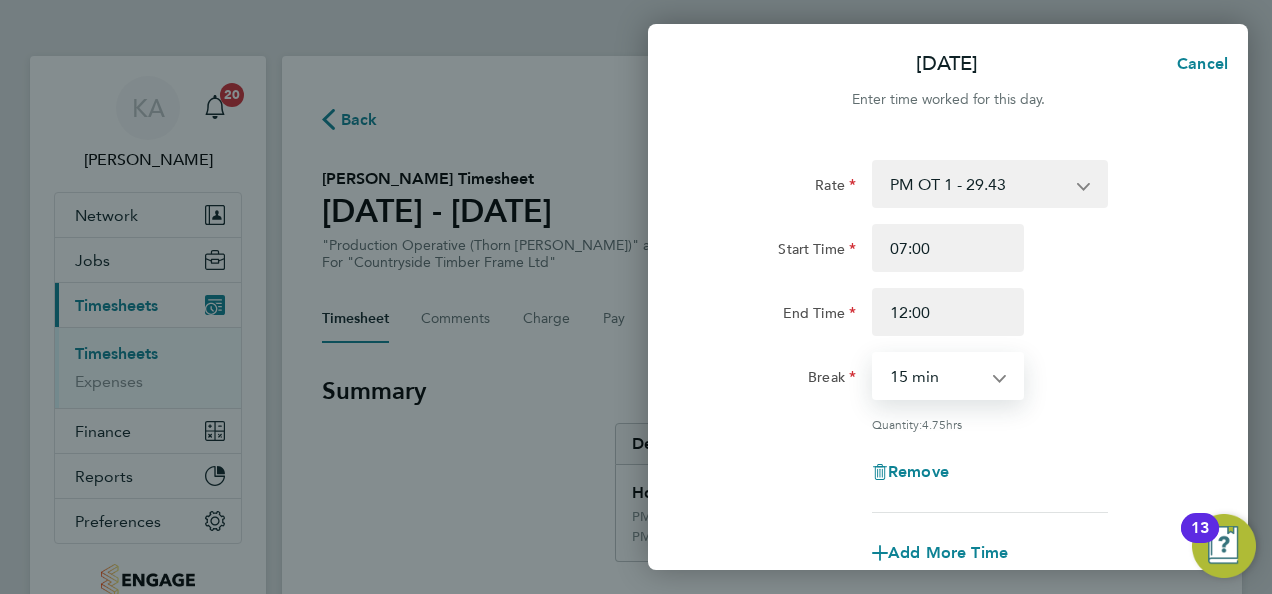 select on "0" 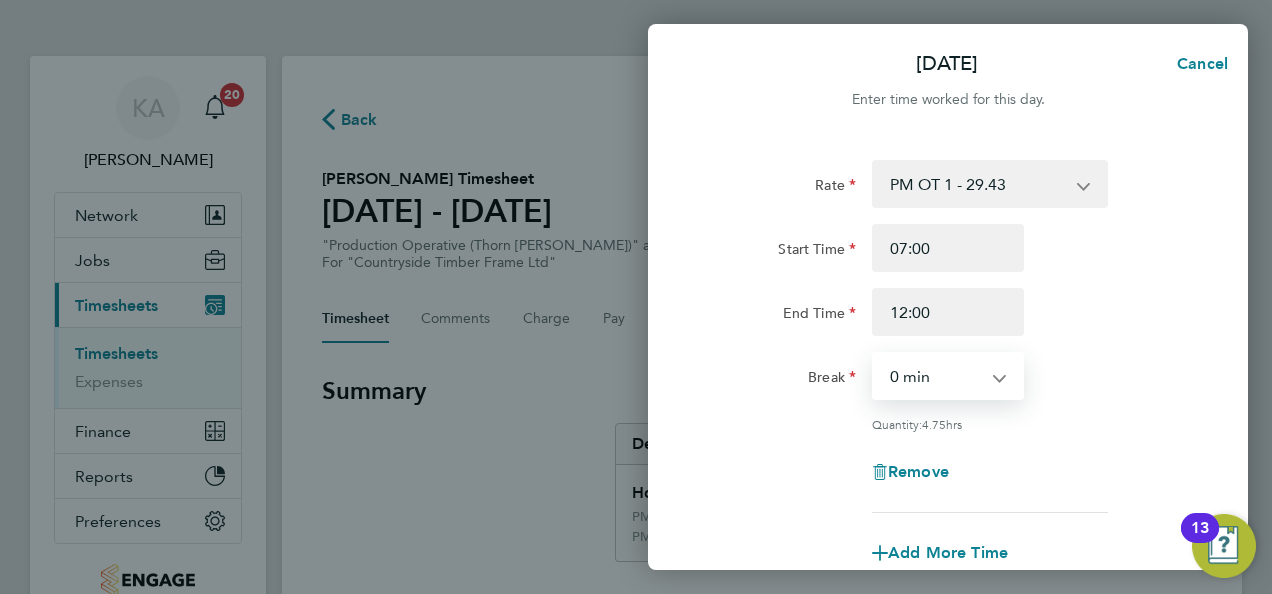 click on "0 min   15 min   30 min   45 min   60 min   75 min   90 min" at bounding box center [936, 376] 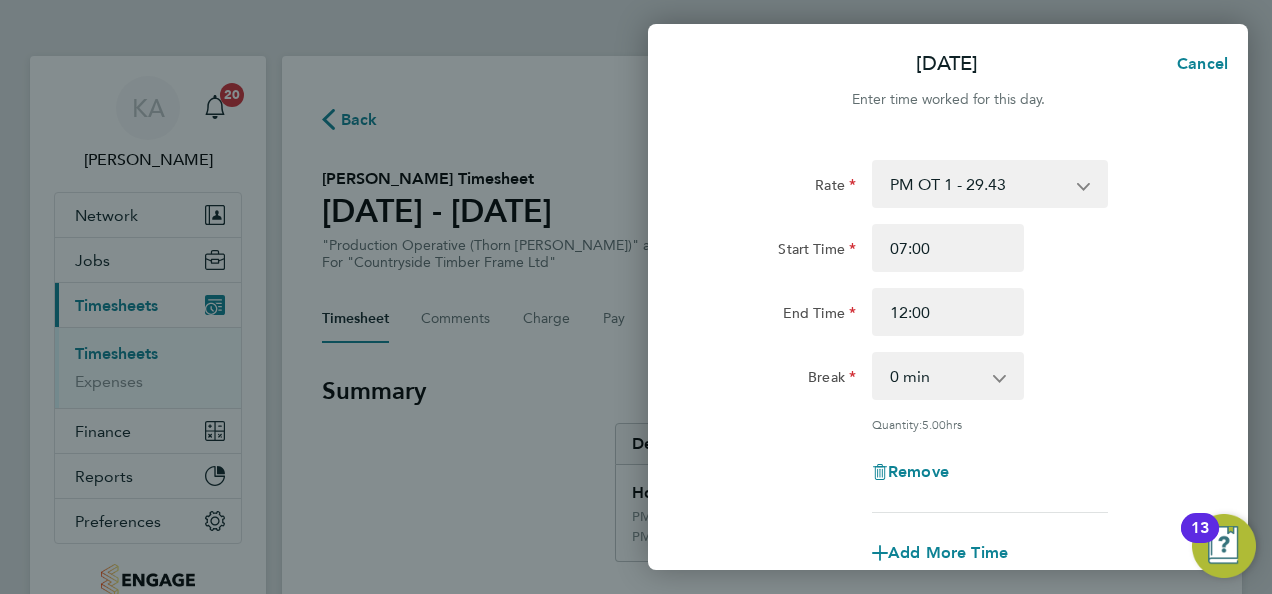 click on "End Time 12:00" 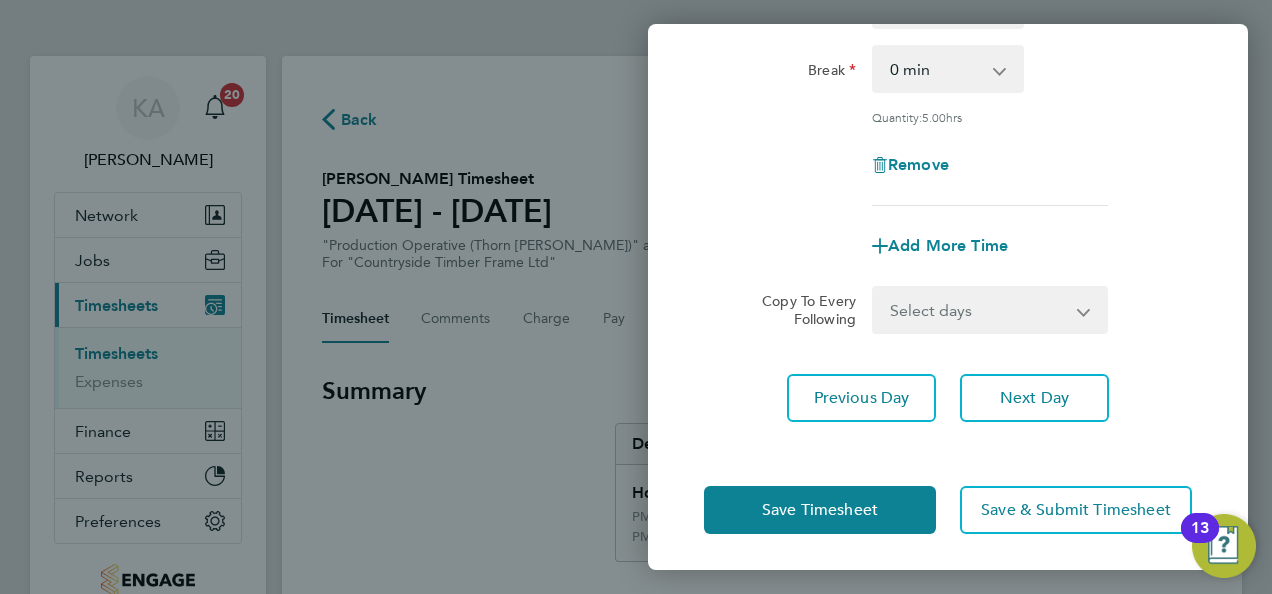 scroll, scrollTop: 309, scrollLeft: 0, axis: vertical 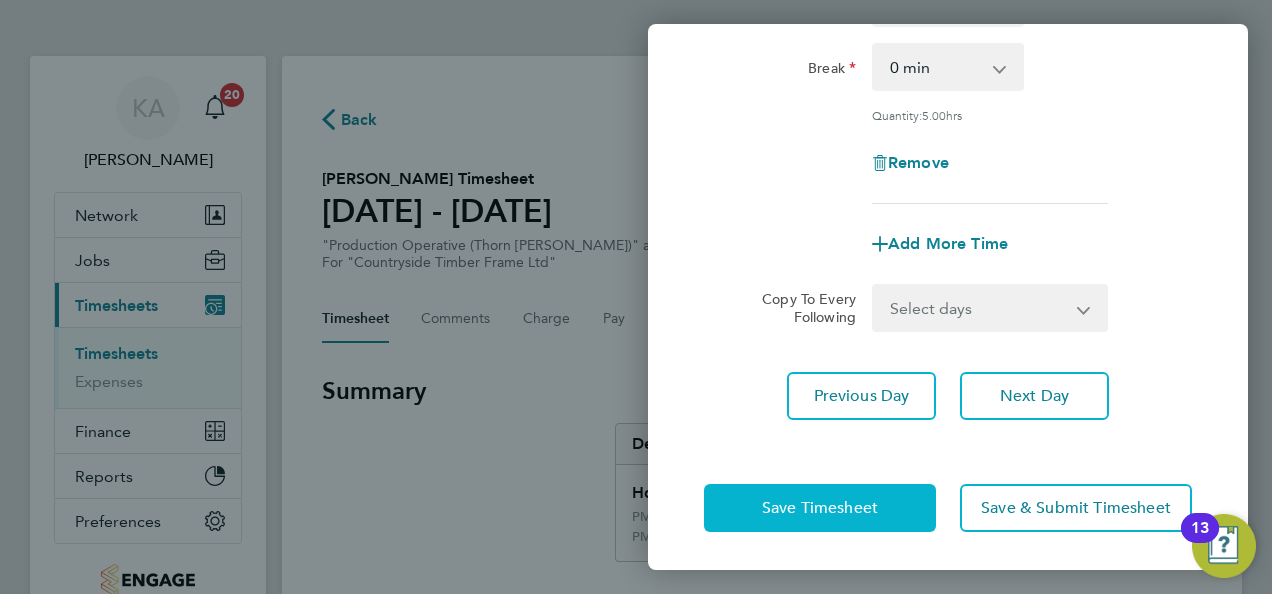 click on "Save Timesheet" 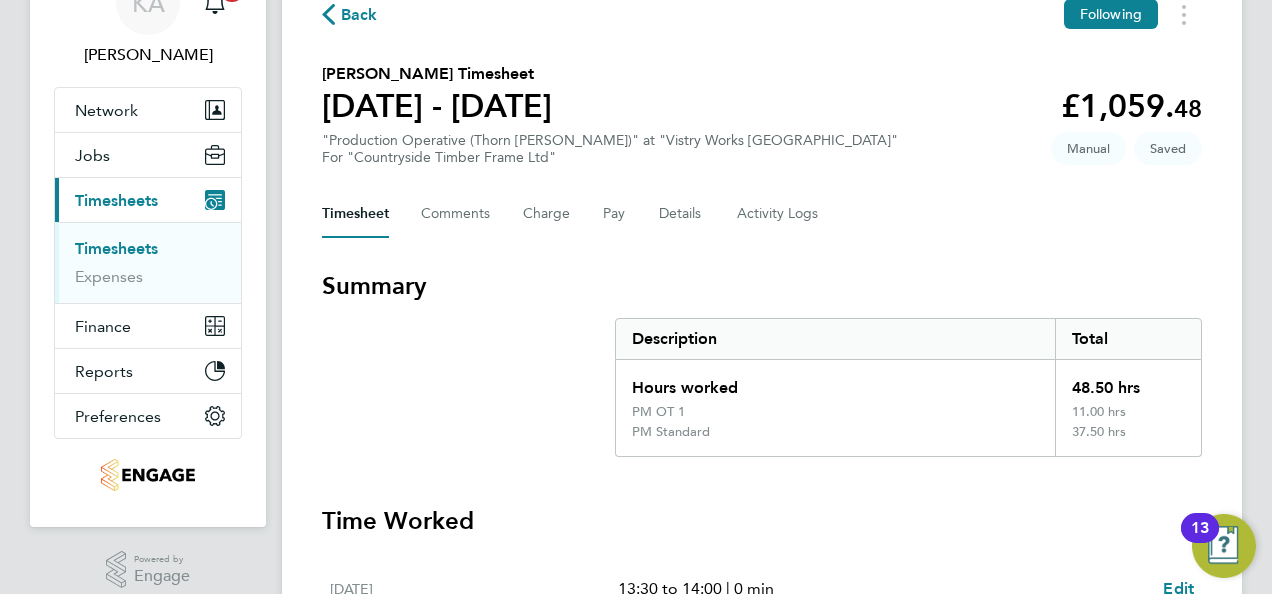 scroll, scrollTop: 0, scrollLeft: 0, axis: both 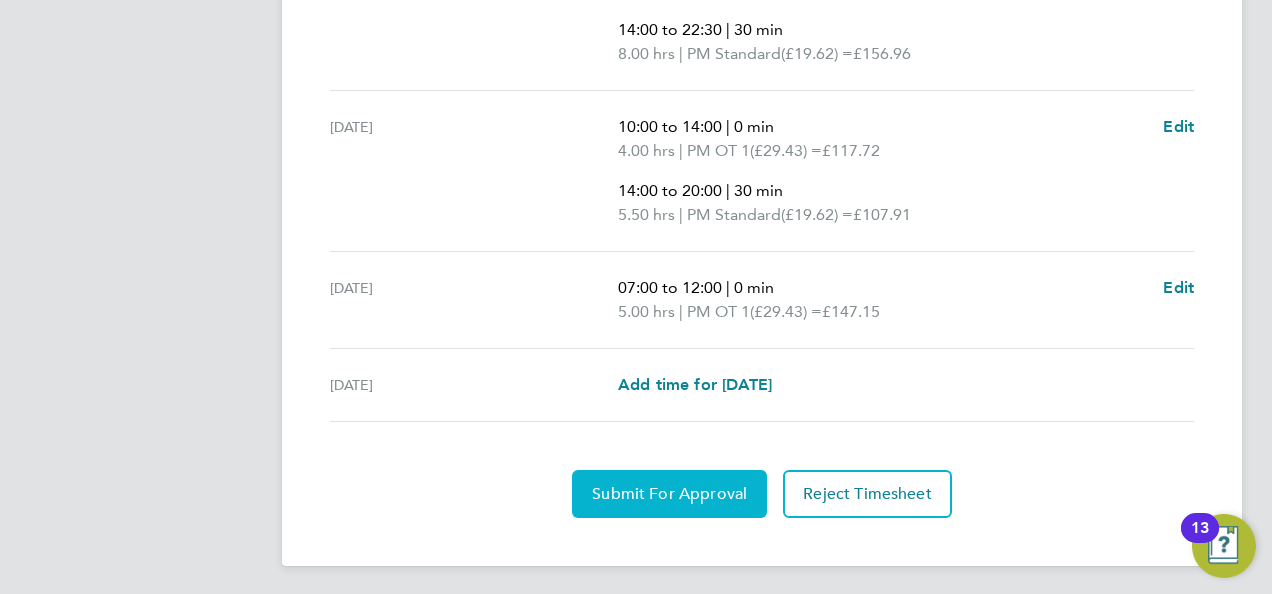 click on "Submit For Approval" 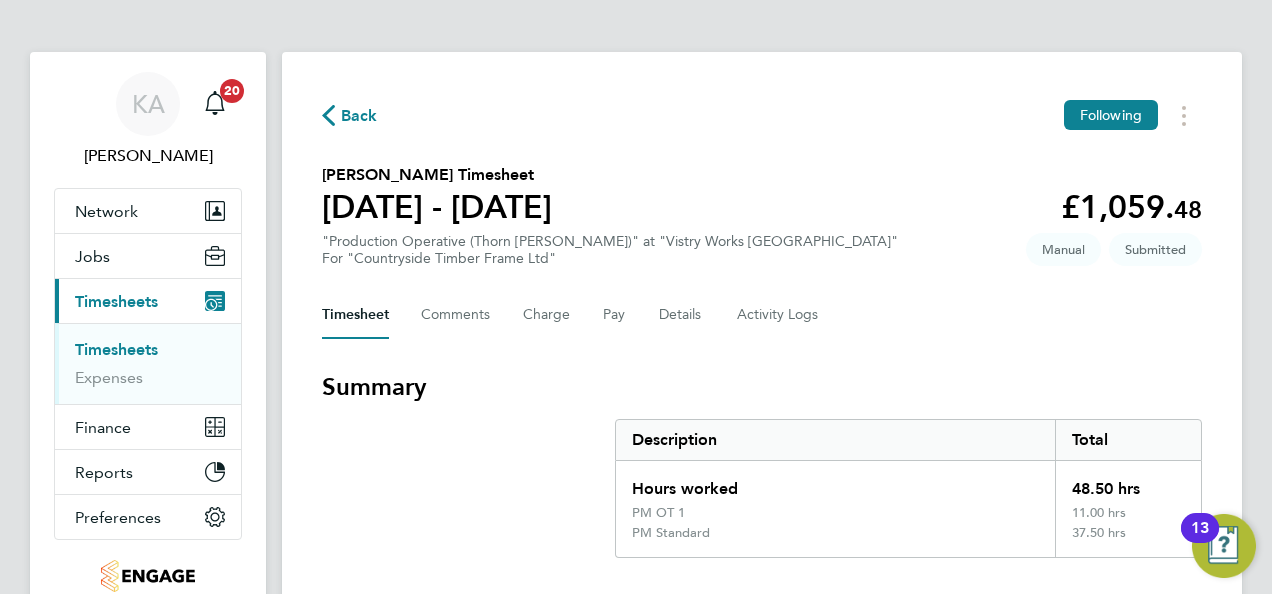 scroll, scrollTop: 0, scrollLeft: 0, axis: both 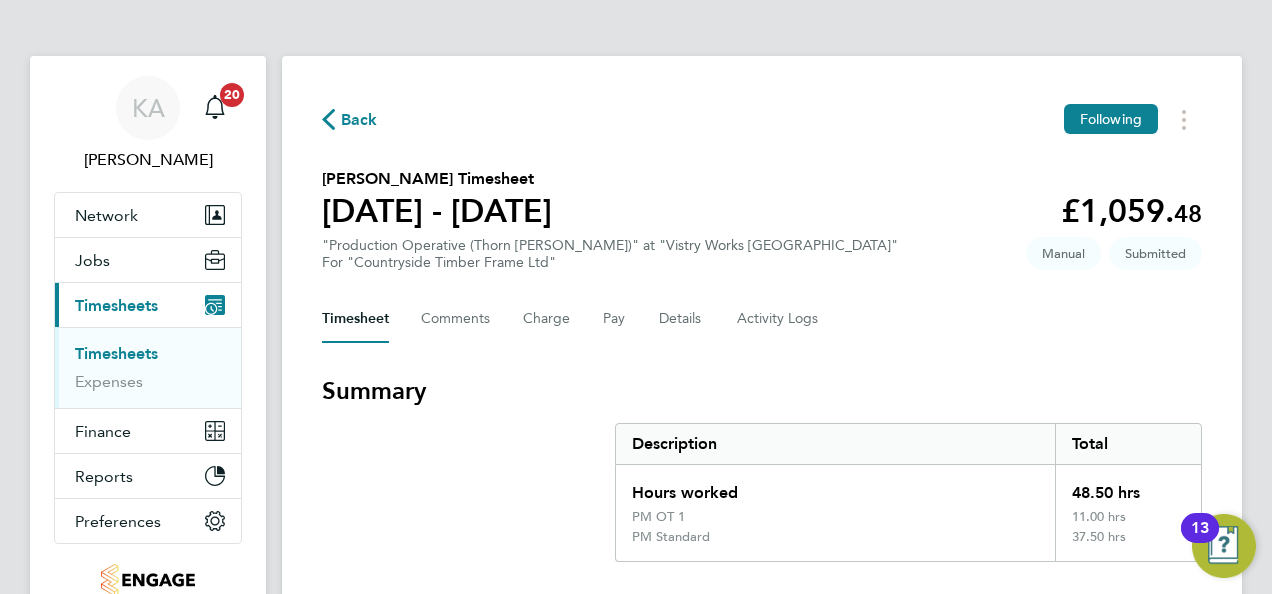 click on "Back" 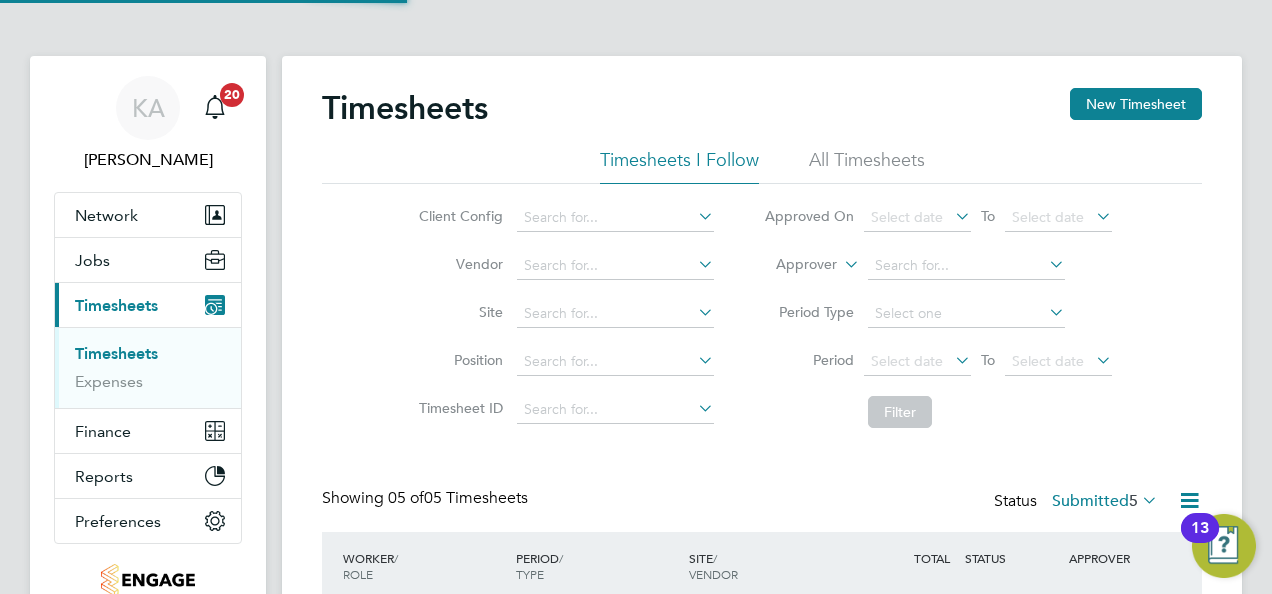 scroll, scrollTop: 10, scrollLeft: 10, axis: both 